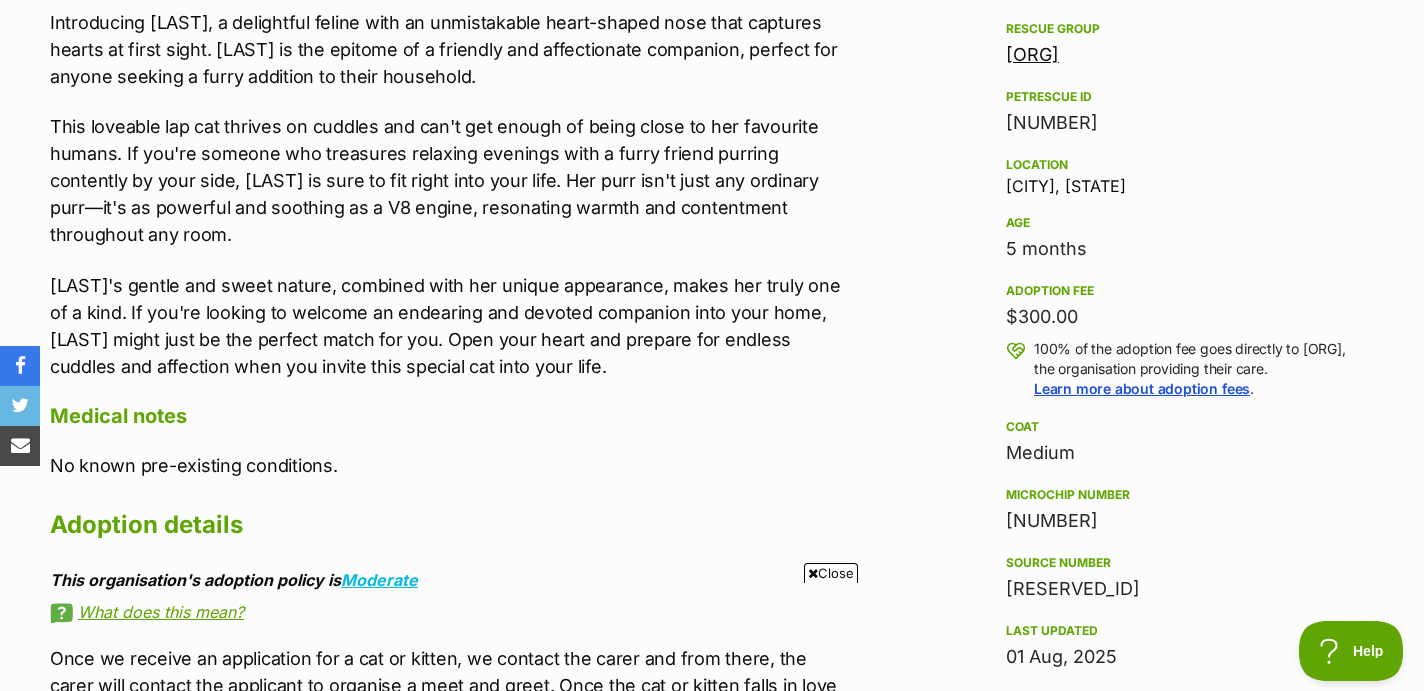 scroll, scrollTop: 0, scrollLeft: 0, axis: both 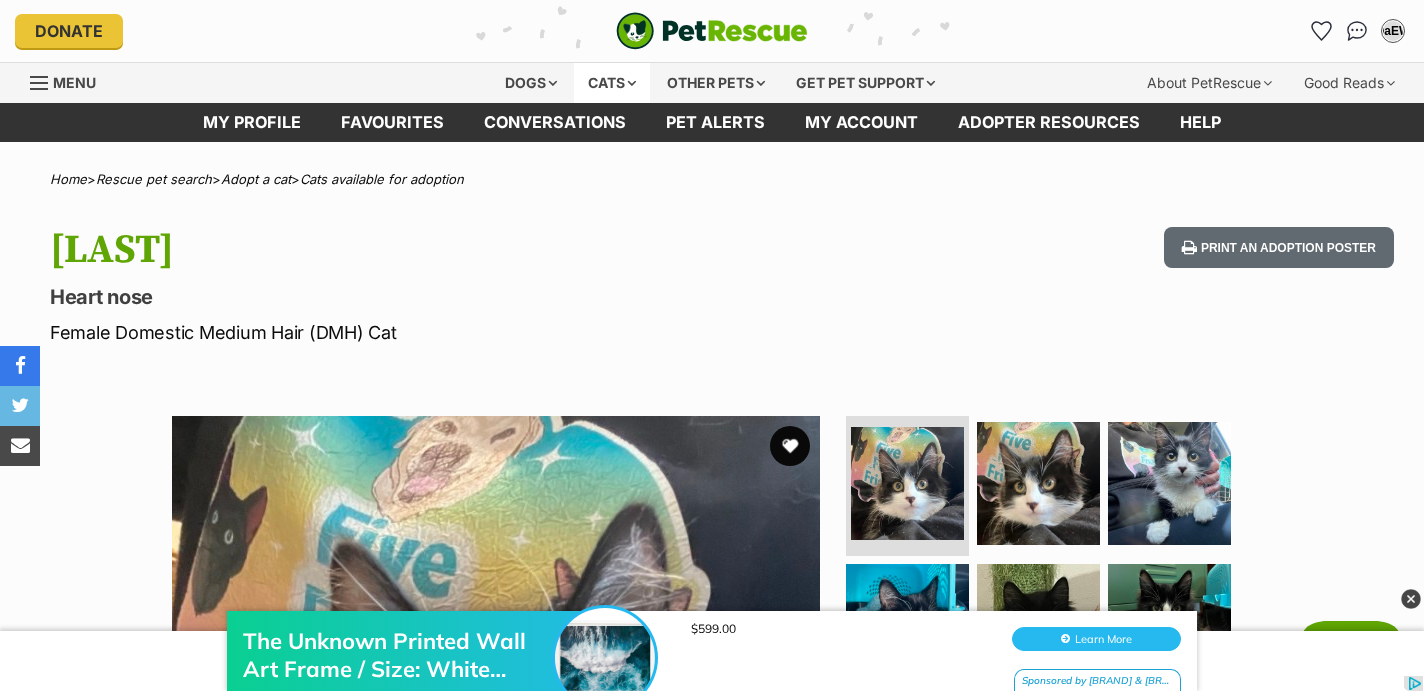 click on "Cats" at bounding box center (612, 83) 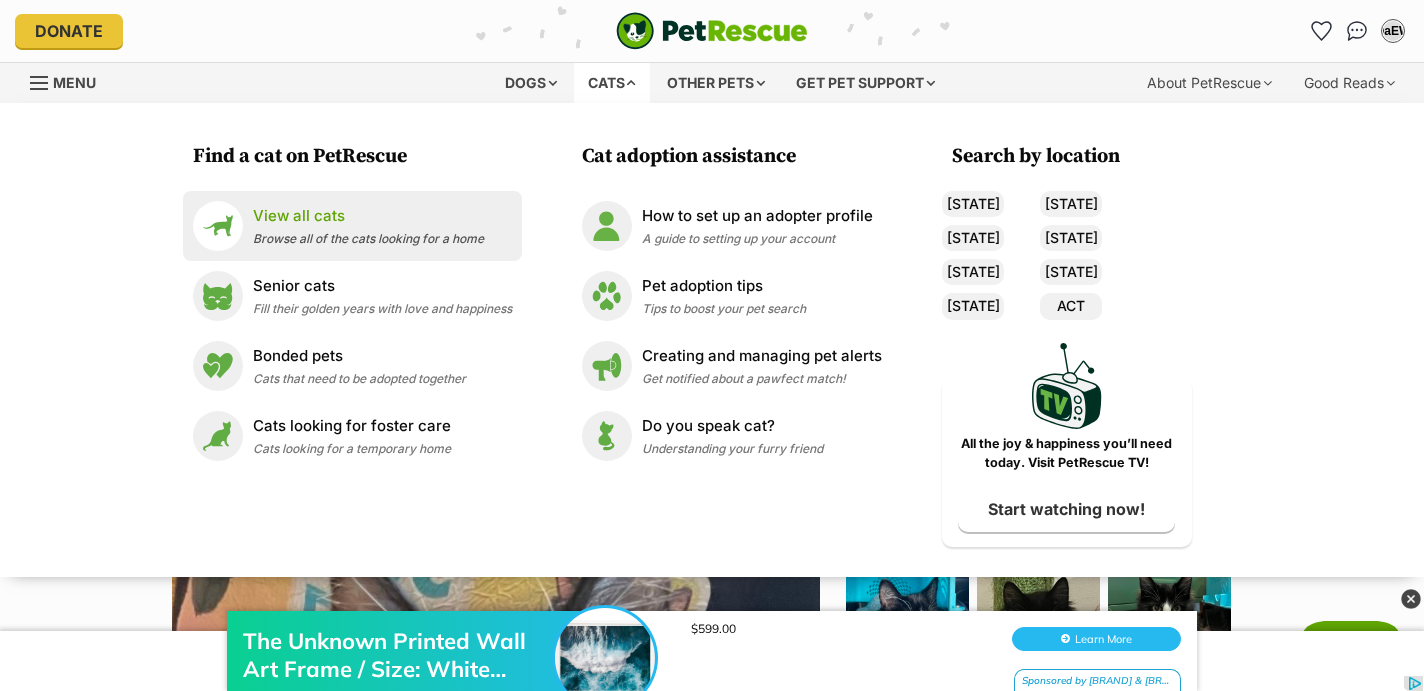 click on "View all cats" at bounding box center [368, 216] 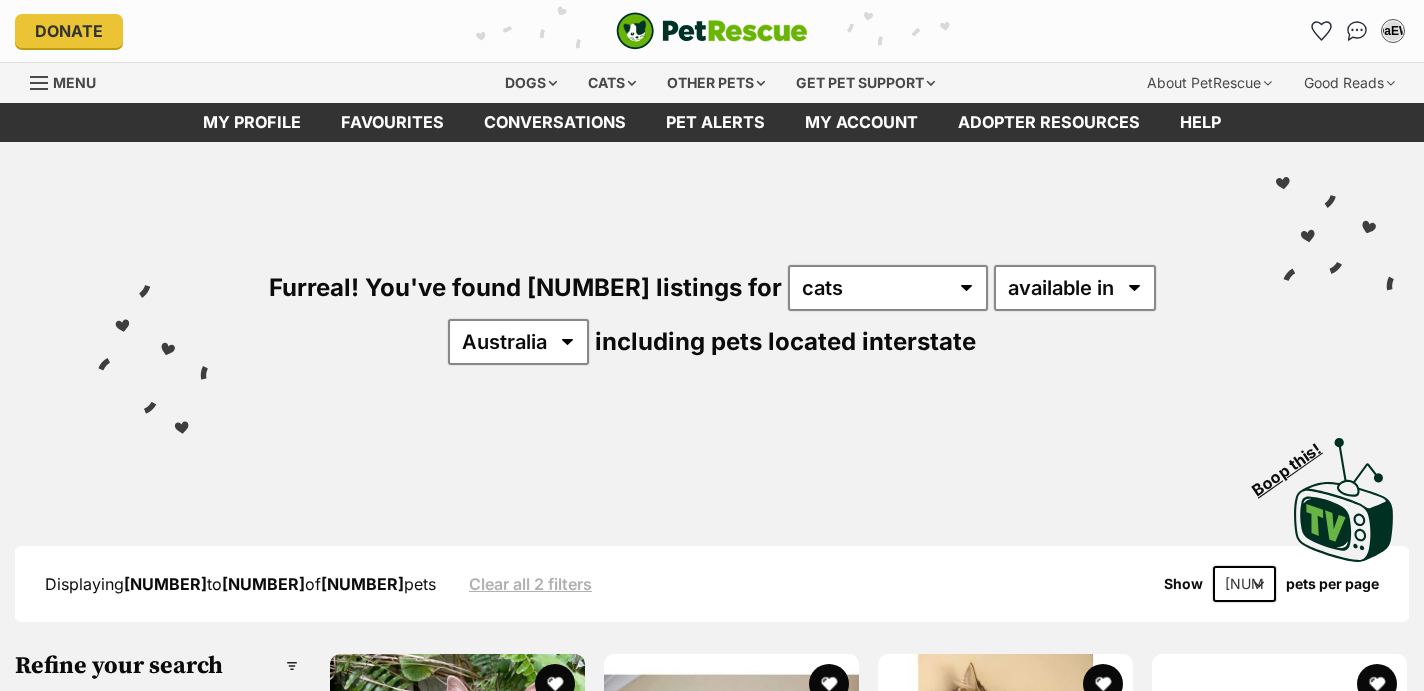 scroll, scrollTop: 0, scrollLeft: 0, axis: both 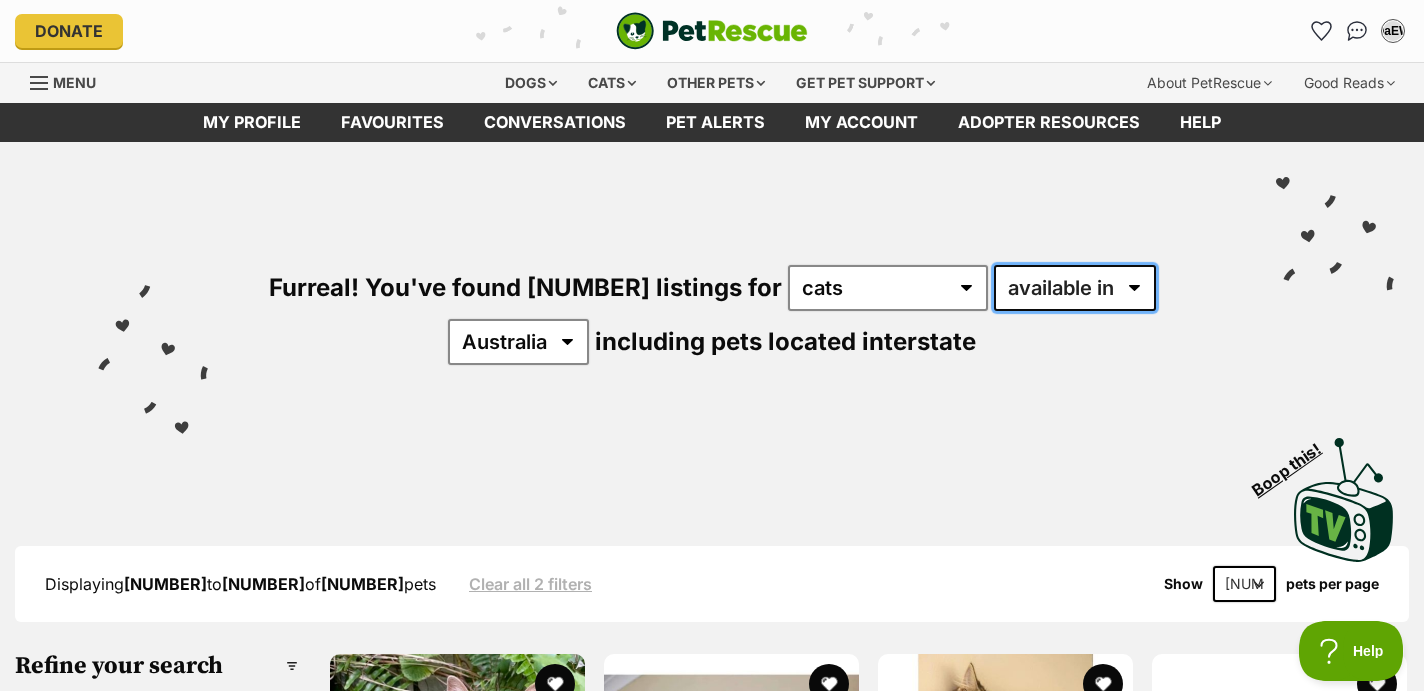click on "available in
located in" at bounding box center (1075, 288) 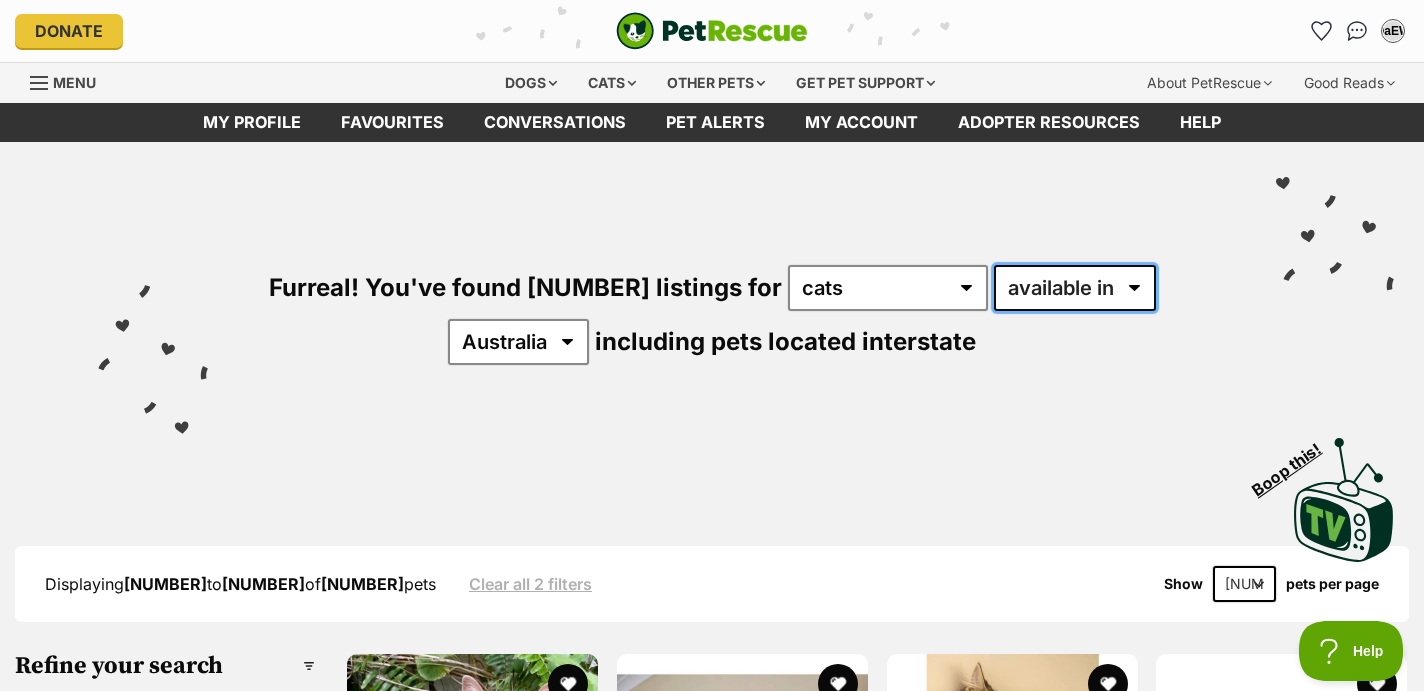 scroll, scrollTop: 0, scrollLeft: 0, axis: both 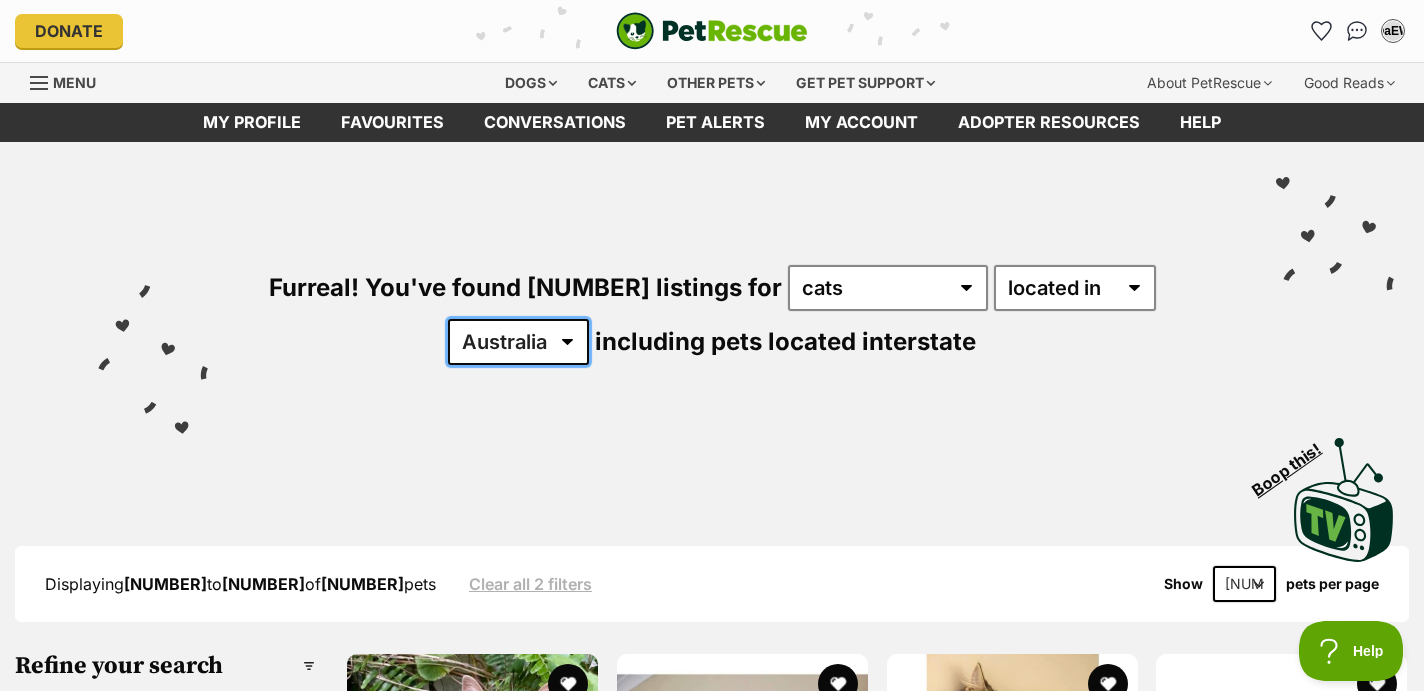 click on "Australia
ACT
NSW
NT
QLD
SA
TAS
VIC
WA" at bounding box center [518, 342] 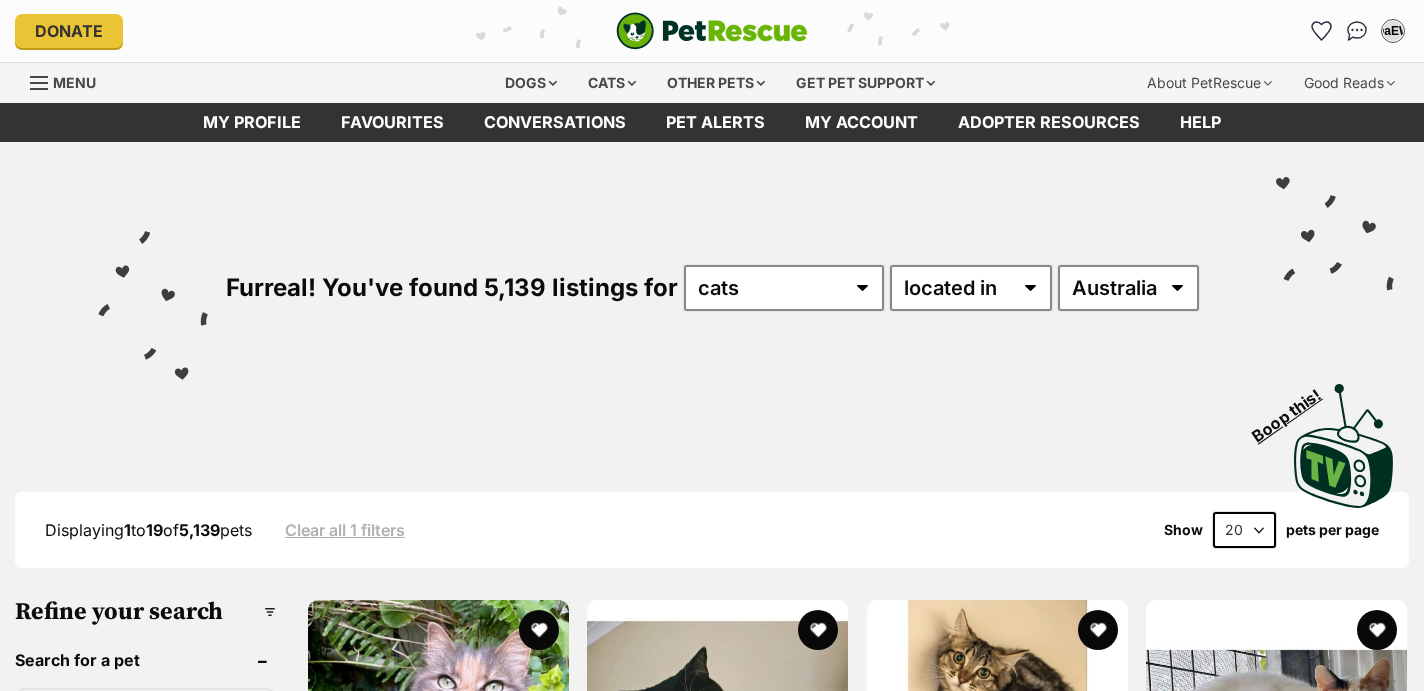 scroll, scrollTop: 0, scrollLeft: 0, axis: both 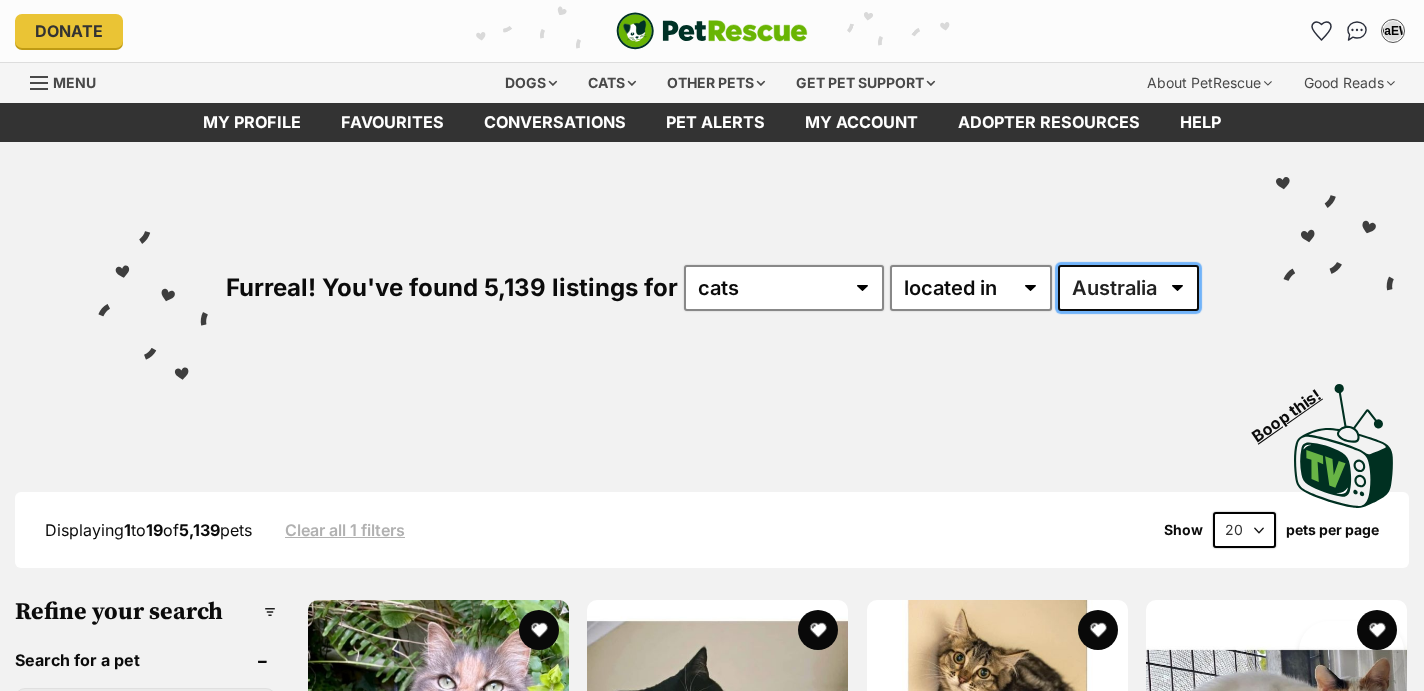 click on "Australia
ACT
NSW
NT
QLD
SA
TAS
VIC
WA" at bounding box center [1128, 288] 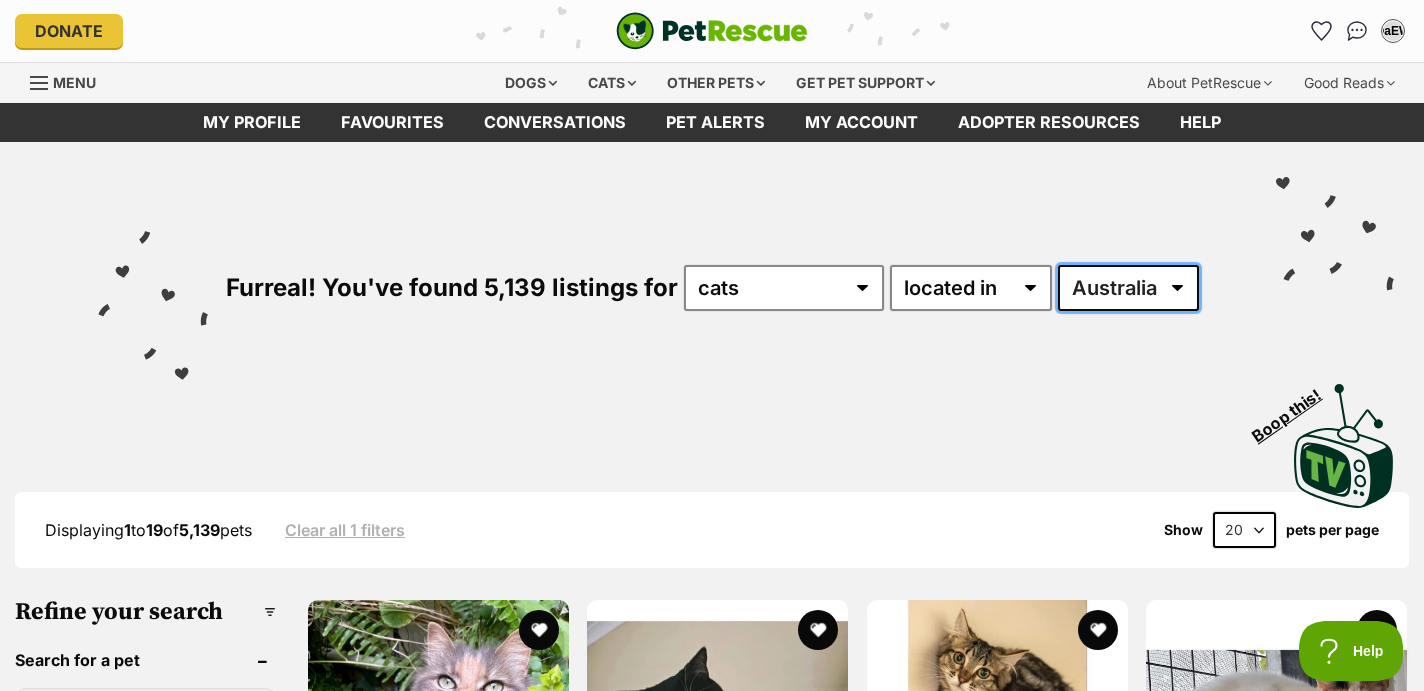 scroll, scrollTop: 0, scrollLeft: 0, axis: both 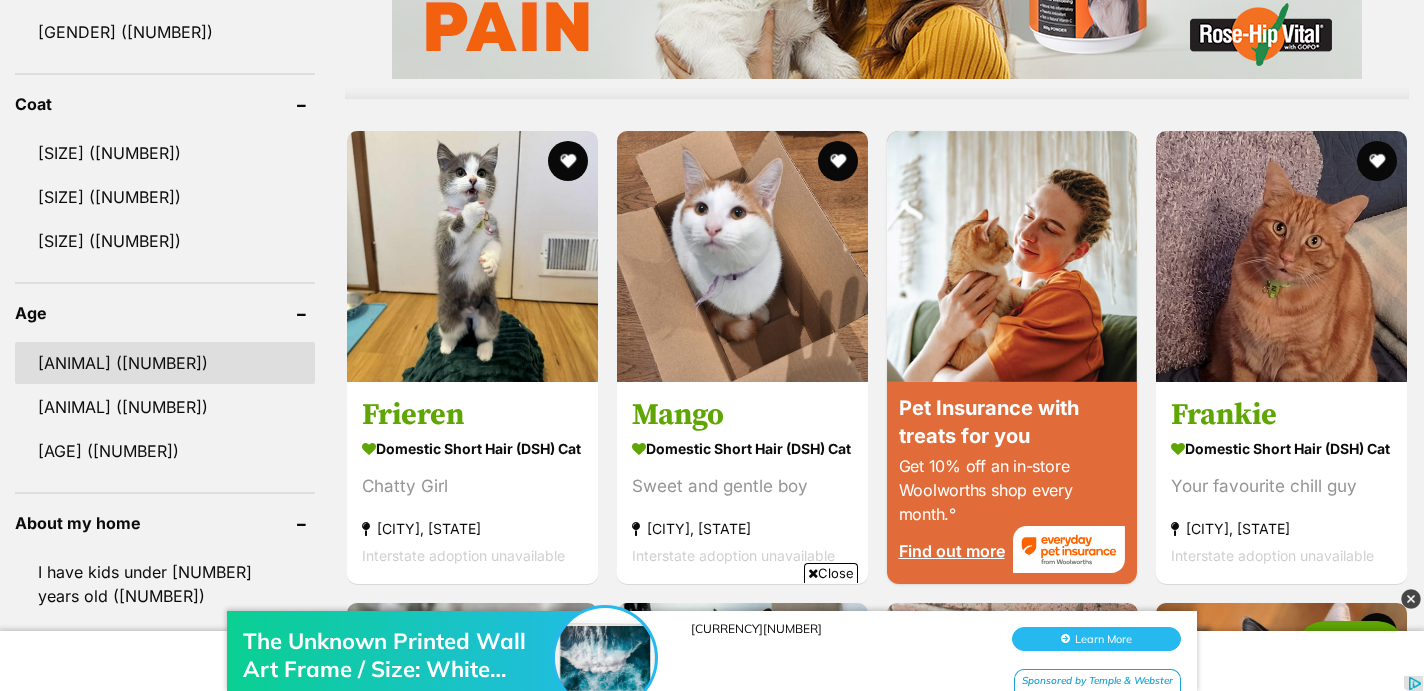click on "Kitten (152)" at bounding box center [165, 363] 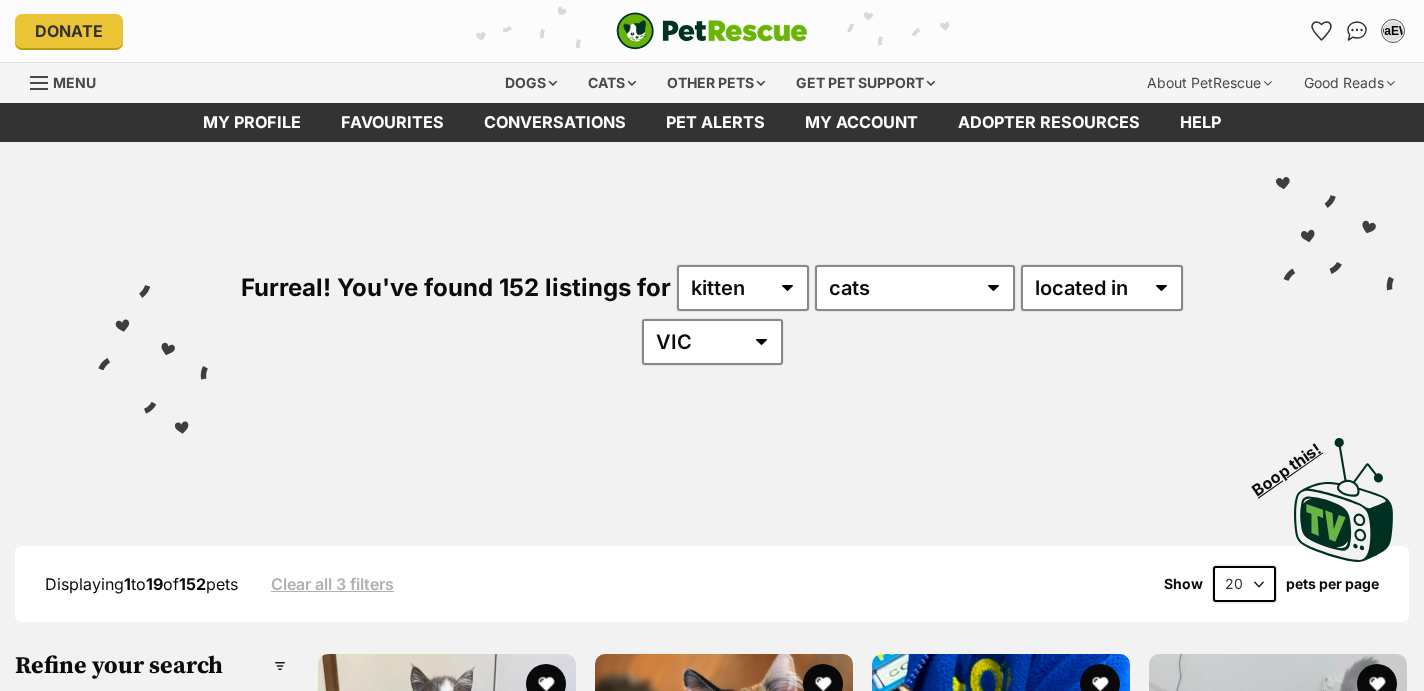 scroll, scrollTop: 0, scrollLeft: 0, axis: both 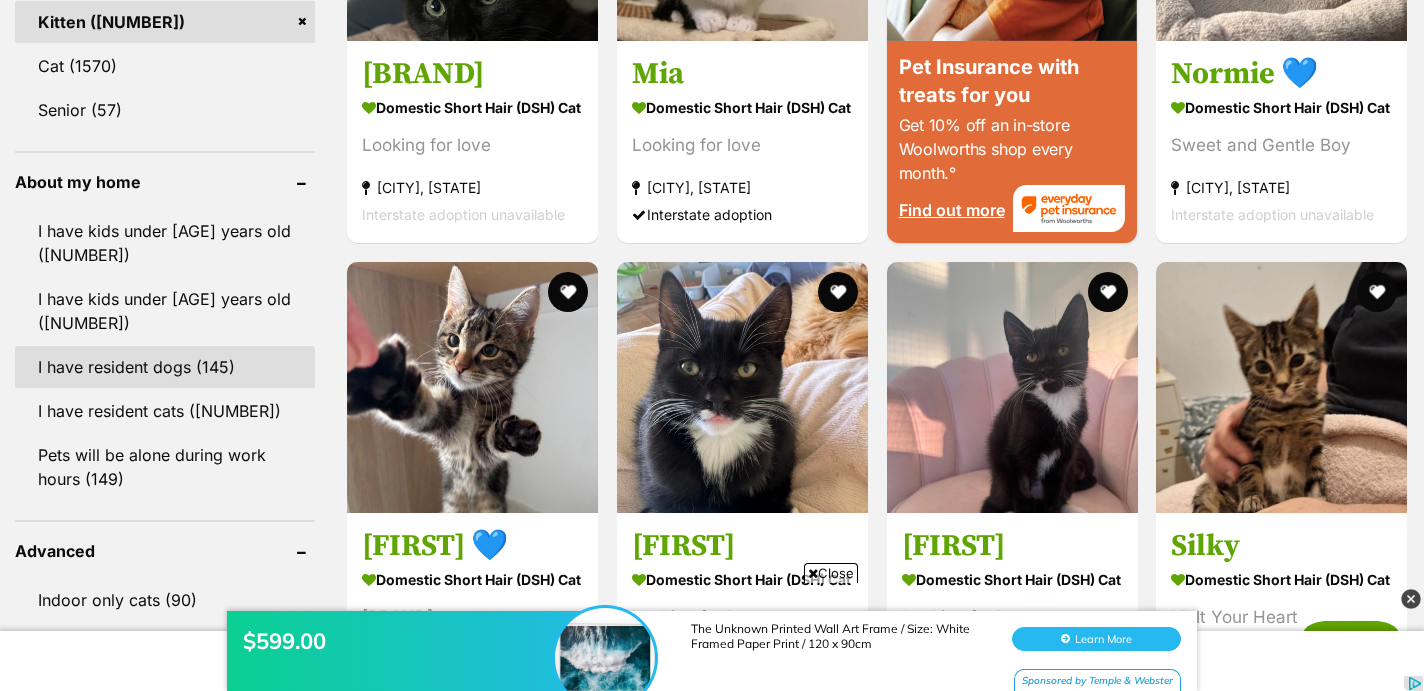 click on "I have resident dogs (145)" at bounding box center [165, 367] 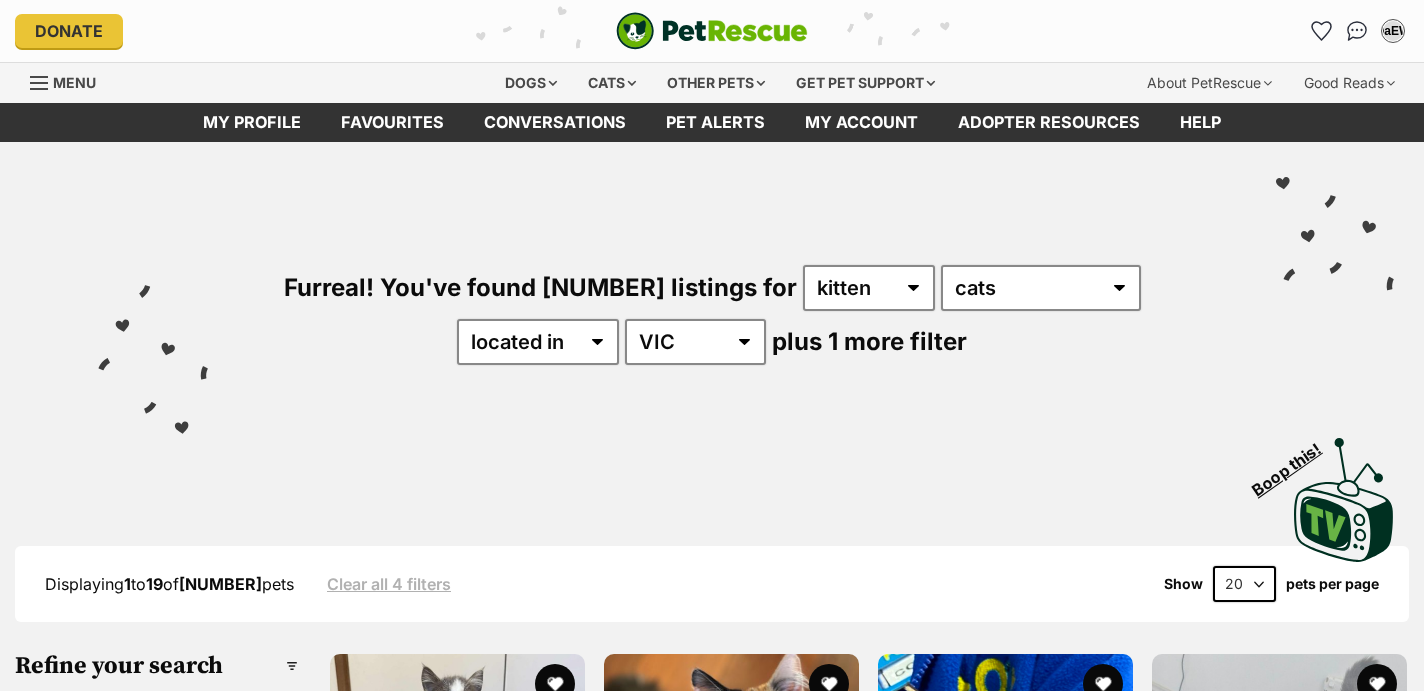 scroll, scrollTop: 0, scrollLeft: 0, axis: both 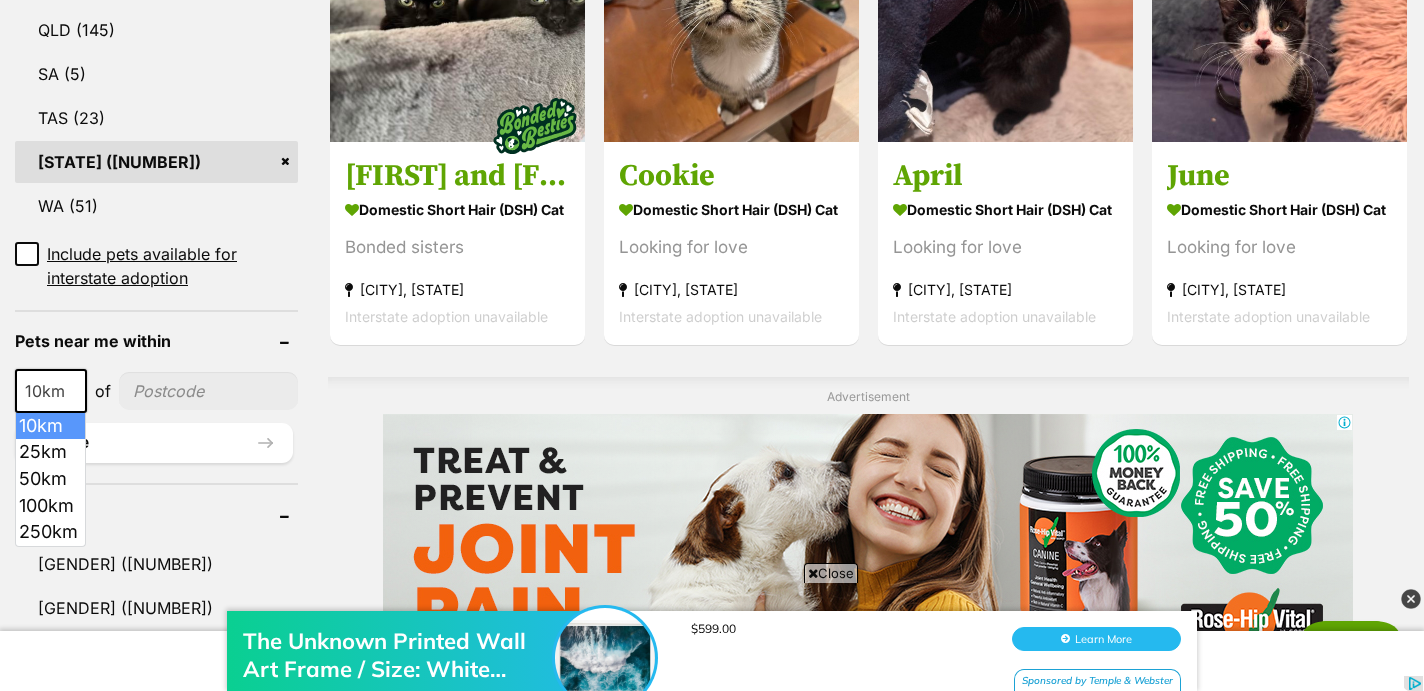 click at bounding box center (76, 391) 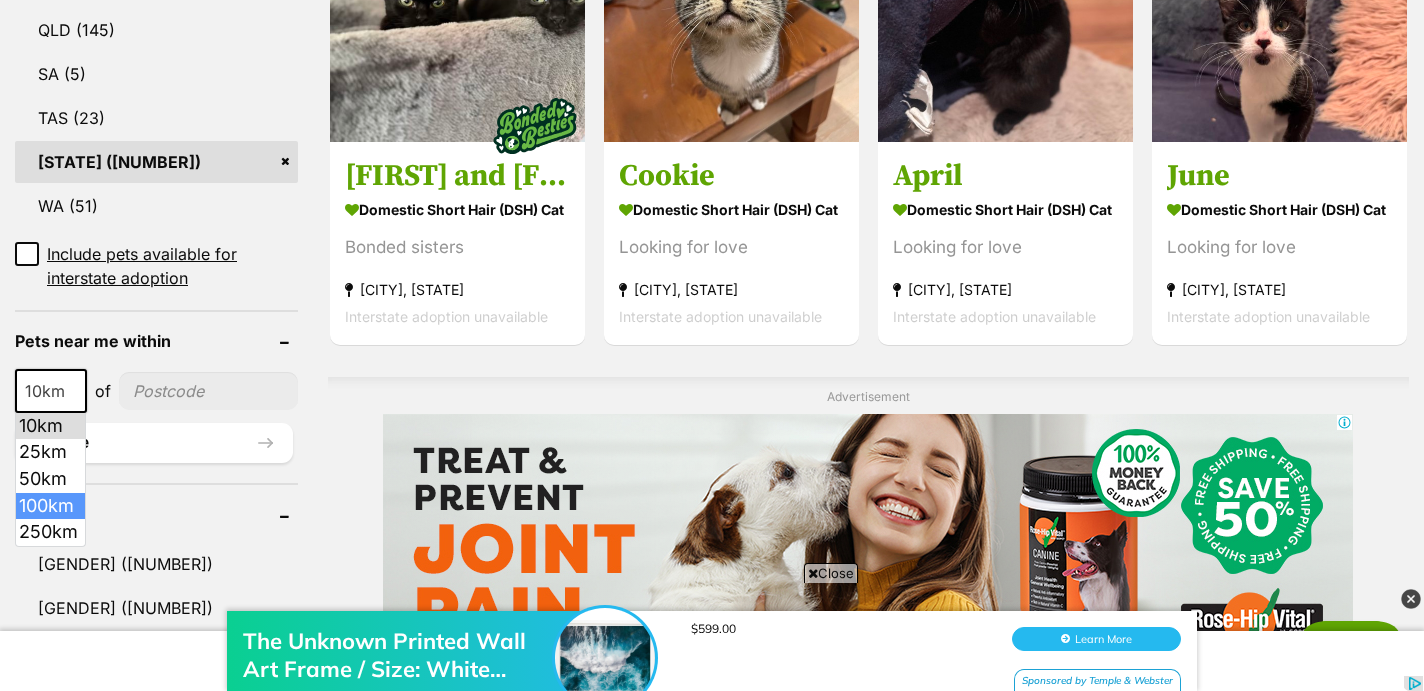 select on "100" 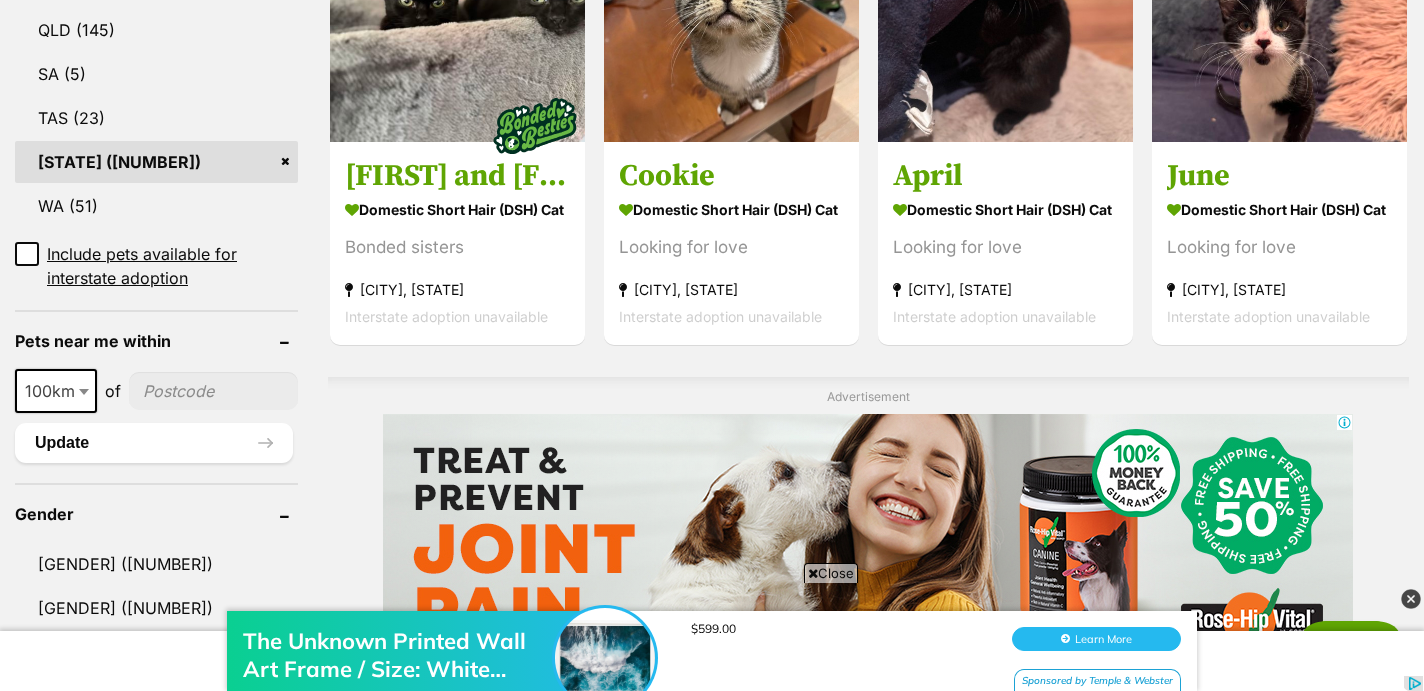 click at bounding box center (213, 391) 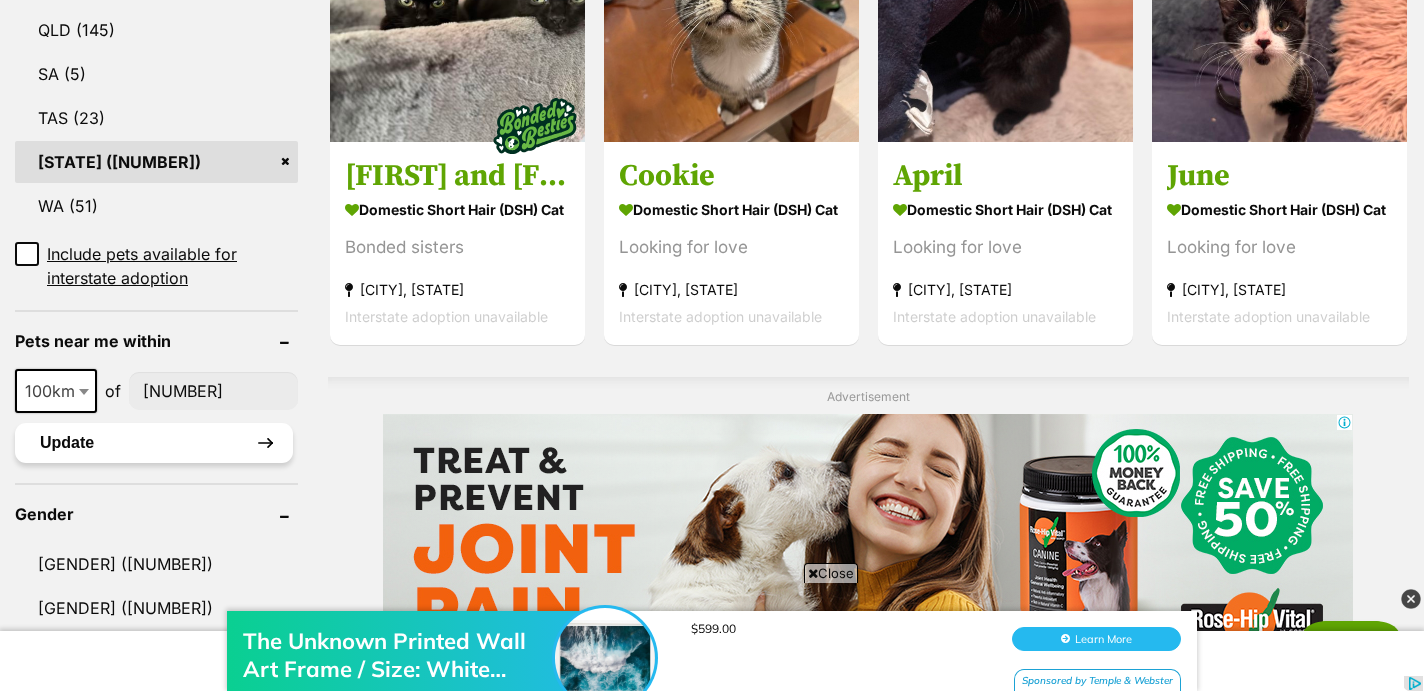 type on "3942" 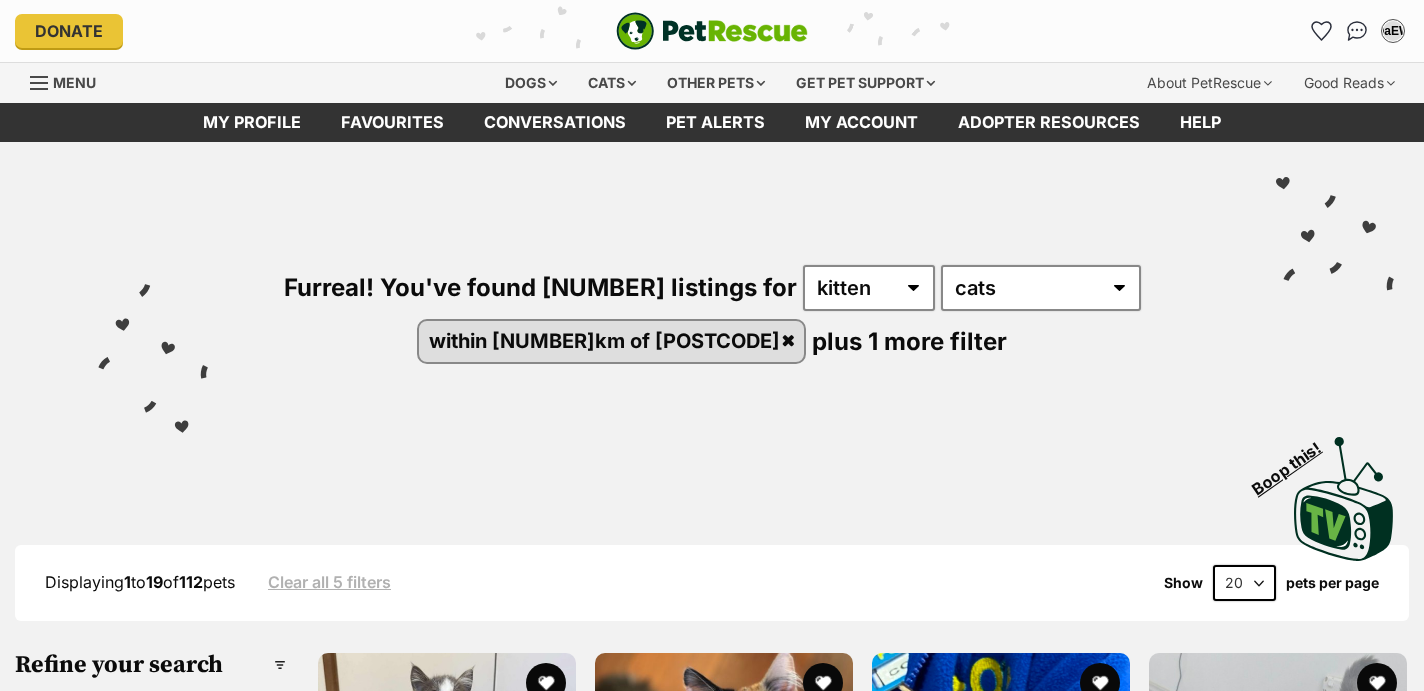 scroll, scrollTop: 0, scrollLeft: 0, axis: both 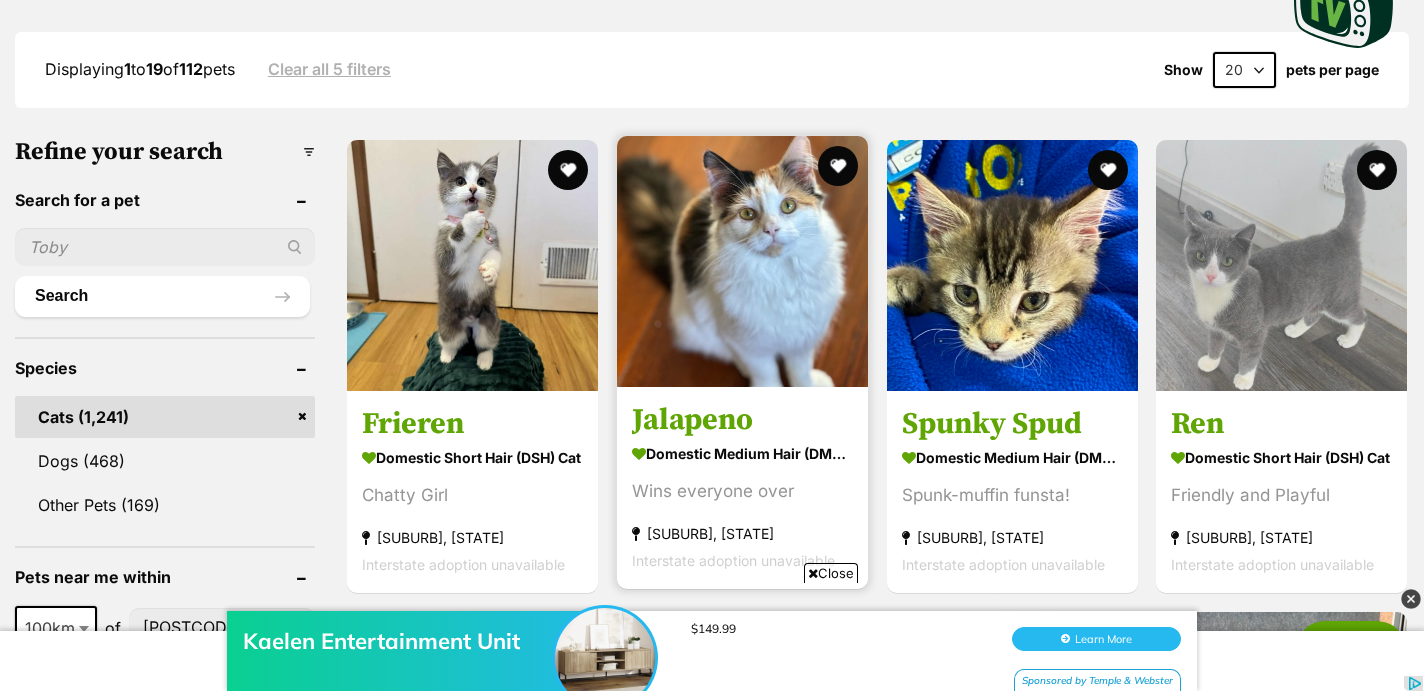 click at bounding box center [742, 261] 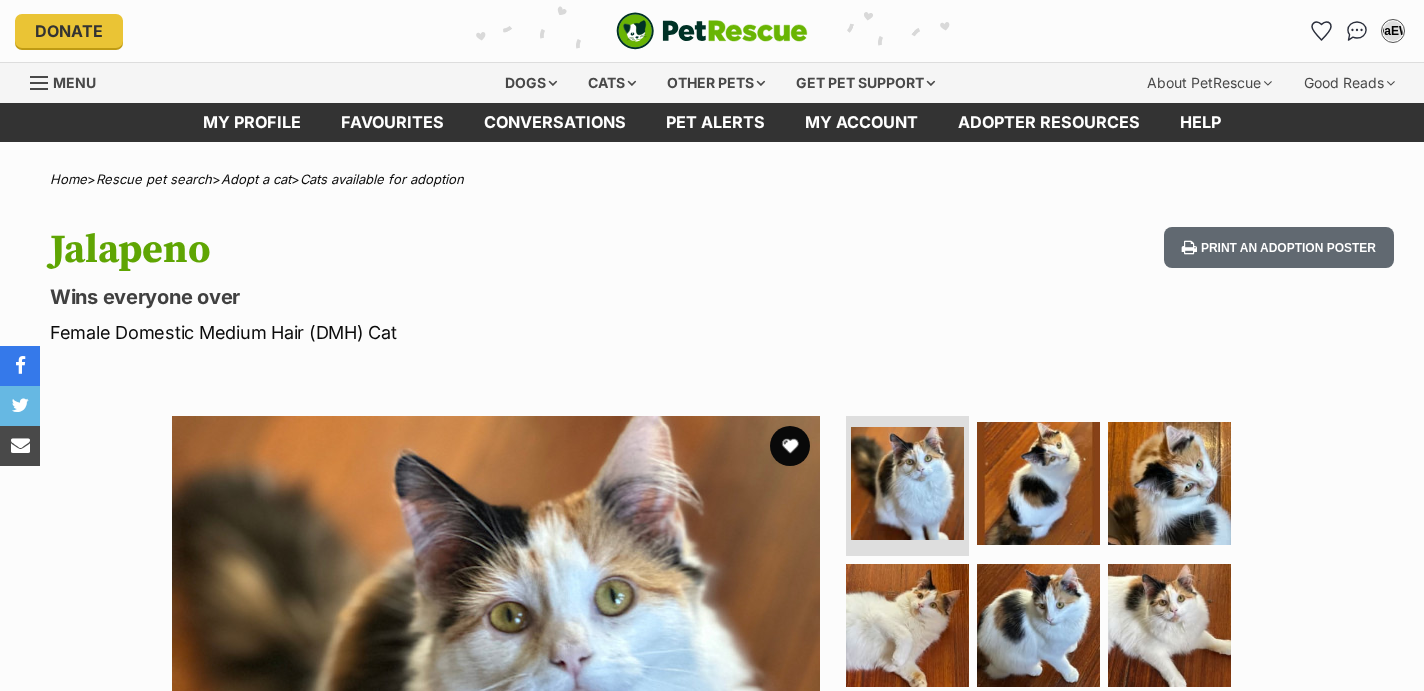 scroll, scrollTop: 0, scrollLeft: 0, axis: both 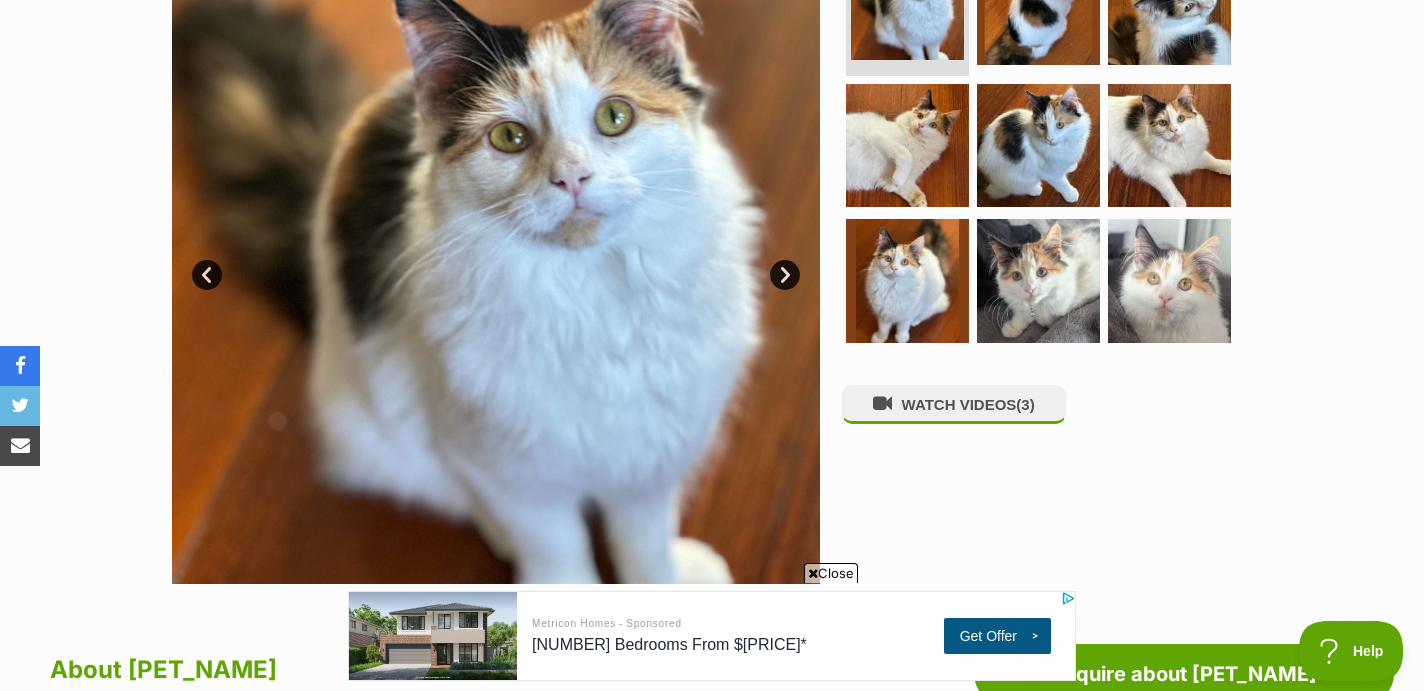 click on "Next" at bounding box center [785, 275] 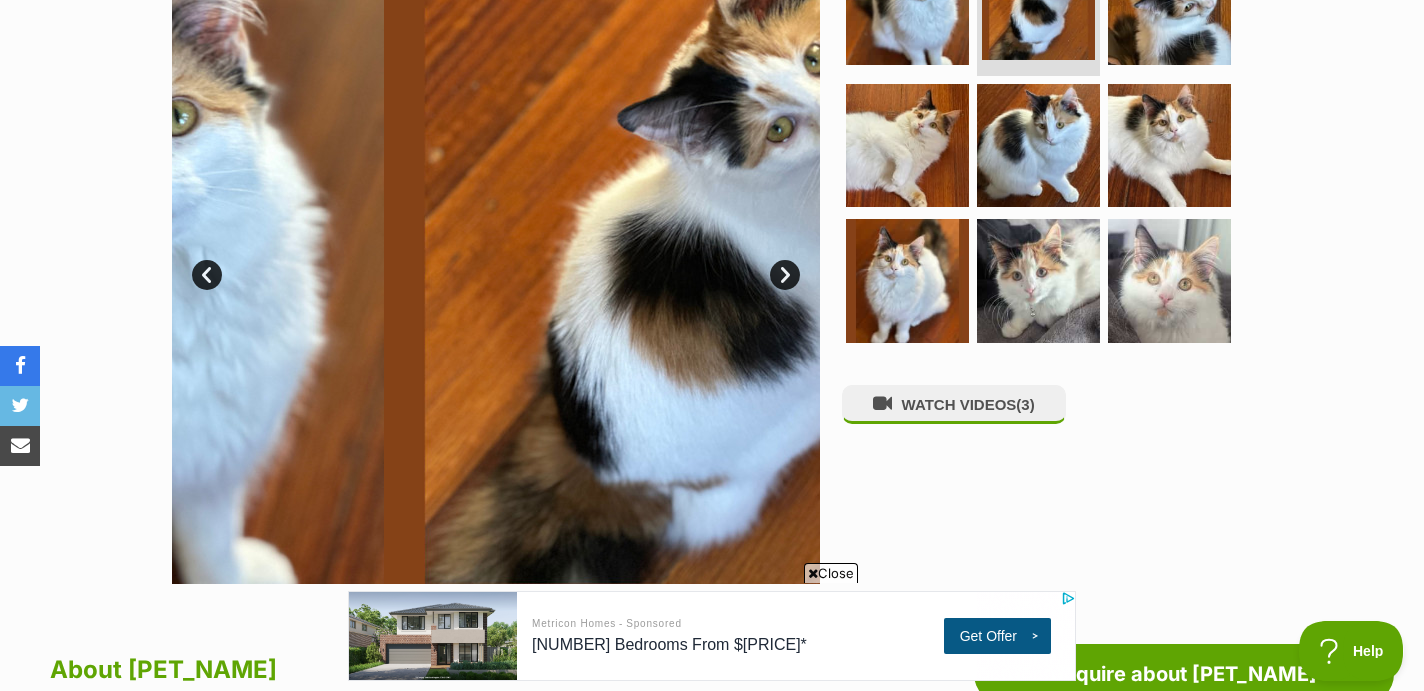scroll, scrollTop: 0, scrollLeft: 0, axis: both 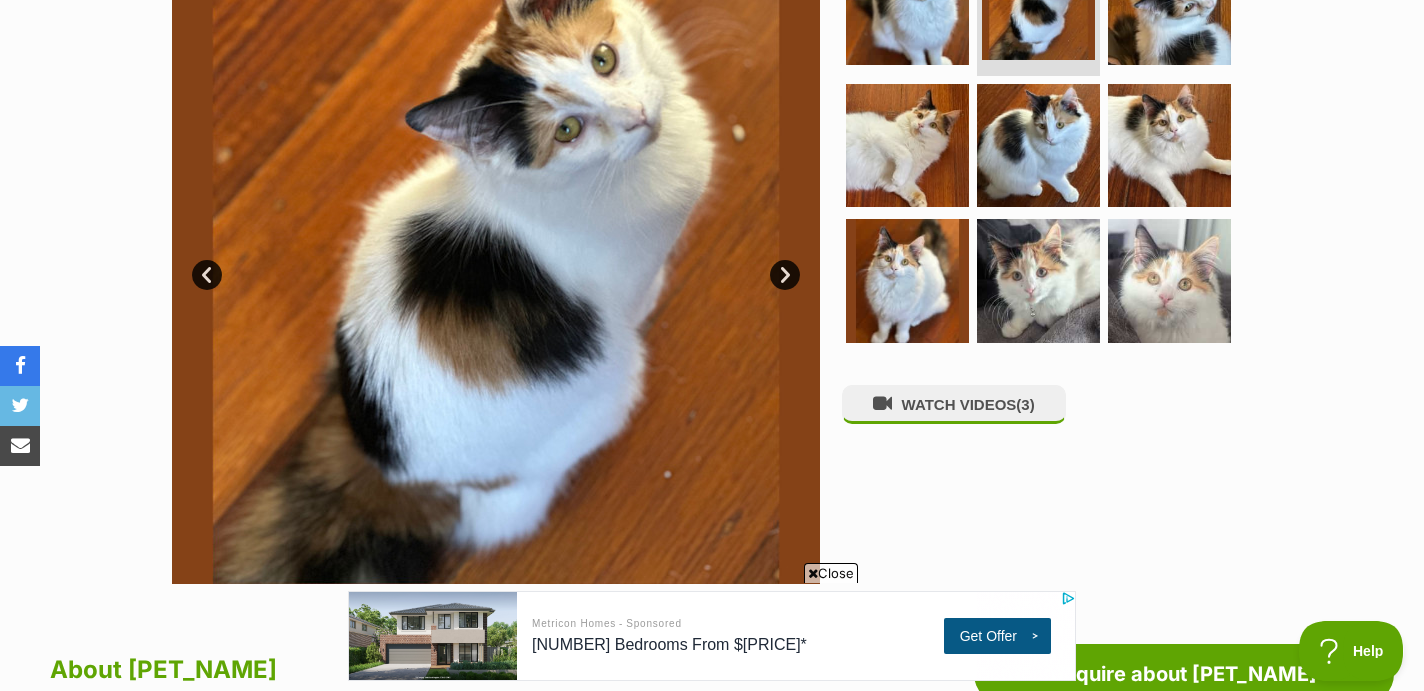 click on "Next" at bounding box center [785, 275] 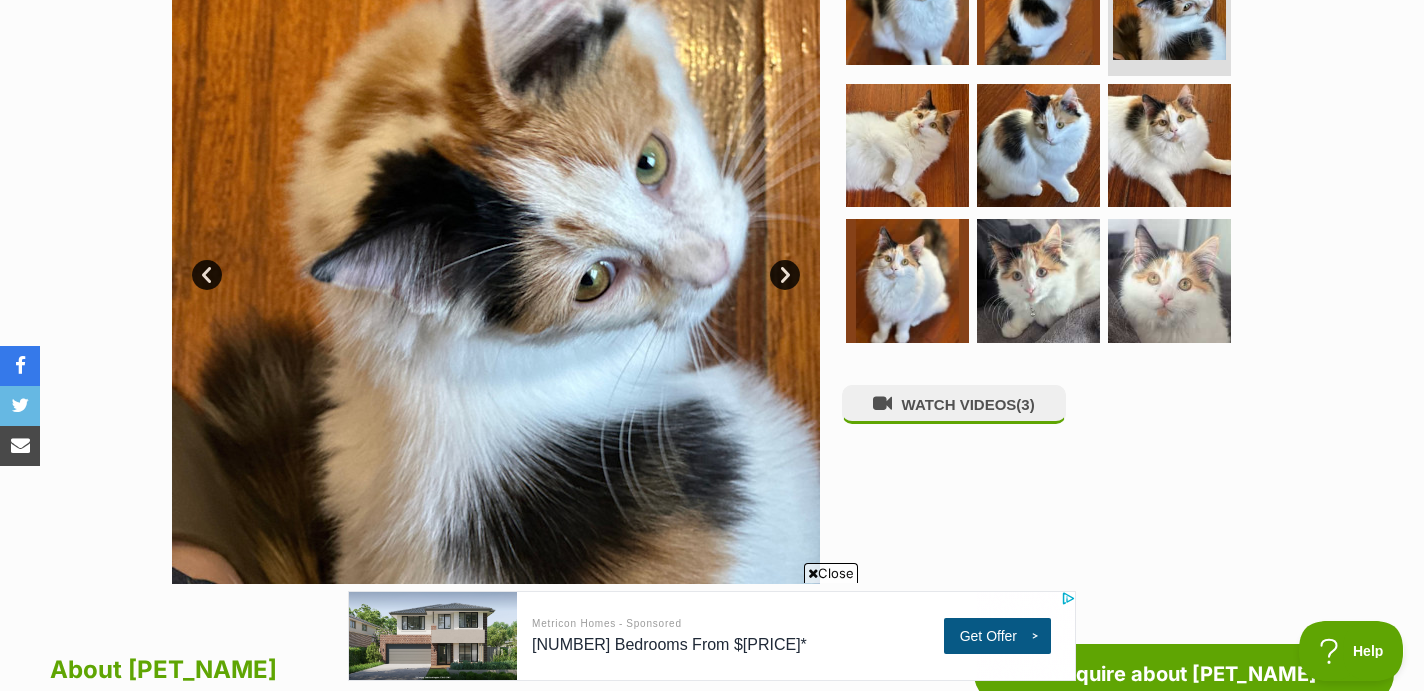 click on "Next" at bounding box center (785, 275) 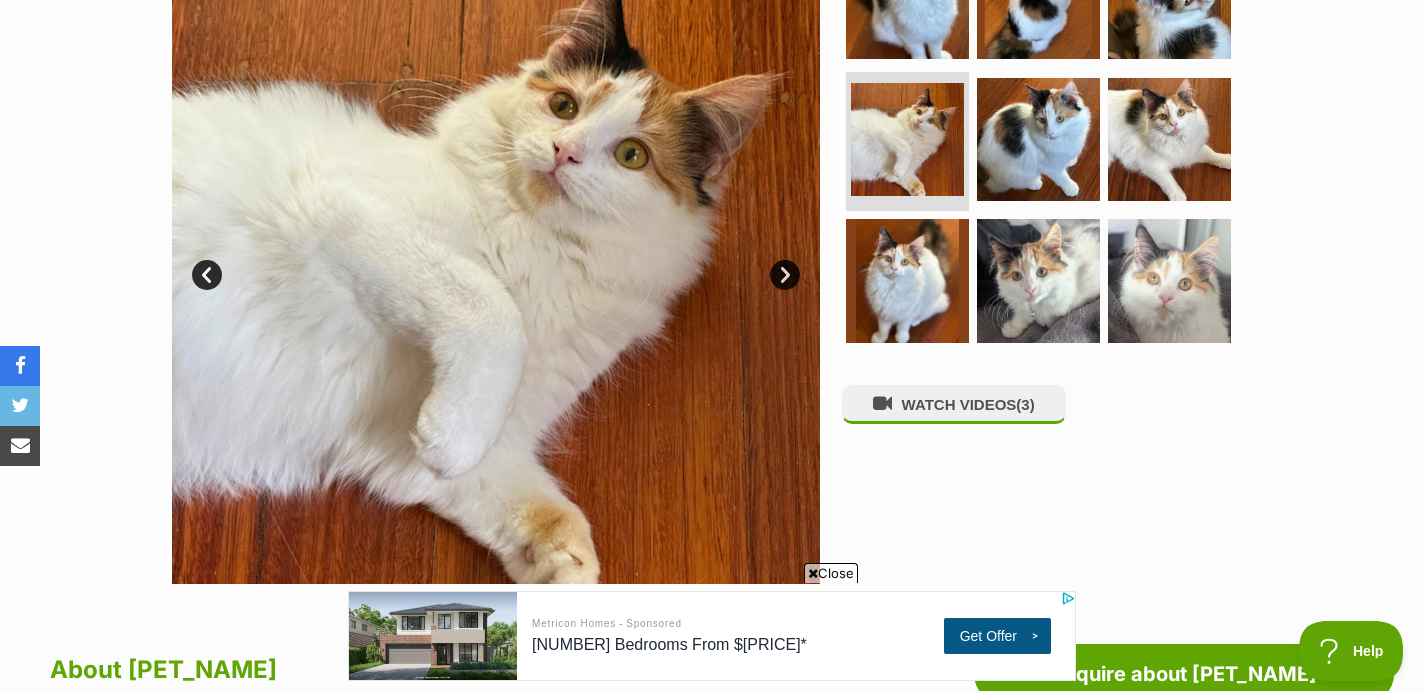 click on "Next" at bounding box center (785, 275) 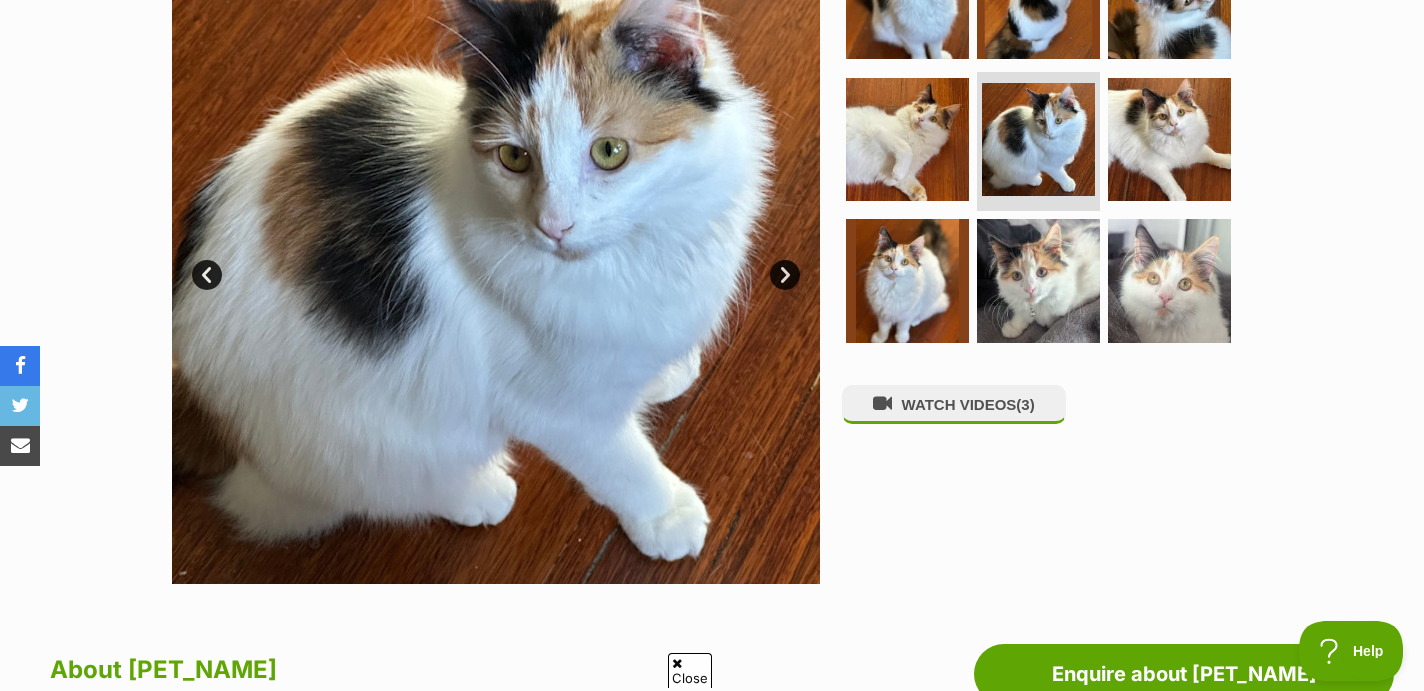 scroll 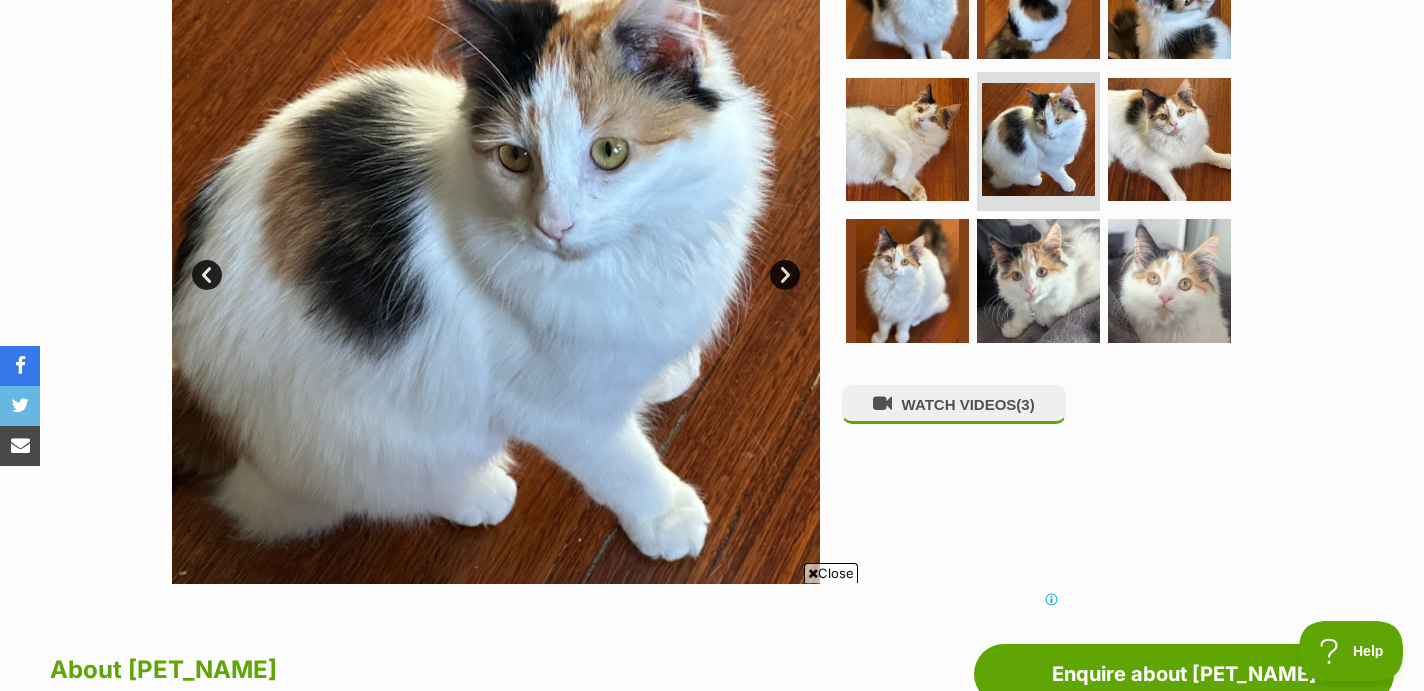 click on "Next" at bounding box center (785, 275) 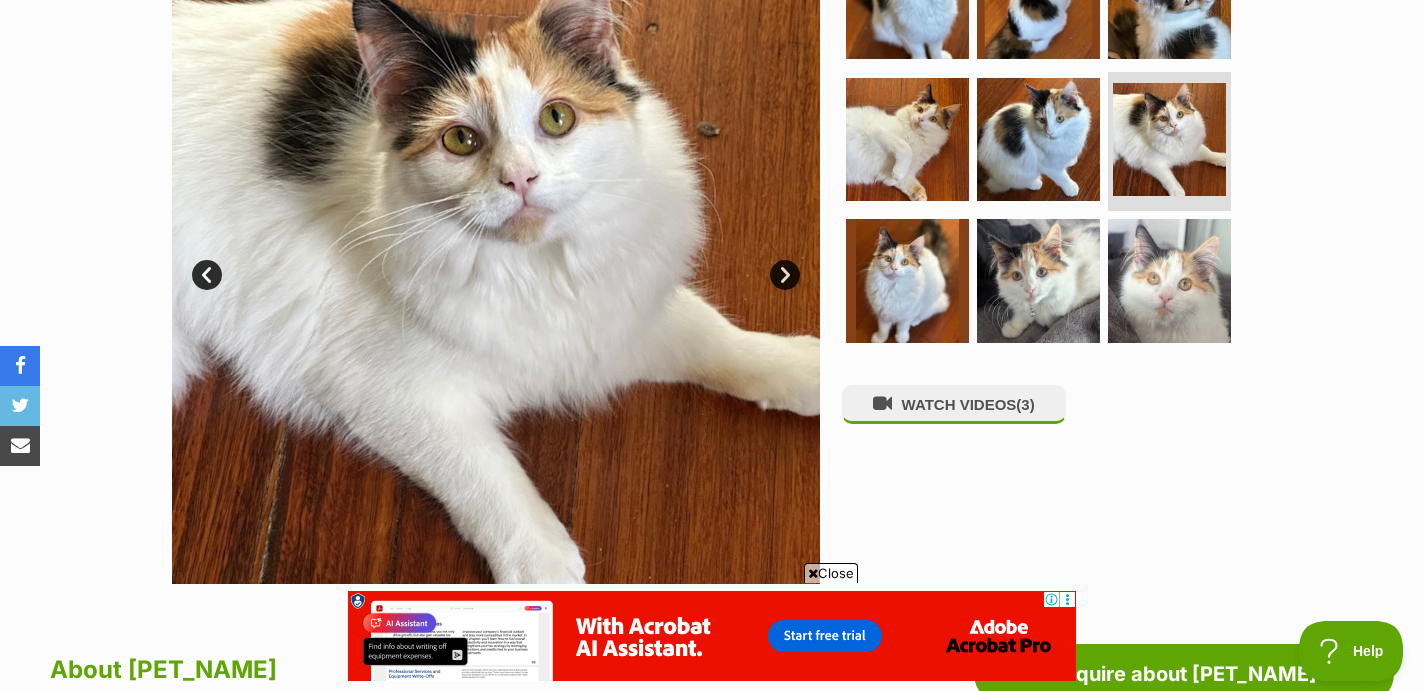 click on "Next" at bounding box center (785, 275) 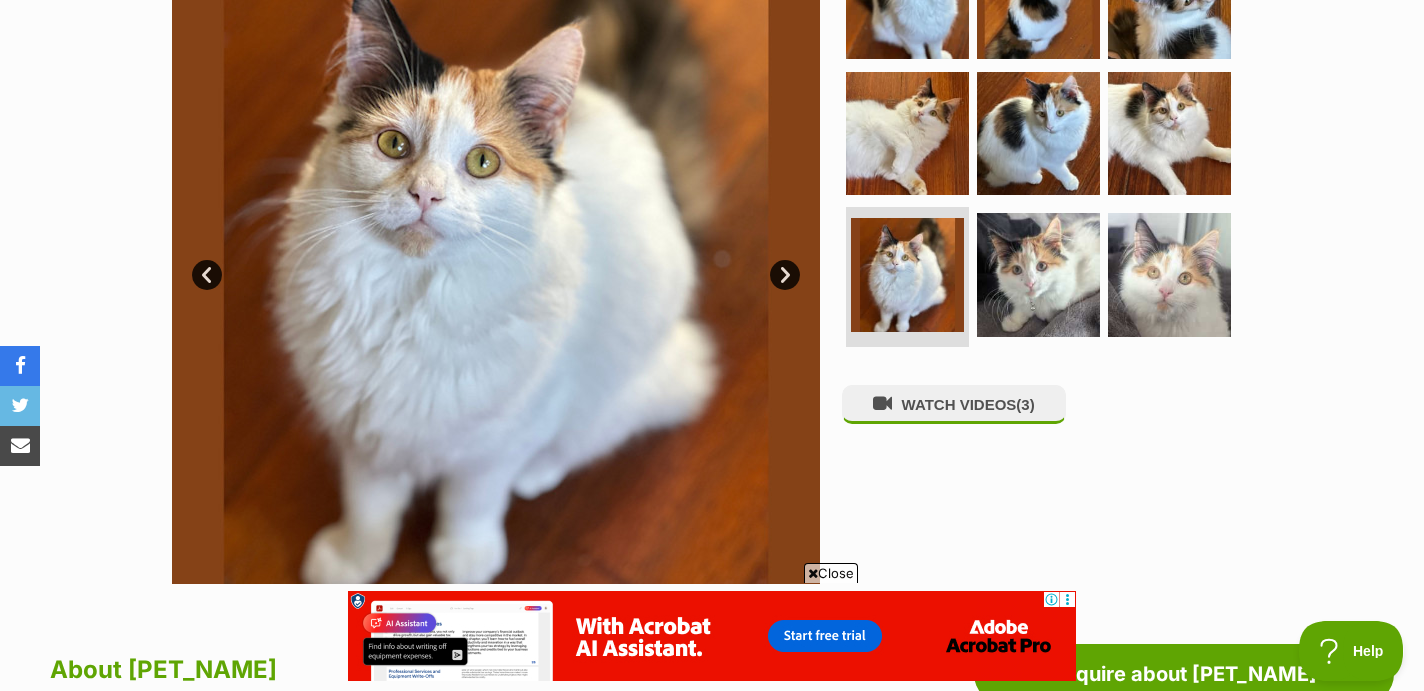 click on "Next" at bounding box center [785, 275] 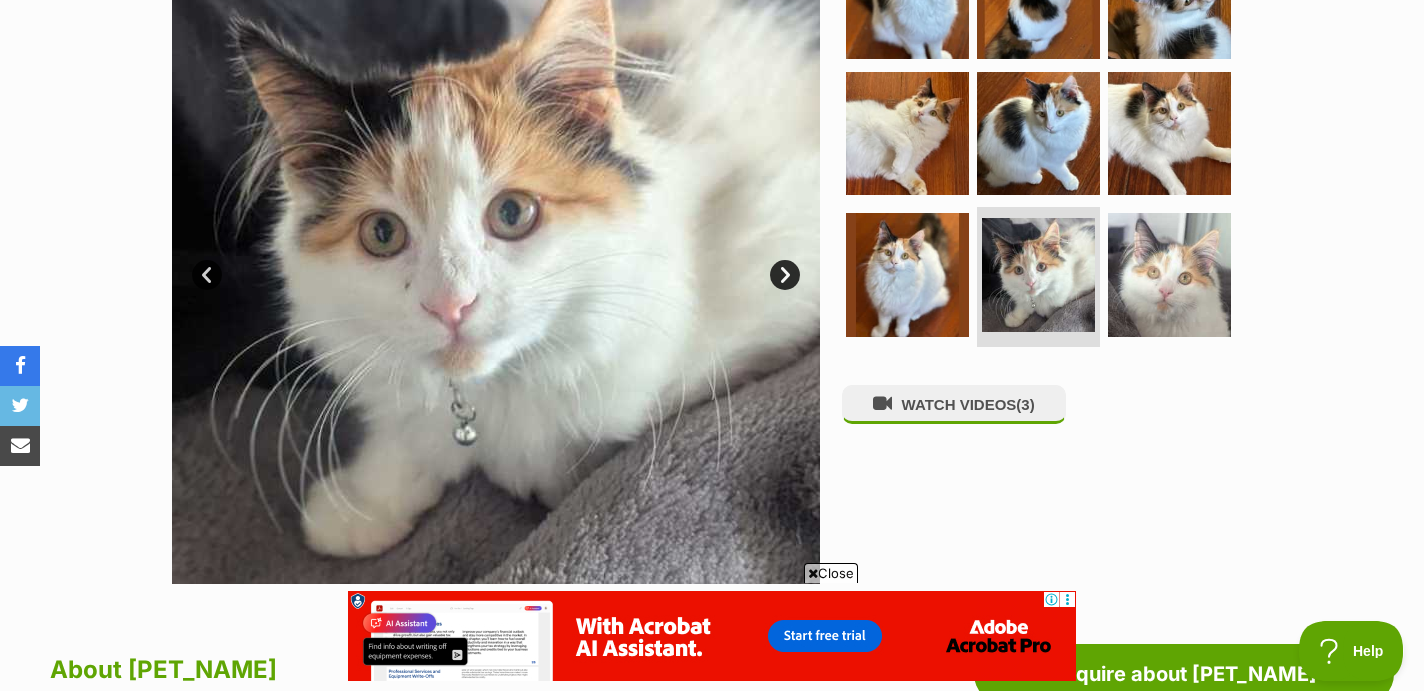 click on "Next" at bounding box center [785, 275] 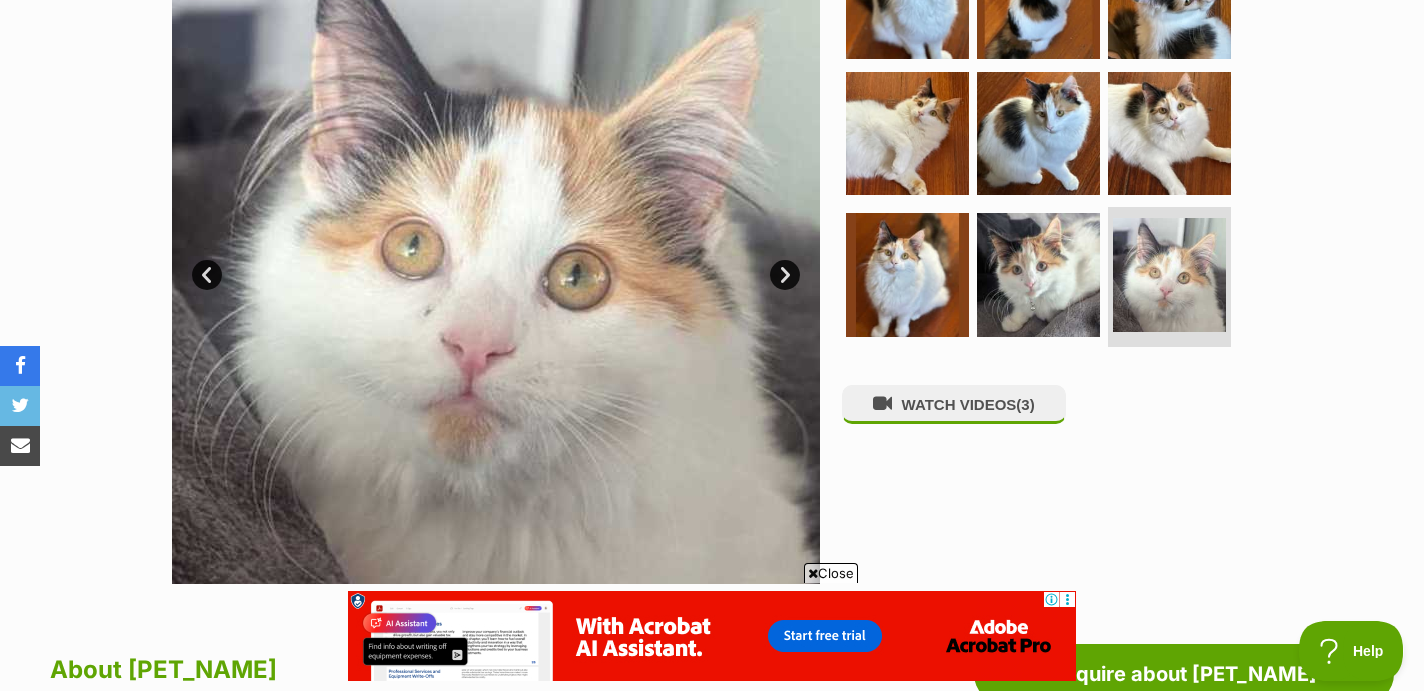 click on "Next" at bounding box center [785, 275] 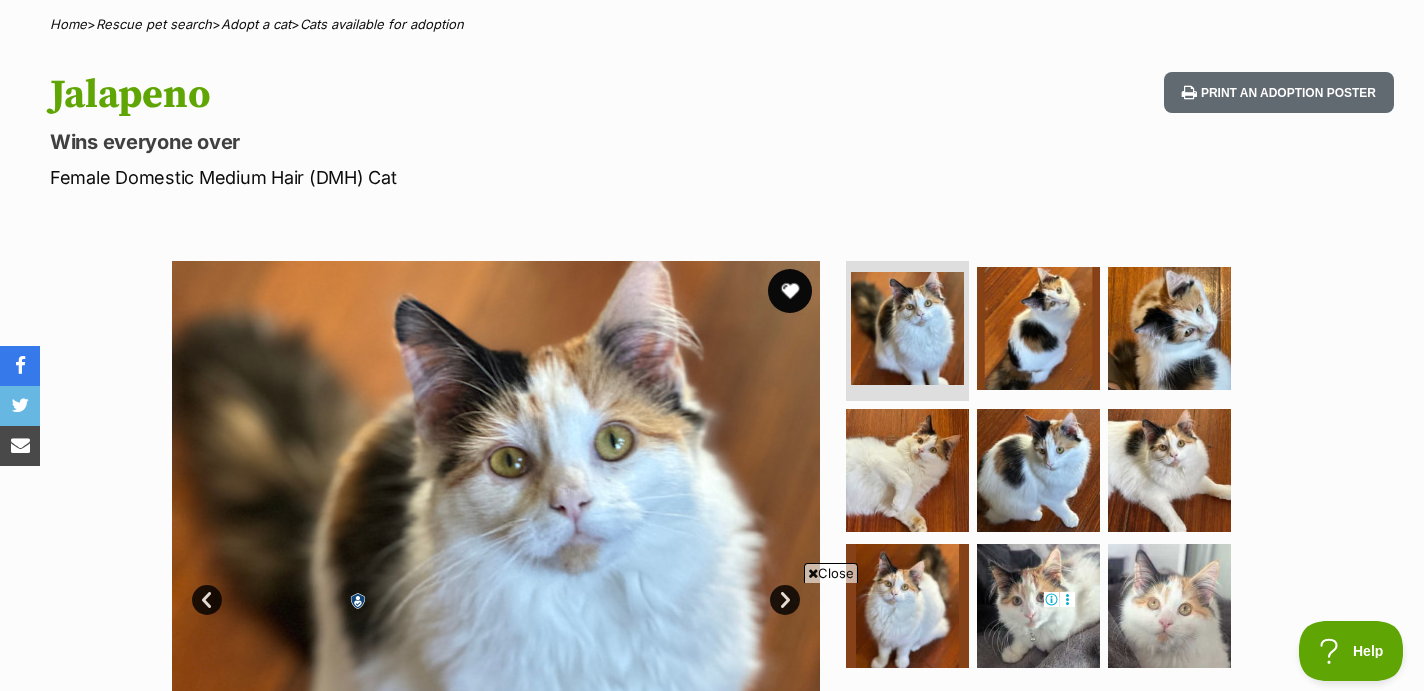 scroll, scrollTop: 172, scrollLeft: 0, axis: vertical 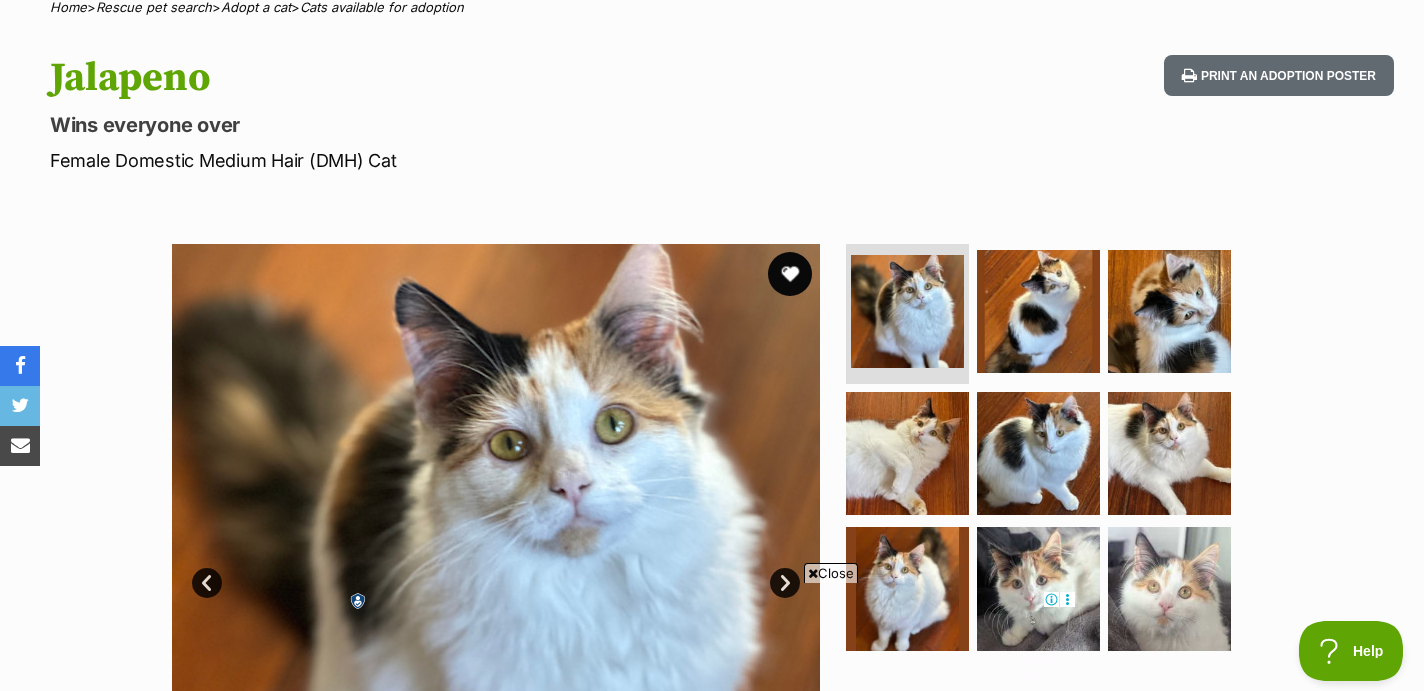 click at bounding box center (790, 274) 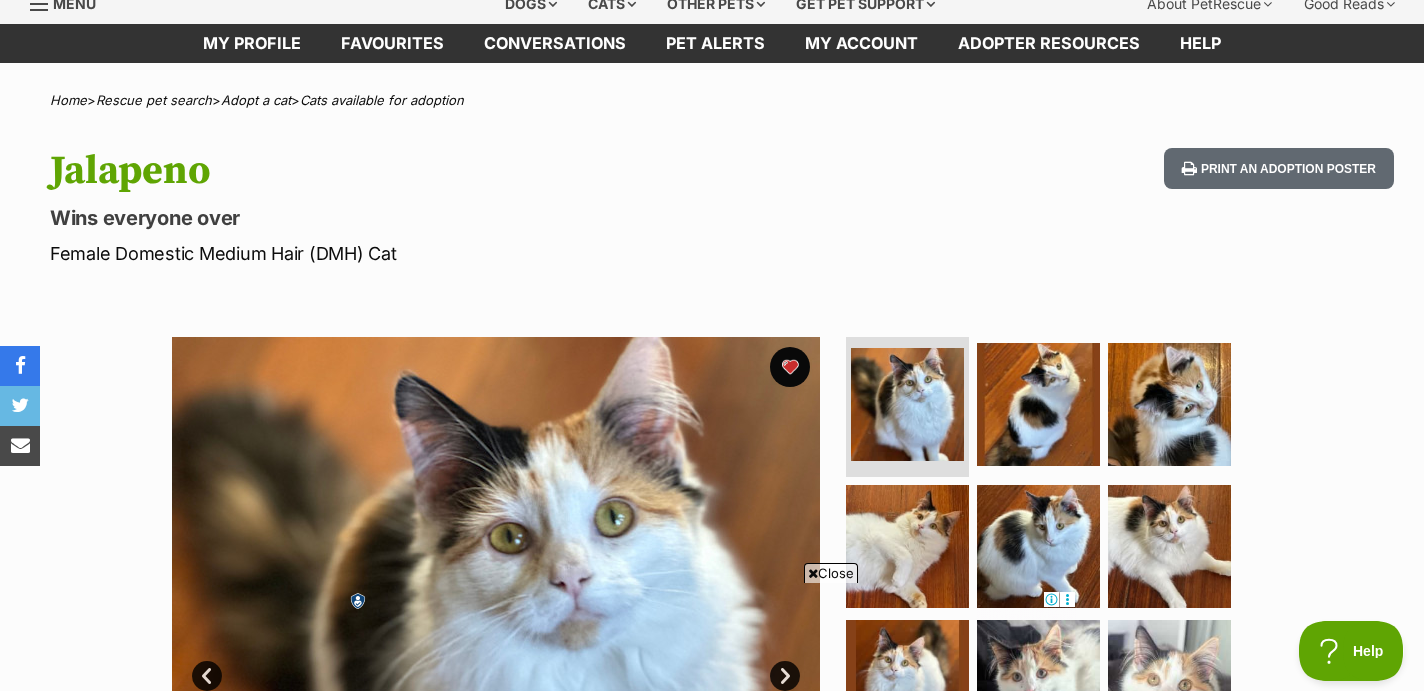 scroll, scrollTop: 0, scrollLeft: 0, axis: both 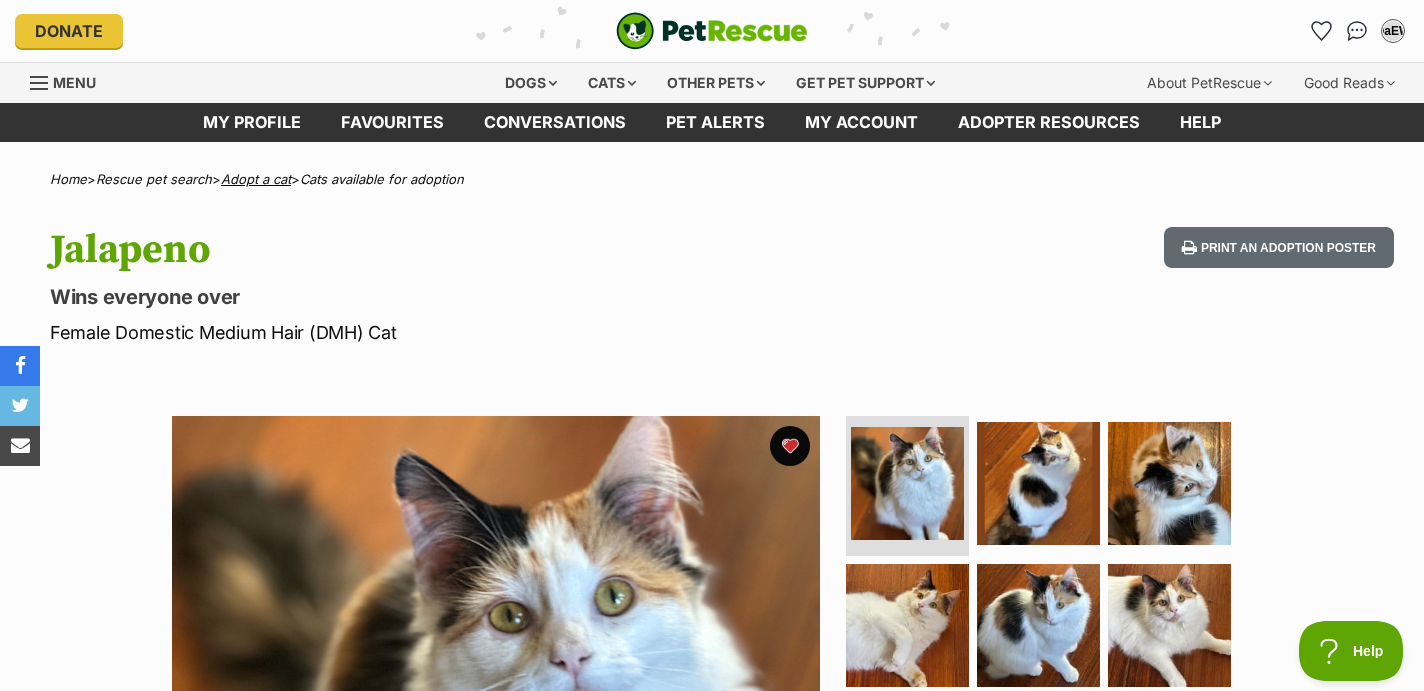 click on "Adopt a cat" at bounding box center (256, 179) 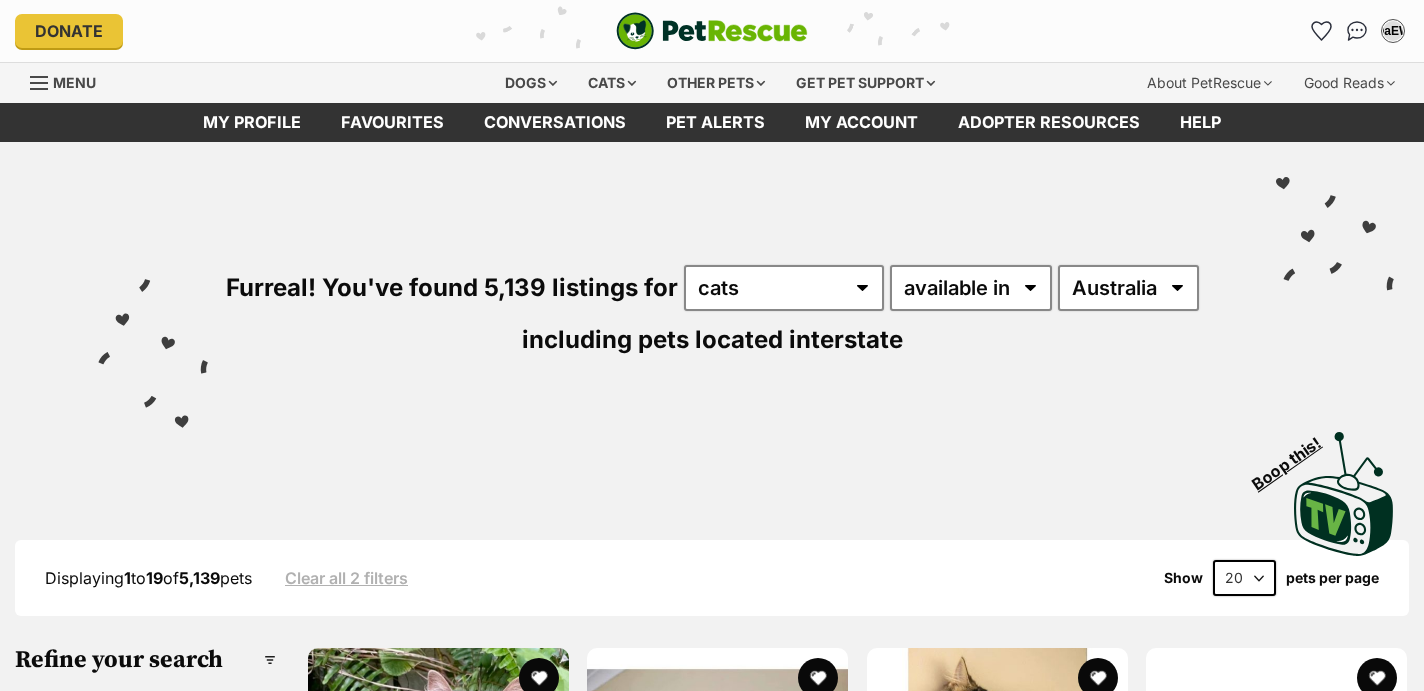 scroll, scrollTop: 0, scrollLeft: 0, axis: both 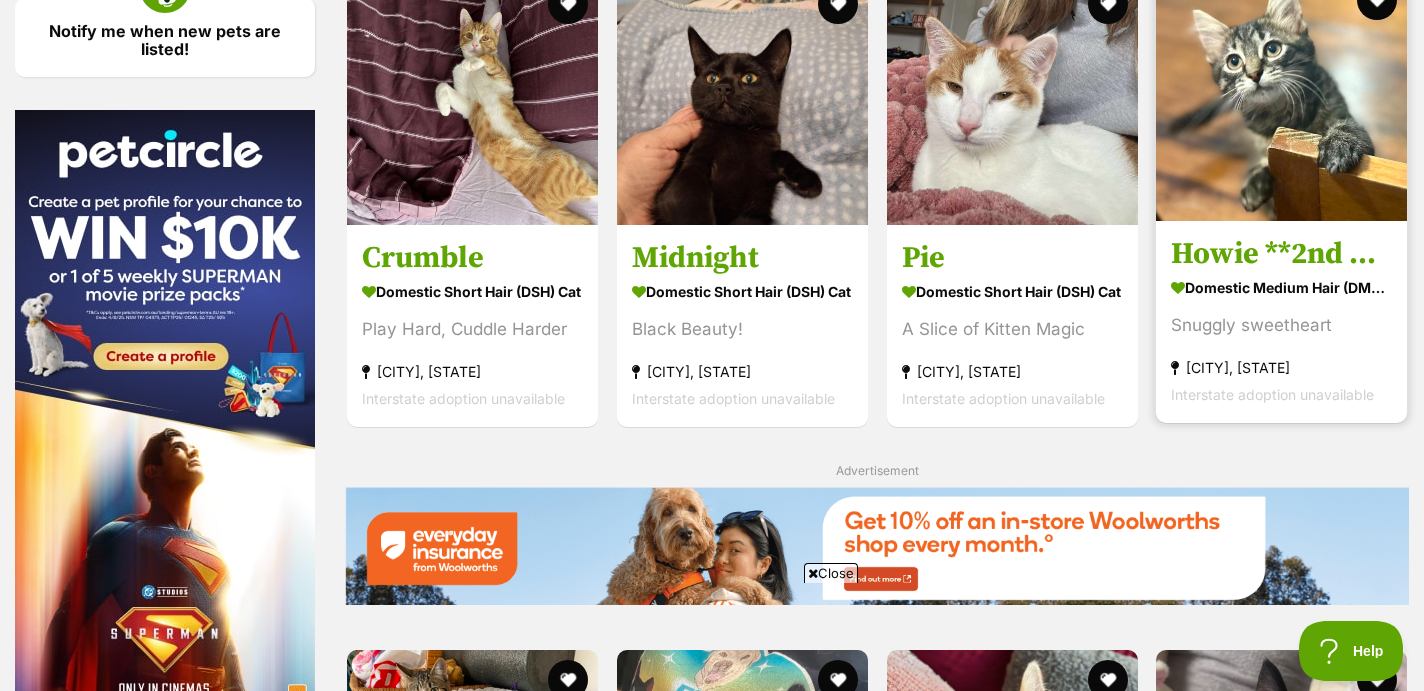 click at bounding box center (1281, 95) 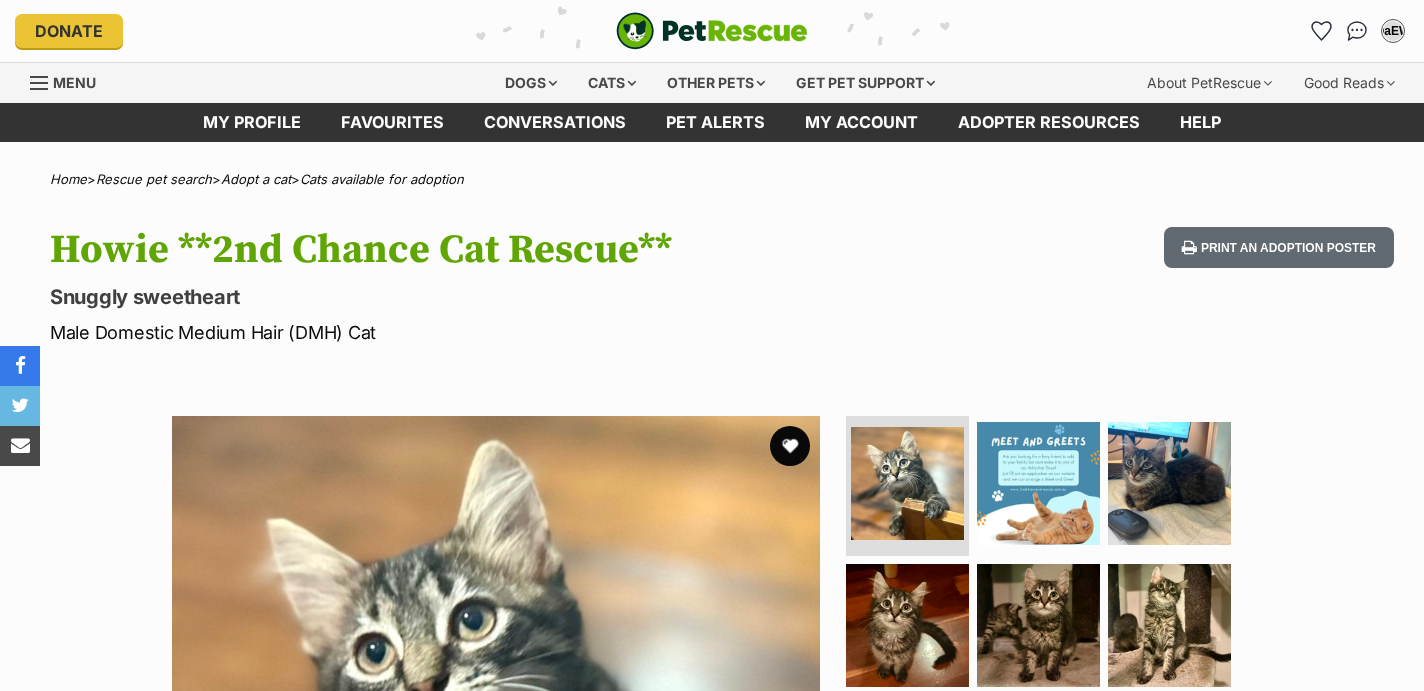 scroll, scrollTop: 0, scrollLeft: 0, axis: both 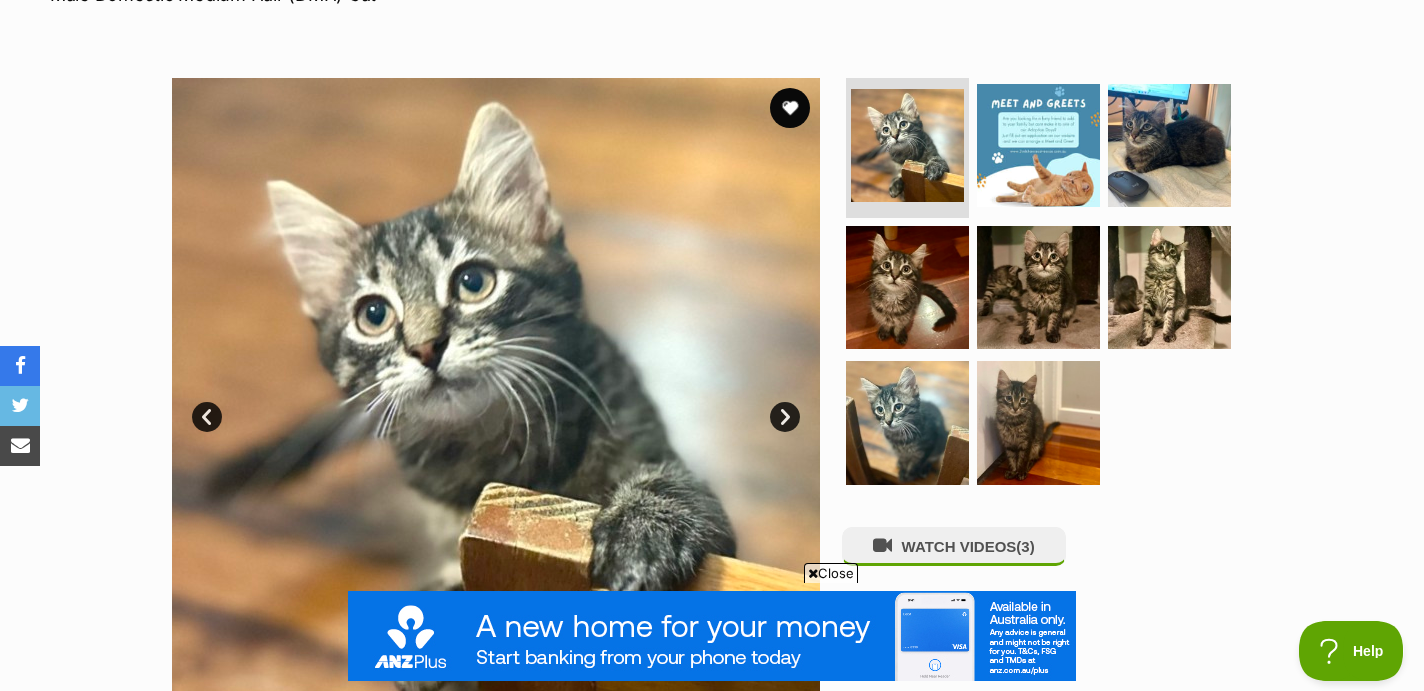 click on "Next" at bounding box center (785, 417) 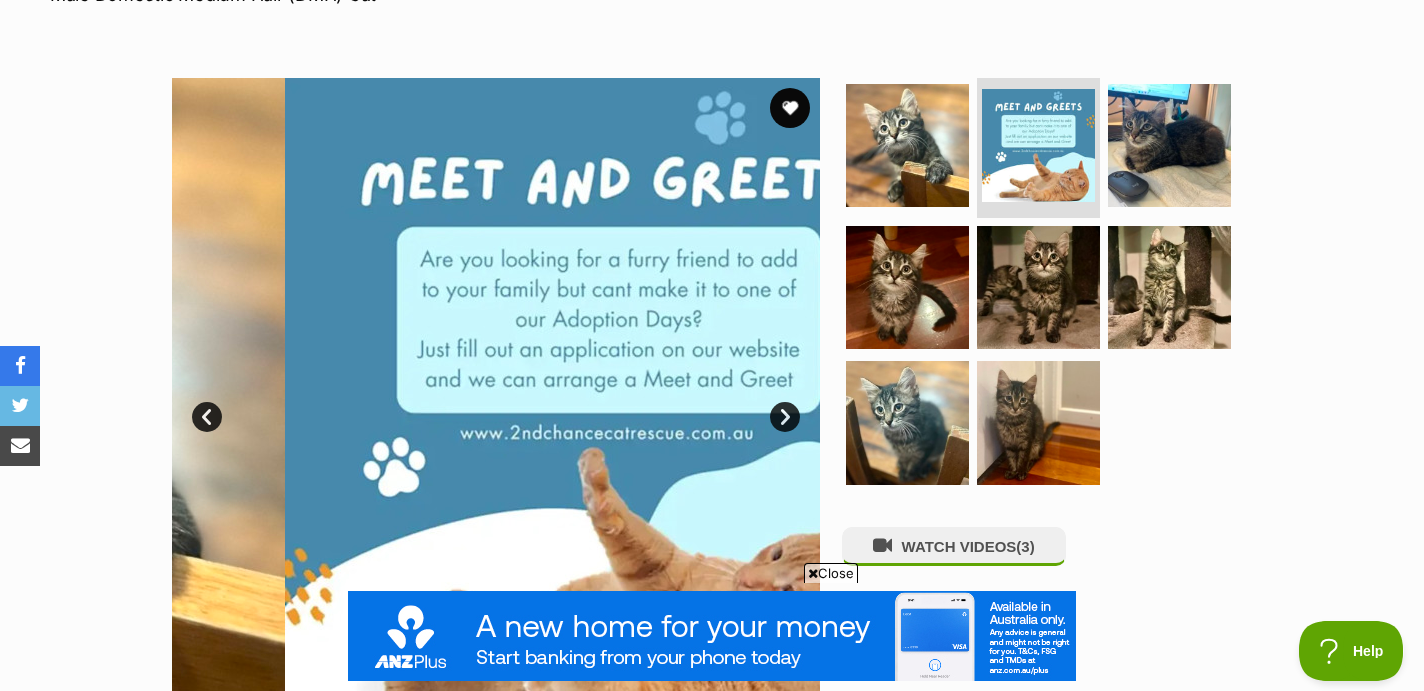 scroll, scrollTop: 0, scrollLeft: 0, axis: both 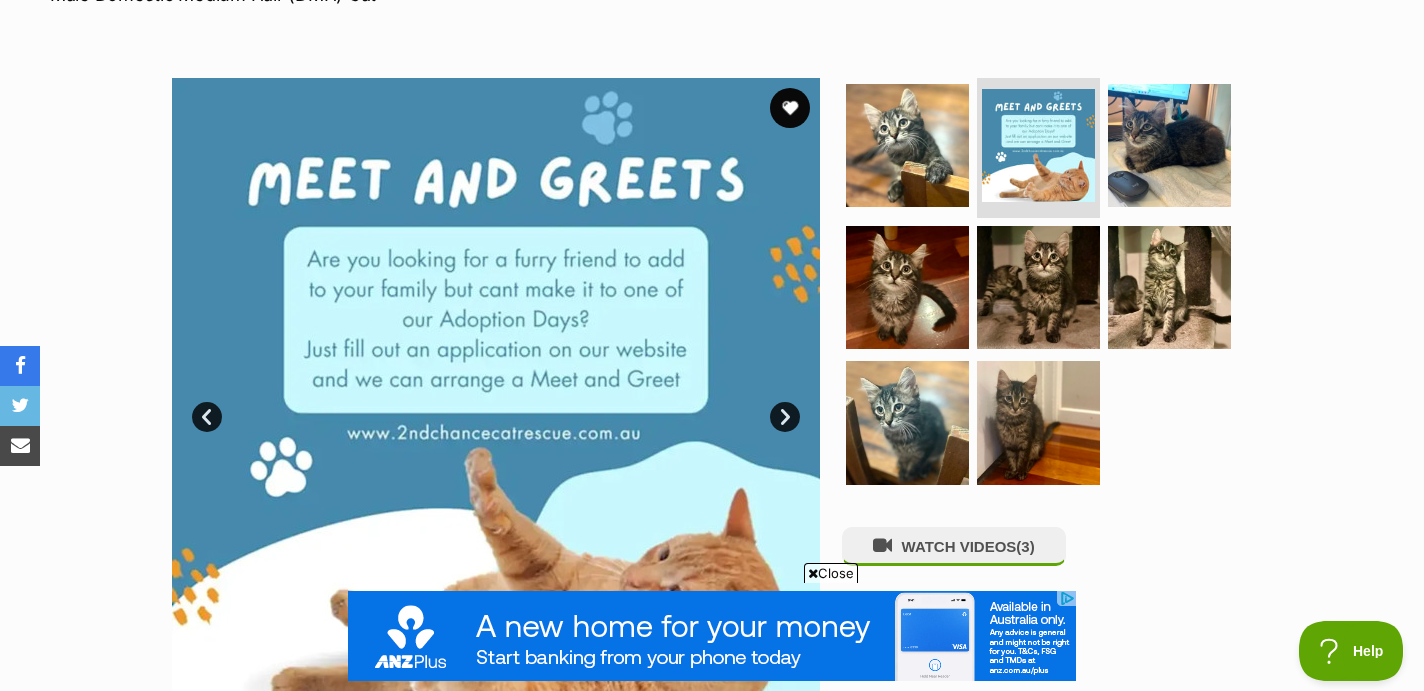 click on "Next" at bounding box center (785, 417) 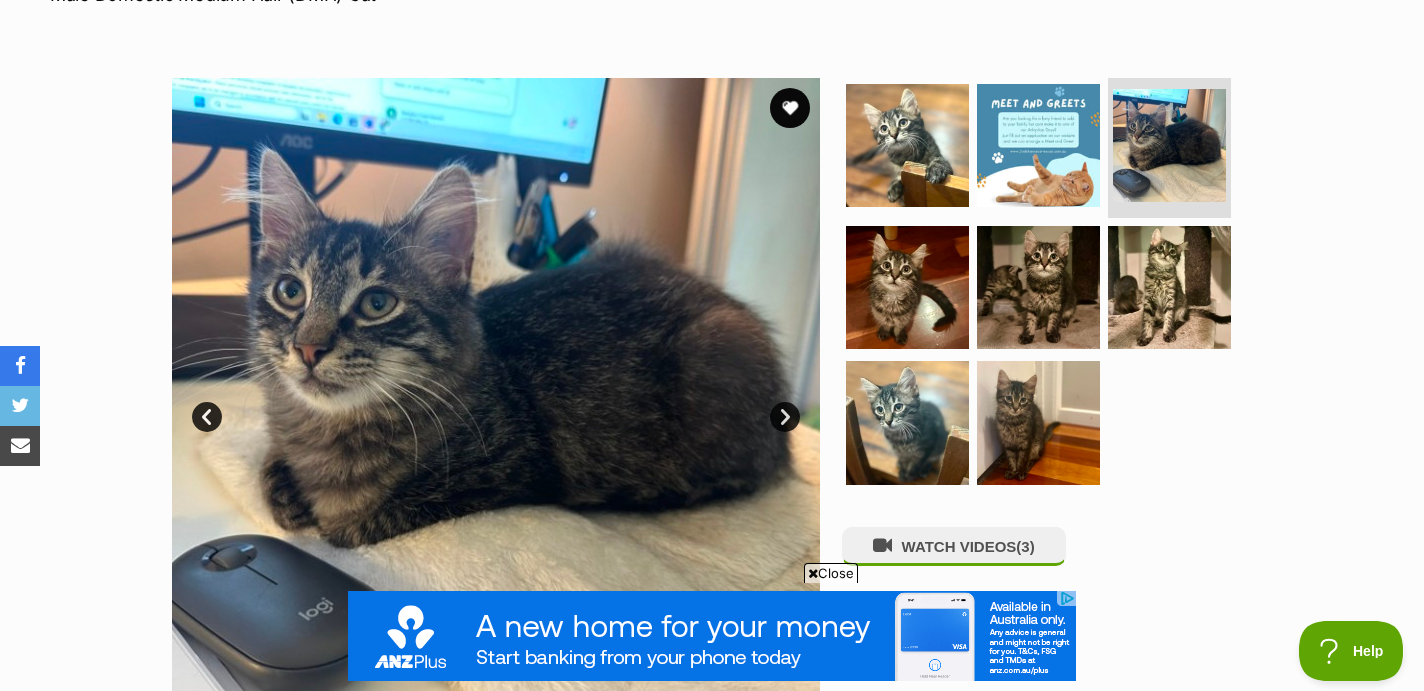 click on "Next" at bounding box center [785, 417] 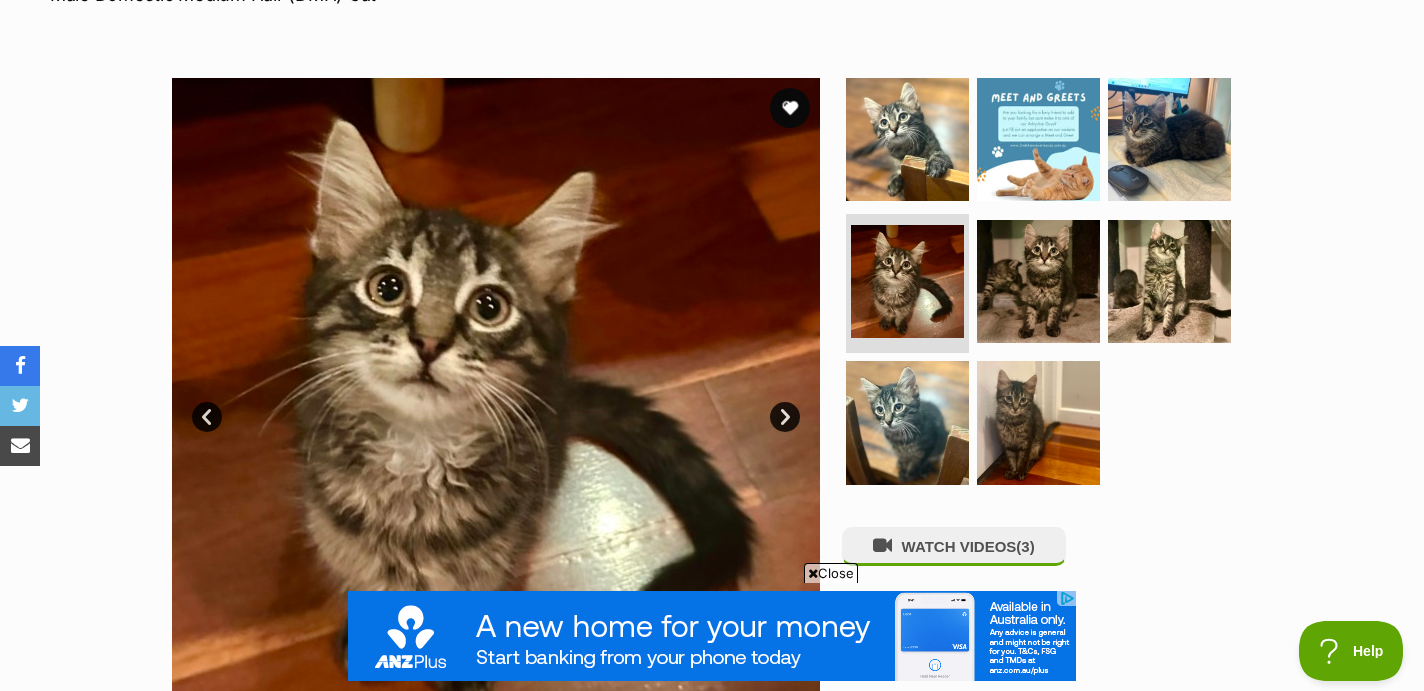 click on "Next" at bounding box center (785, 417) 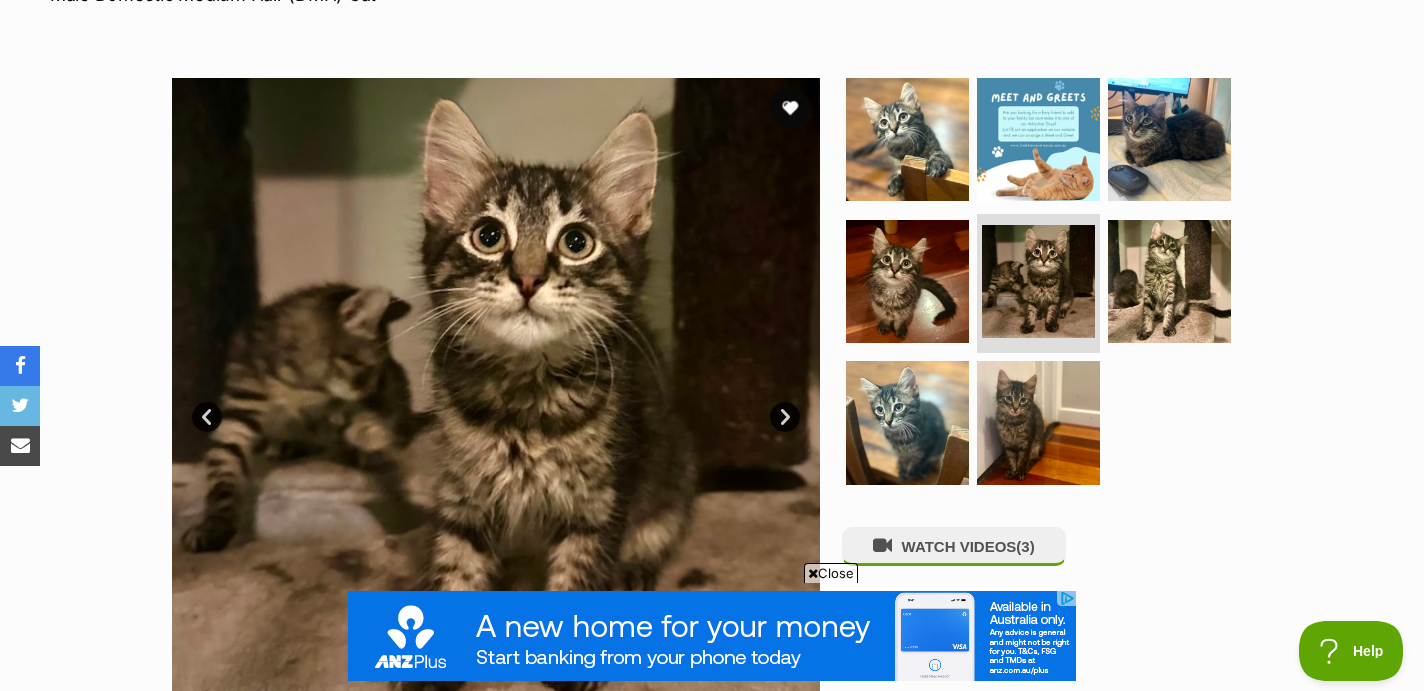 click on "Next" at bounding box center (785, 417) 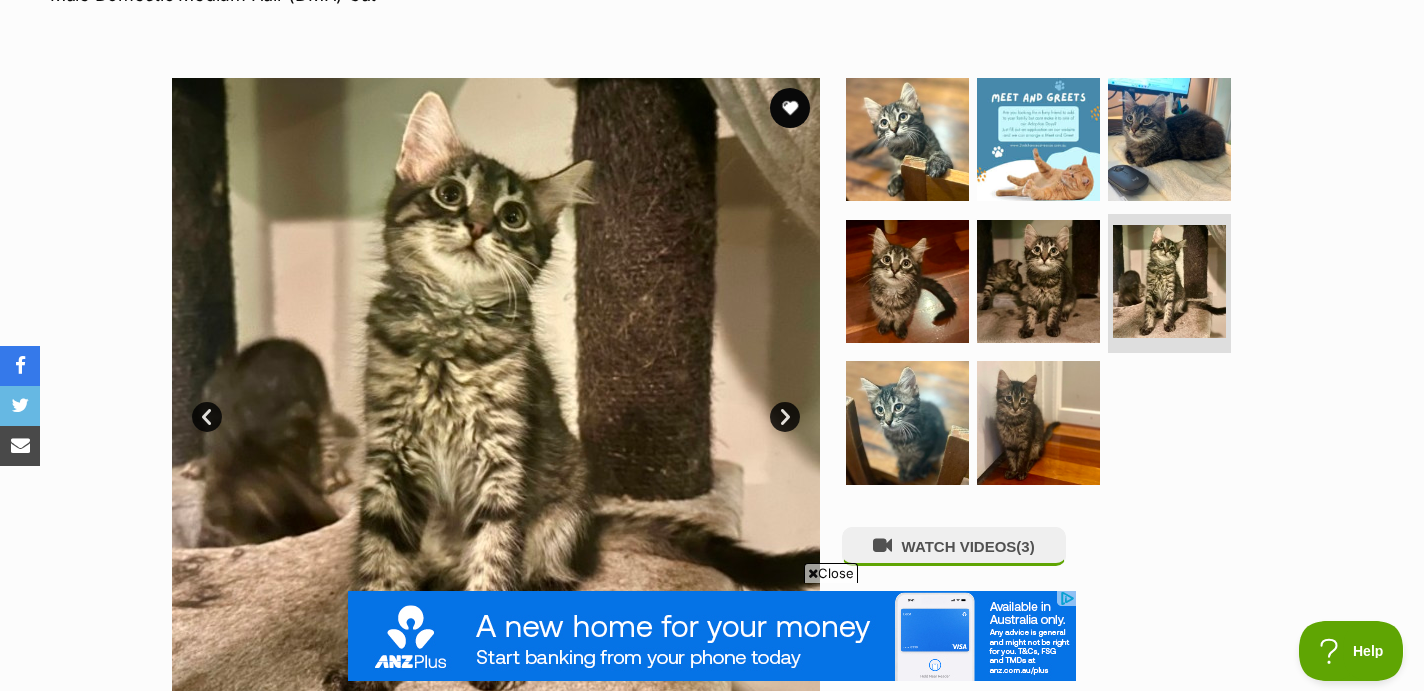 click on "Next" at bounding box center [785, 417] 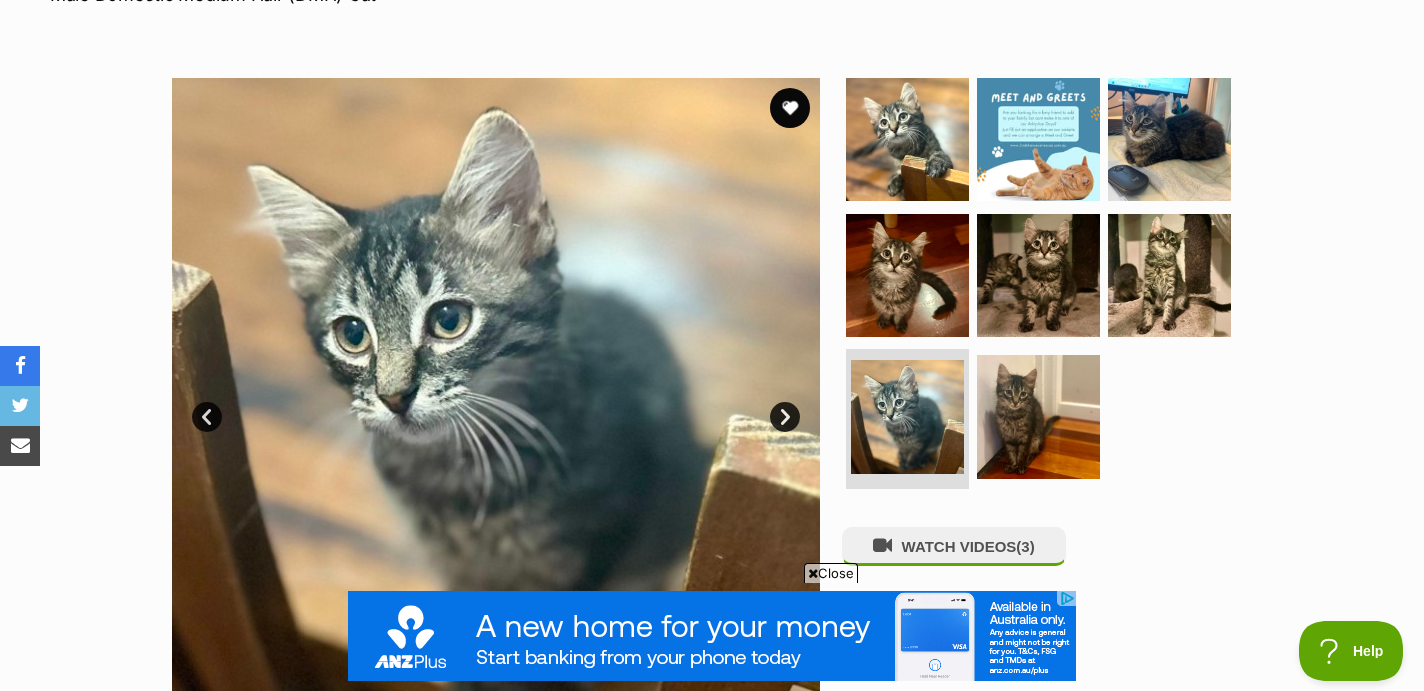 click on "Next" at bounding box center [785, 417] 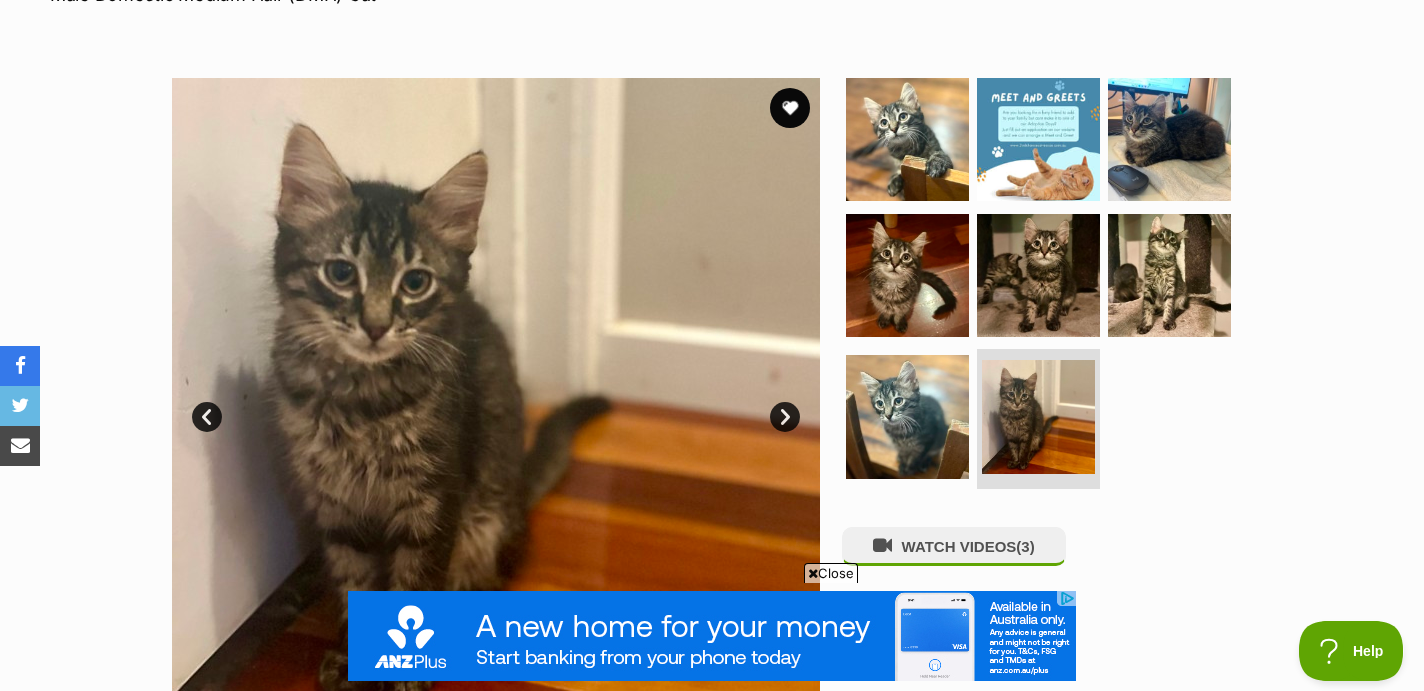 click on "Next" at bounding box center (785, 417) 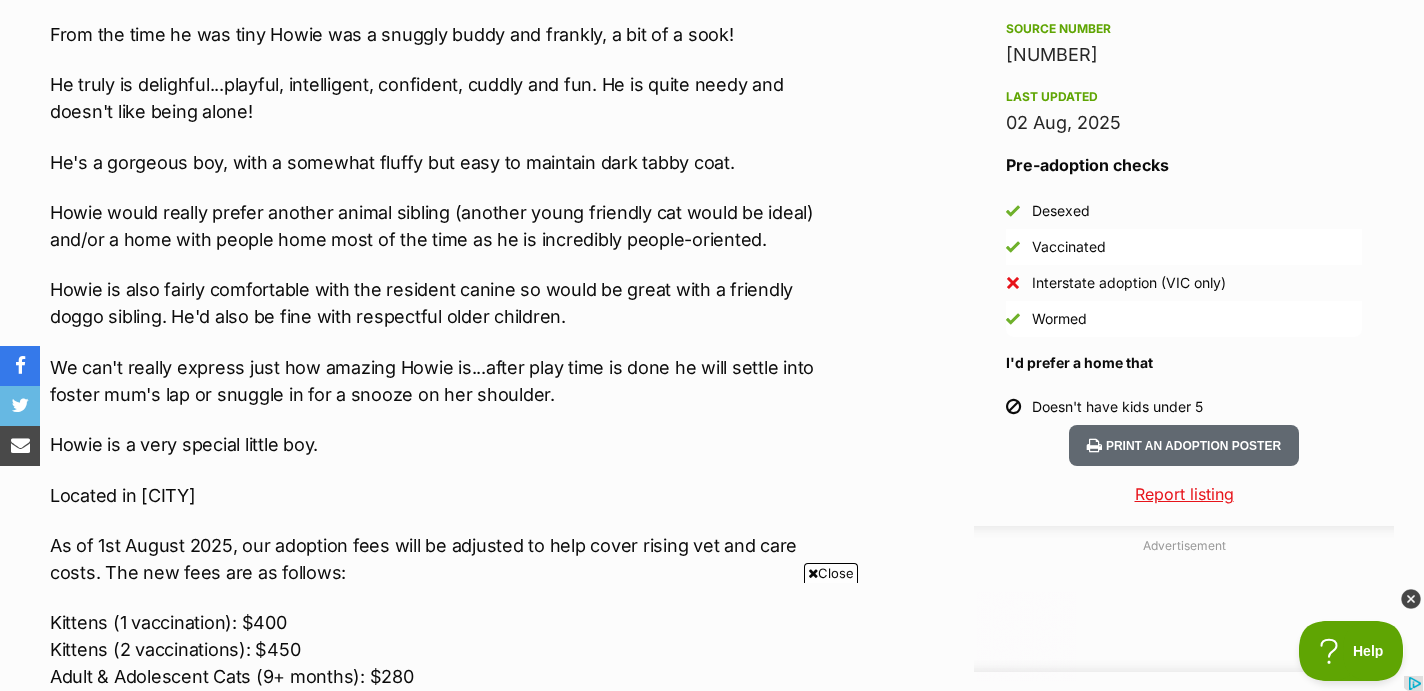 scroll, scrollTop: 0, scrollLeft: 0, axis: both 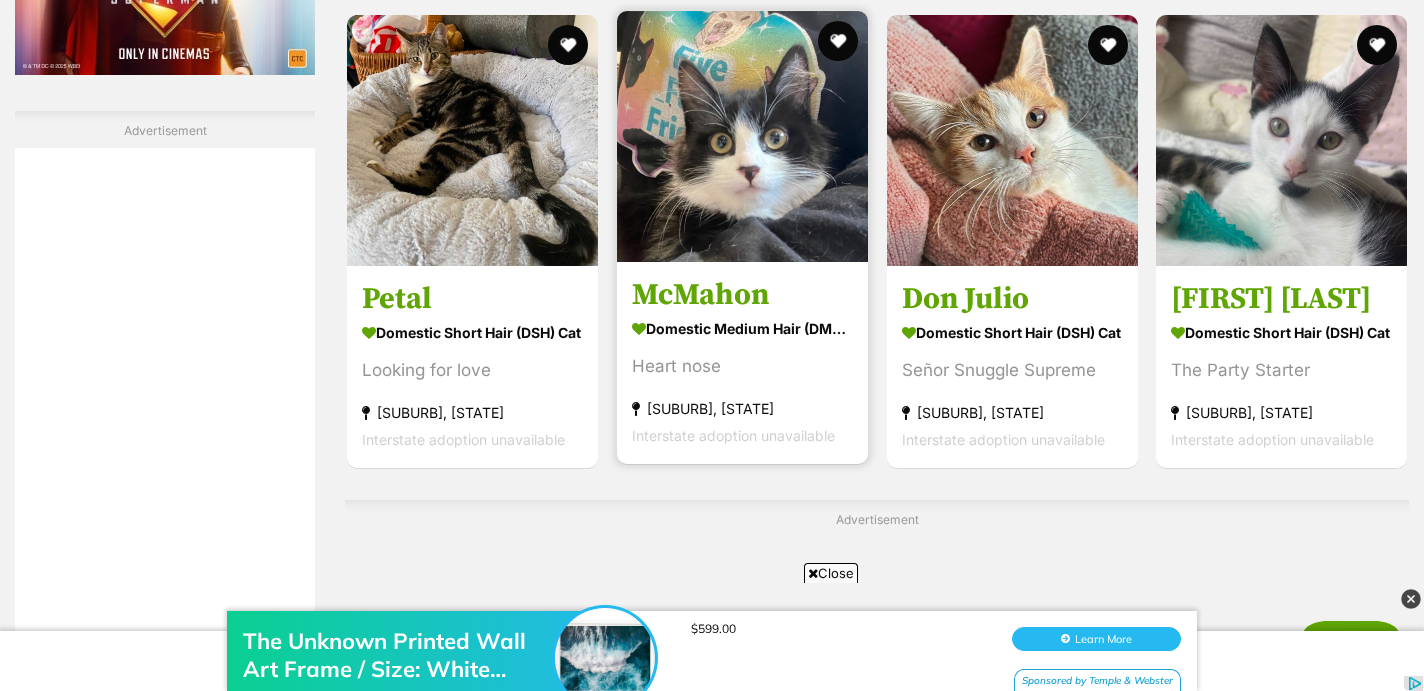 click at bounding box center [742, 136] 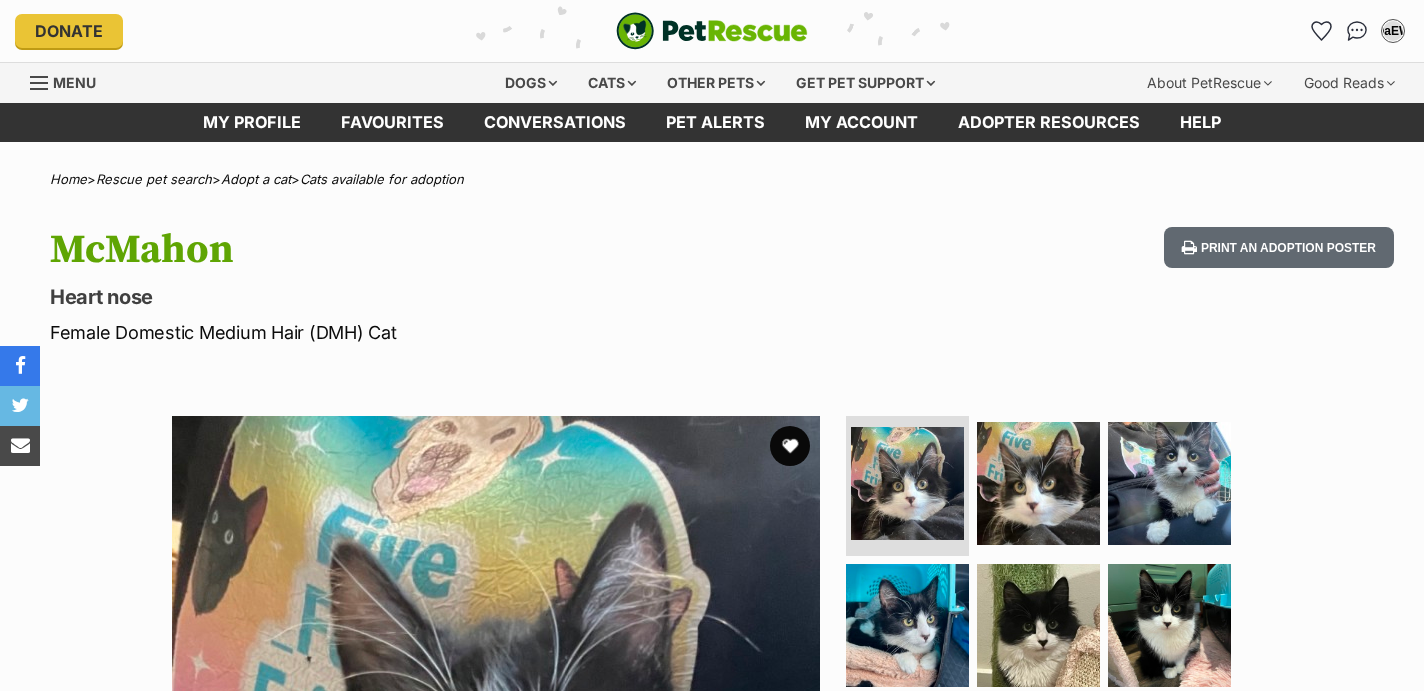 scroll, scrollTop: 0, scrollLeft: 0, axis: both 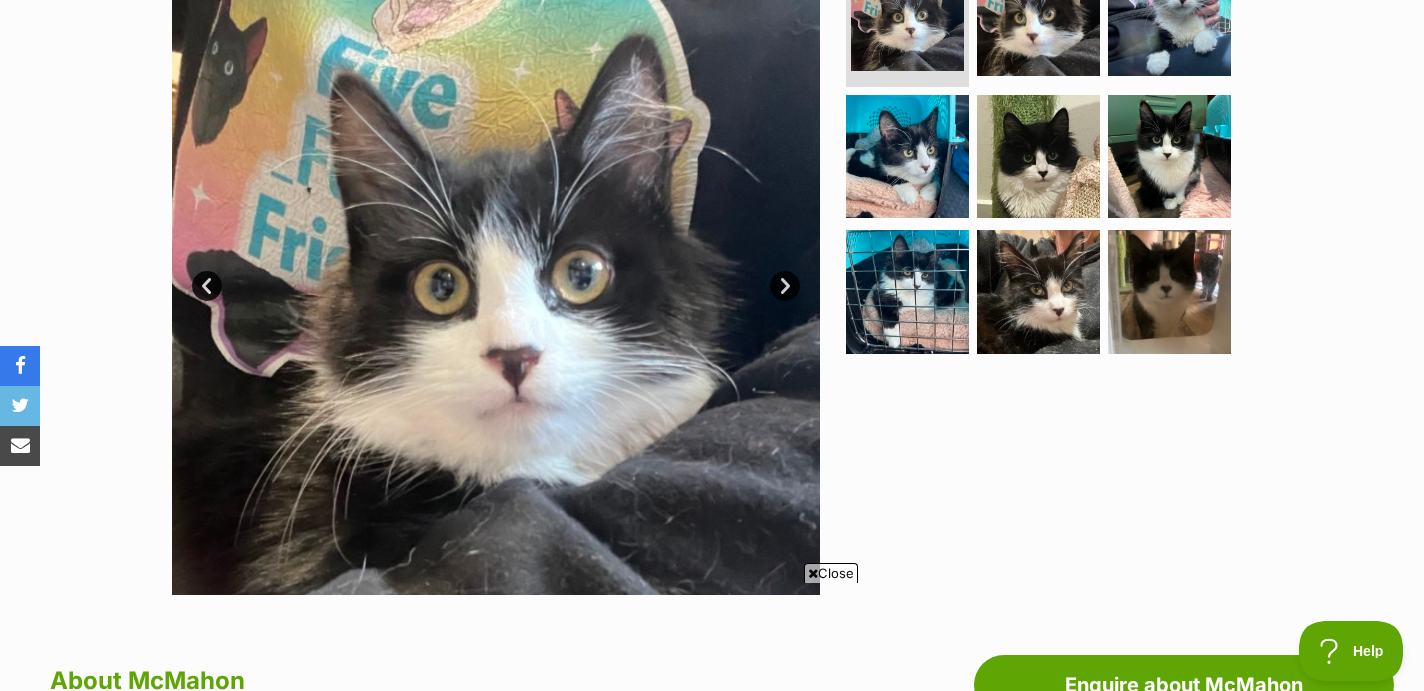 click on "Next" at bounding box center (785, 286) 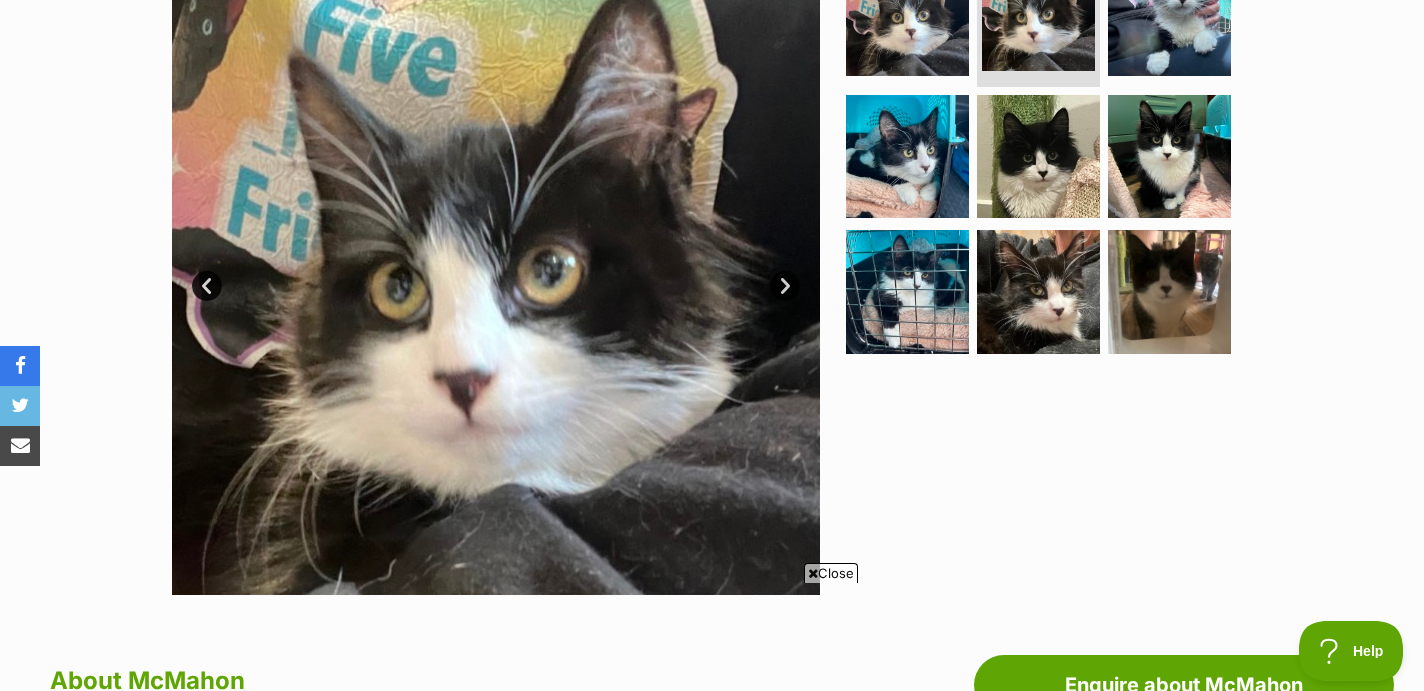 click on "Next" at bounding box center (785, 286) 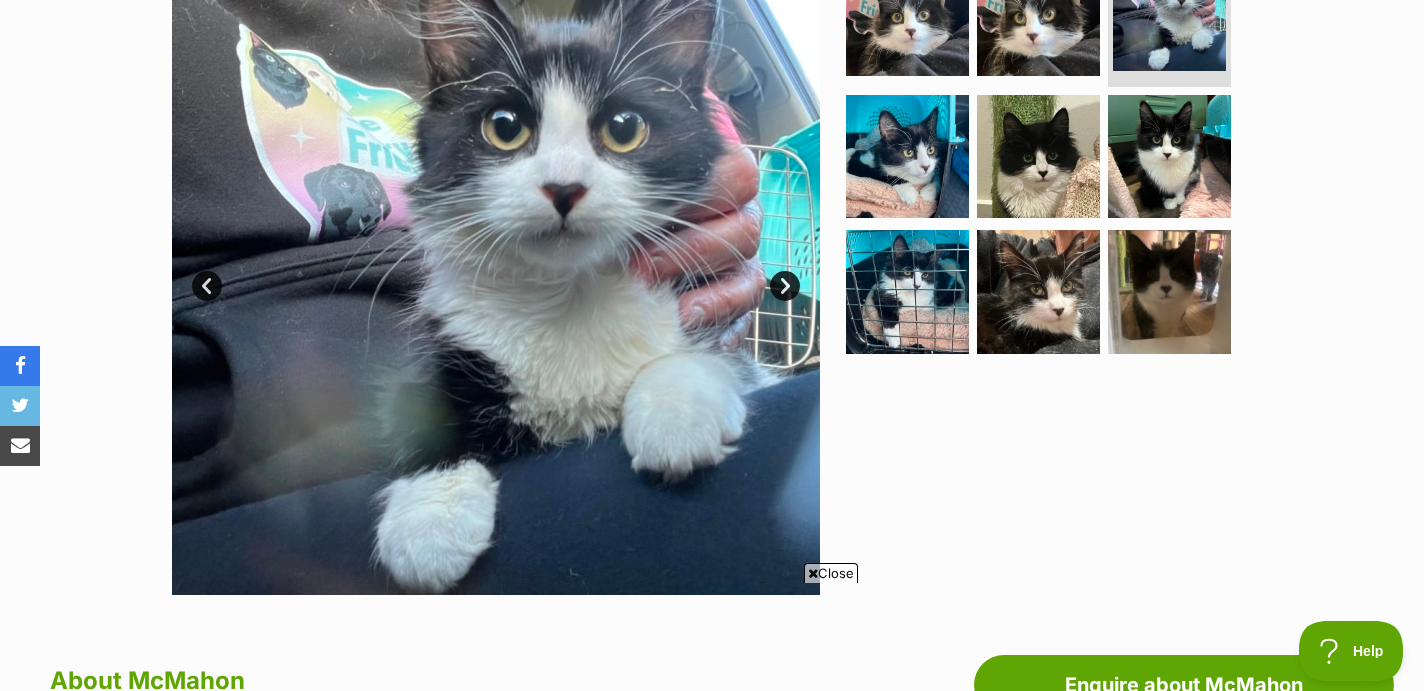 click on "Next" at bounding box center (785, 286) 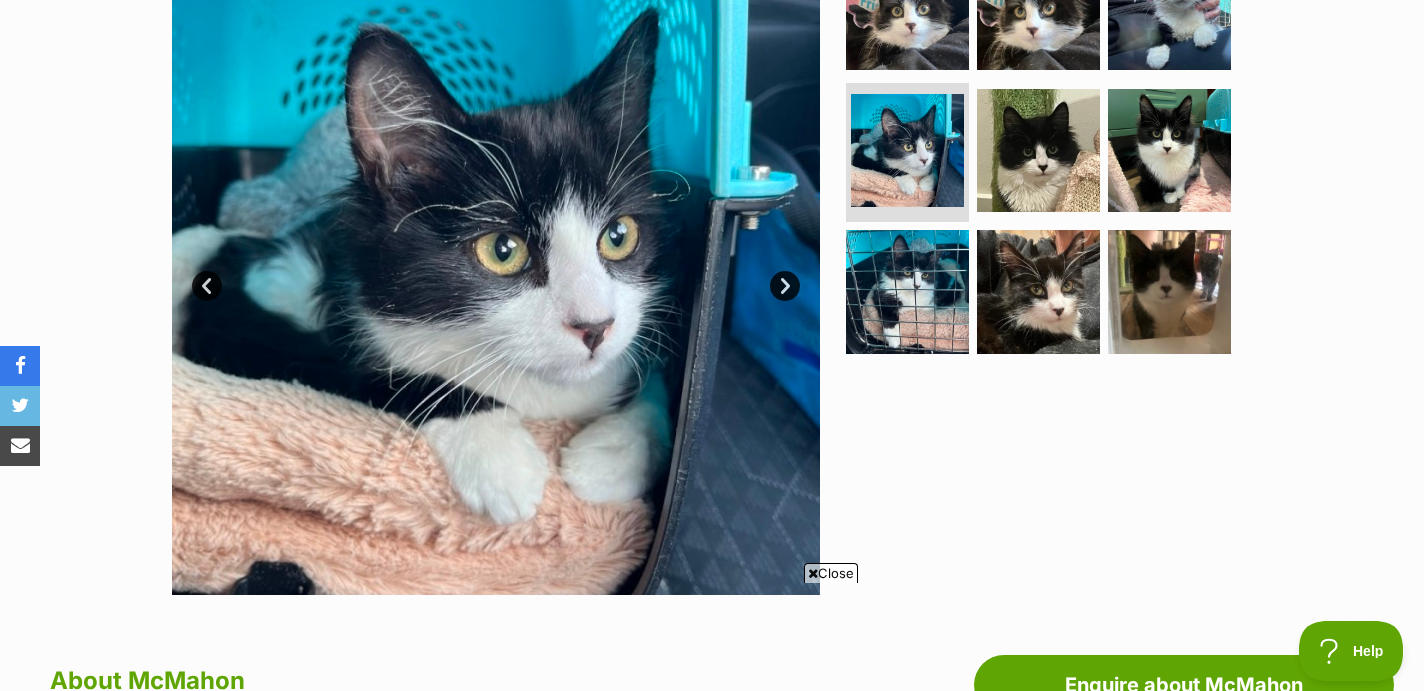 click on "Next" at bounding box center [785, 286] 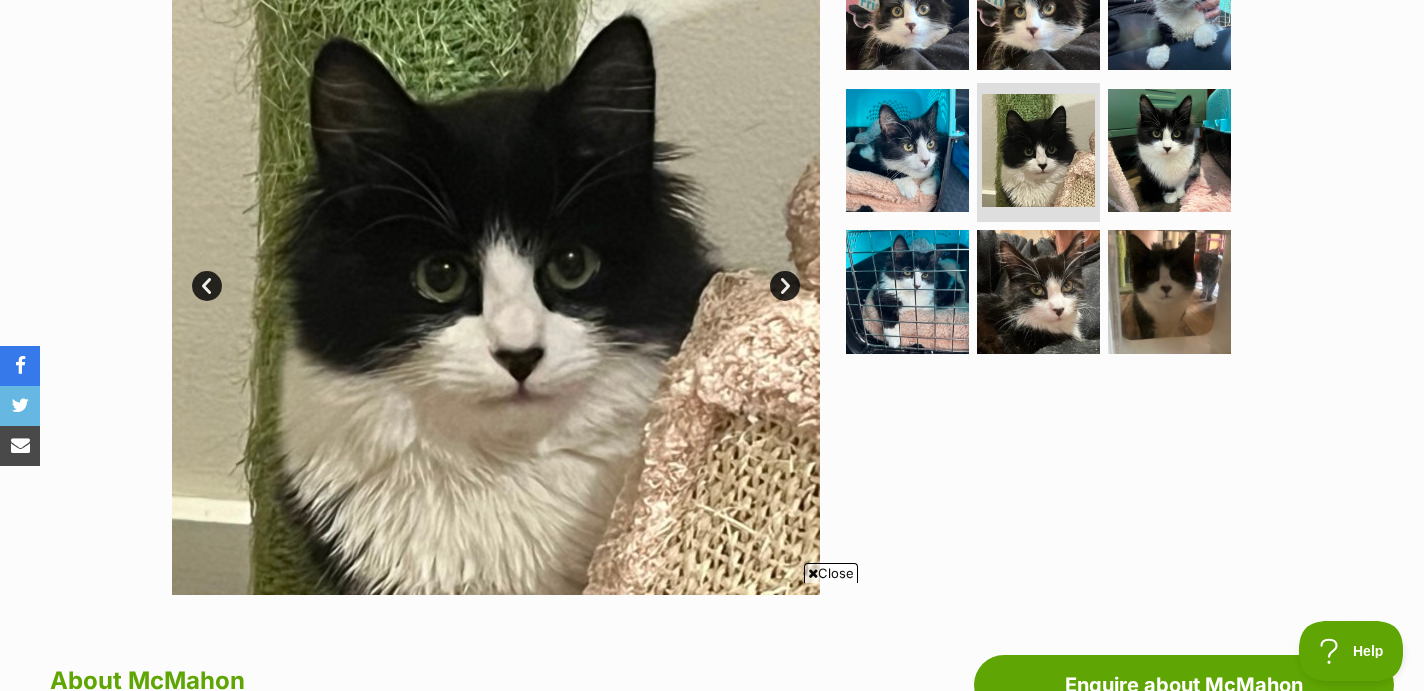 click on "Next" at bounding box center [785, 286] 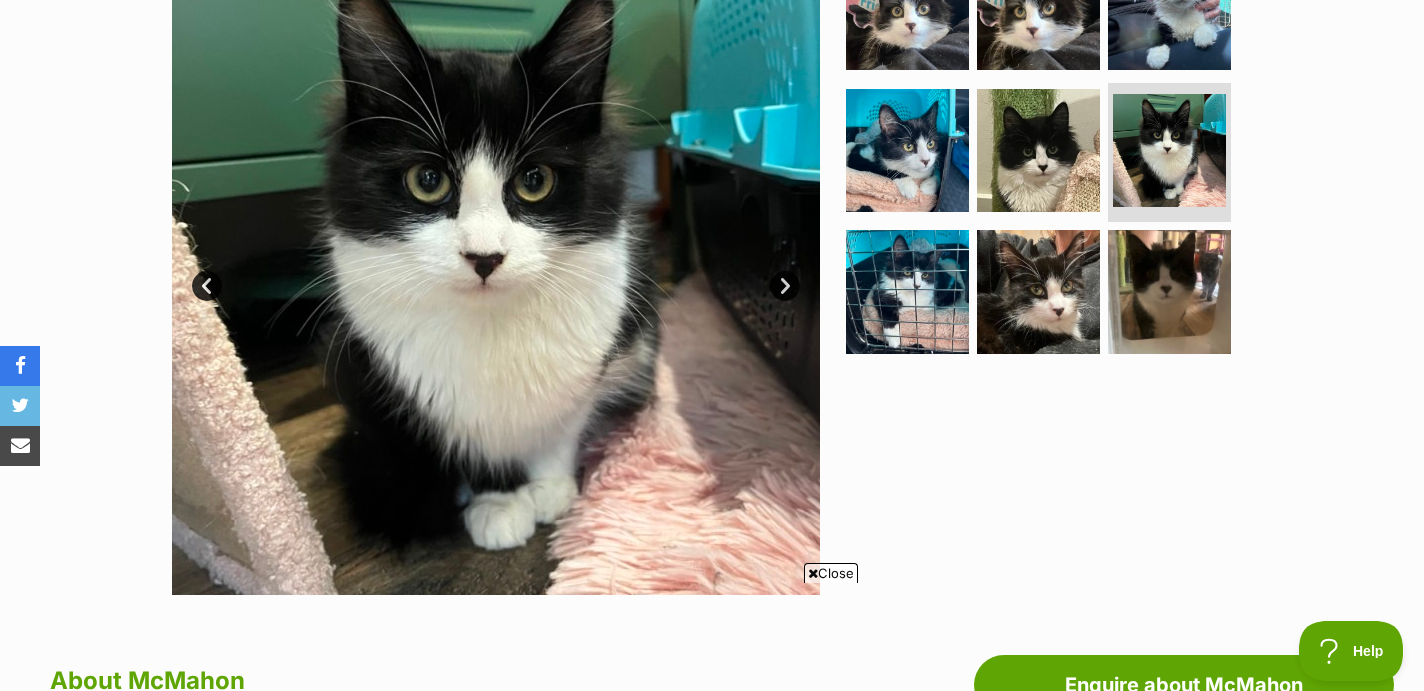 click on "Next" at bounding box center (785, 286) 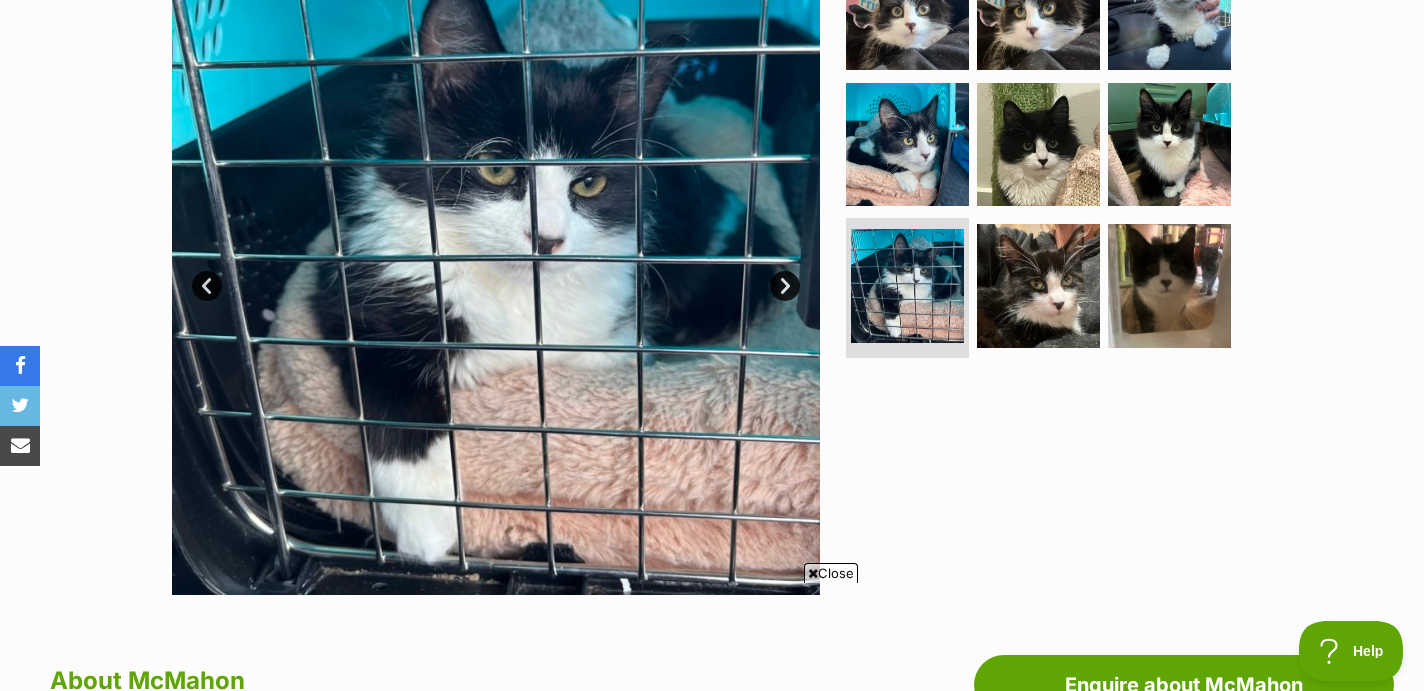 click on "Next" at bounding box center (785, 286) 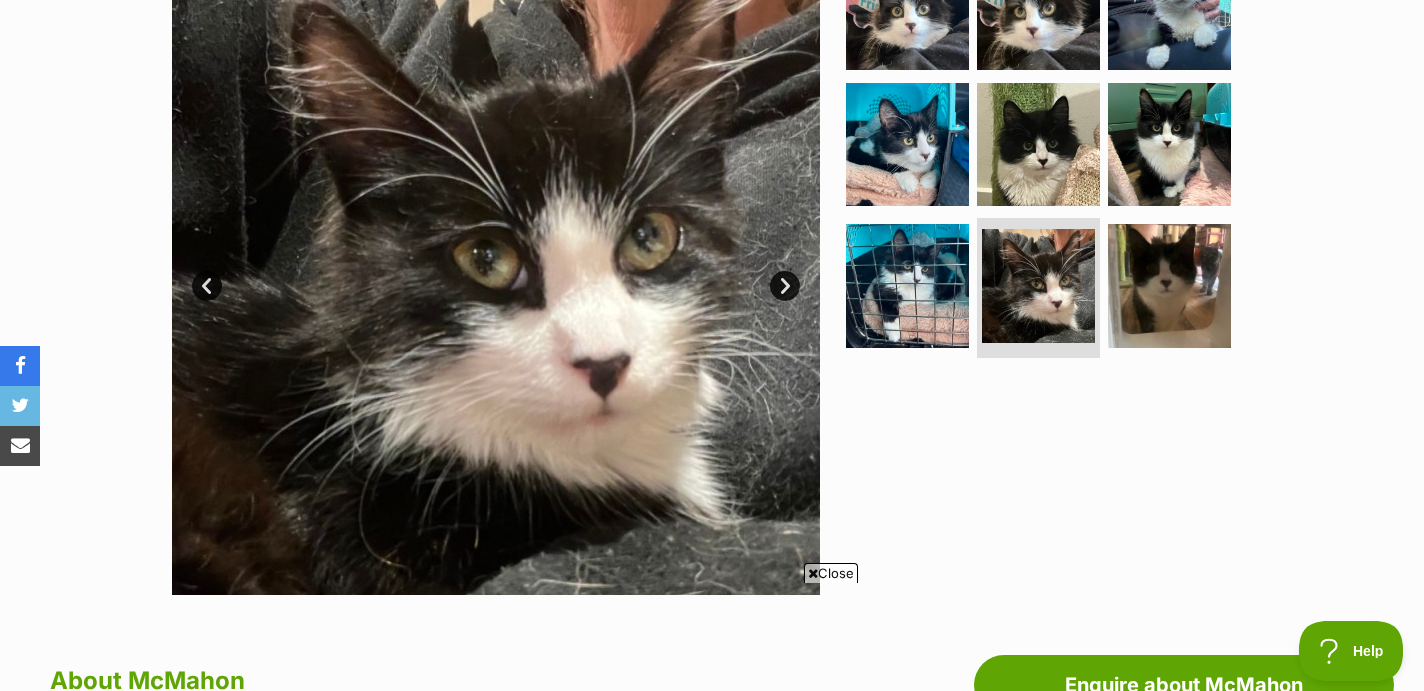 click on "Next" at bounding box center [785, 286] 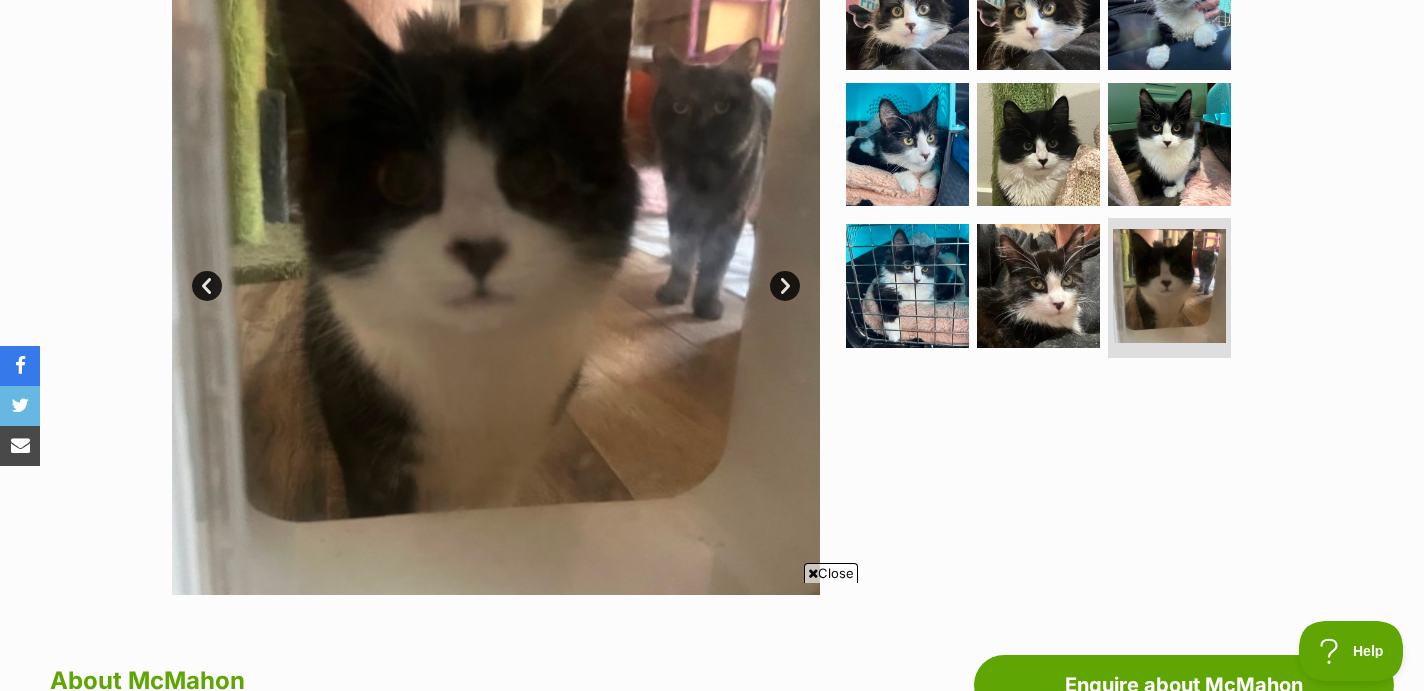 click on "Next" at bounding box center (785, 286) 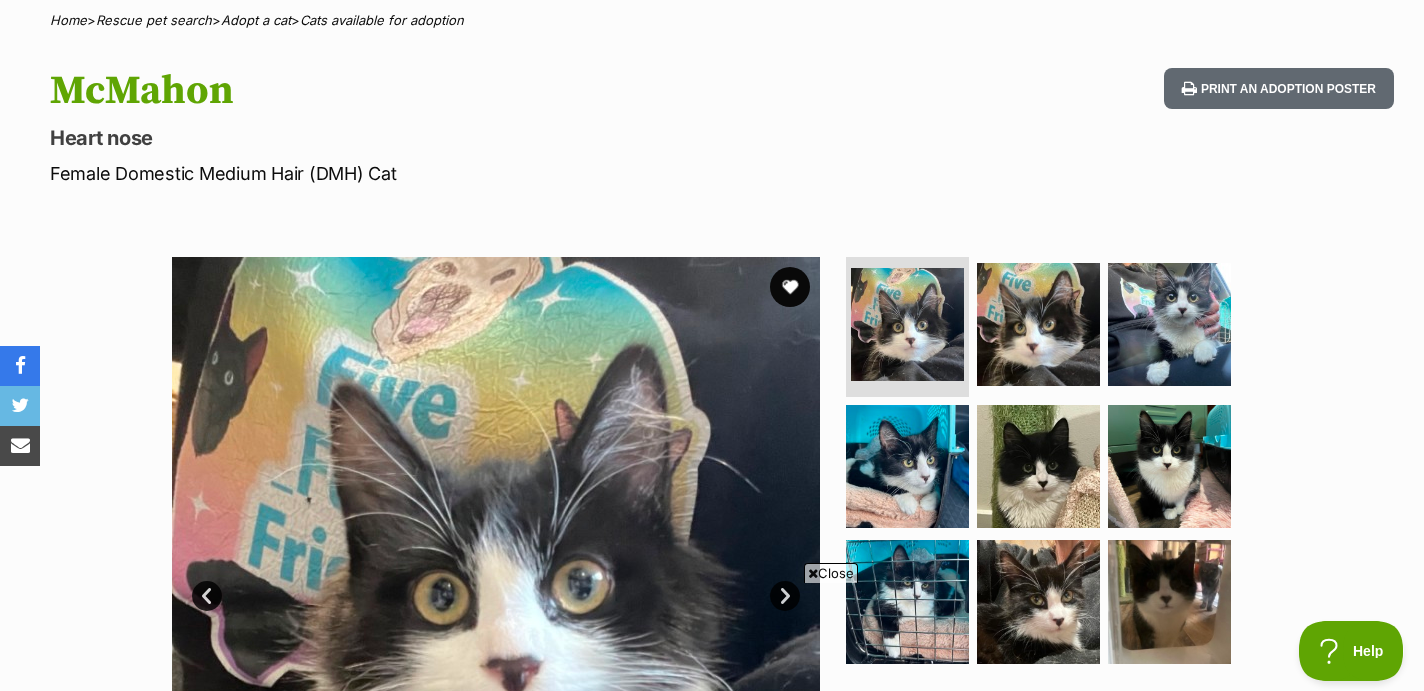 scroll, scrollTop: 0, scrollLeft: 0, axis: both 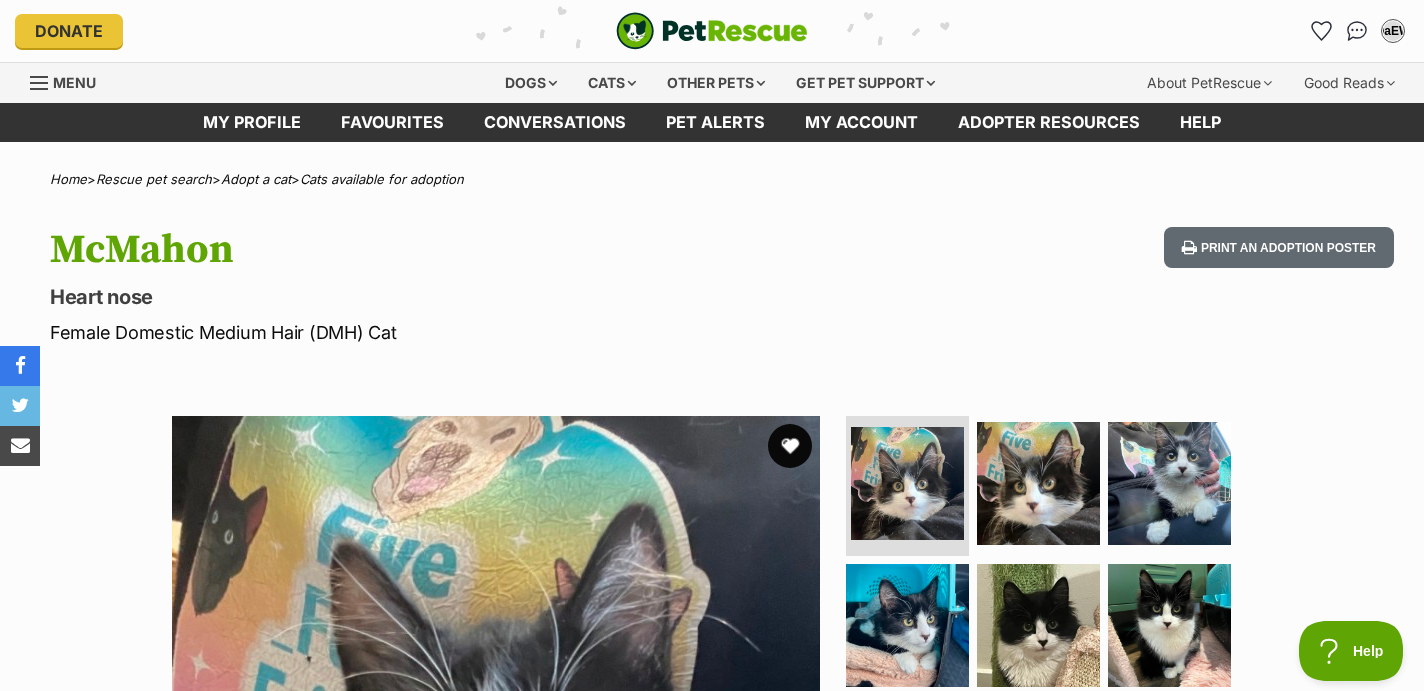 click at bounding box center (790, 446) 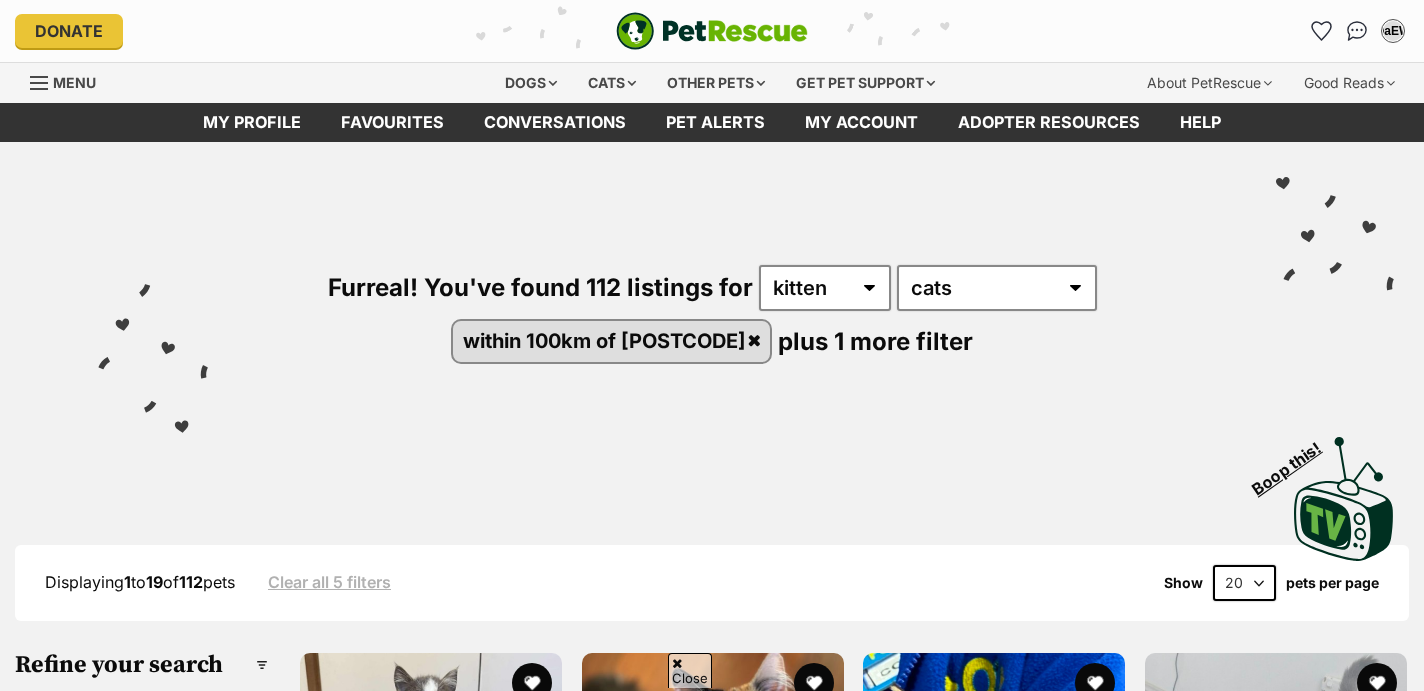 scroll, scrollTop: 3825, scrollLeft: 0, axis: vertical 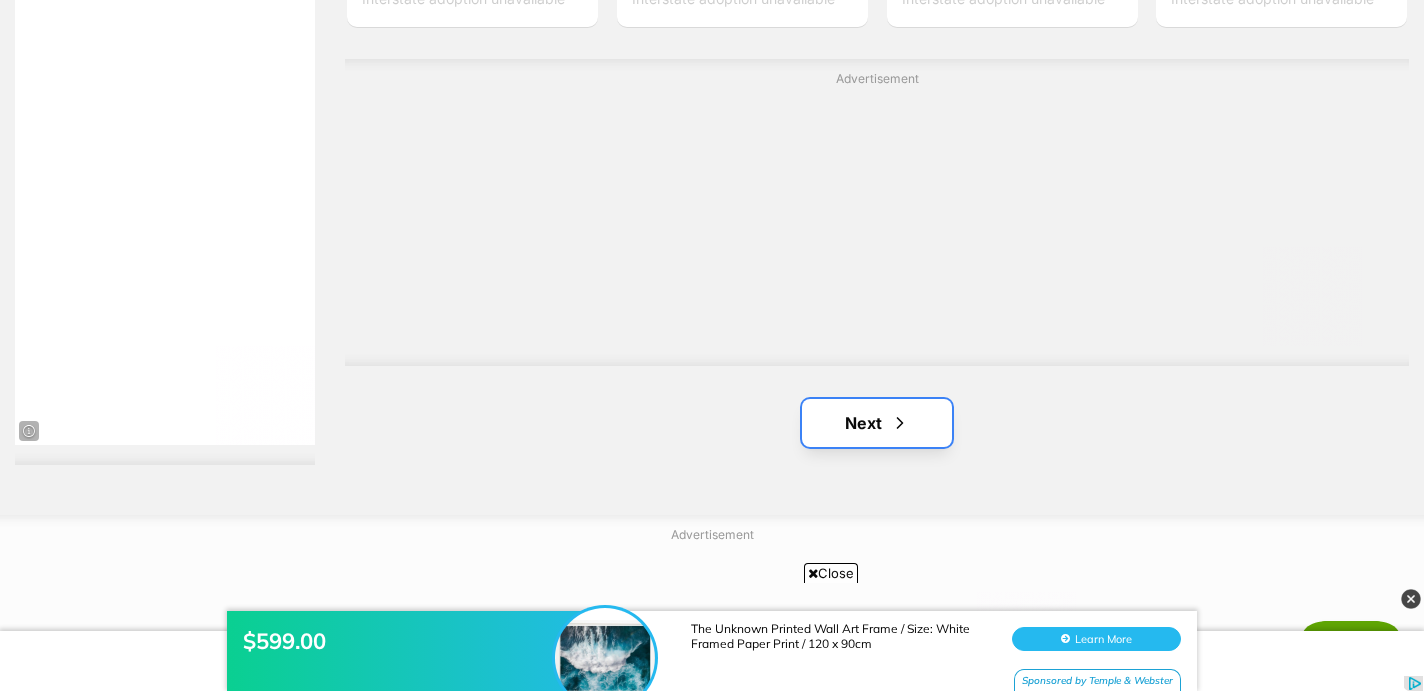 click on "Next" at bounding box center [877, 423] 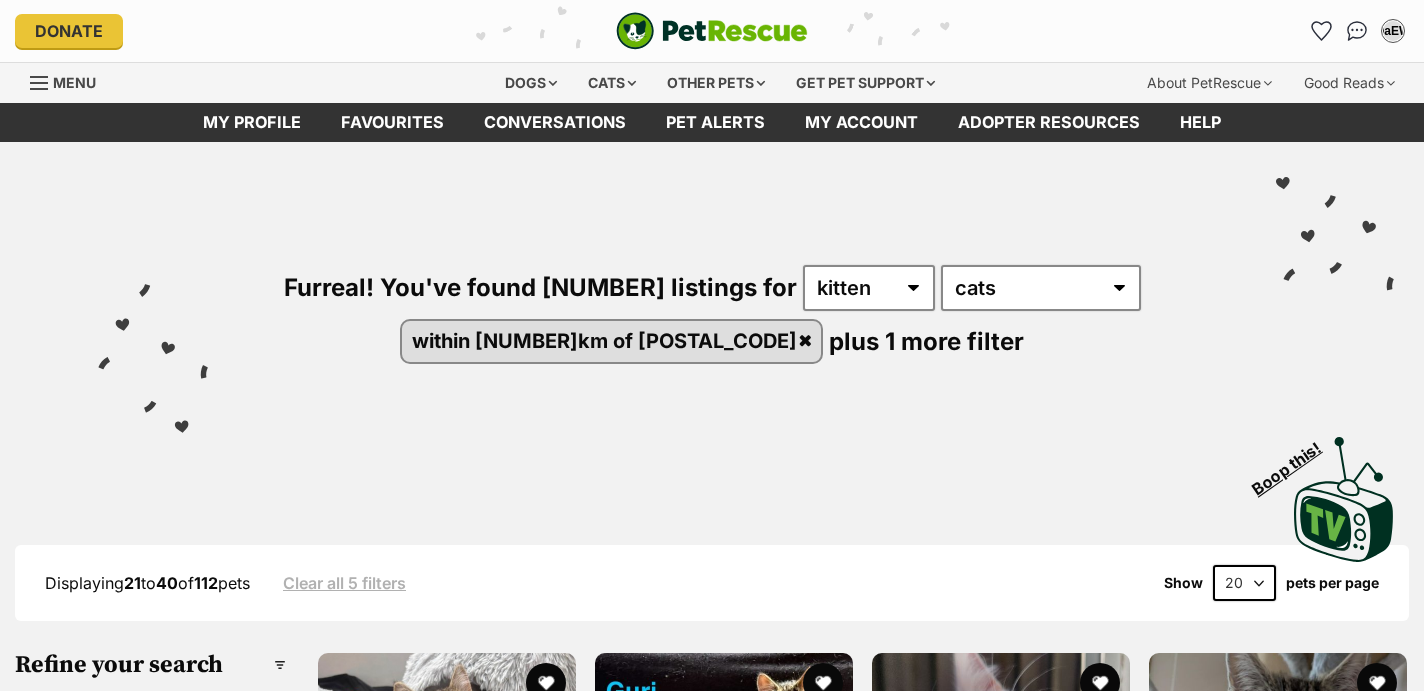 scroll, scrollTop: 0, scrollLeft: 0, axis: both 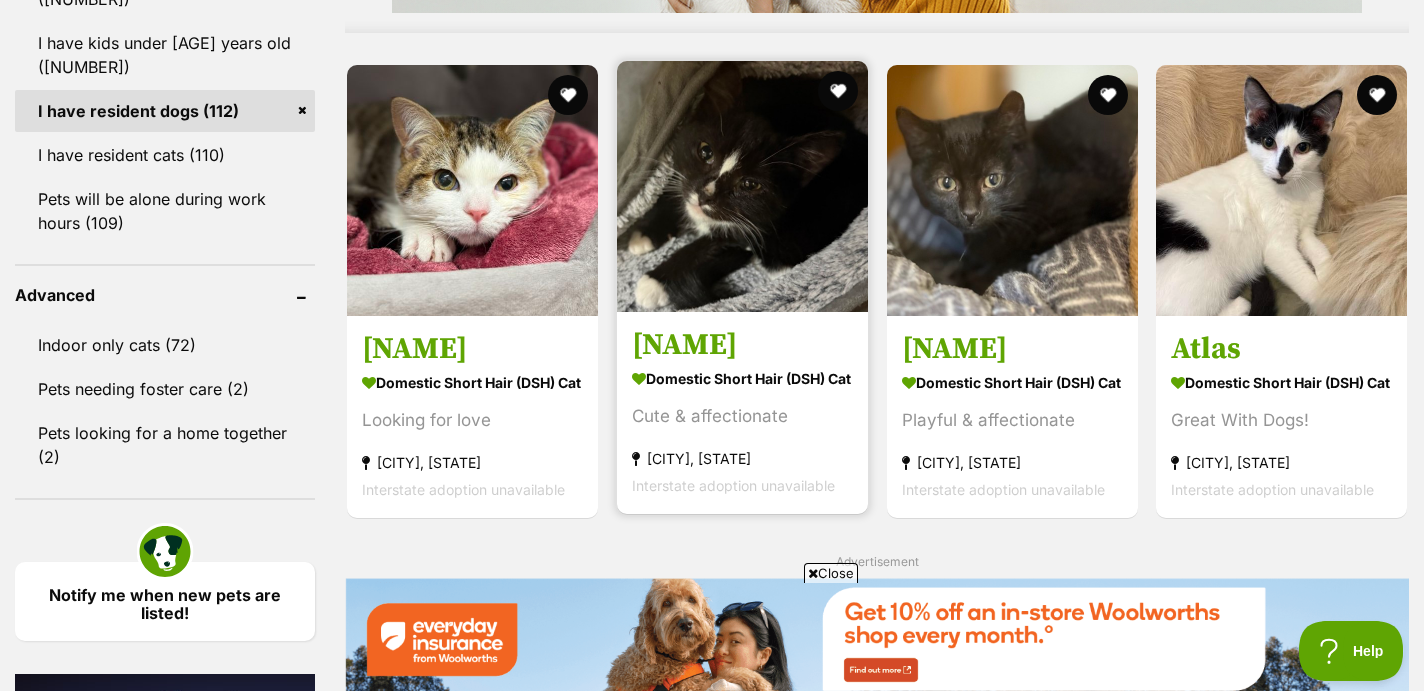 click at bounding box center [742, 186] 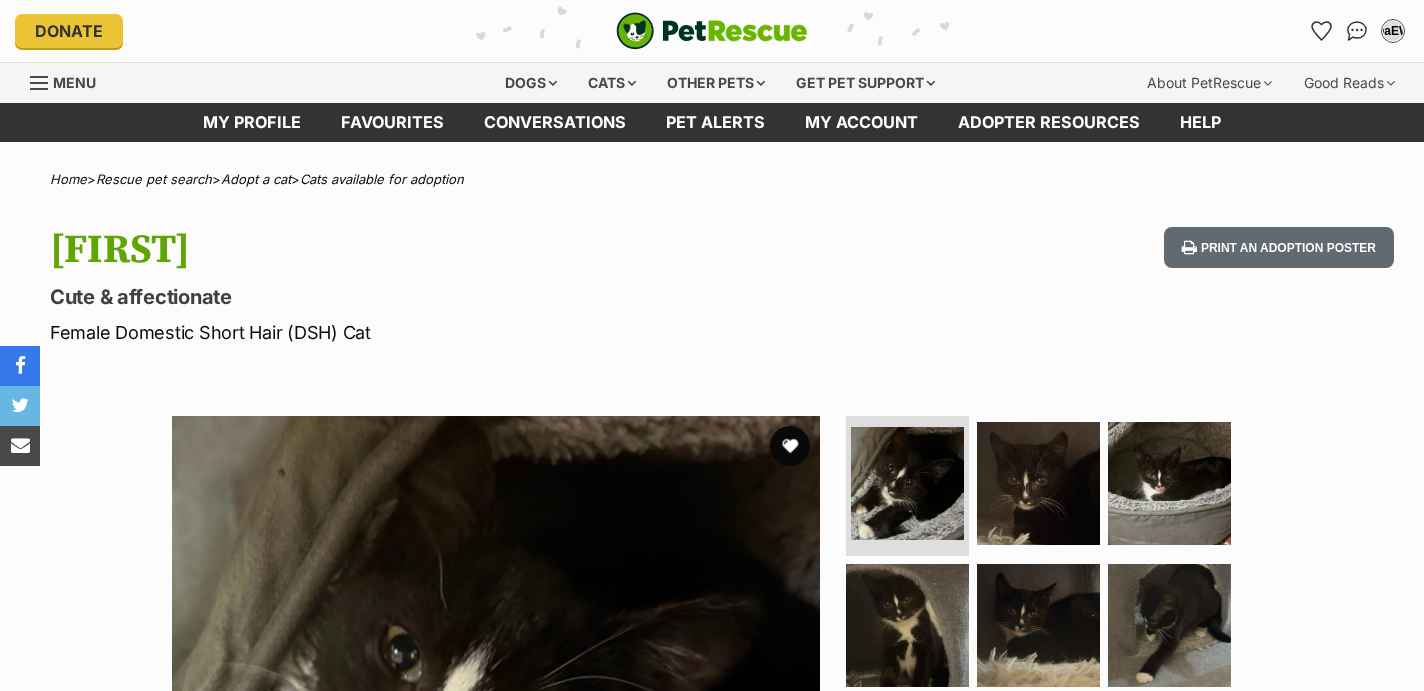 scroll, scrollTop: 0, scrollLeft: 0, axis: both 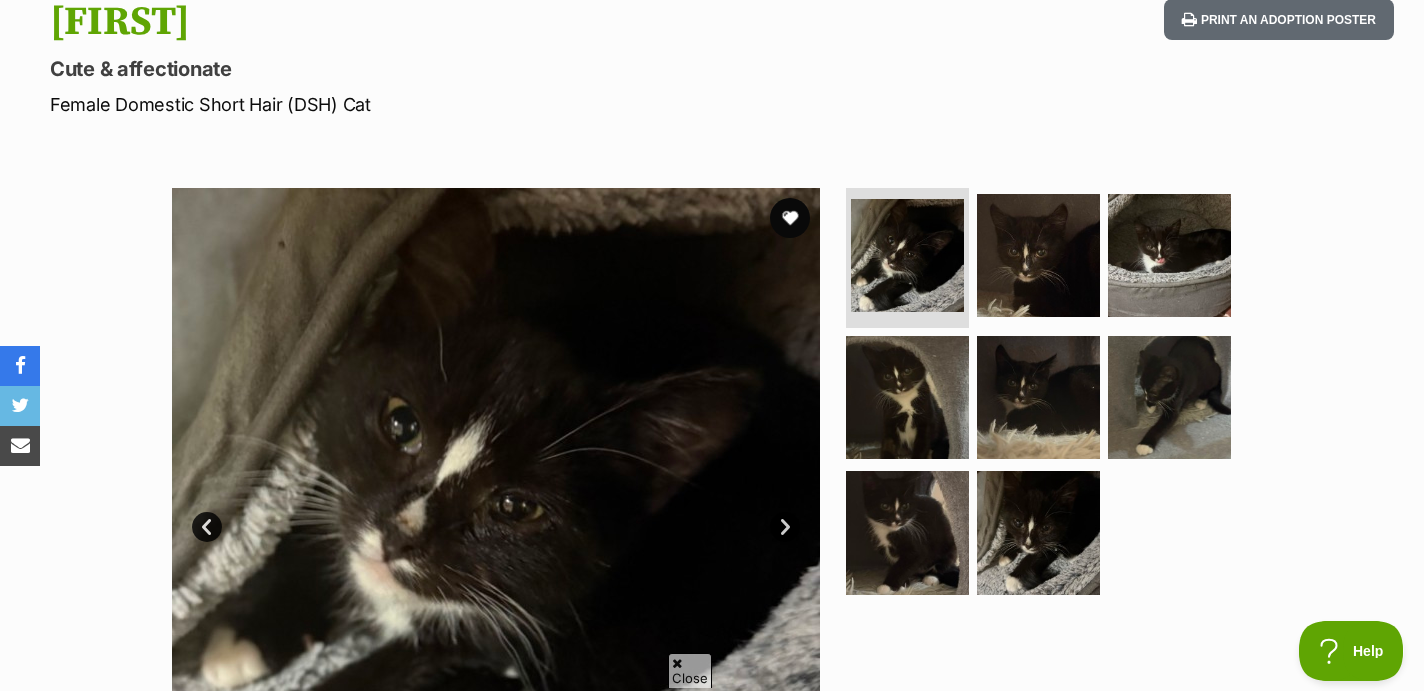 click on "Next" at bounding box center [785, 527] 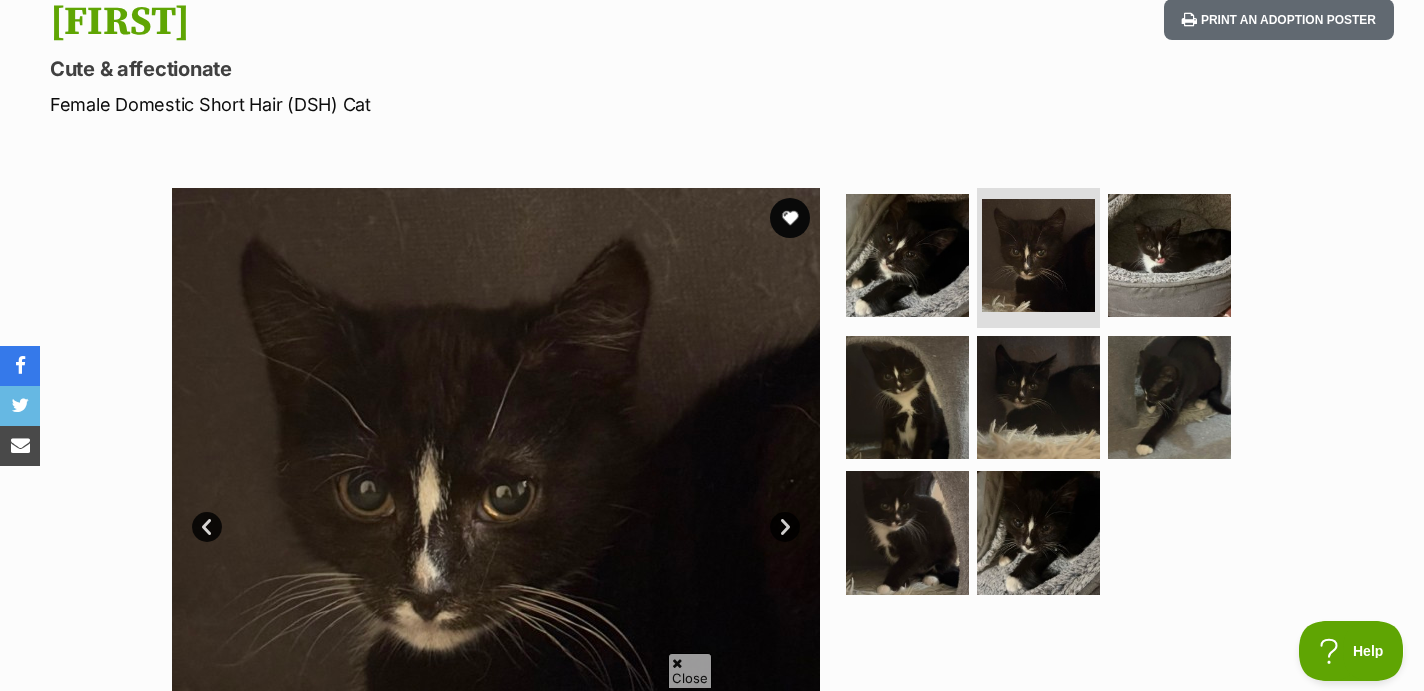 scroll, scrollTop: 0, scrollLeft: 0, axis: both 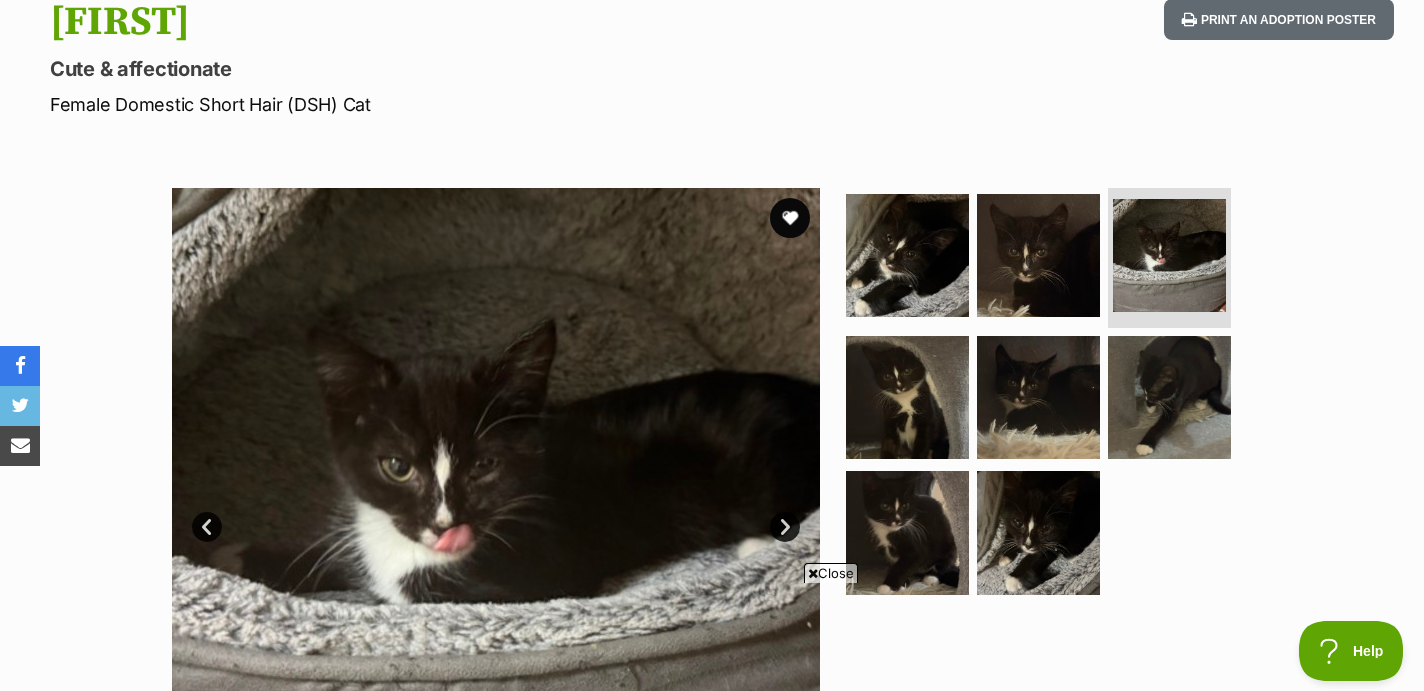 click on "Next" at bounding box center [785, 527] 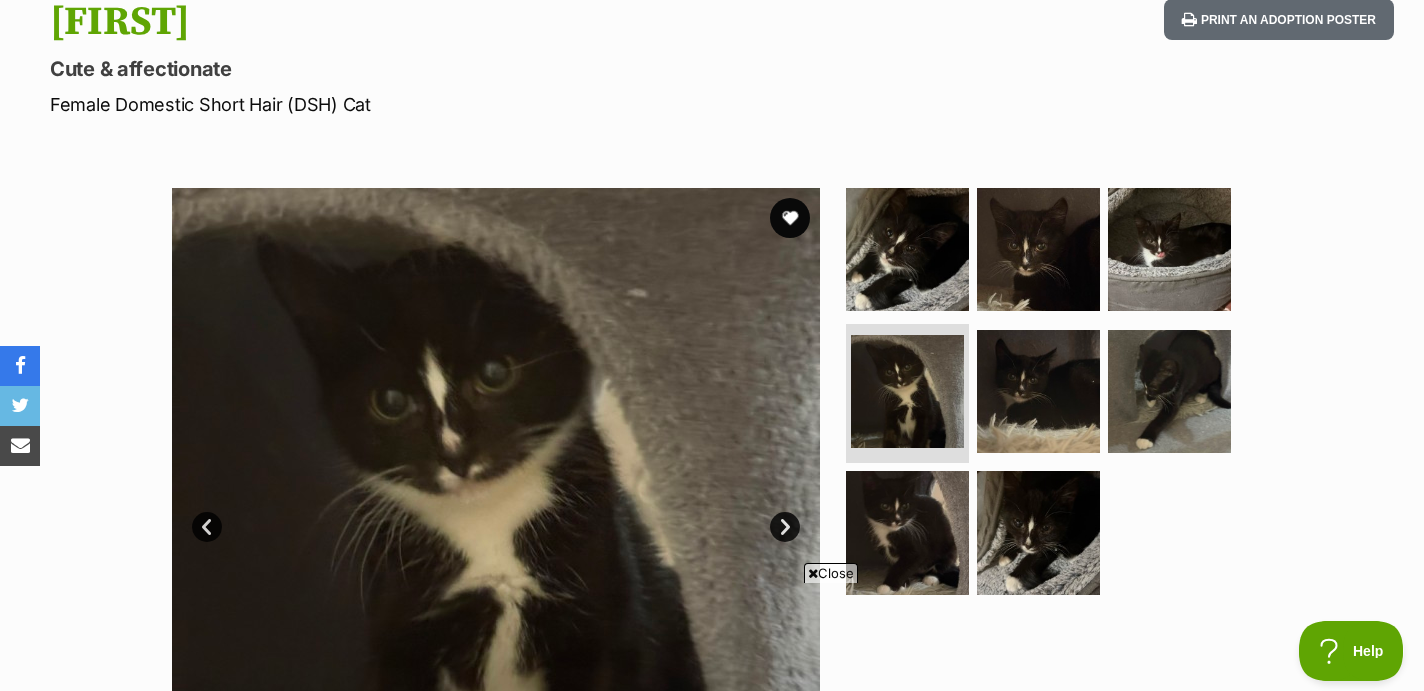 click on "Next" at bounding box center (785, 527) 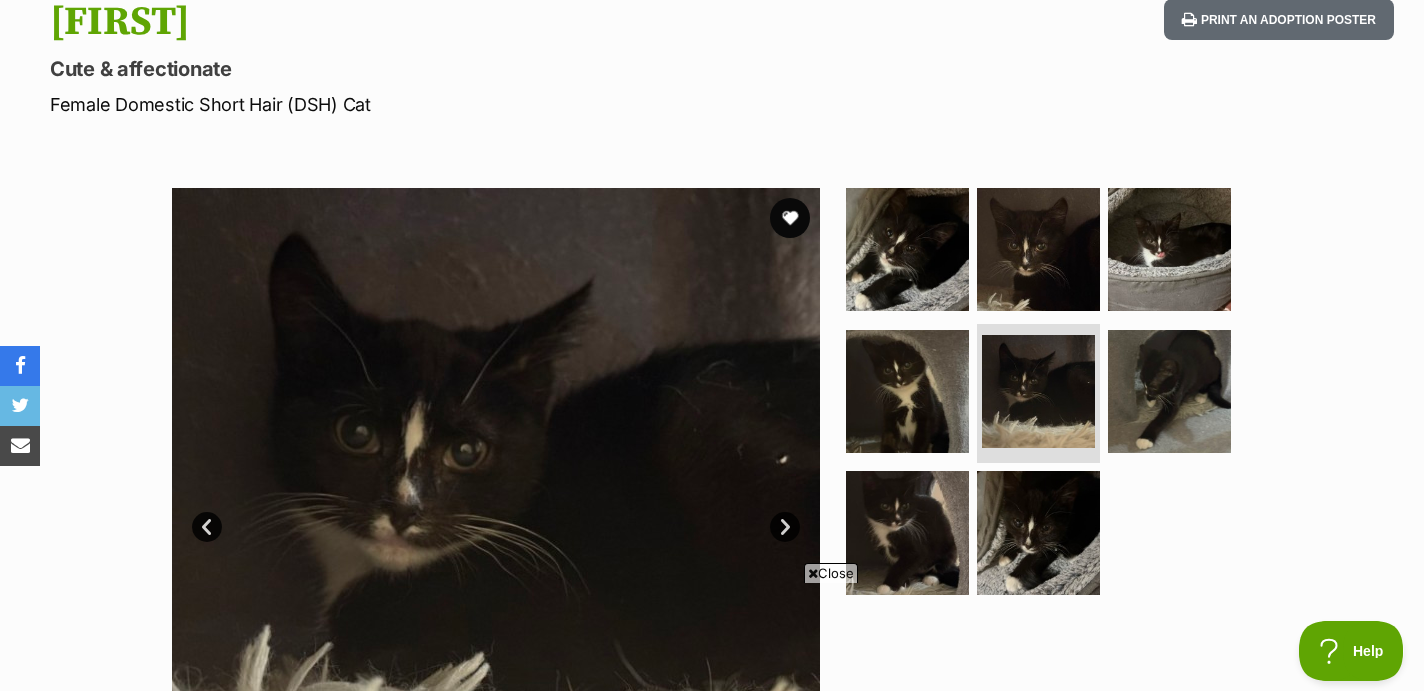 click on "Next" at bounding box center [785, 527] 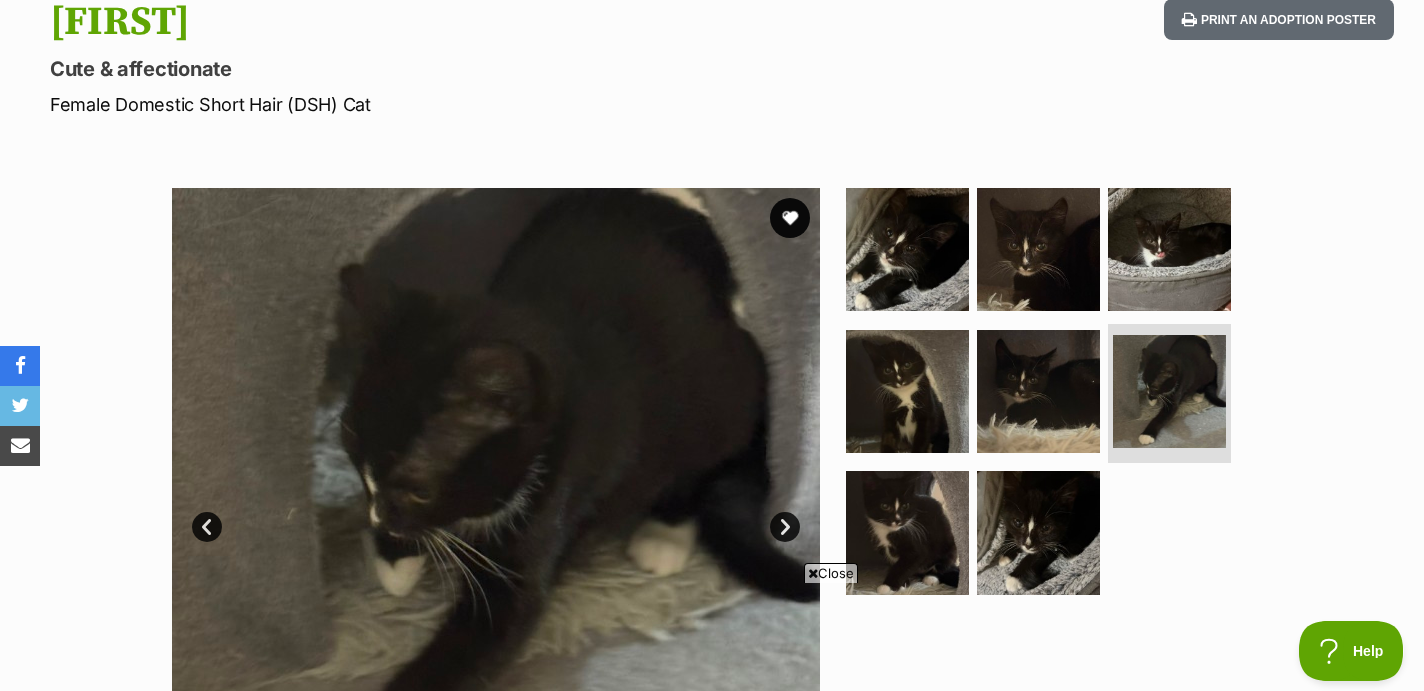 click on "Next" at bounding box center [785, 527] 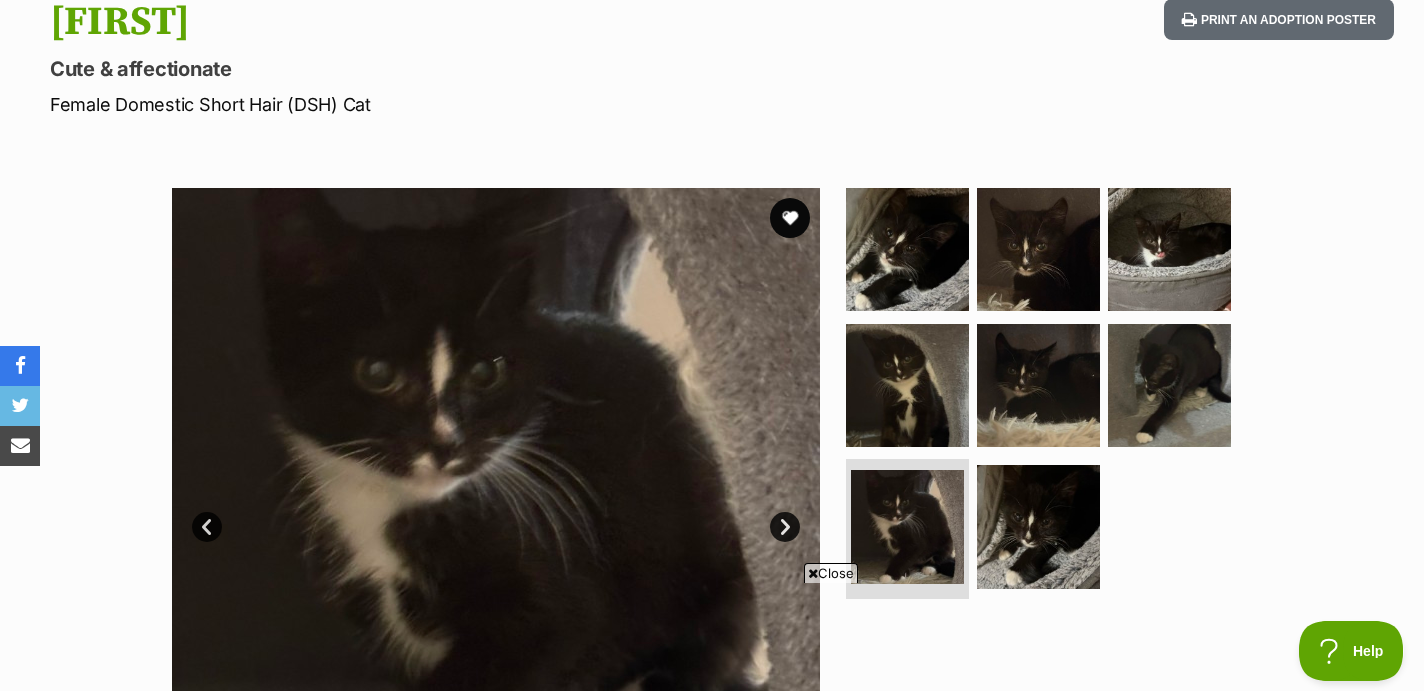 click on "Next" at bounding box center [785, 527] 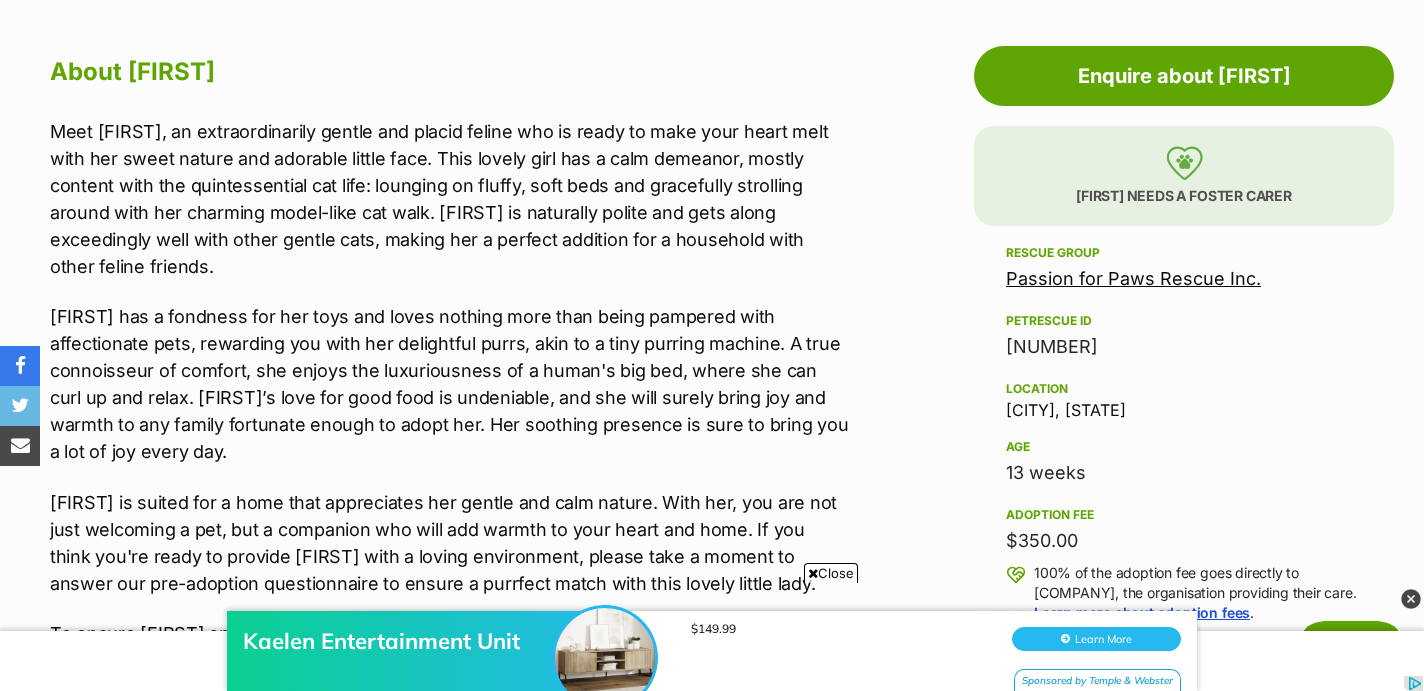 scroll, scrollTop: 0, scrollLeft: 0, axis: both 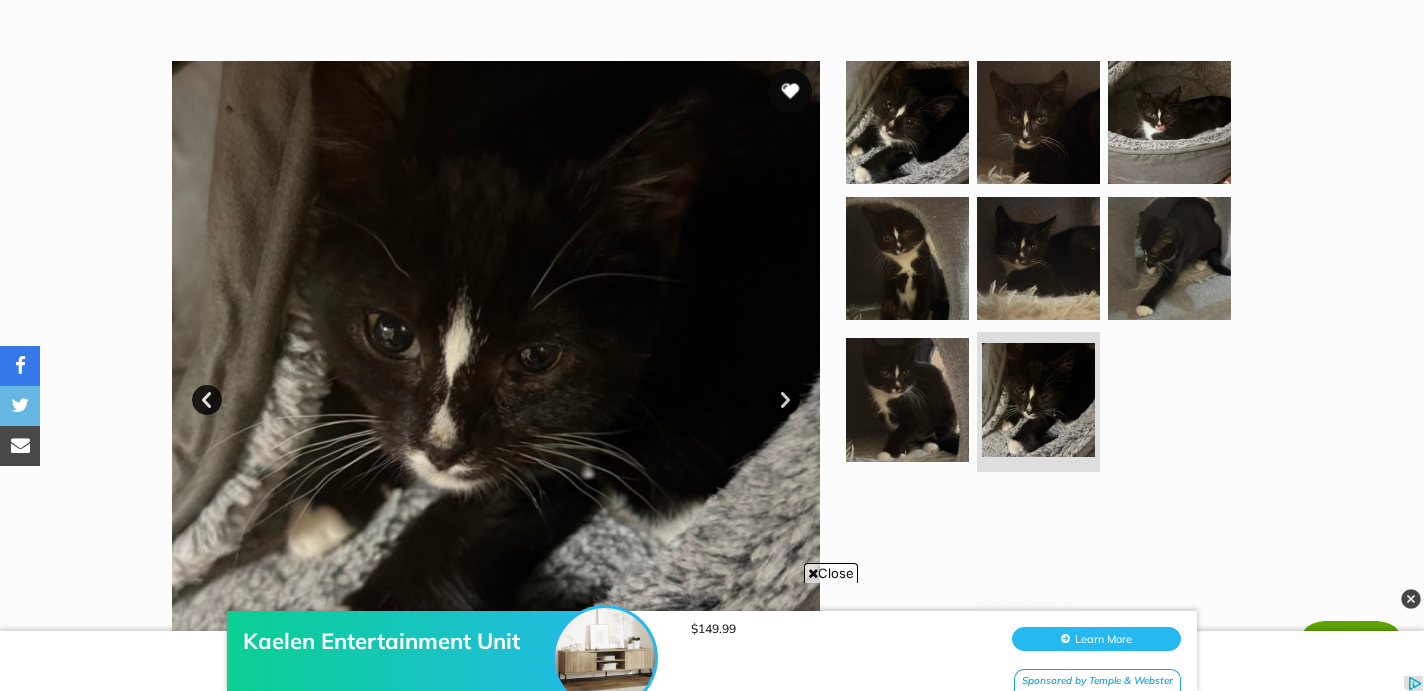 click at bounding box center [790, 91] 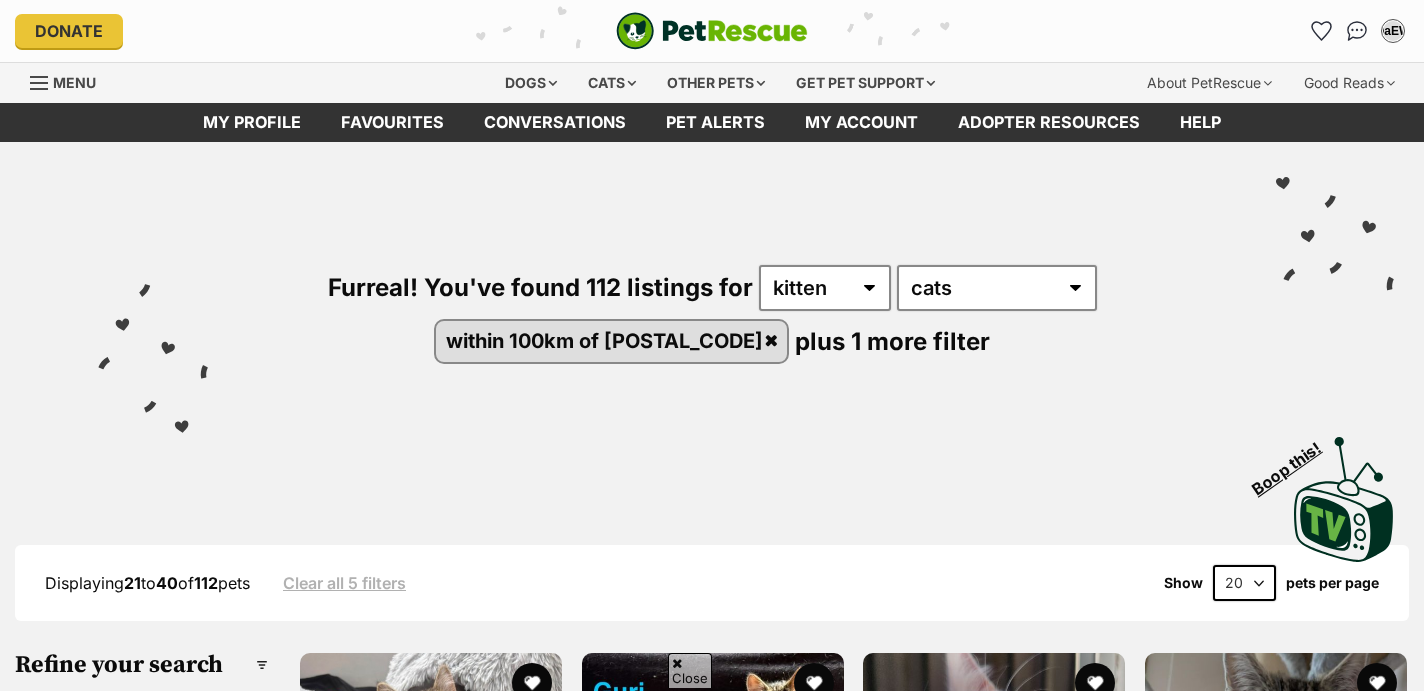 scroll, scrollTop: 1873, scrollLeft: 0, axis: vertical 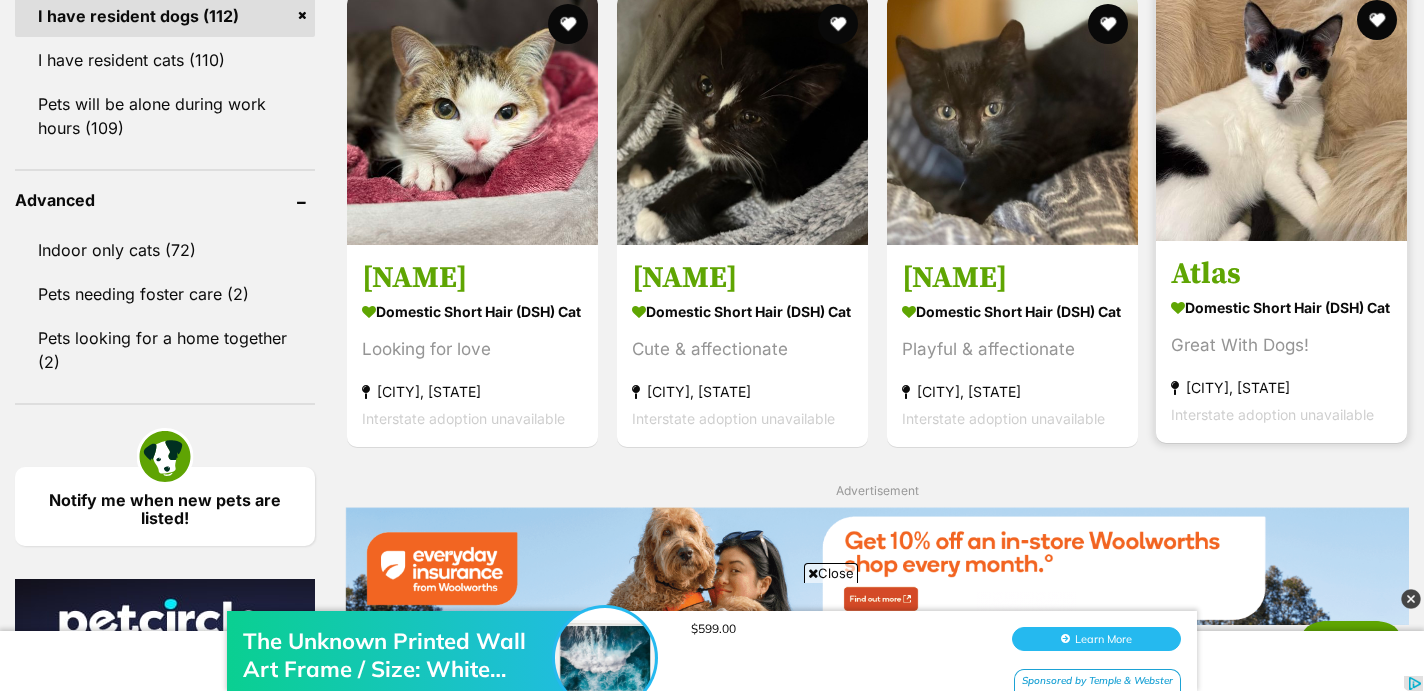 click at bounding box center [1281, 115] 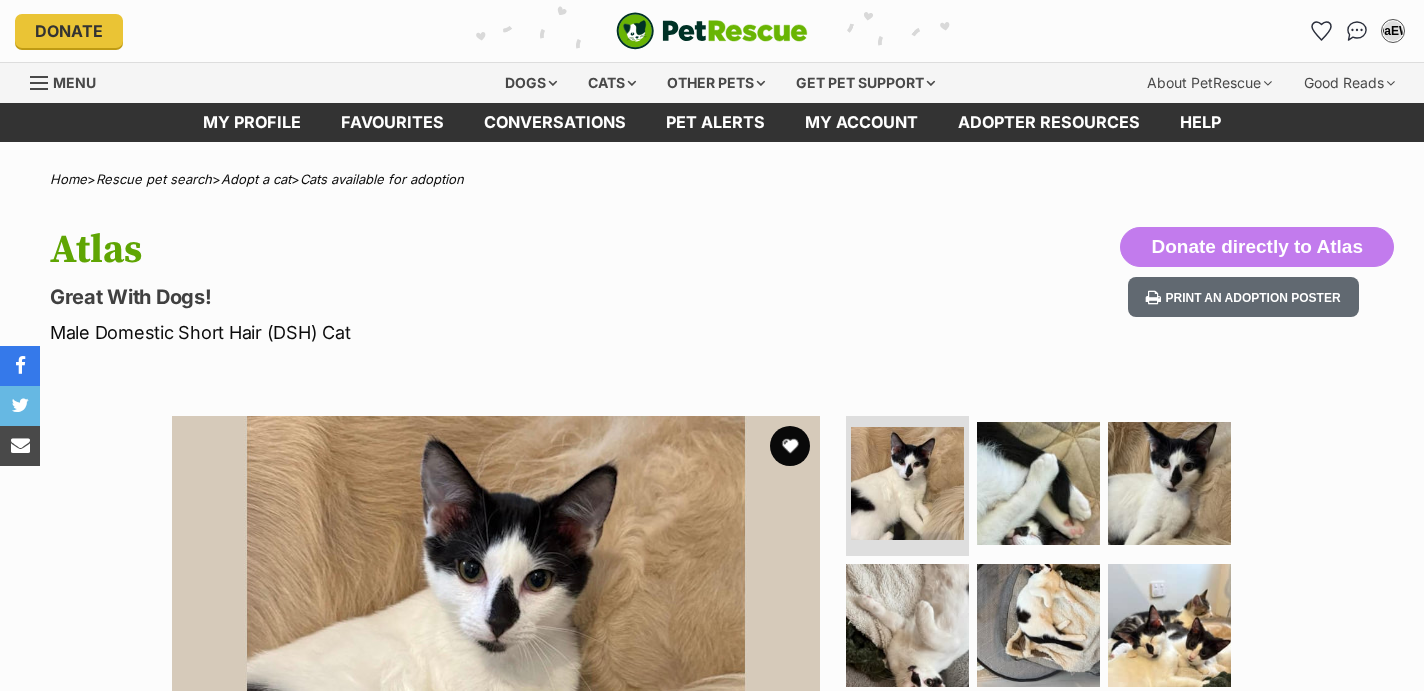 scroll, scrollTop: 0, scrollLeft: 0, axis: both 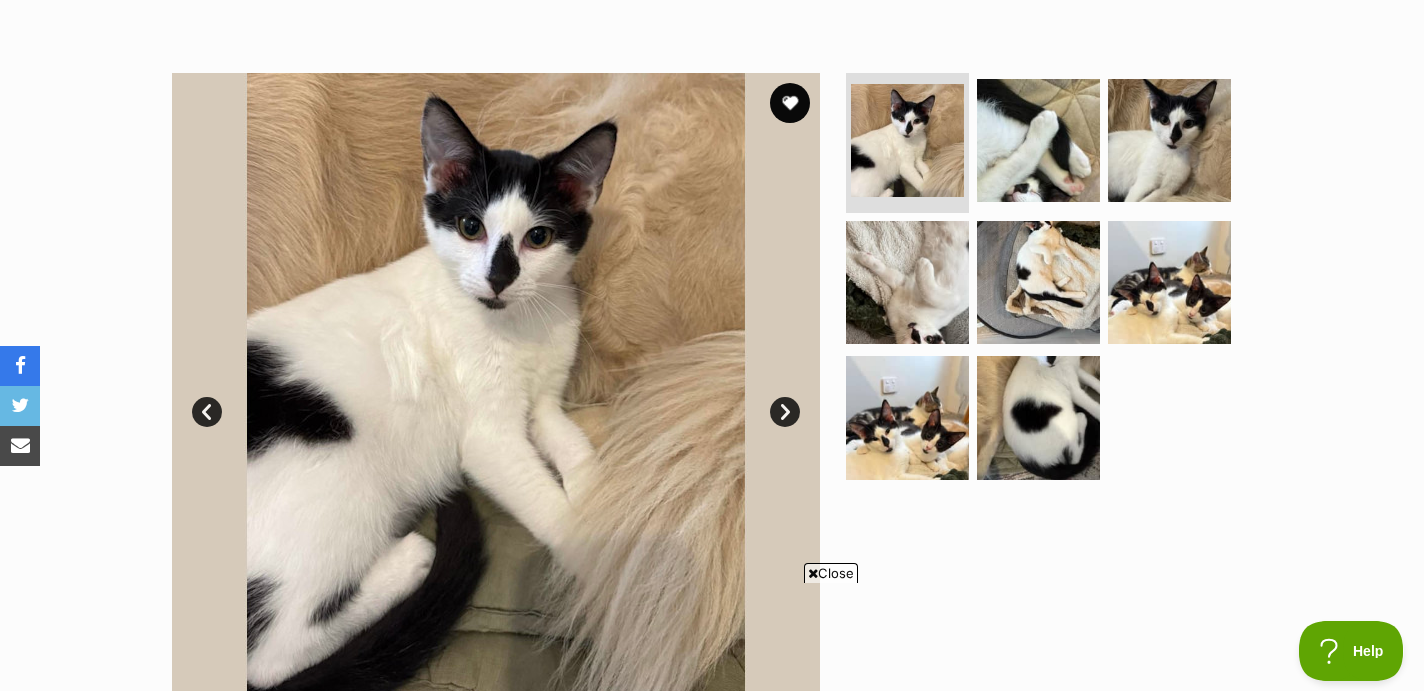 click on "Next" at bounding box center (785, 412) 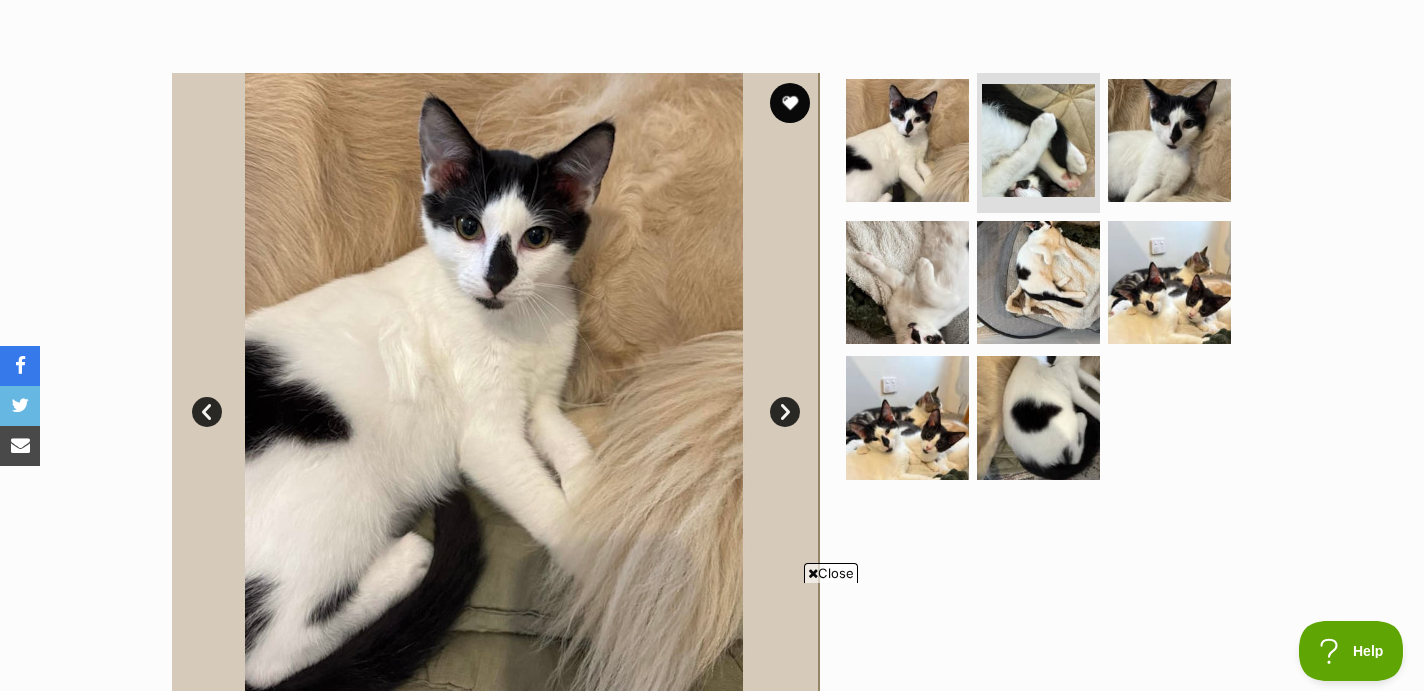scroll, scrollTop: 0, scrollLeft: 0, axis: both 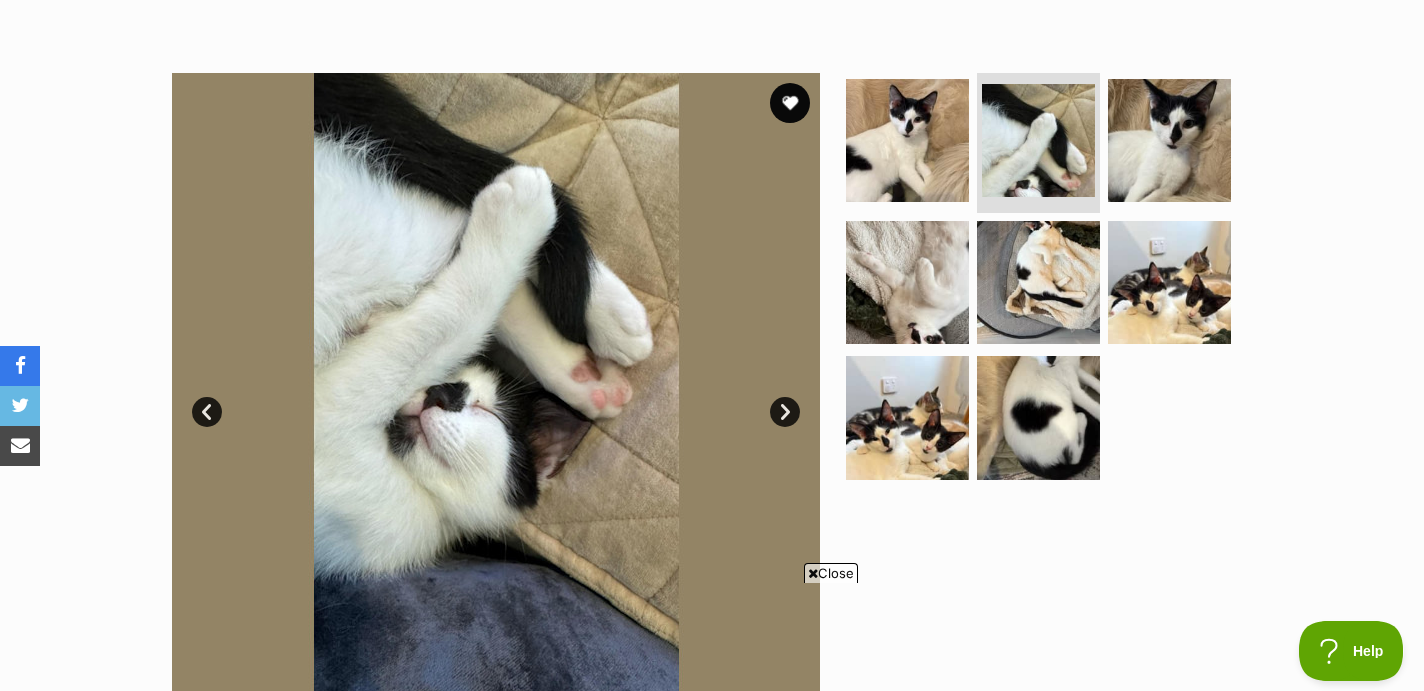 click on "Next" at bounding box center (785, 412) 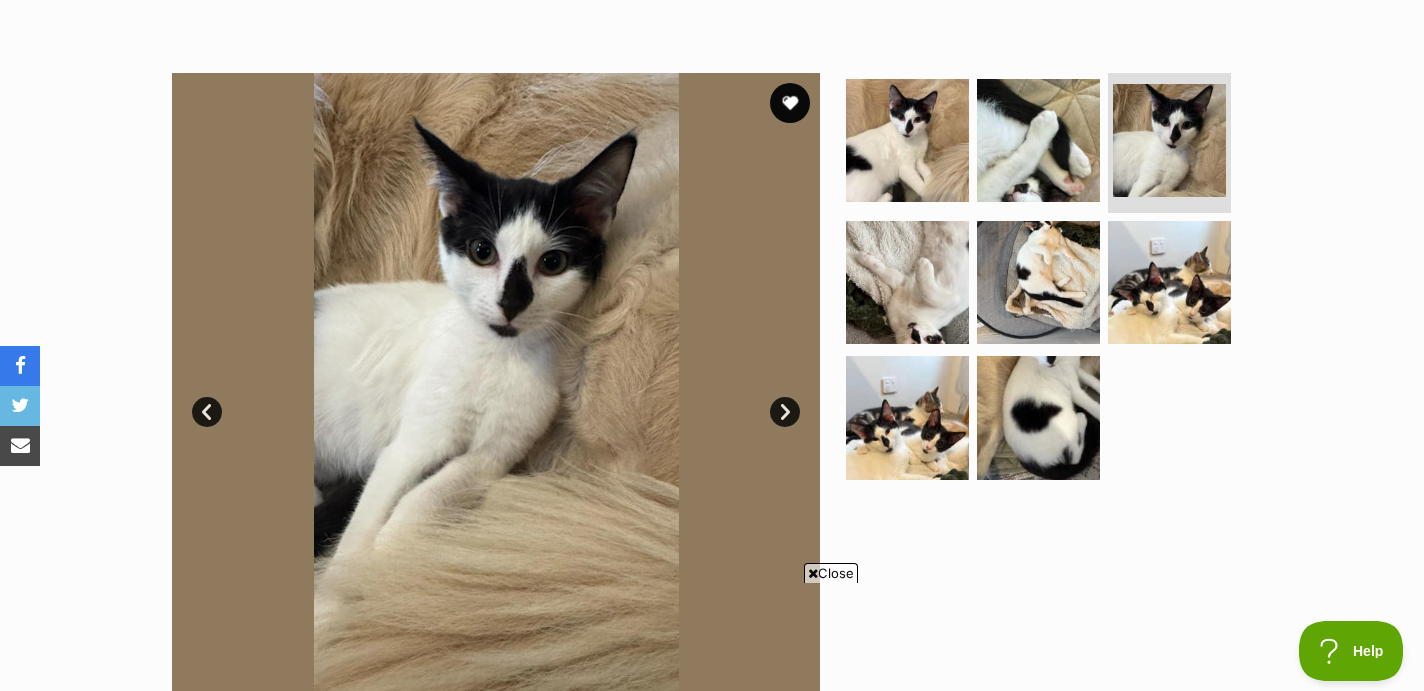 click on "Next" at bounding box center [785, 412] 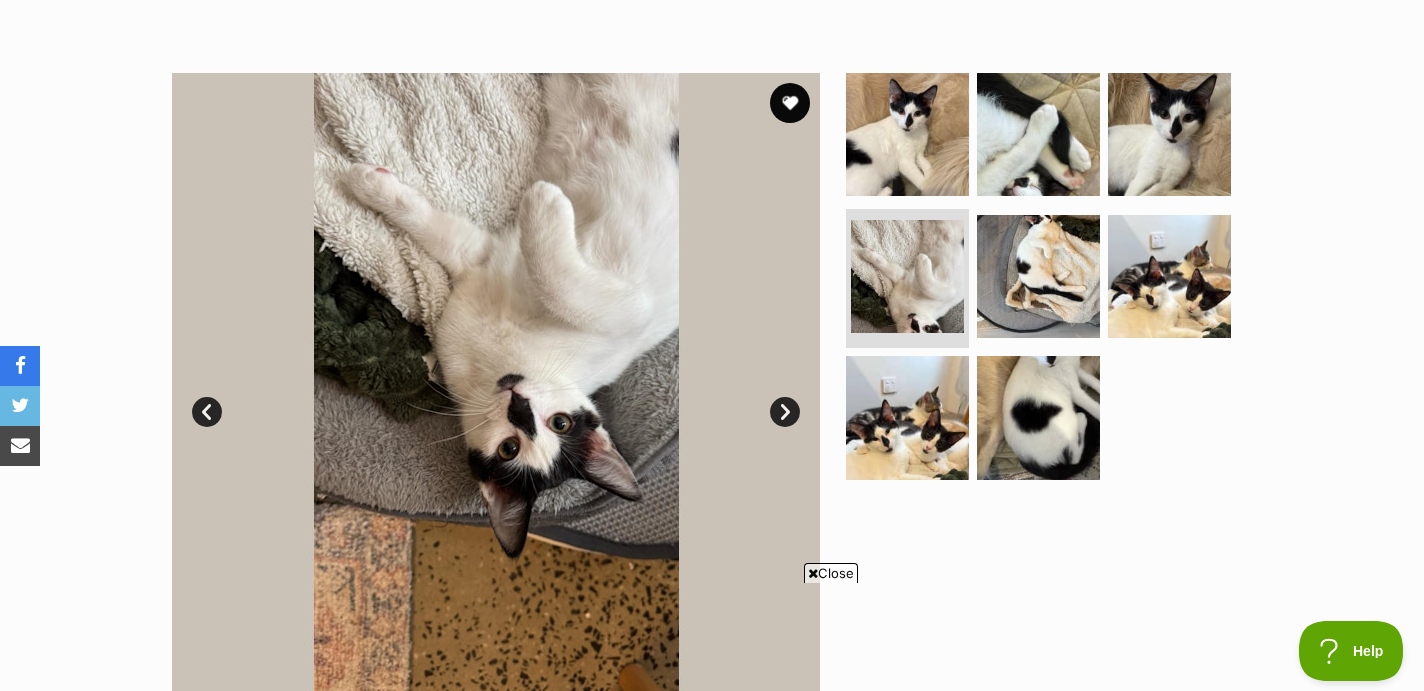 click on "Next" at bounding box center (785, 412) 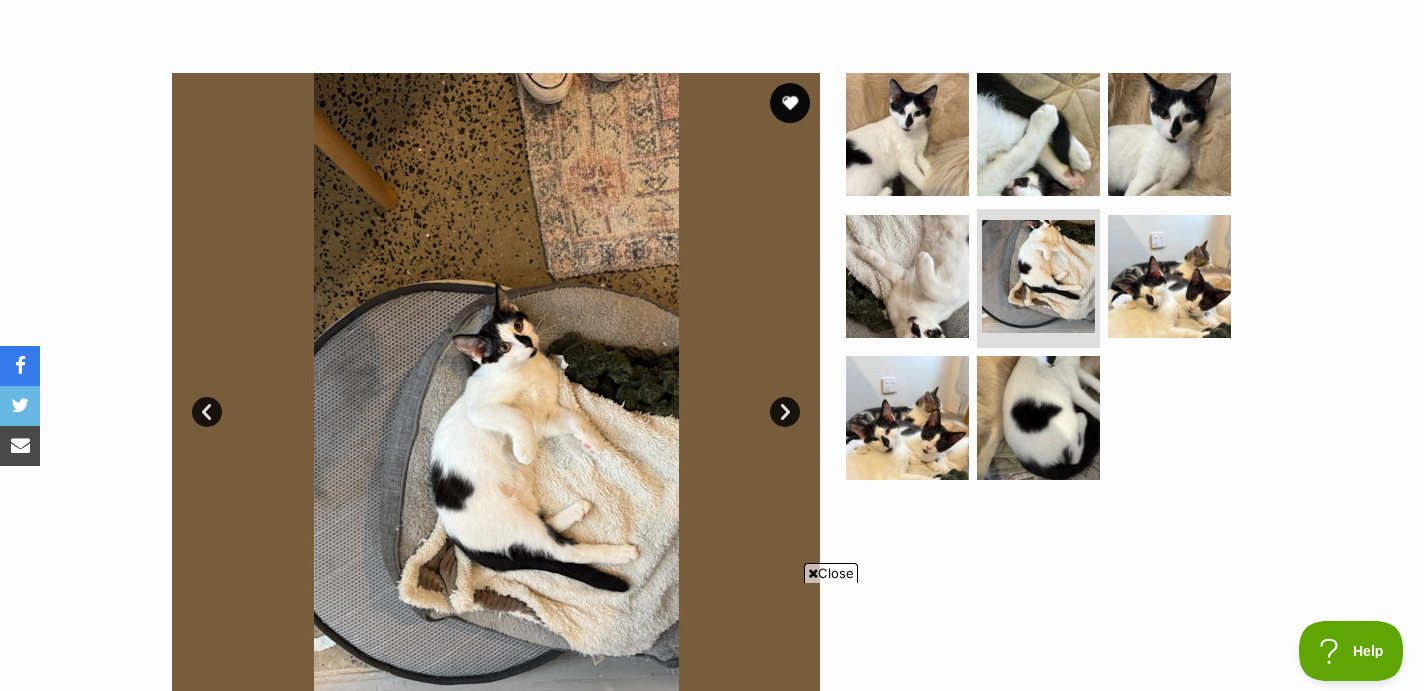 click on "Next" at bounding box center [785, 412] 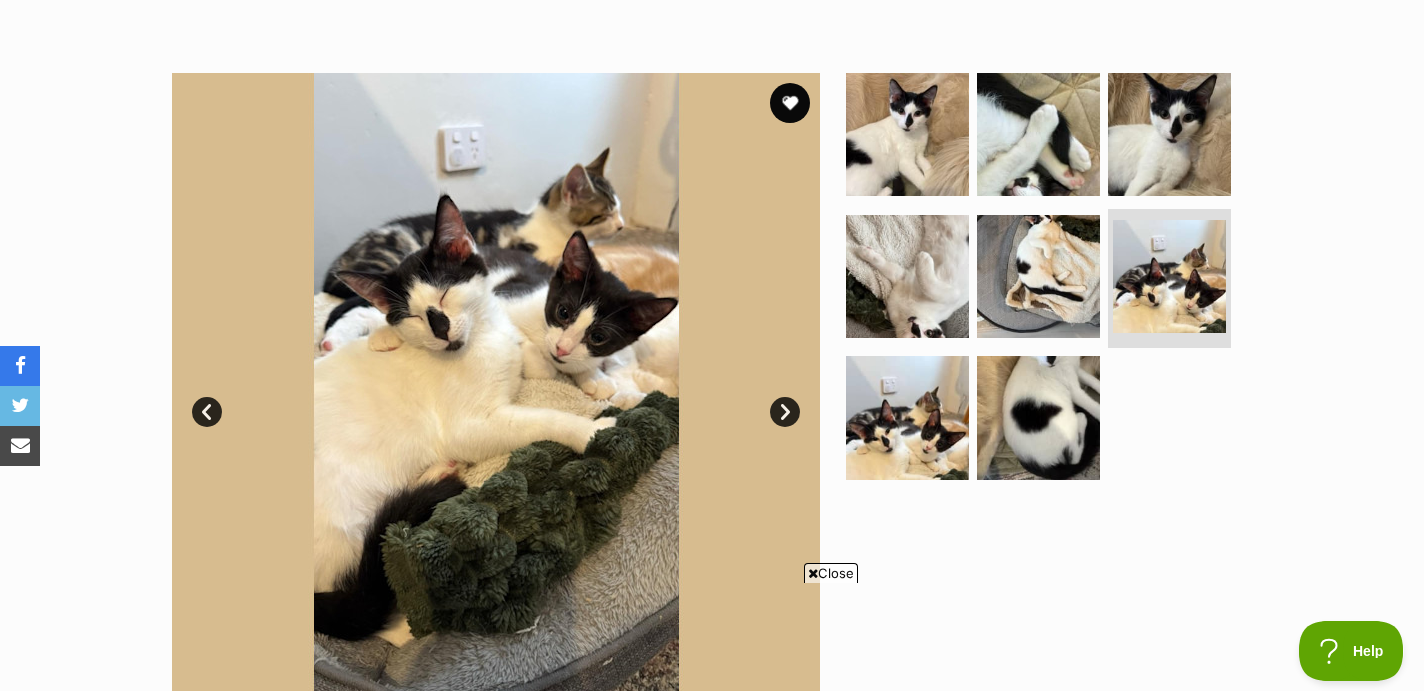 click on "Next" at bounding box center [785, 412] 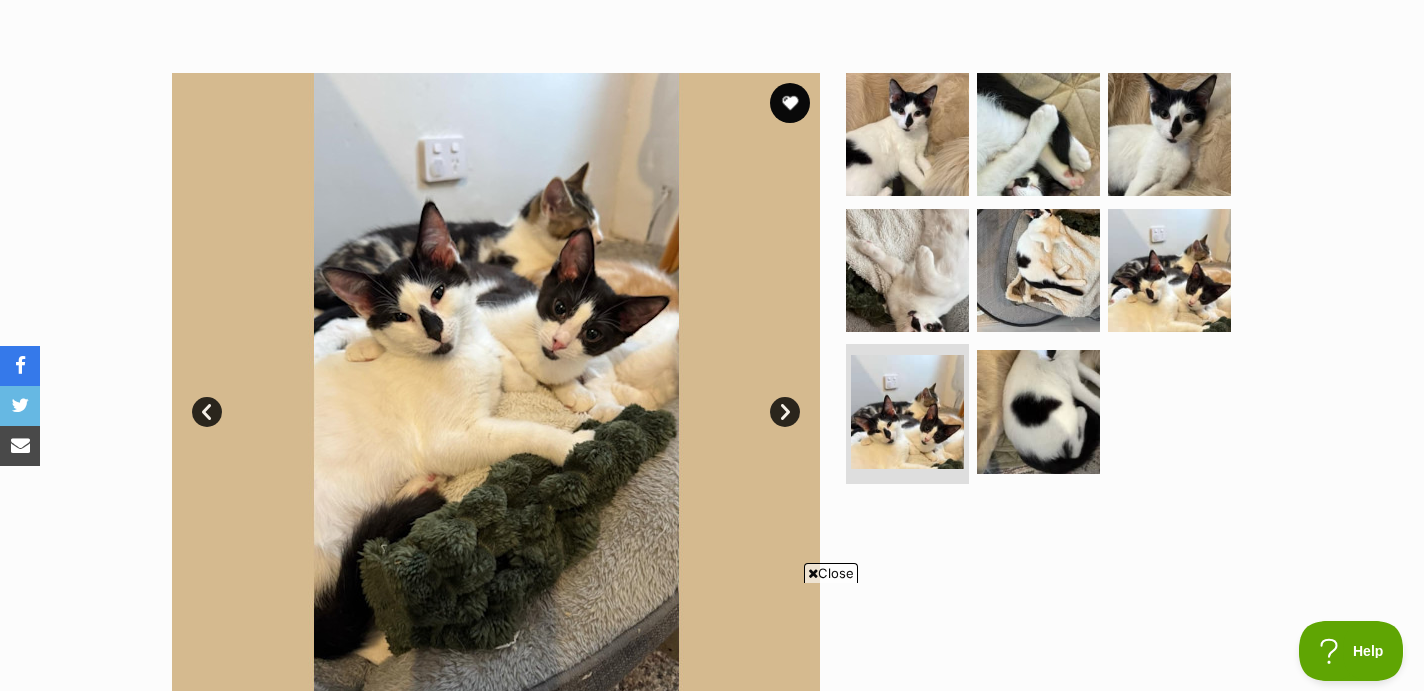 click on "Next" at bounding box center [785, 412] 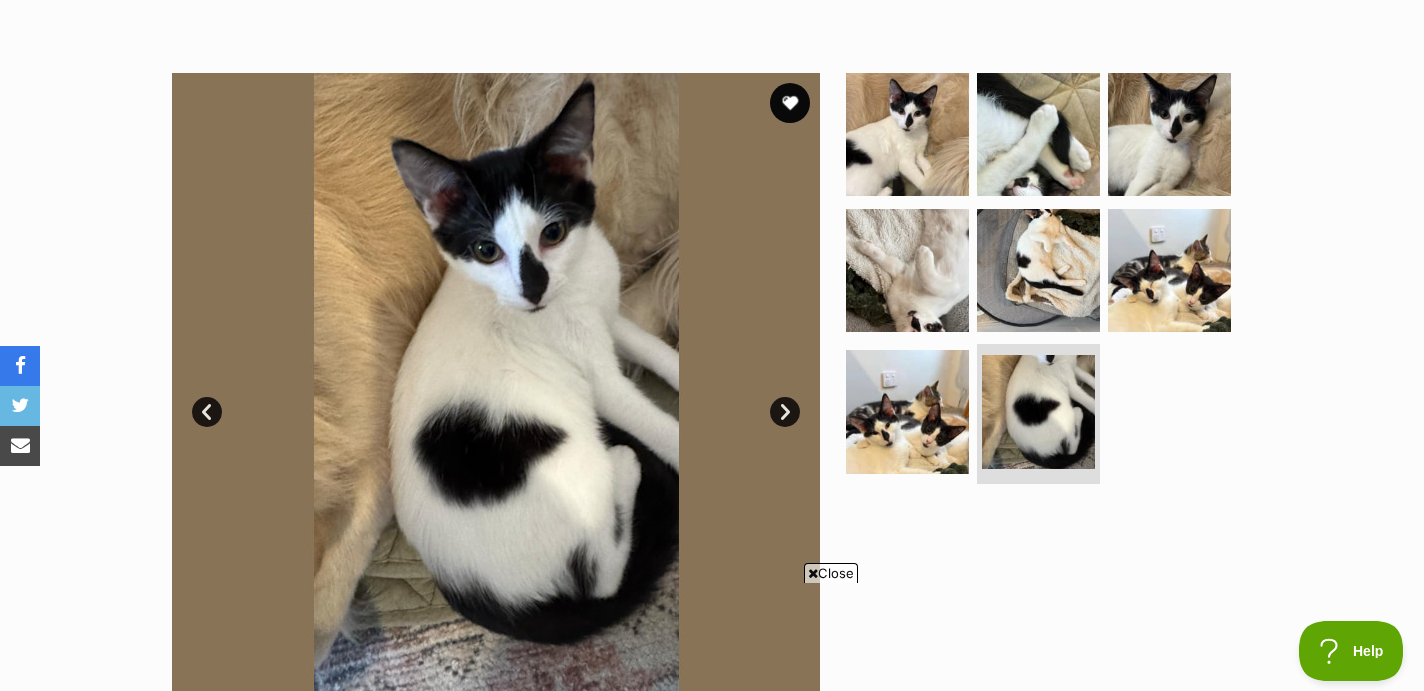 click on "Next" at bounding box center (785, 412) 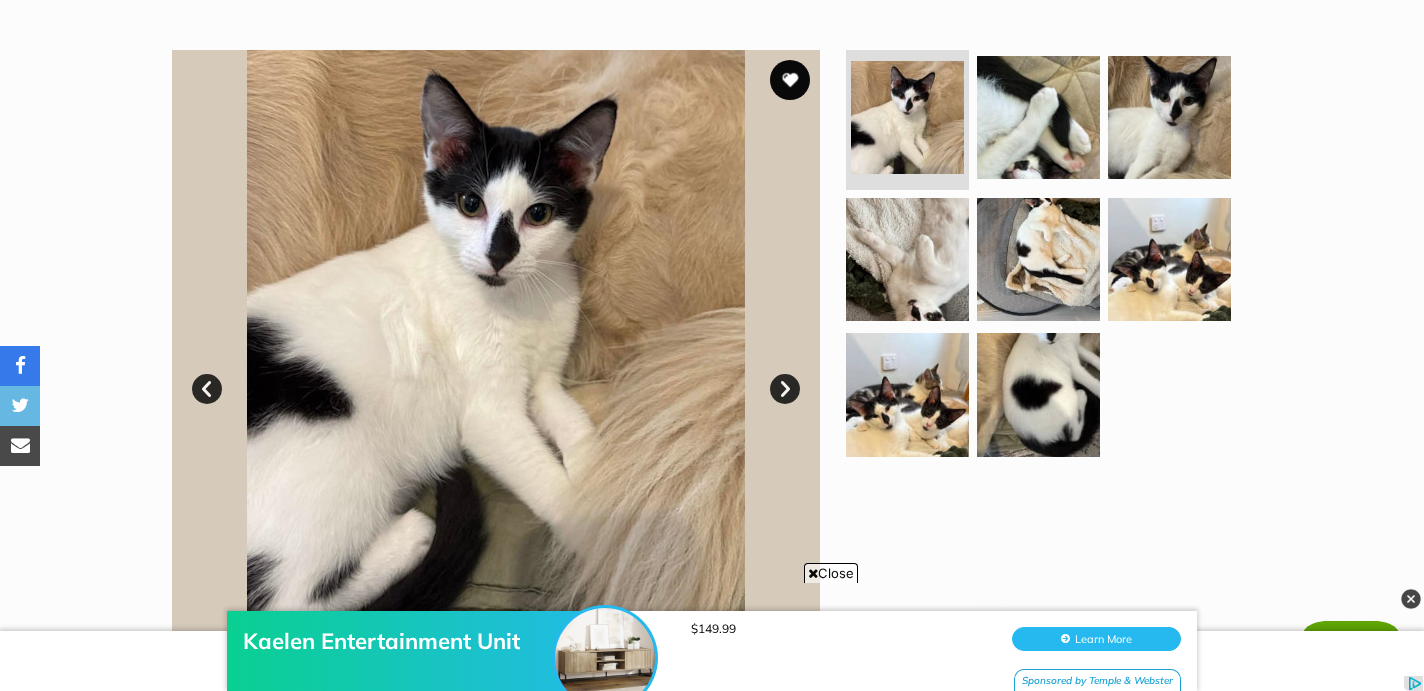 scroll, scrollTop: 365, scrollLeft: 0, axis: vertical 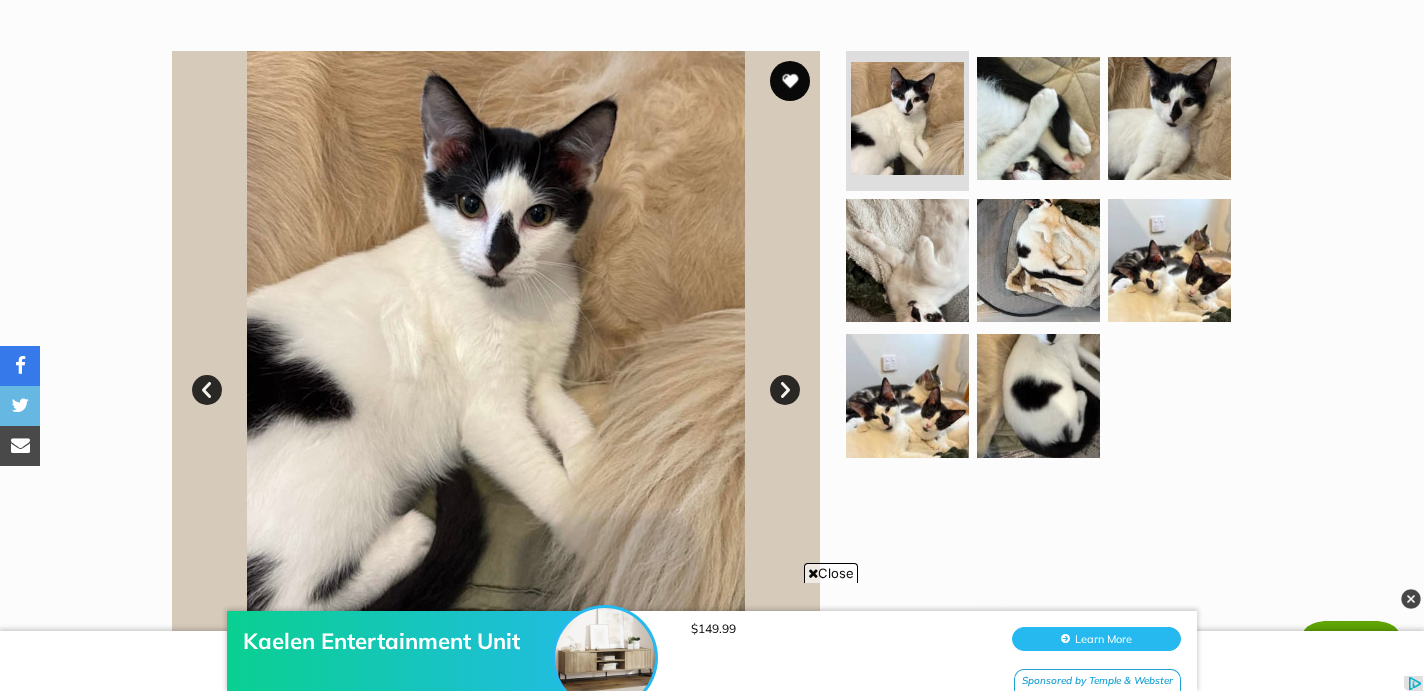 click on "Next" at bounding box center (785, 390) 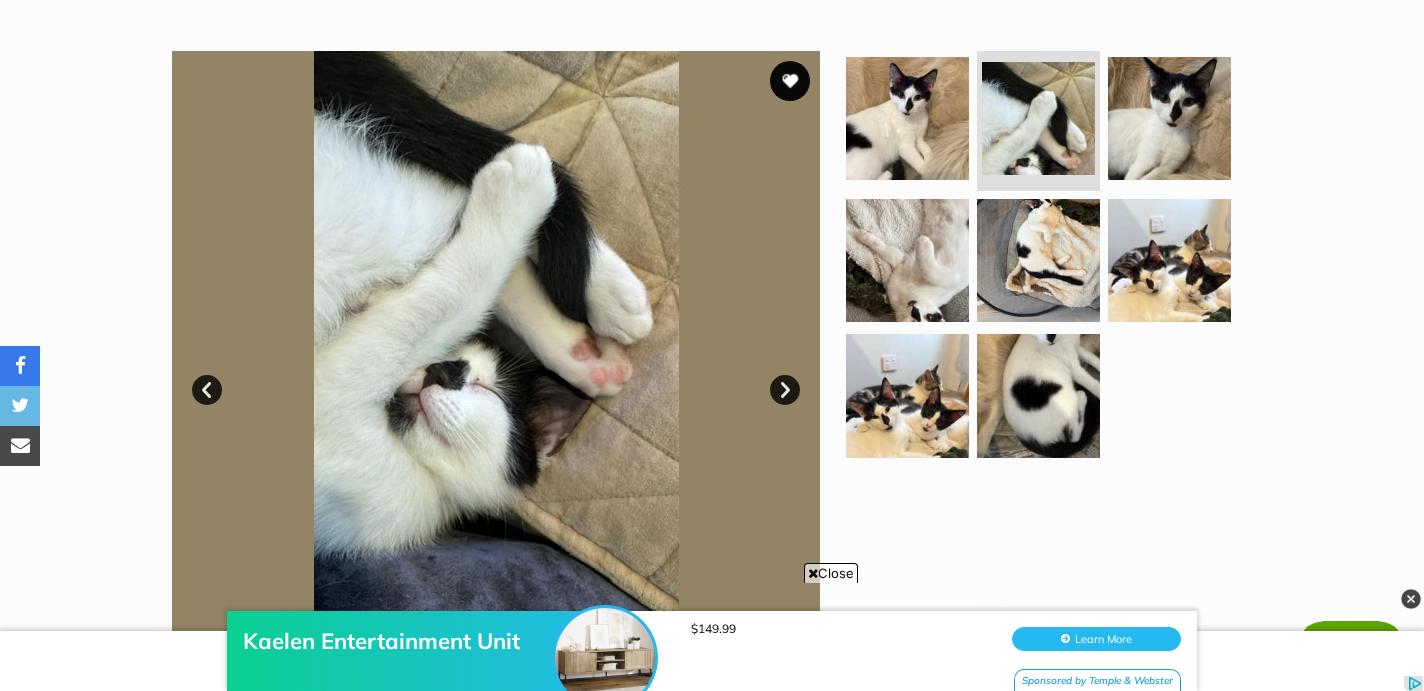 click on "Next" at bounding box center [785, 390] 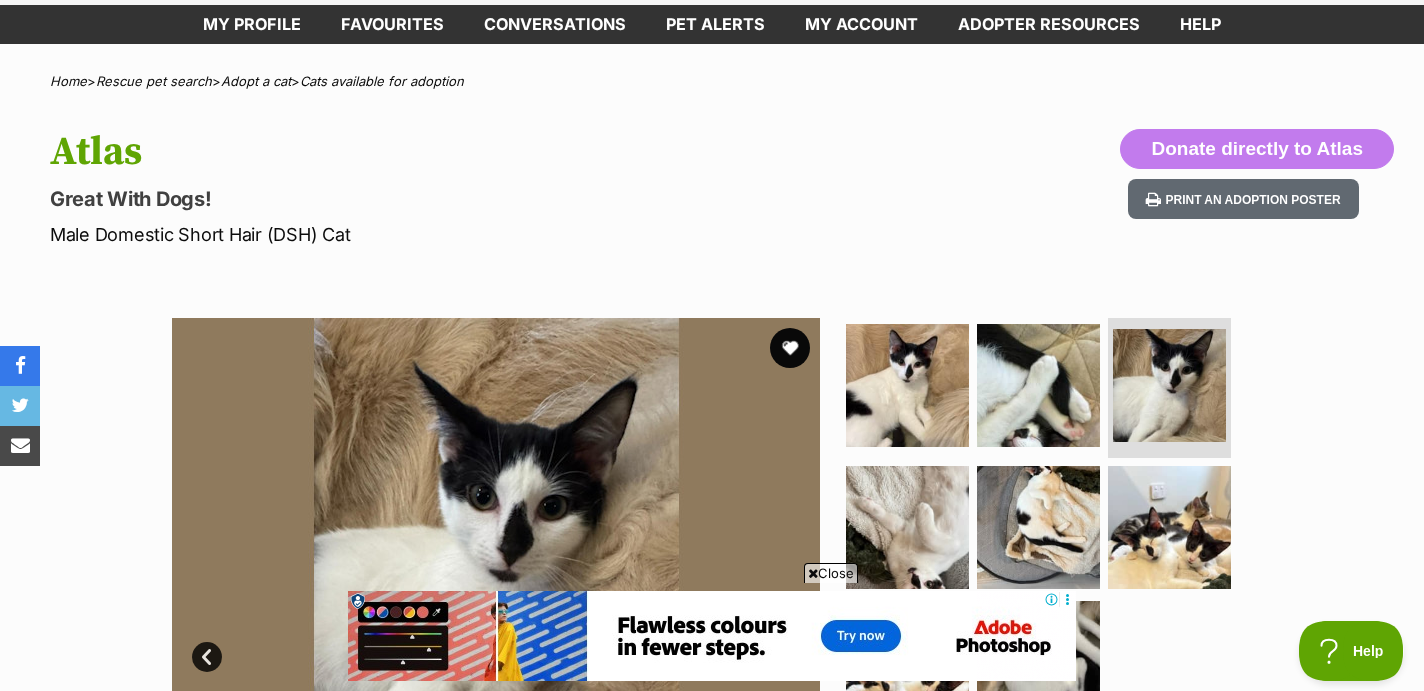 scroll, scrollTop: 79, scrollLeft: 0, axis: vertical 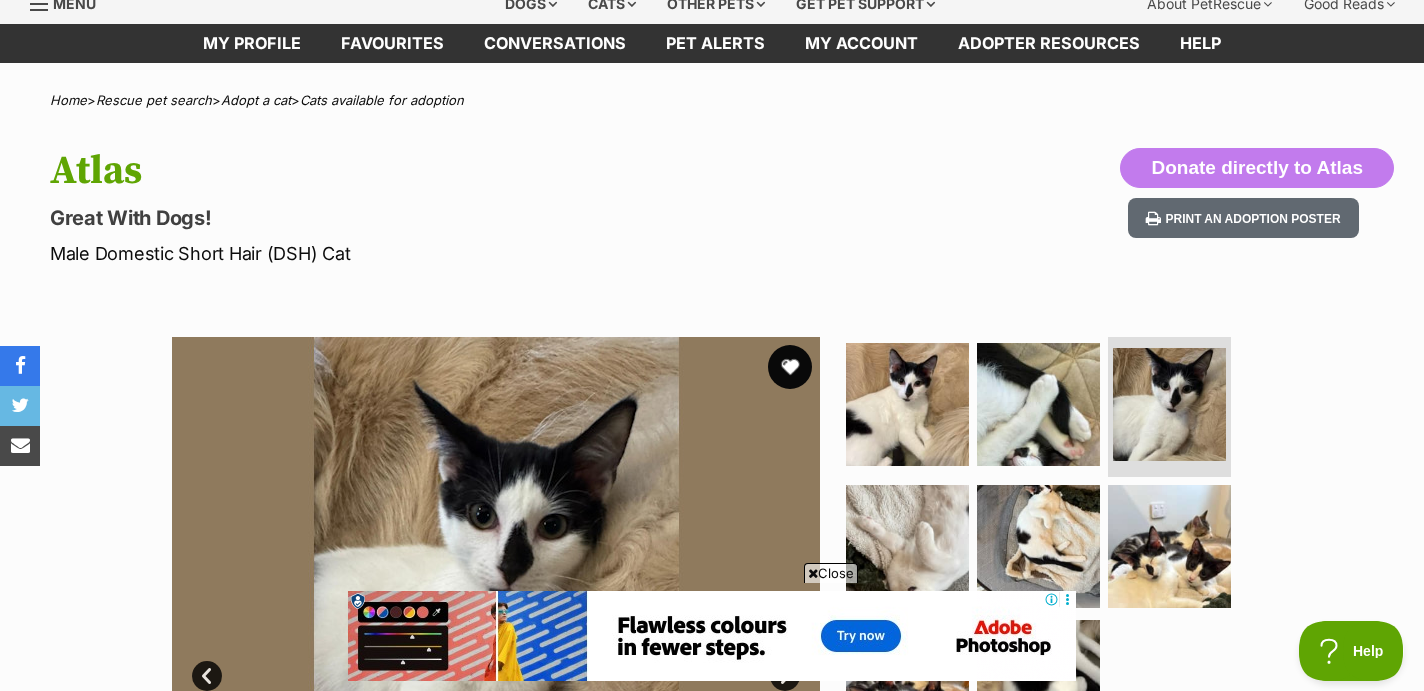 click at bounding box center (790, 367) 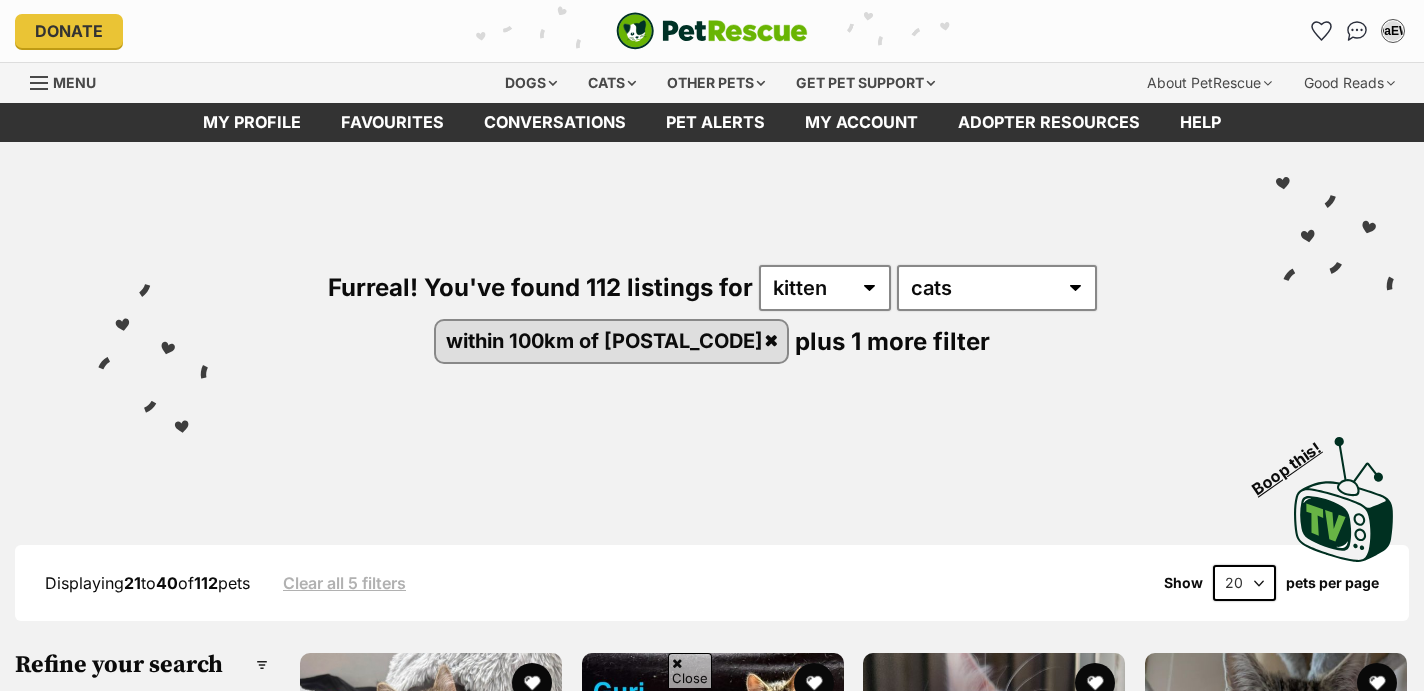 scroll, scrollTop: 1968, scrollLeft: 0, axis: vertical 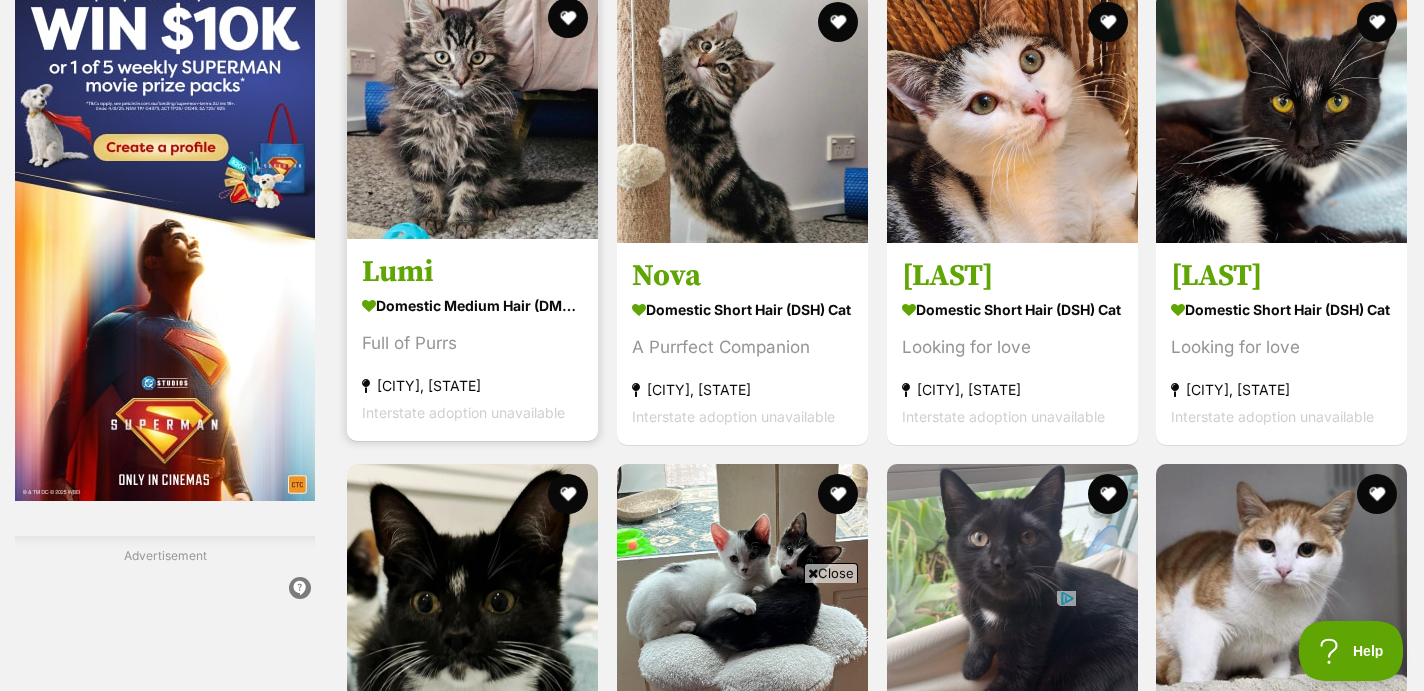 click at bounding box center [472, 113] 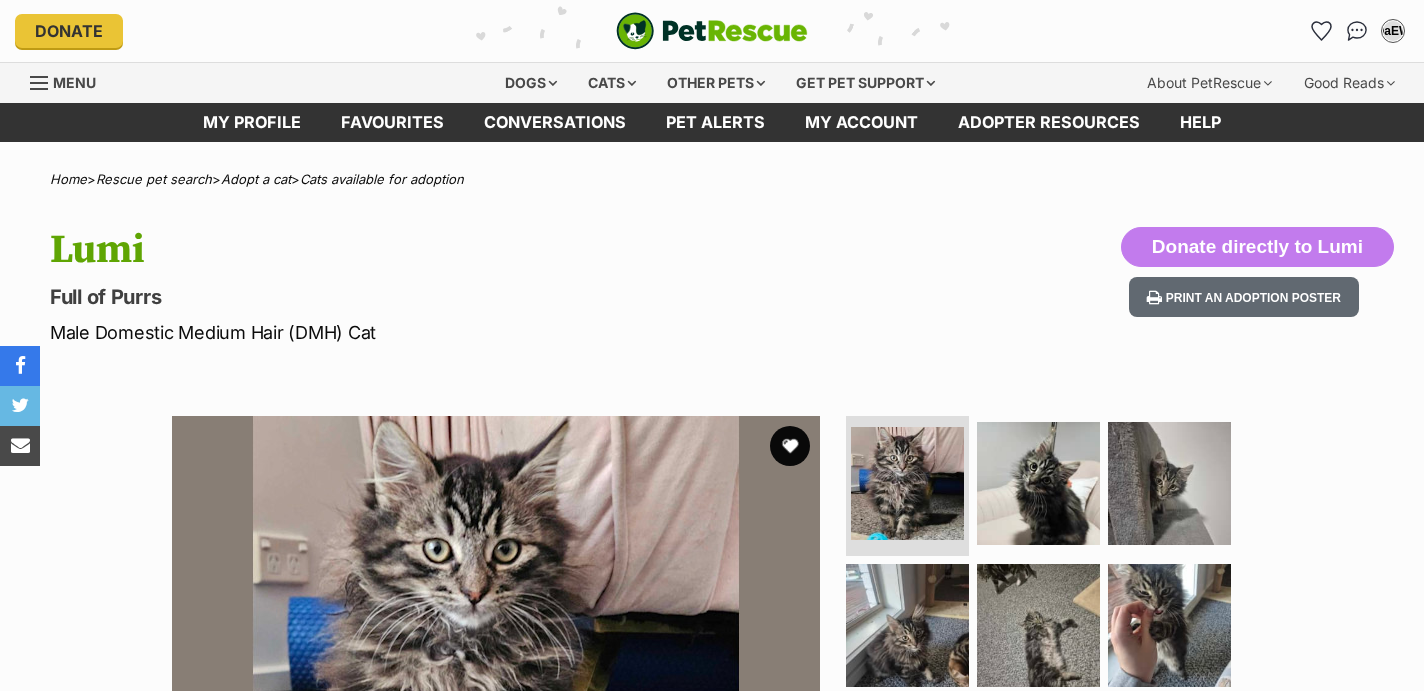 scroll, scrollTop: 0, scrollLeft: 0, axis: both 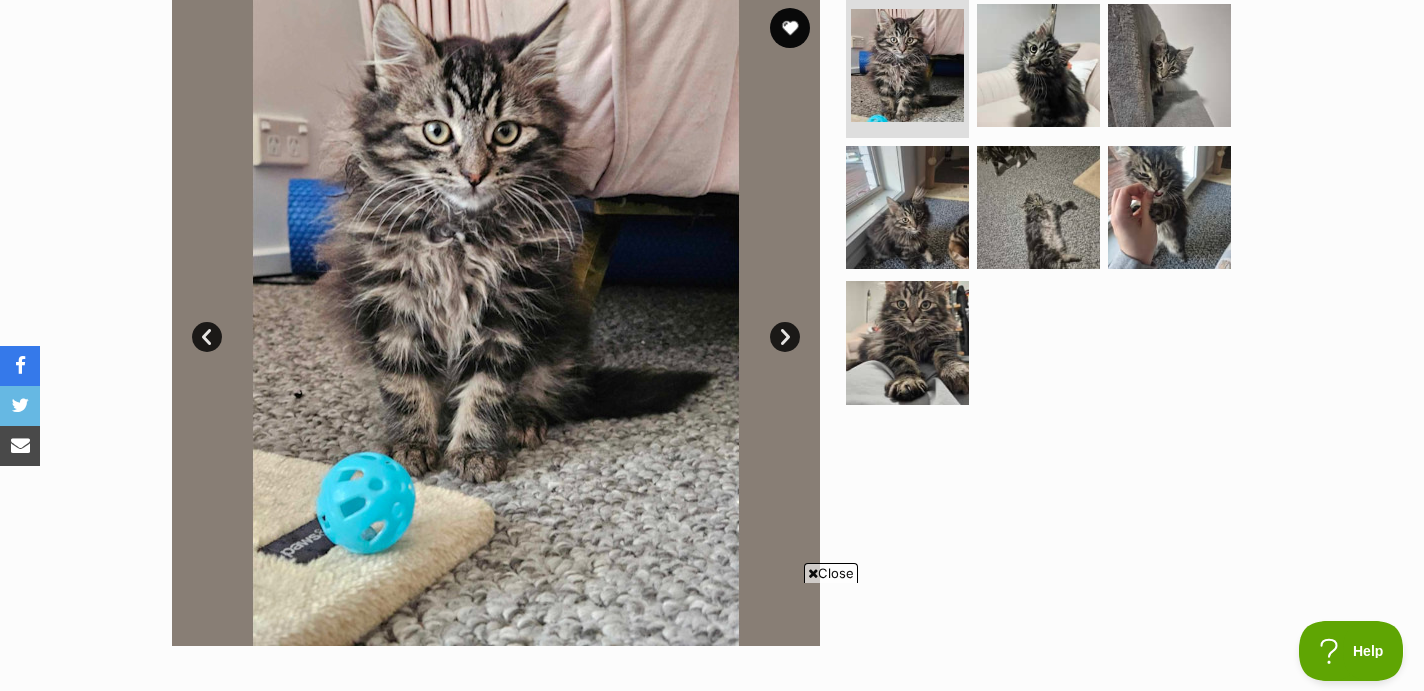 click on "Next" at bounding box center (785, 337) 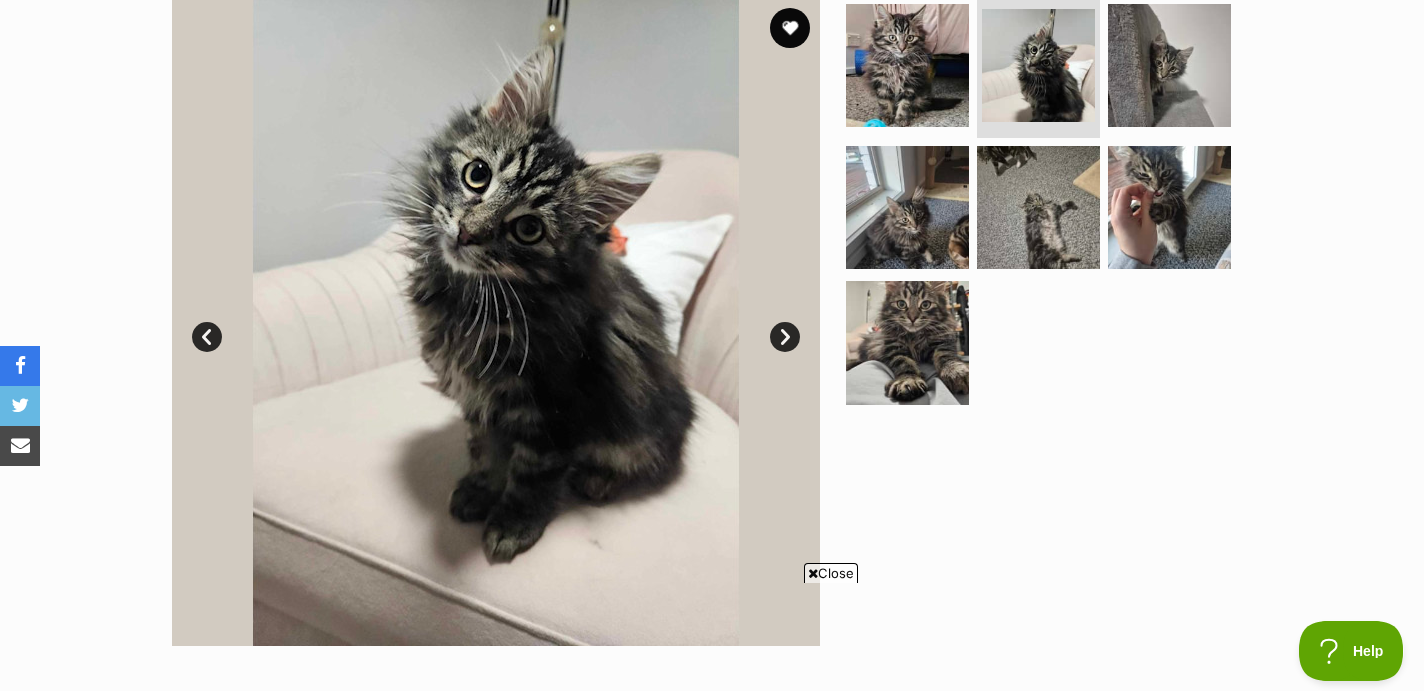 click on "Next" at bounding box center [785, 337] 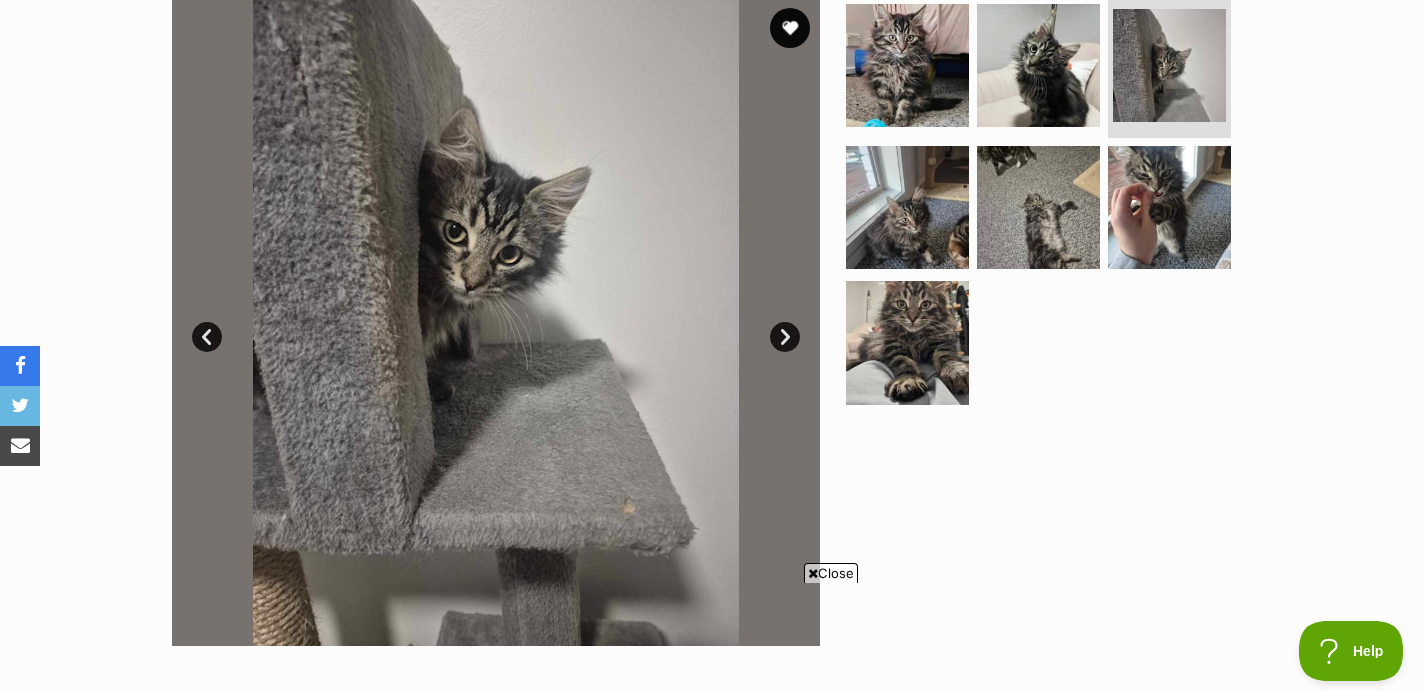 click on "Next" at bounding box center (785, 337) 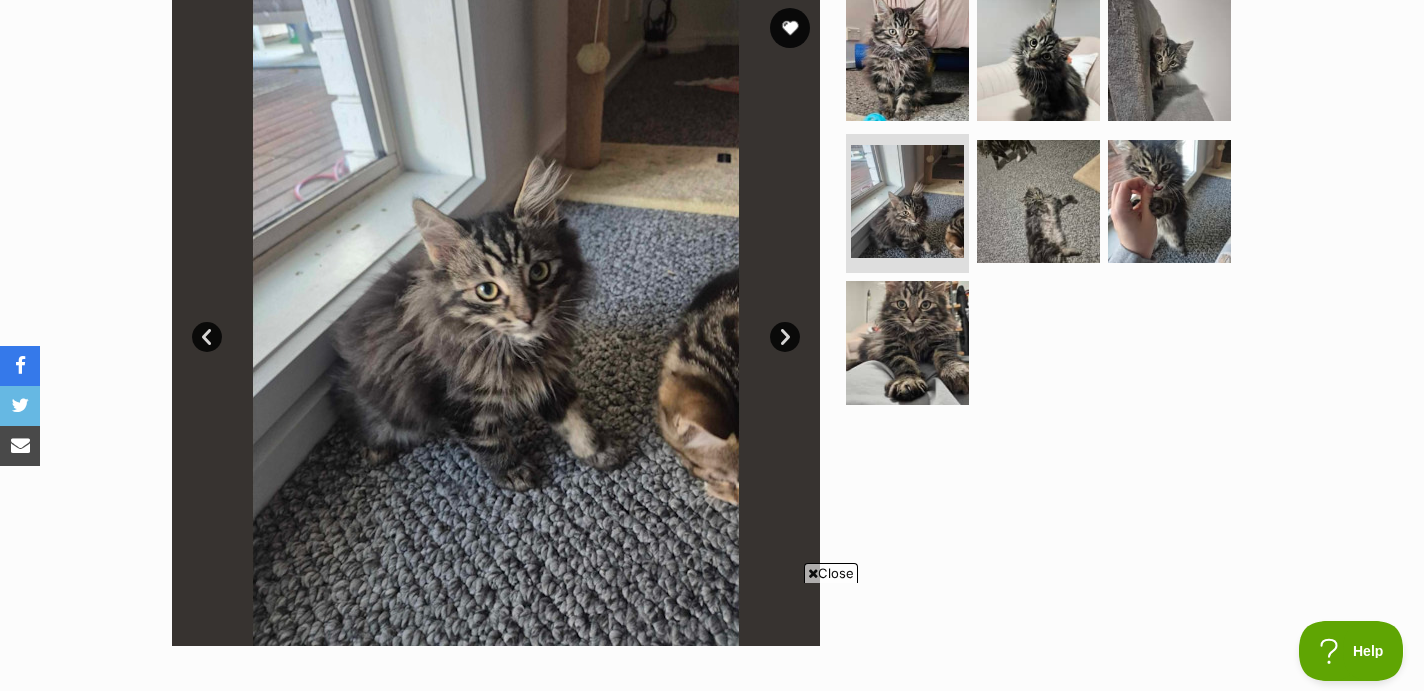 click on "Next" at bounding box center (785, 337) 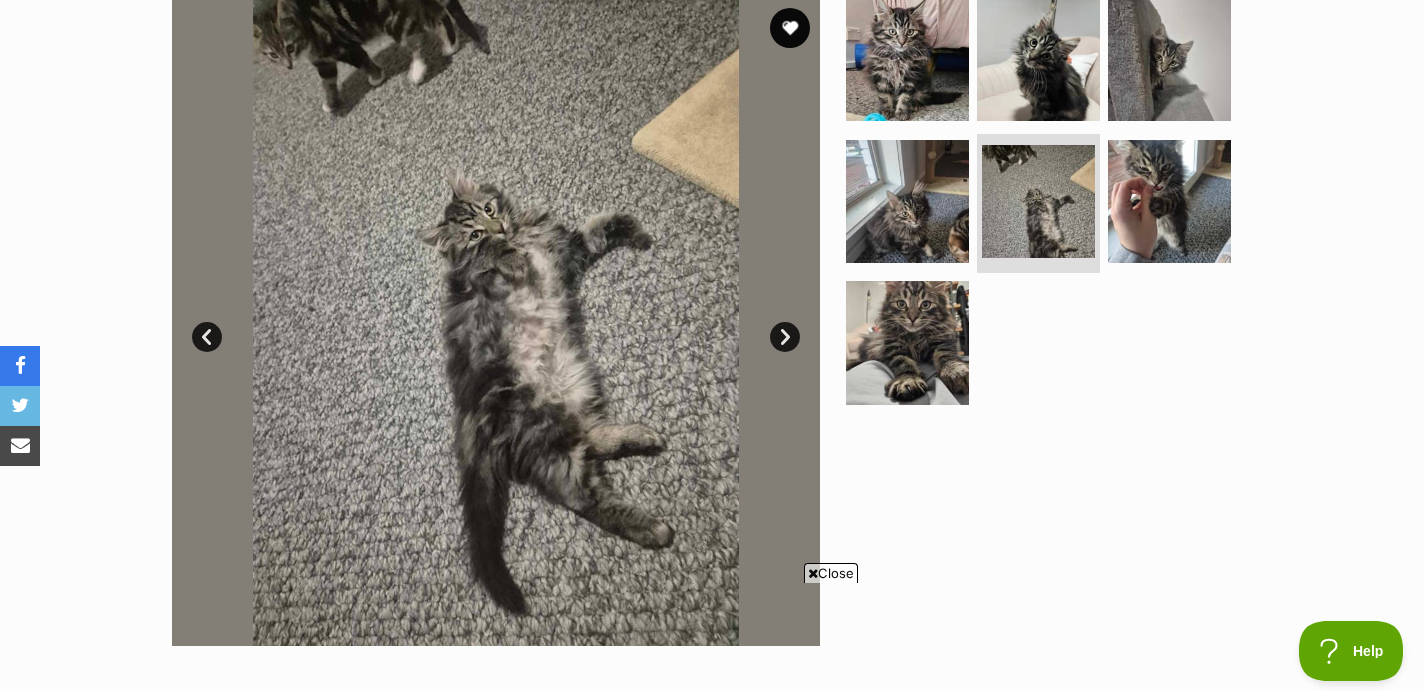 click on "Next" at bounding box center [785, 337] 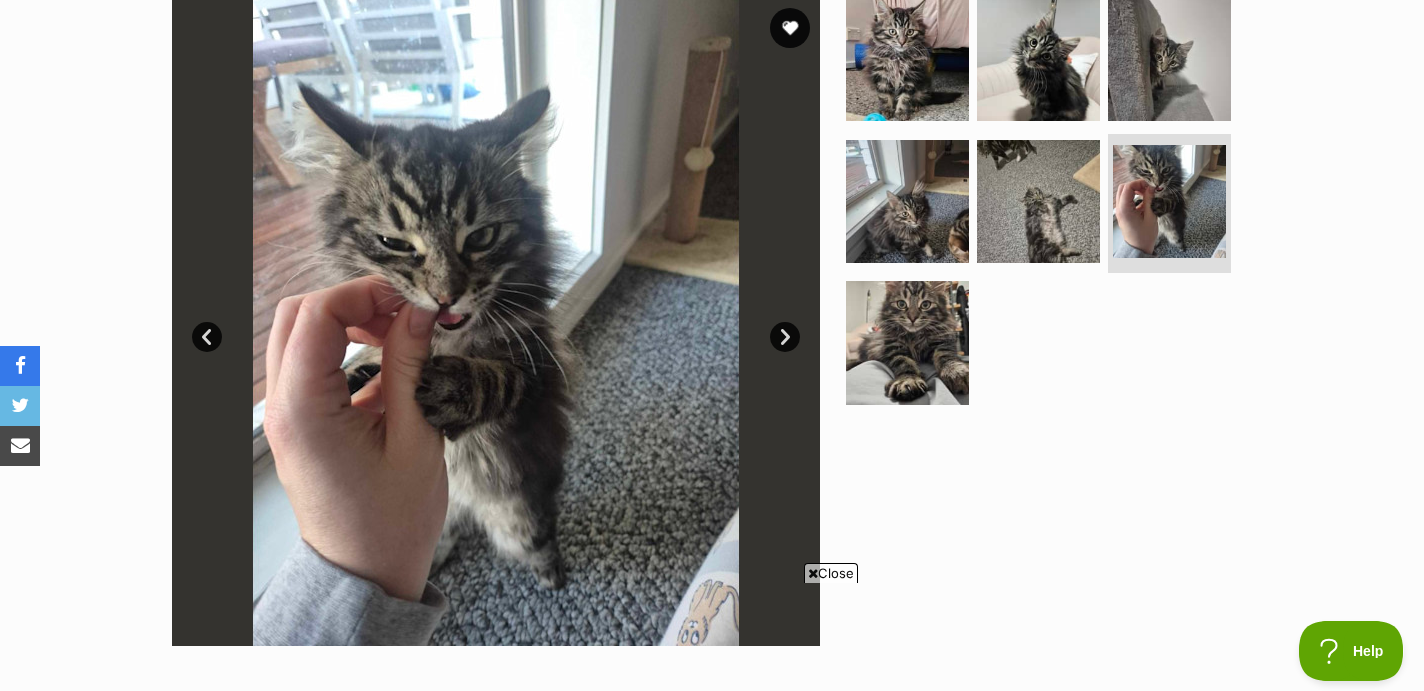 click on "Next" at bounding box center [785, 337] 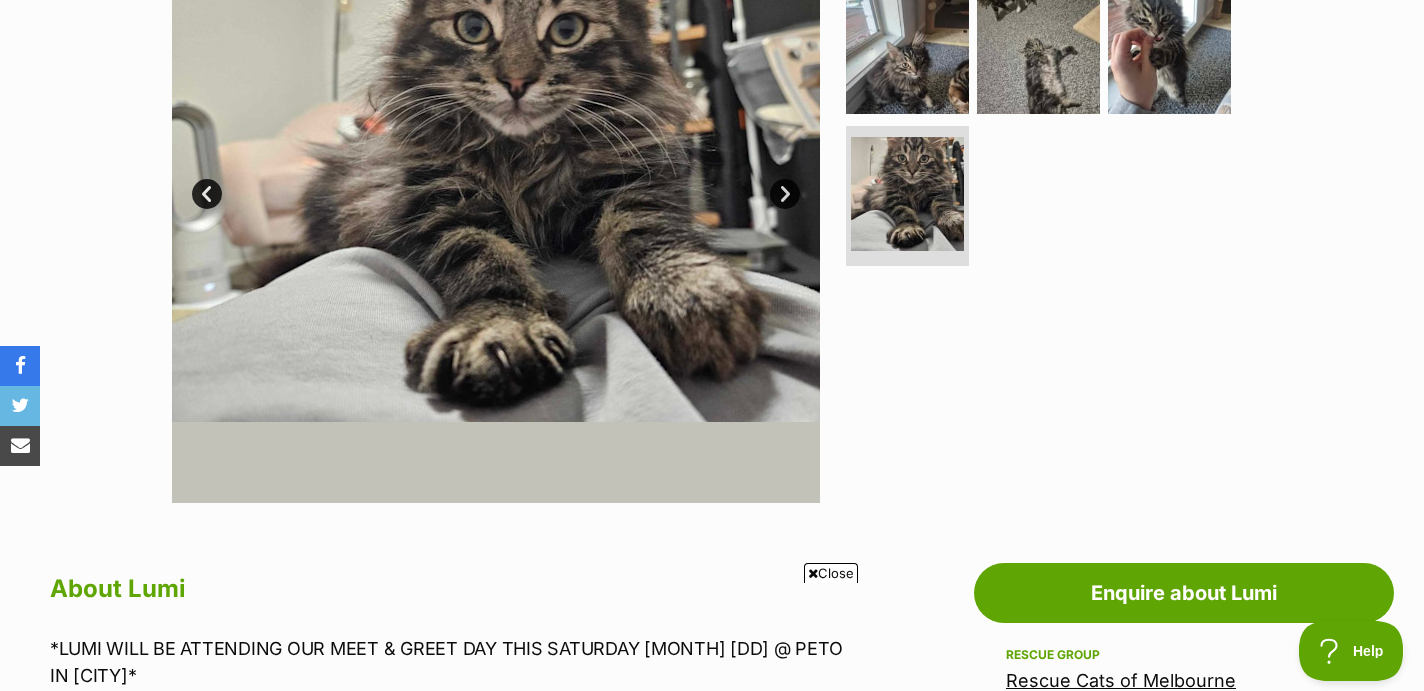 scroll, scrollTop: 0, scrollLeft: 0, axis: both 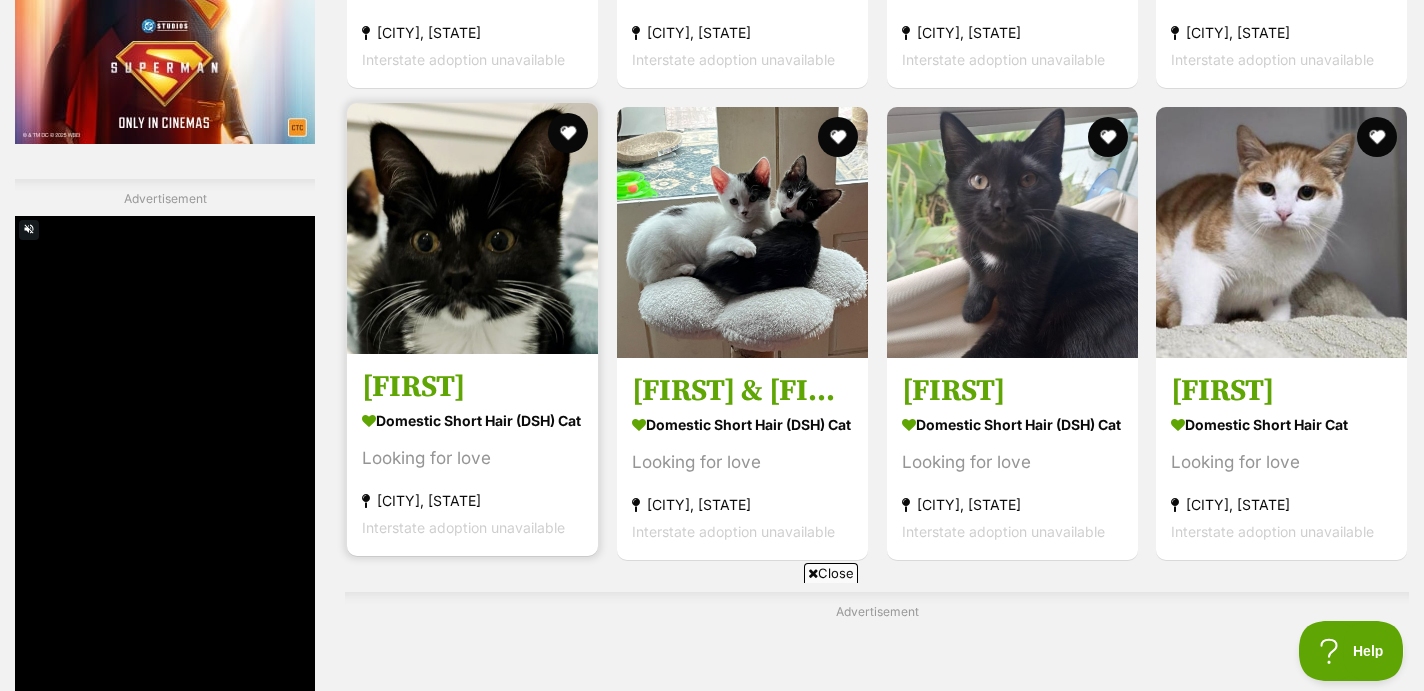 click at bounding box center (472, 228) 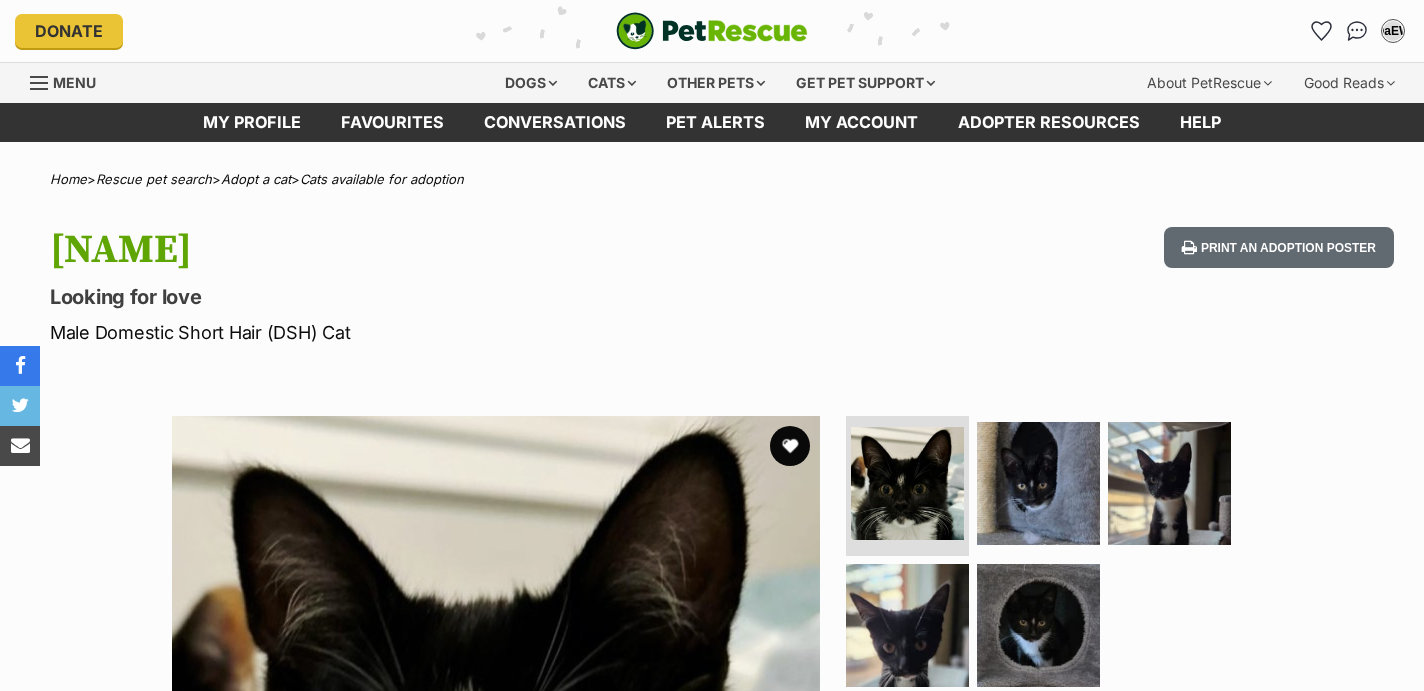 scroll, scrollTop: 0, scrollLeft: 0, axis: both 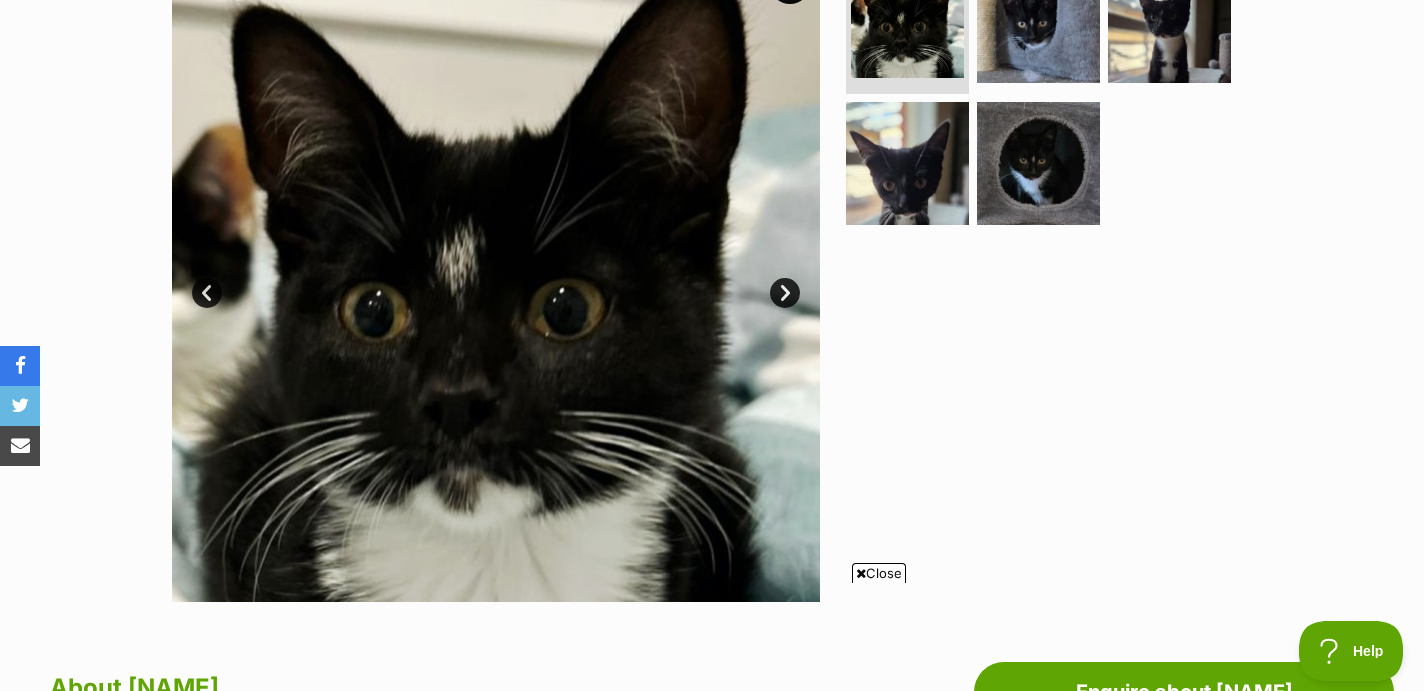 click on "Next" at bounding box center [785, 293] 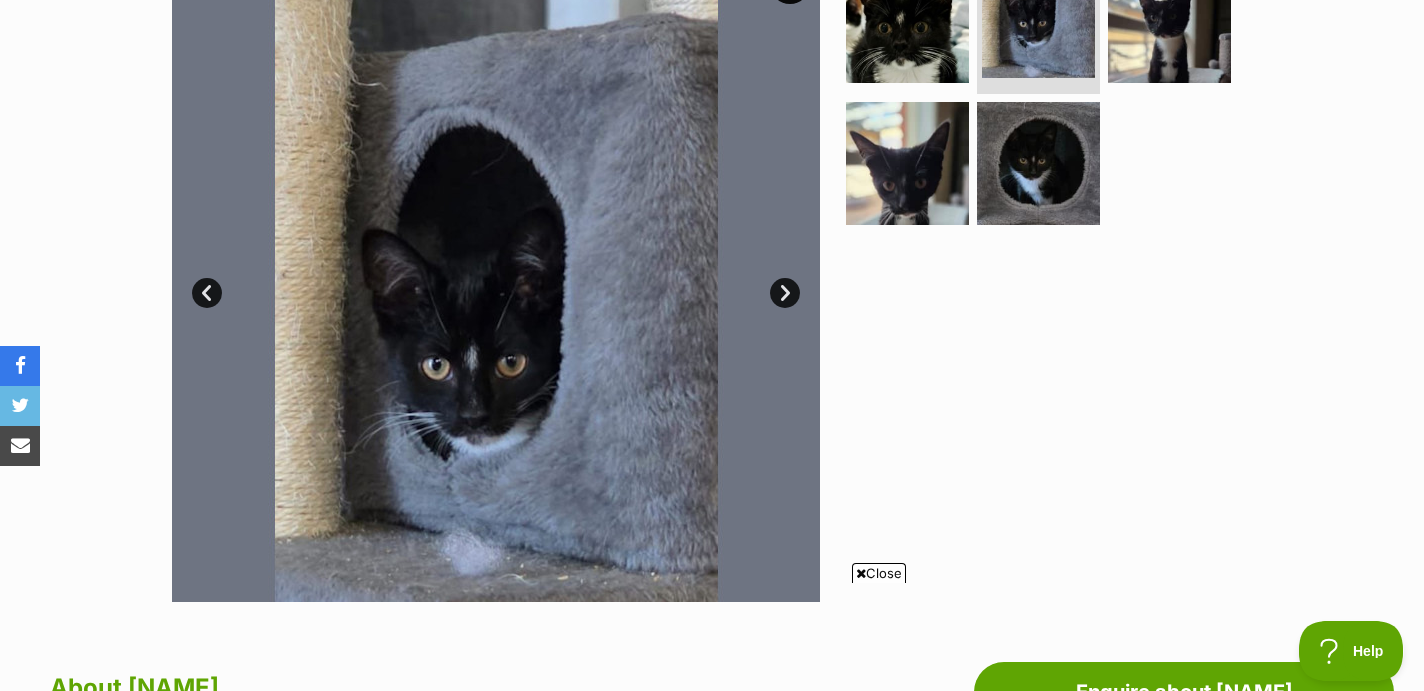 click on "Next" at bounding box center [785, 293] 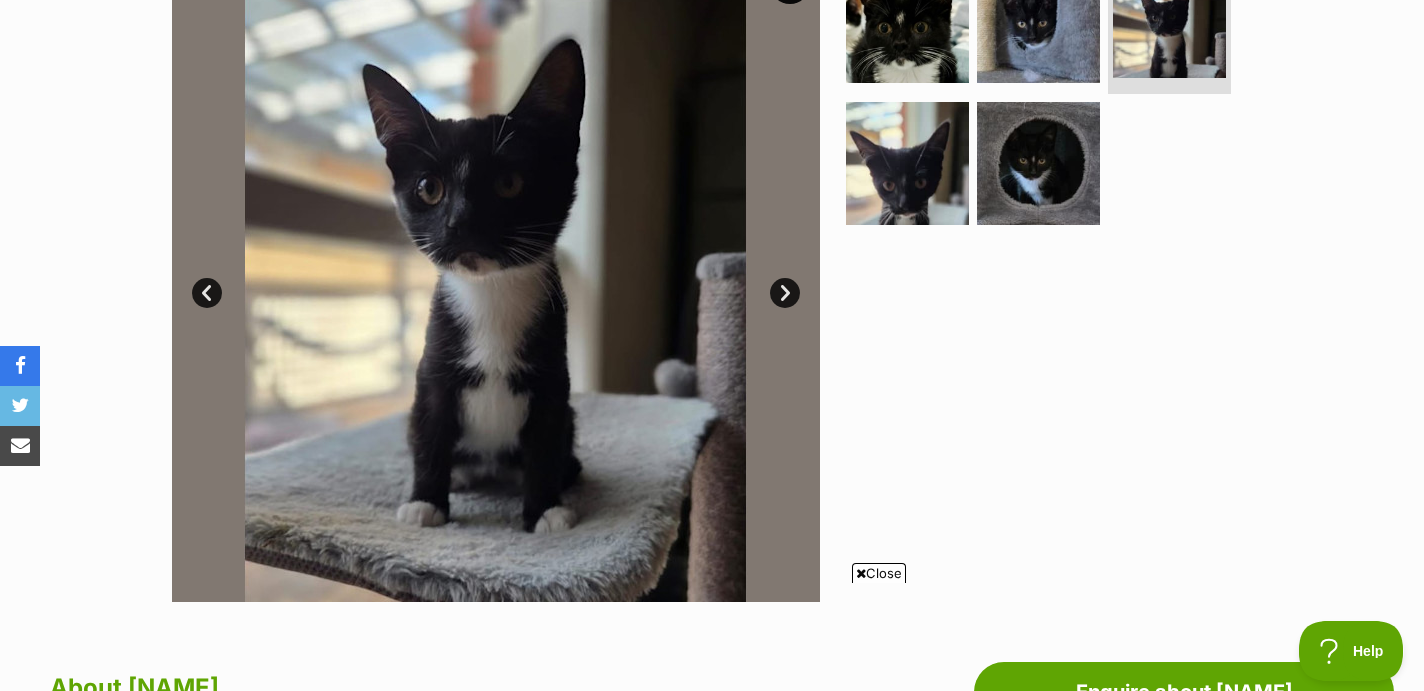 click on "Next" at bounding box center (785, 293) 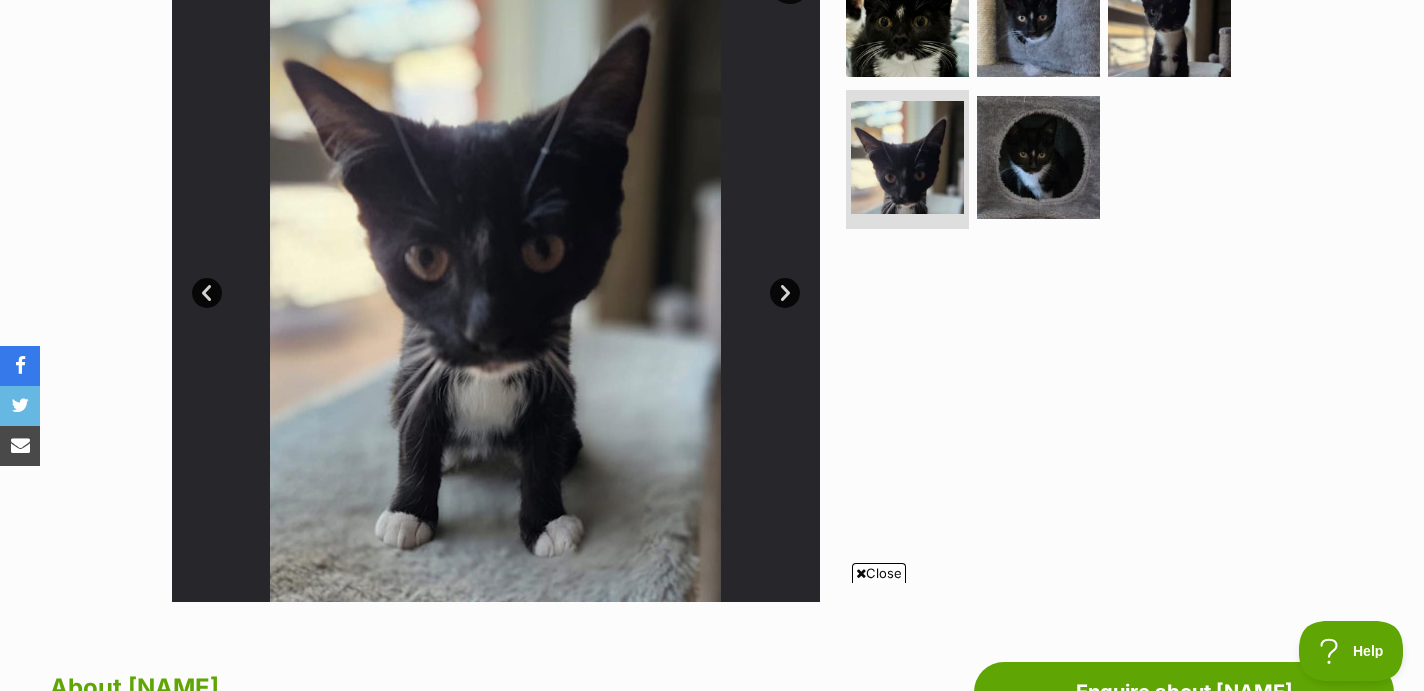 click on "Next" at bounding box center [785, 293] 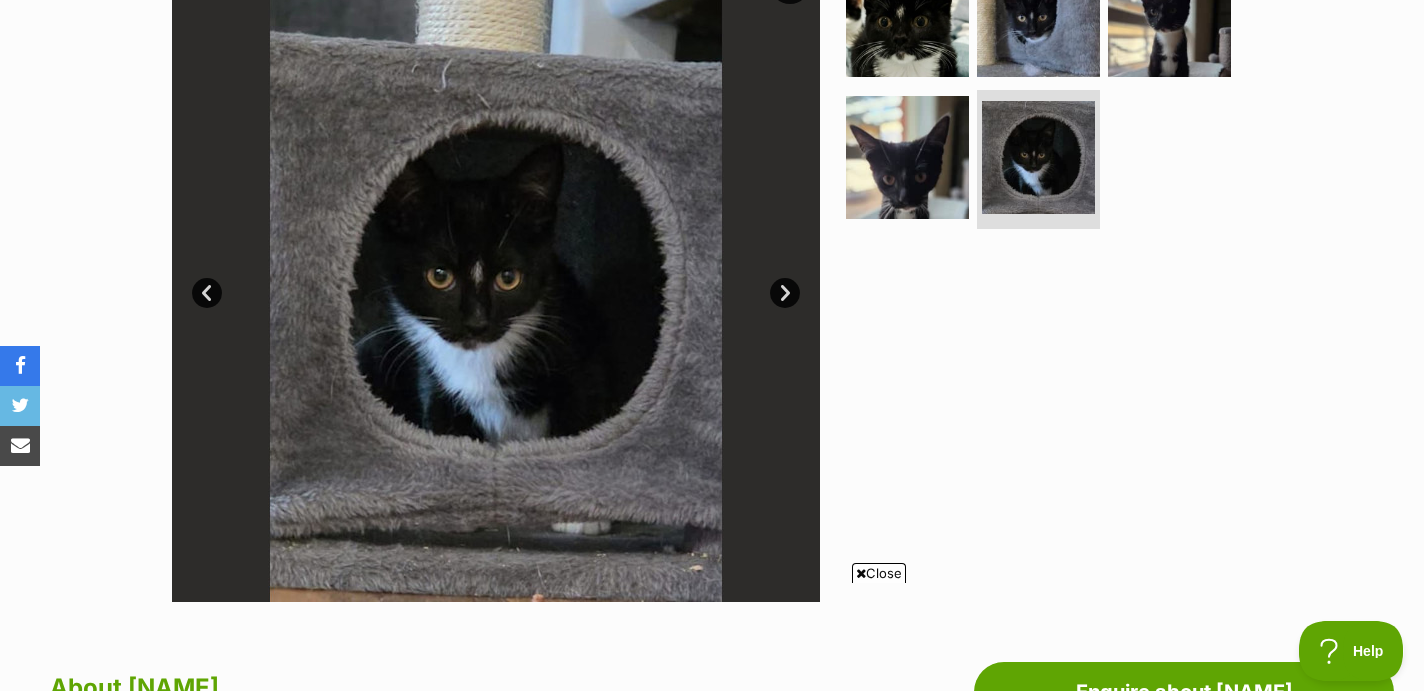 click on "Next" at bounding box center (785, 293) 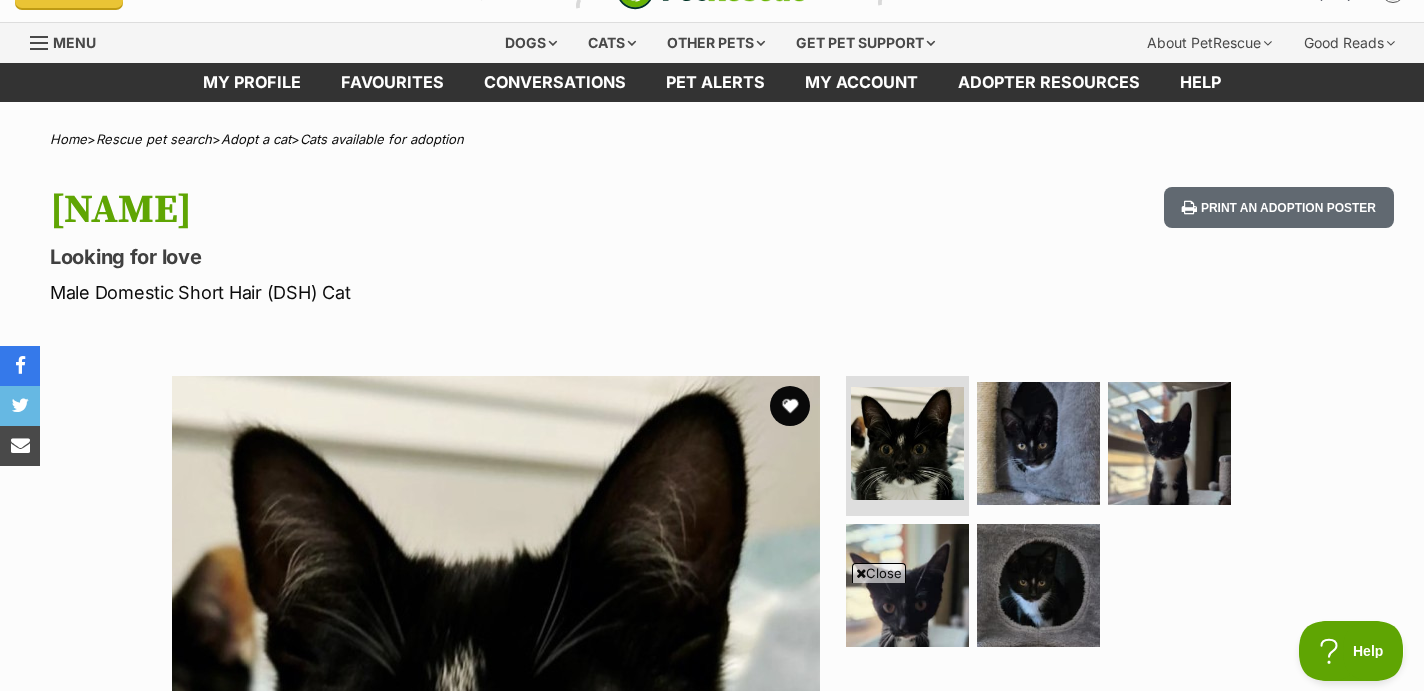 scroll, scrollTop: 0, scrollLeft: 0, axis: both 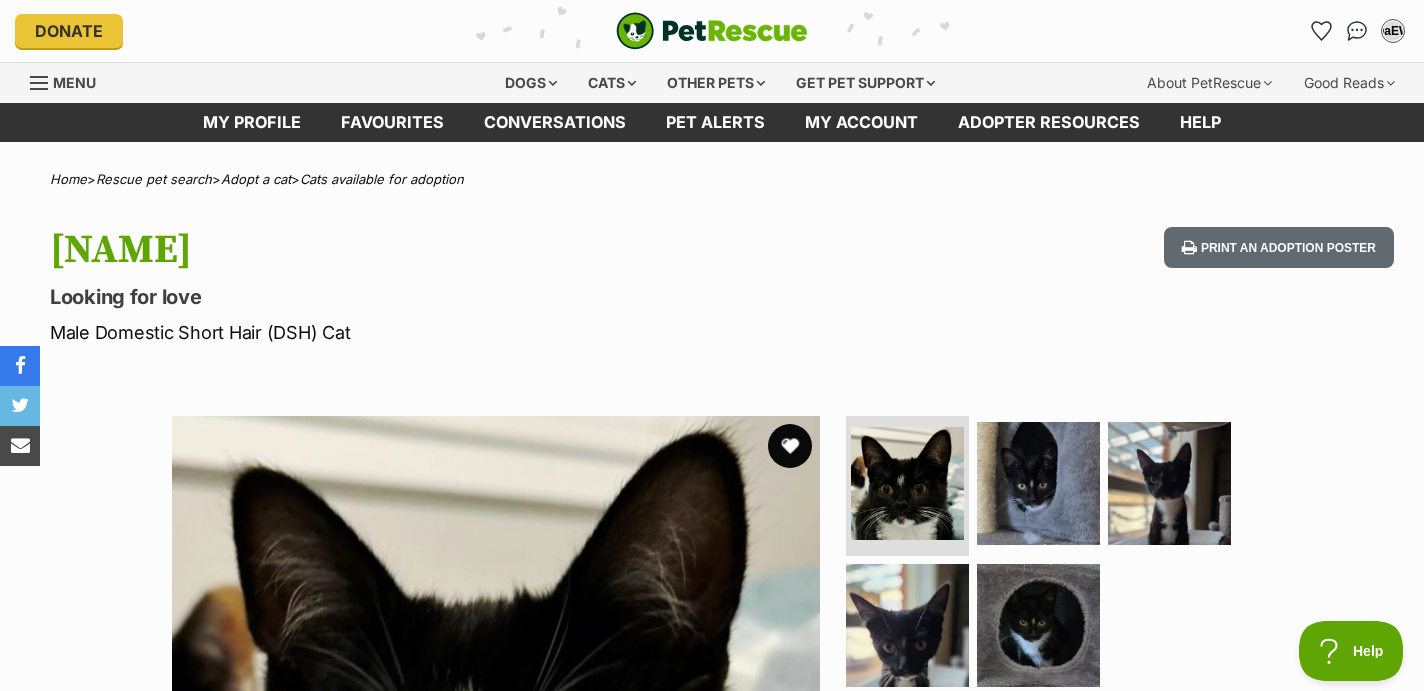 click at bounding box center [790, 446] 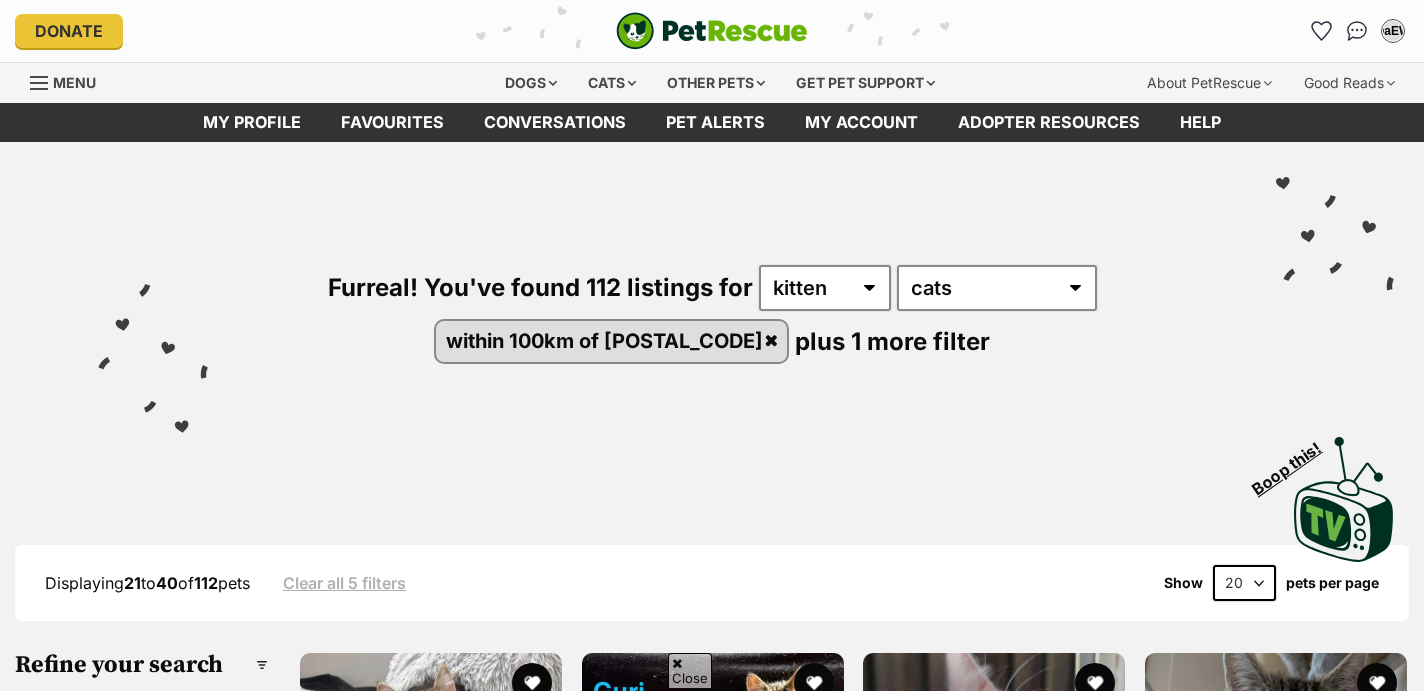 scroll, scrollTop: 3542, scrollLeft: 0, axis: vertical 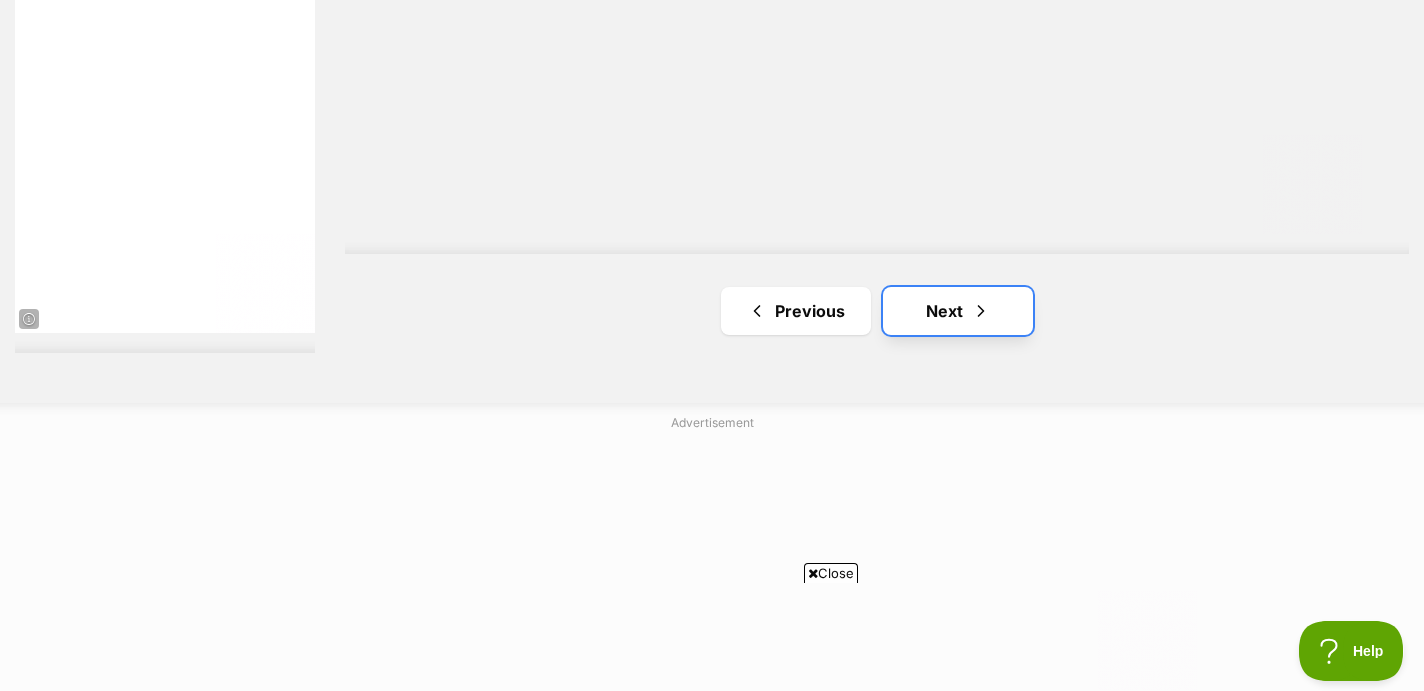 click on "Next" at bounding box center [958, 311] 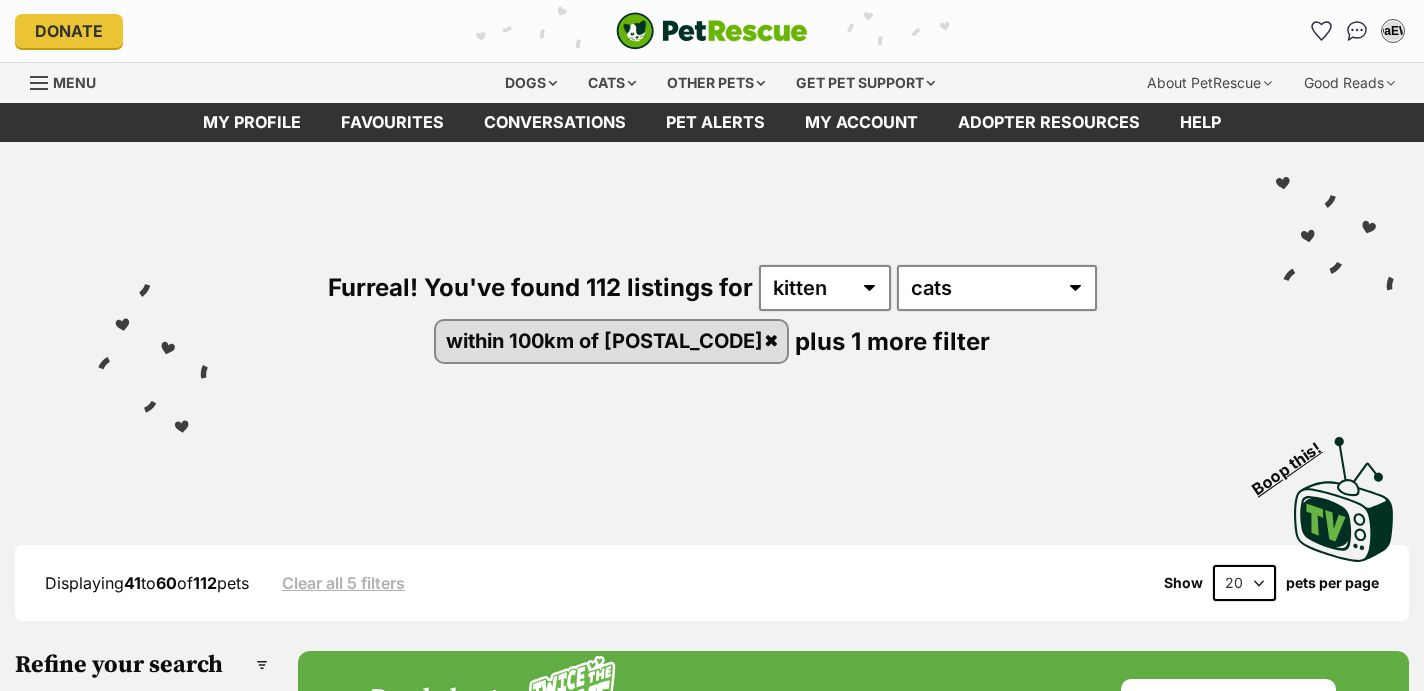 scroll, scrollTop: 0, scrollLeft: 0, axis: both 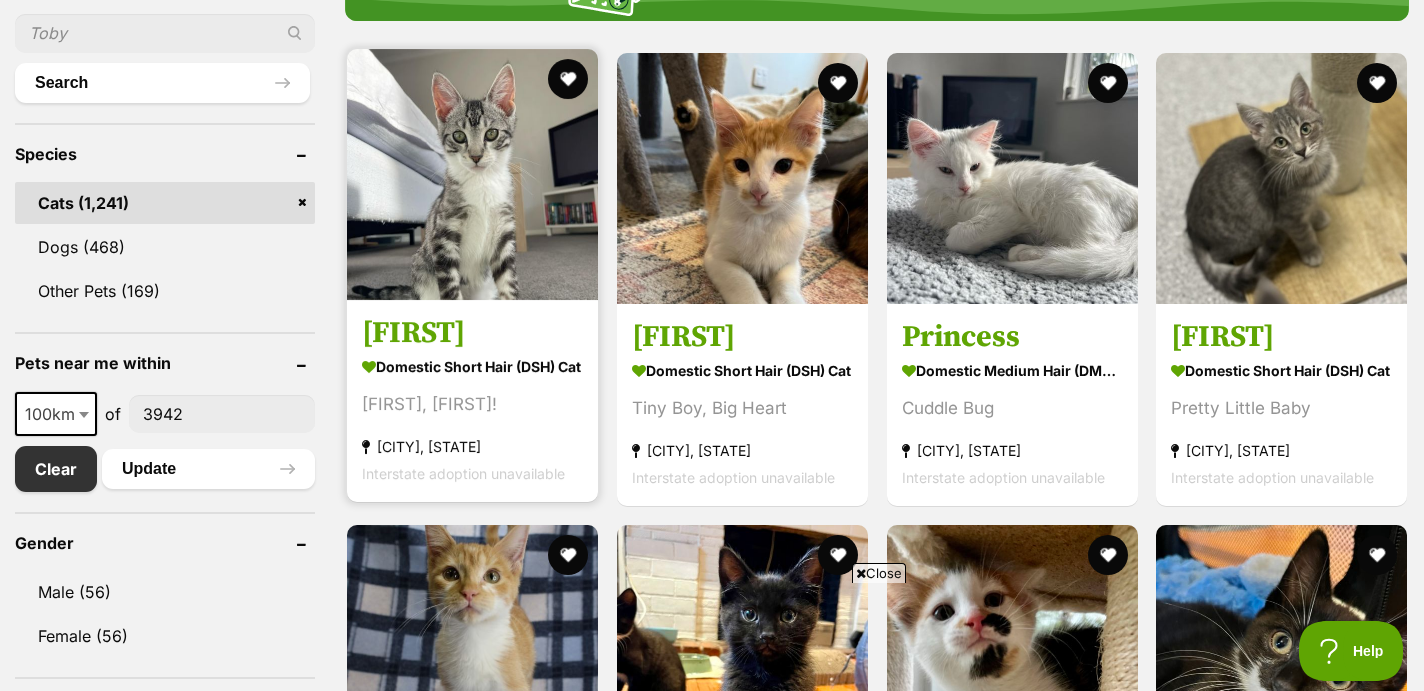 click at bounding box center (472, 174) 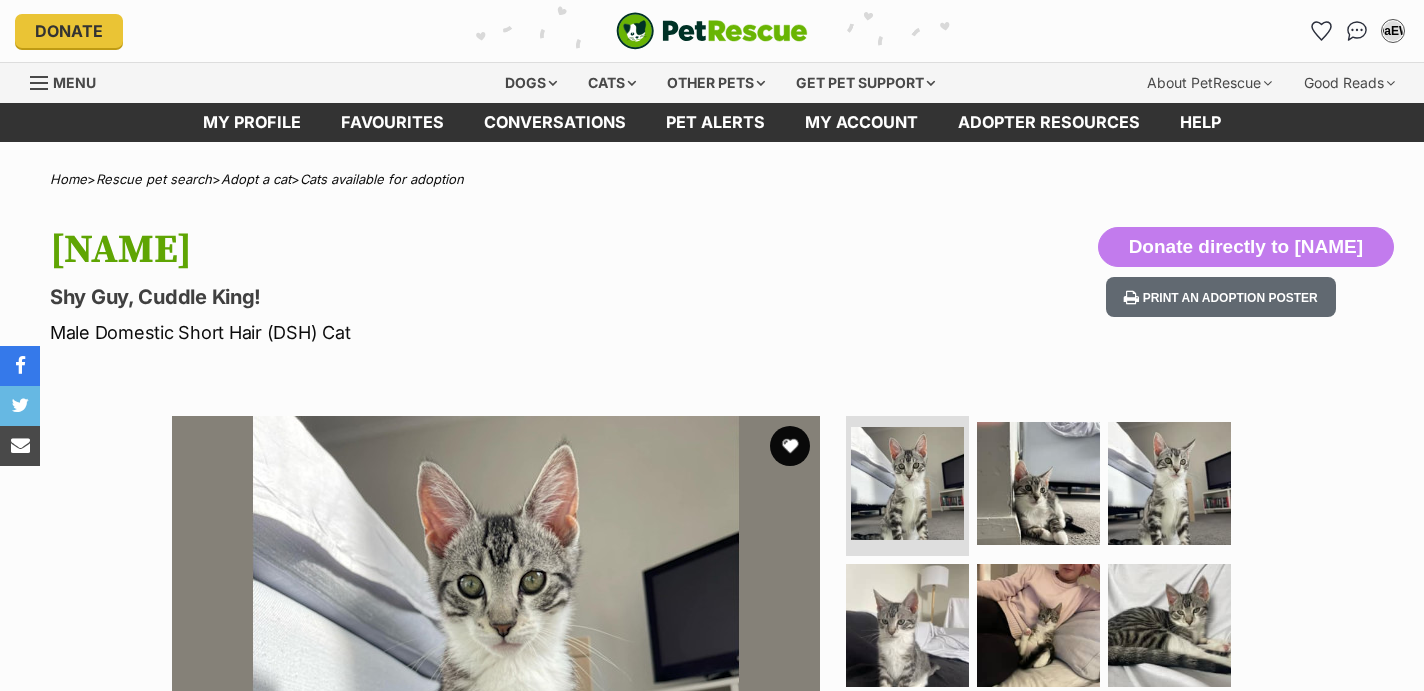 scroll, scrollTop: 0, scrollLeft: 0, axis: both 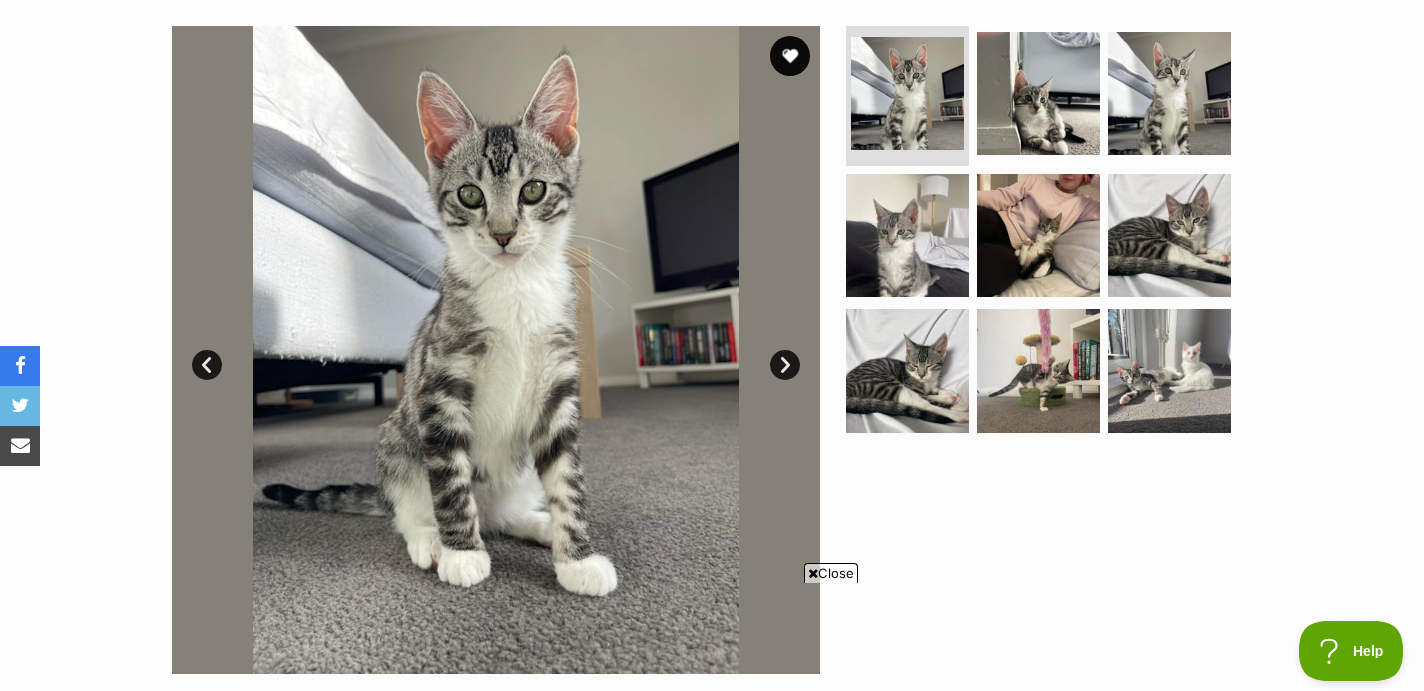 click on "Next" at bounding box center [785, 365] 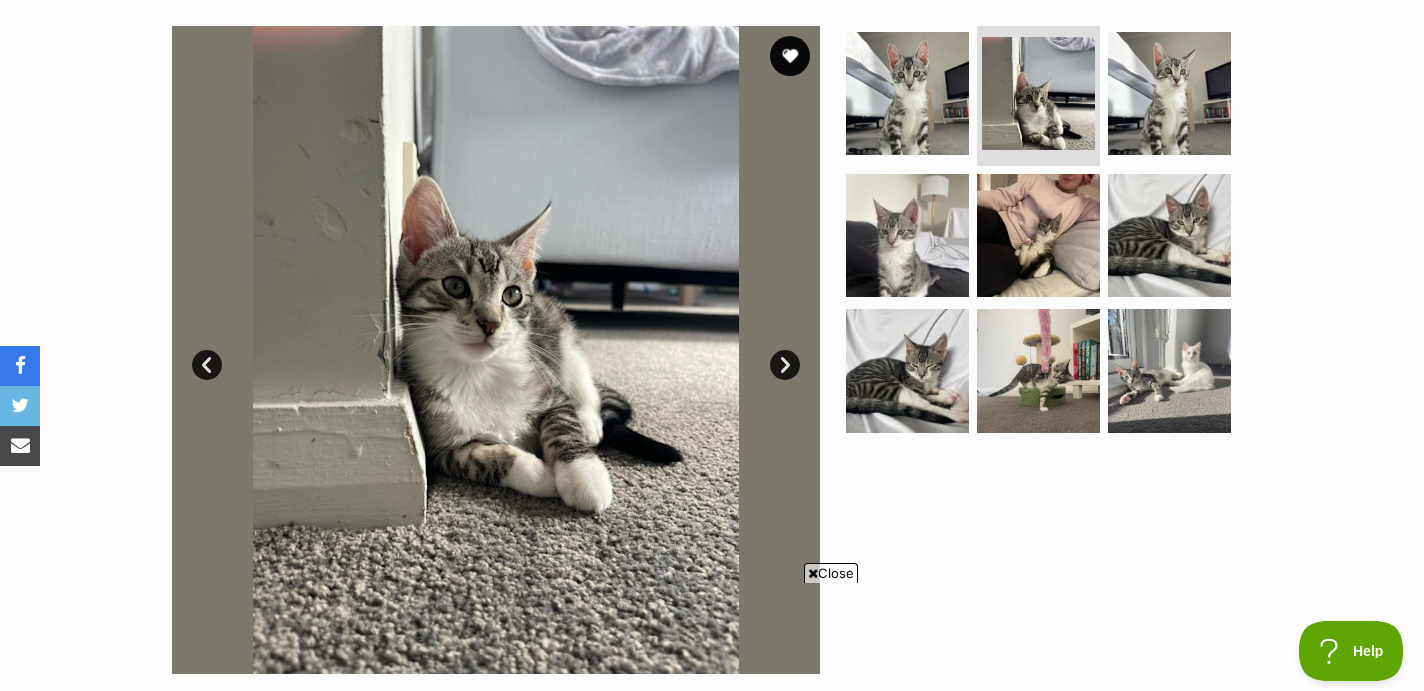 click on "Next" at bounding box center (785, 365) 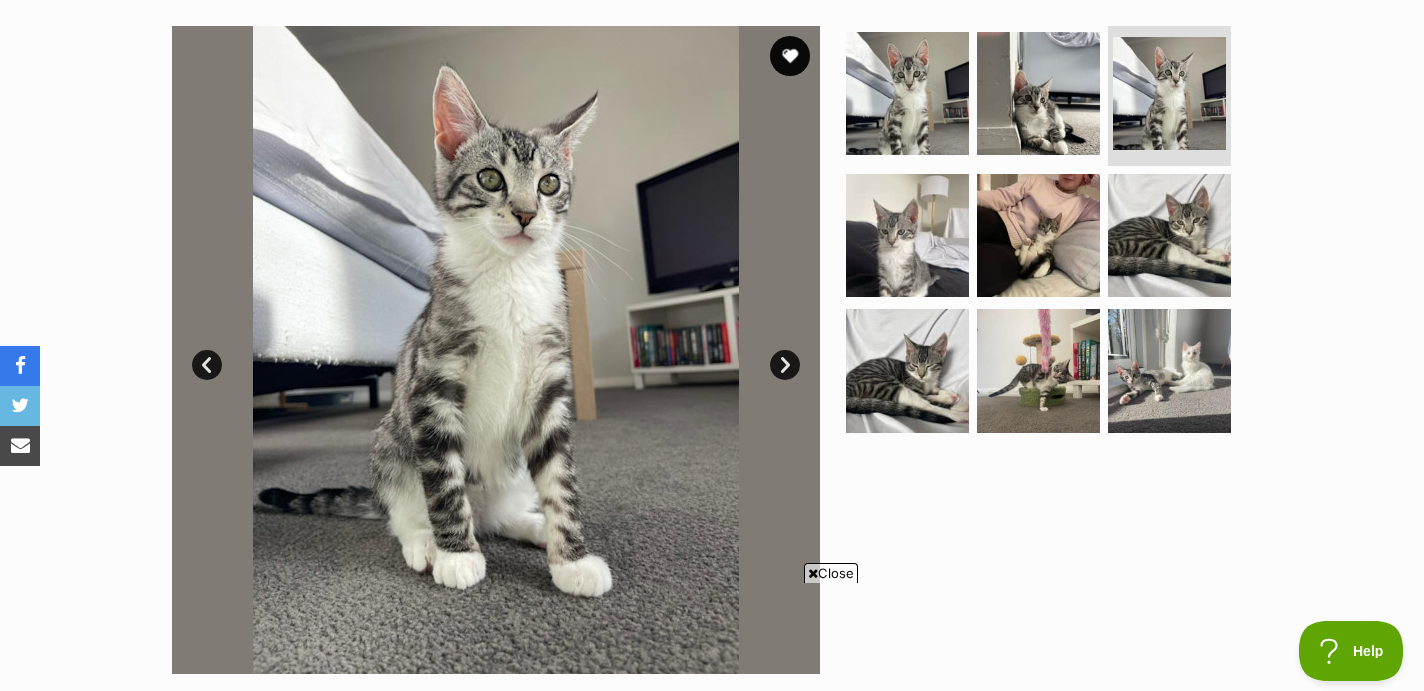 click on "Next" at bounding box center [785, 365] 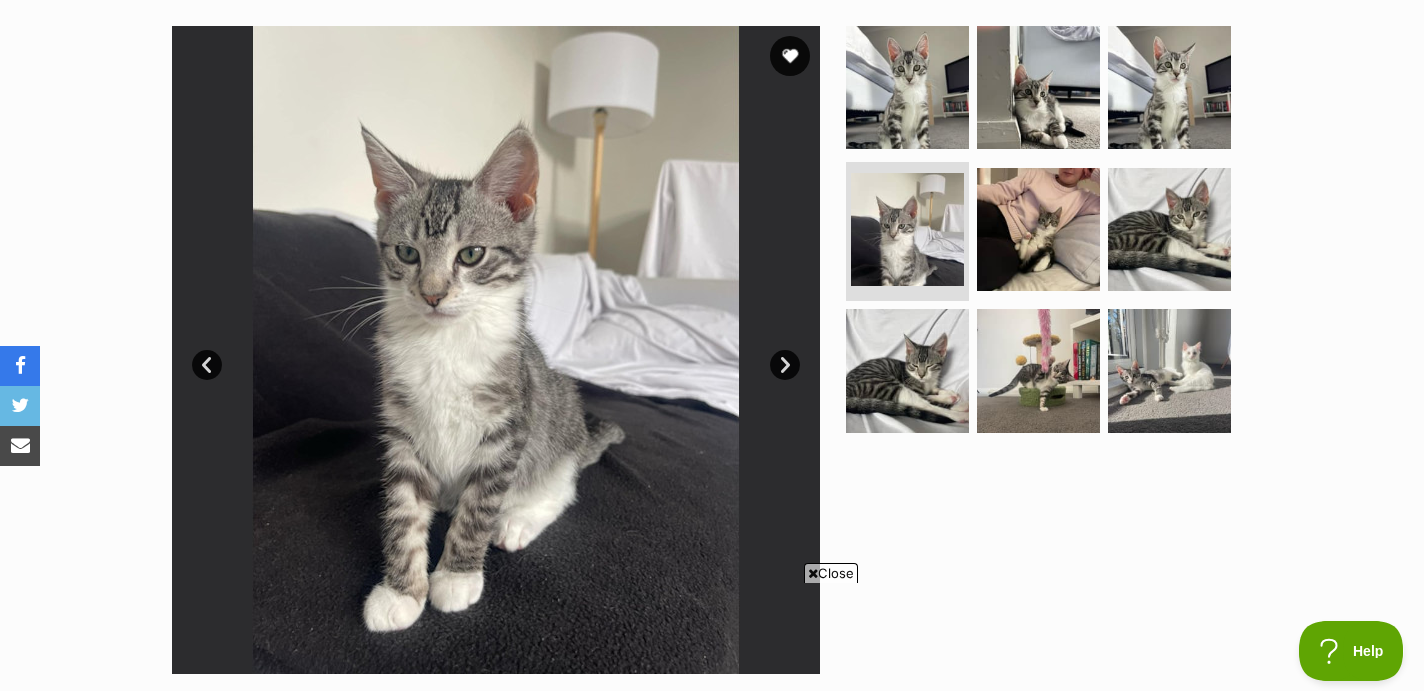 click on "Next" at bounding box center (785, 365) 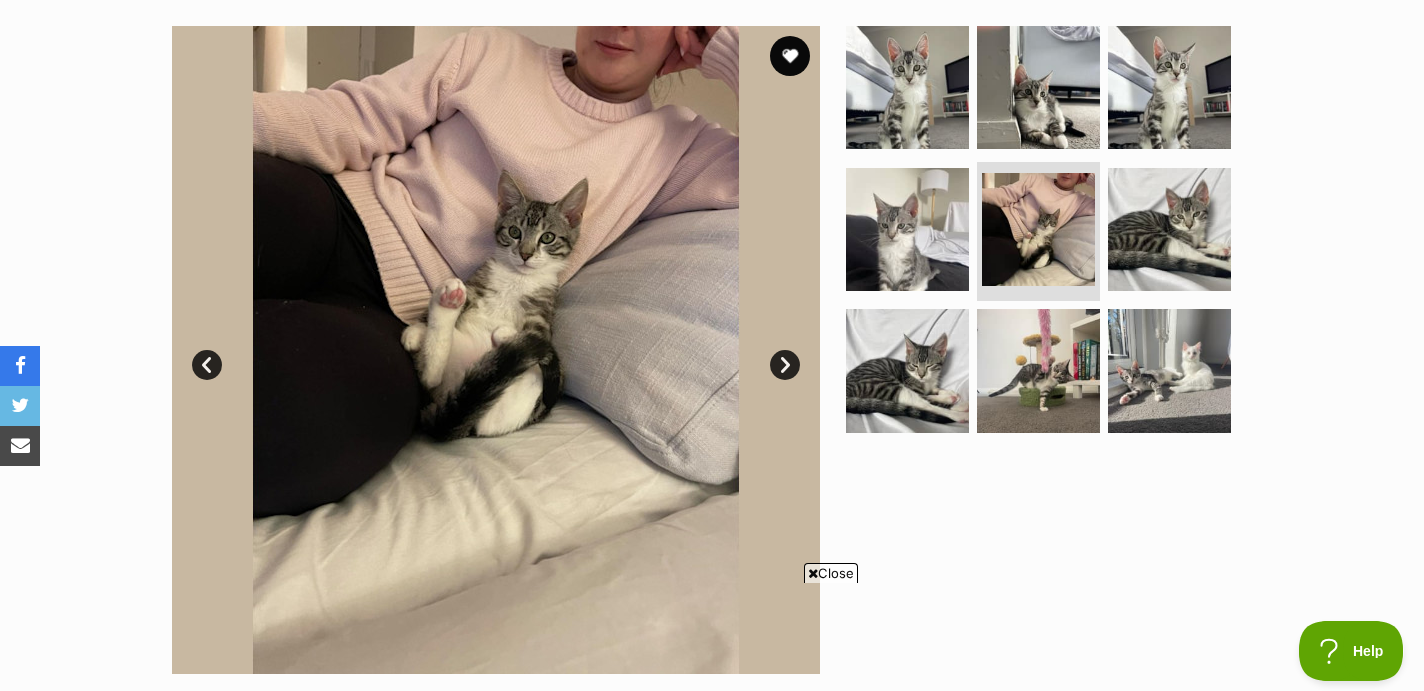 click on "Next" at bounding box center [785, 365] 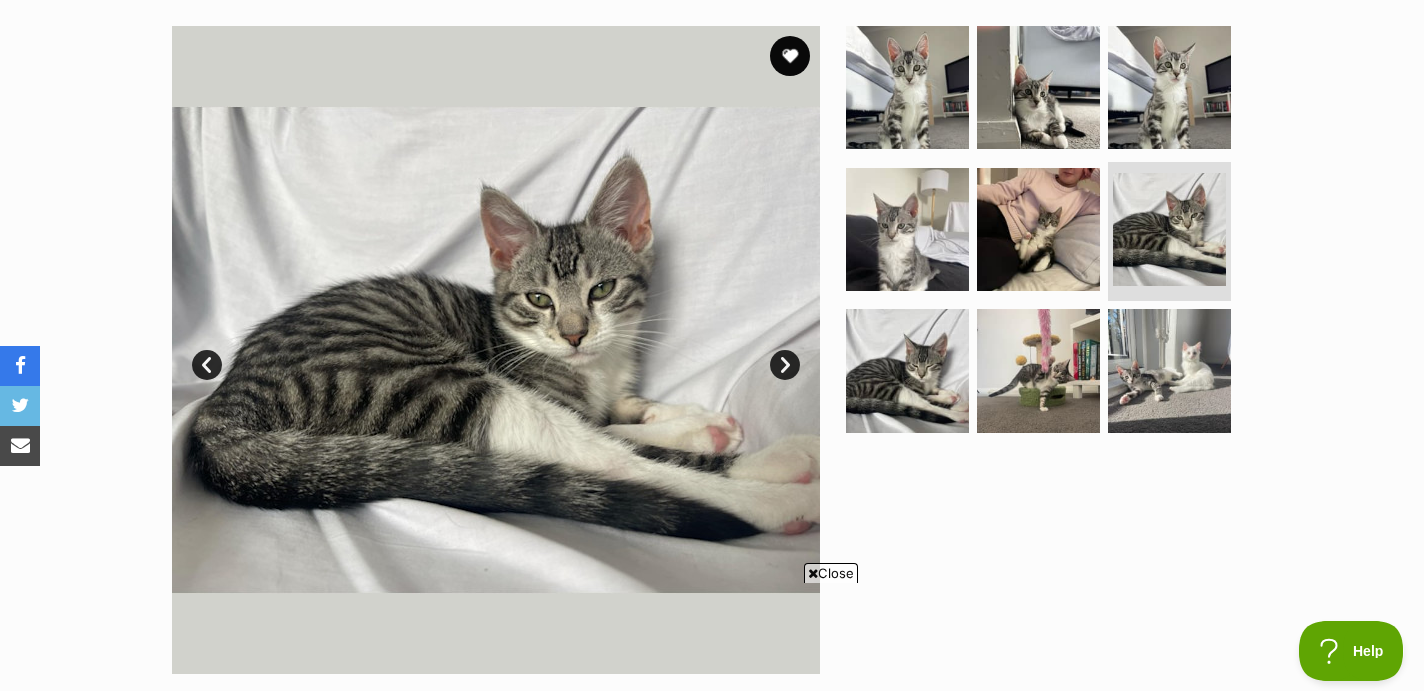 click on "Next" at bounding box center [785, 365] 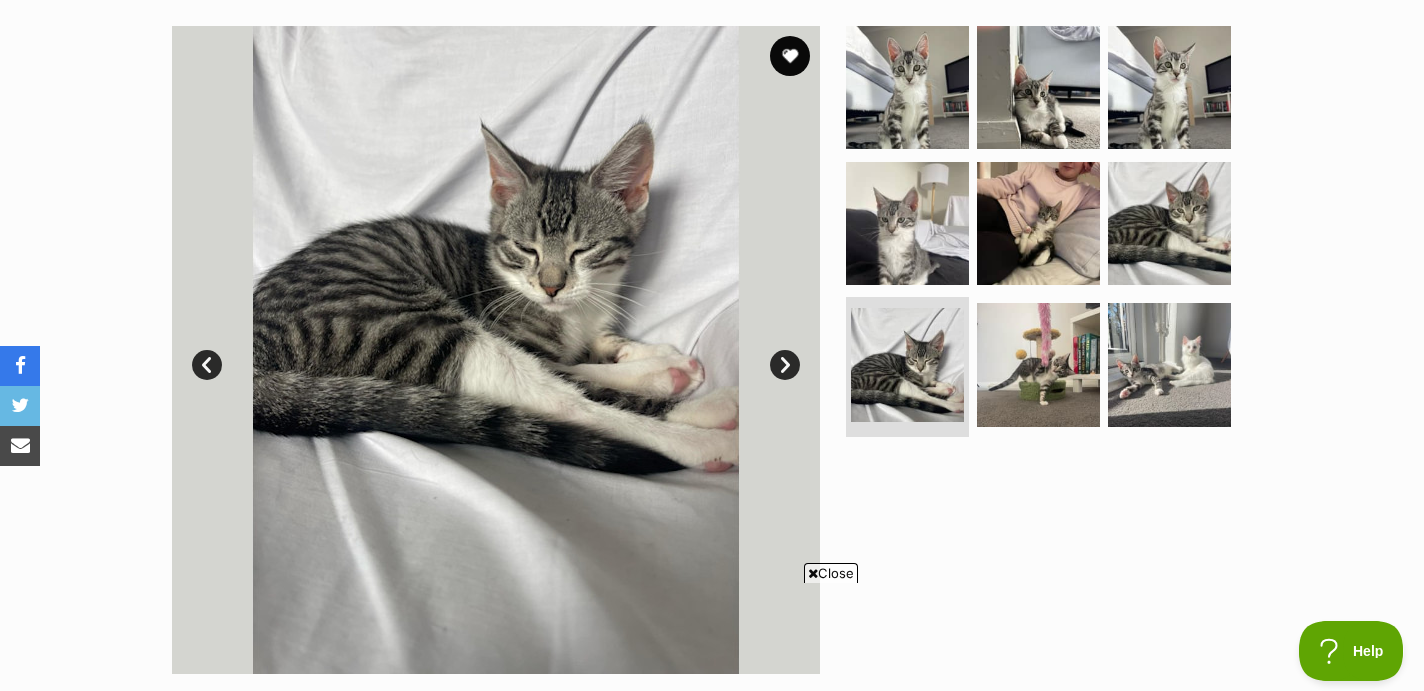 click on "Next" at bounding box center (785, 365) 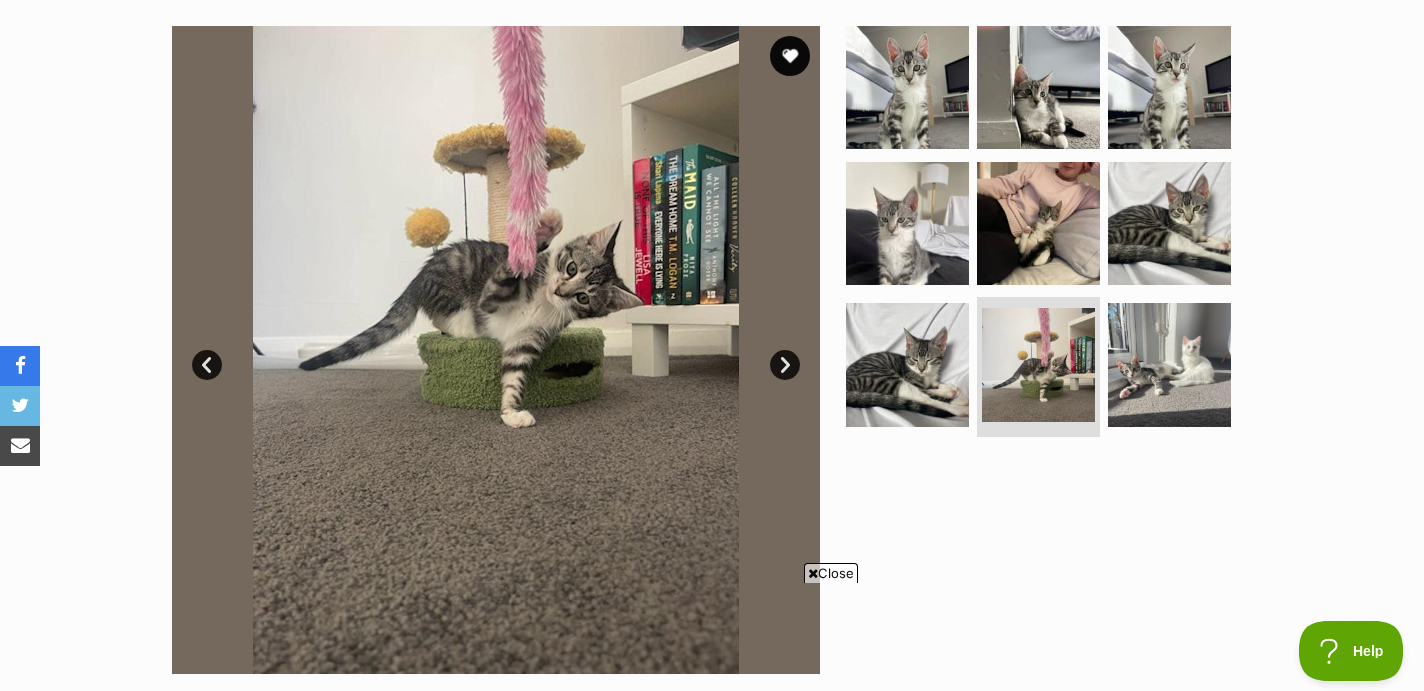 click on "Next" at bounding box center [785, 365] 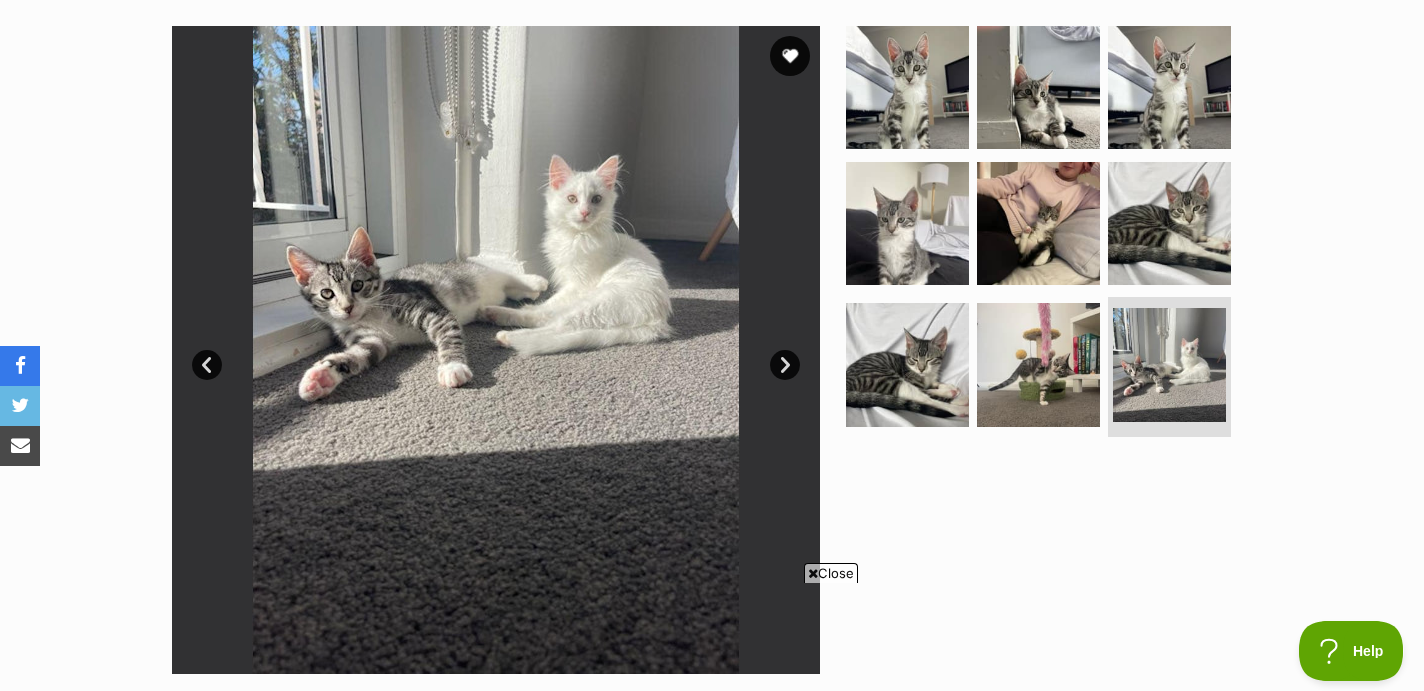 click on "Next" at bounding box center (785, 365) 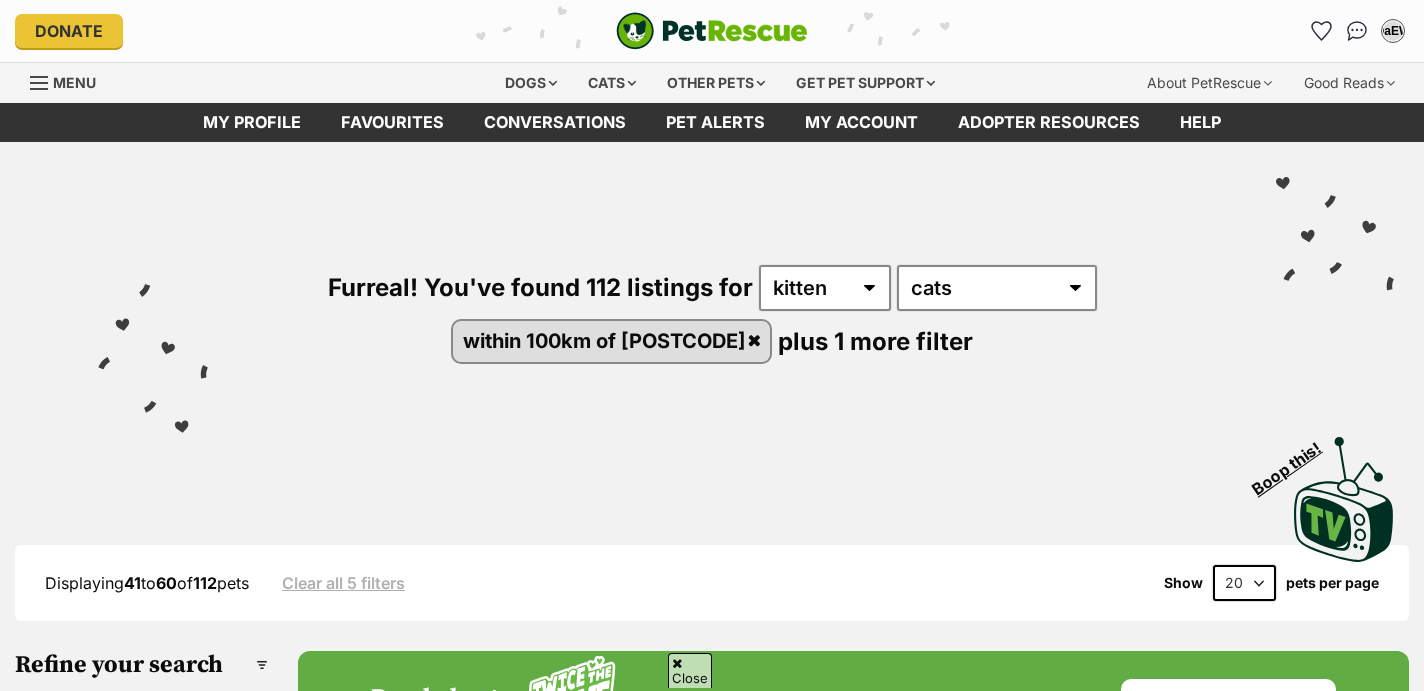scroll, scrollTop: 727, scrollLeft: 0, axis: vertical 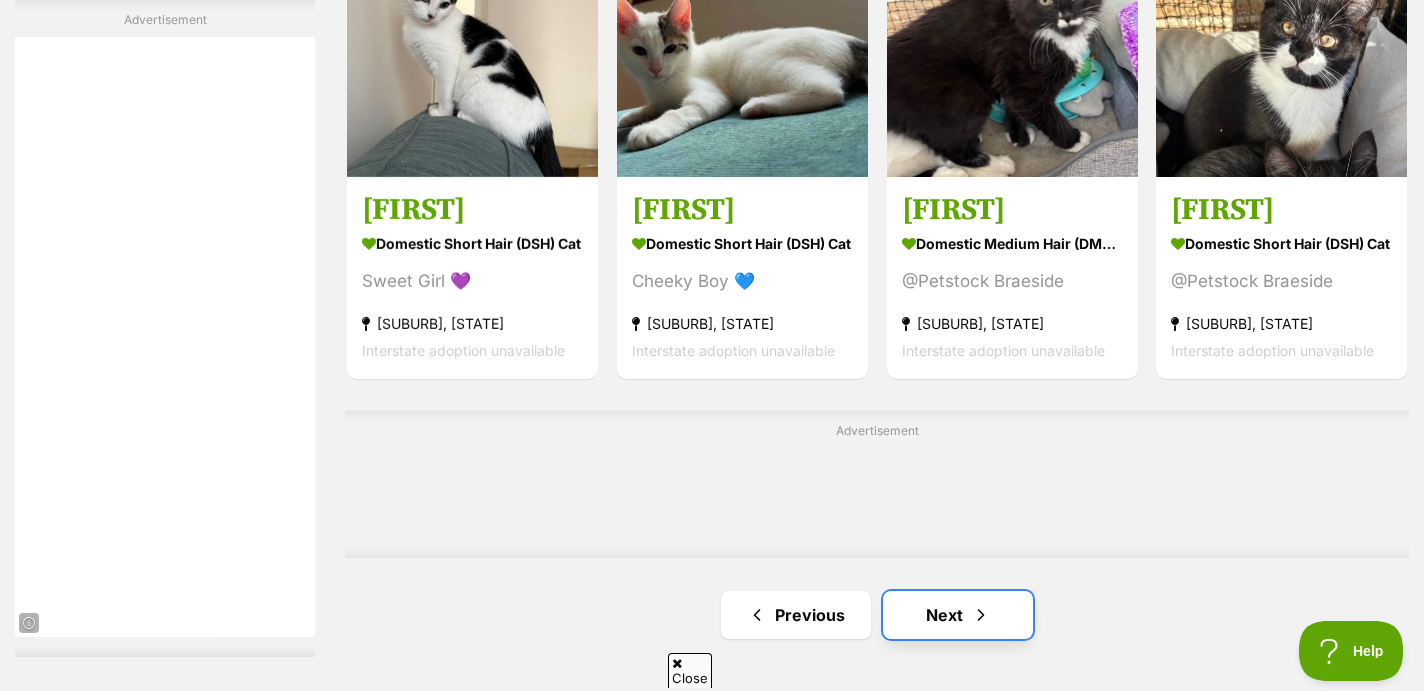 click on "Next" at bounding box center (958, 615) 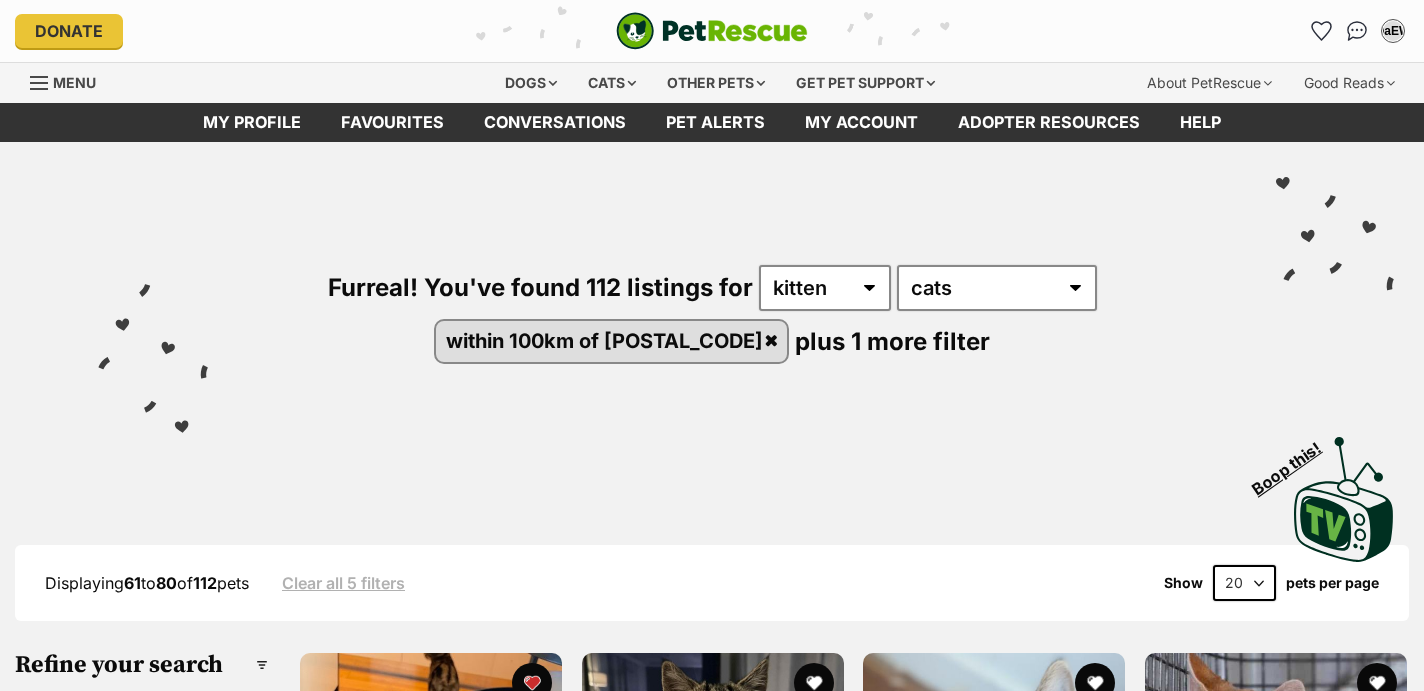 scroll, scrollTop: 0, scrollLeft: 0, axis: both 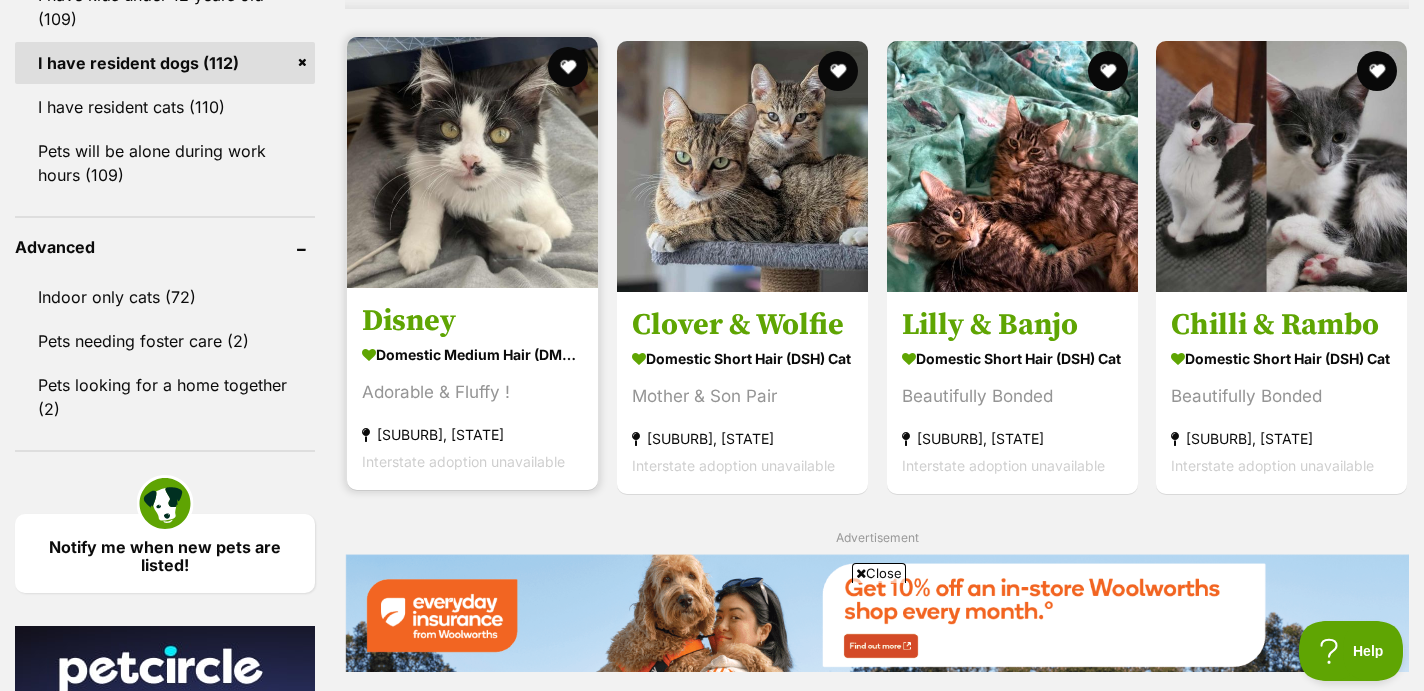 click at bounding box center [472, 162] 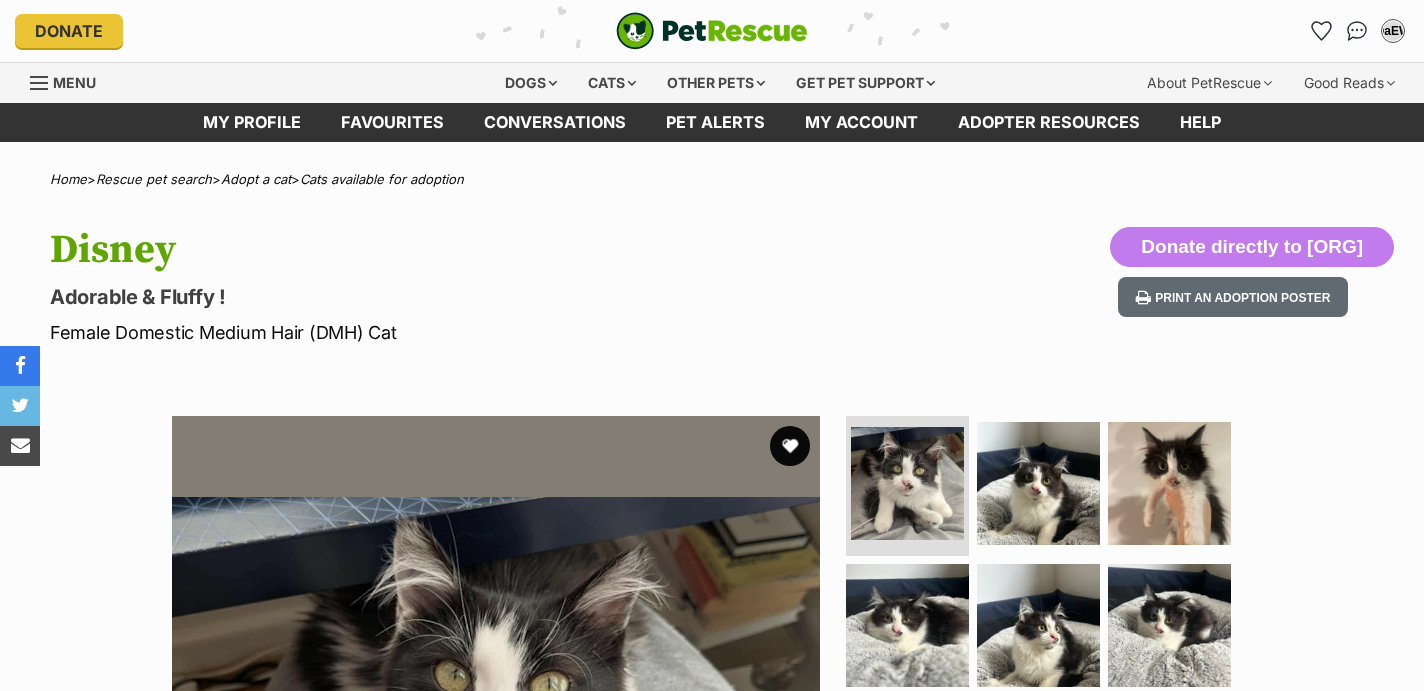 scroll, scrollTop: 0, scrollLeft: 0, axis: both 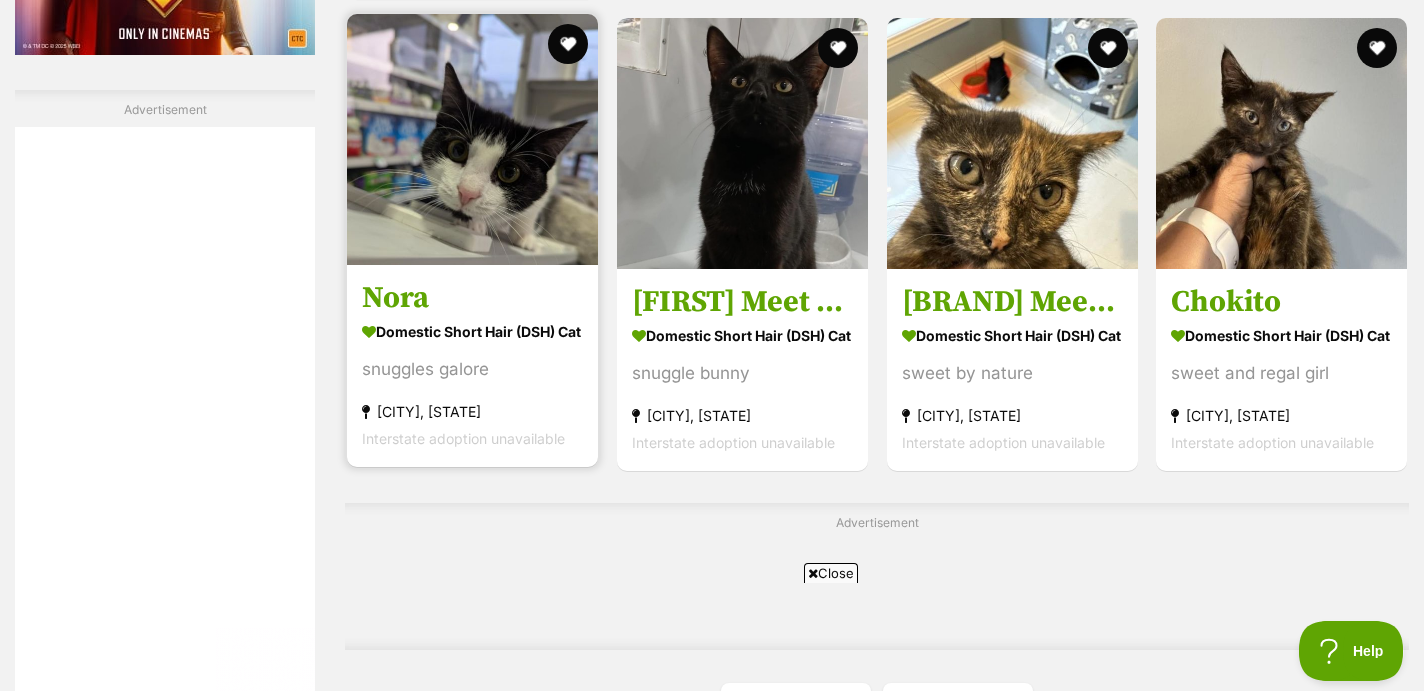 click at bounding box center [472, 139] 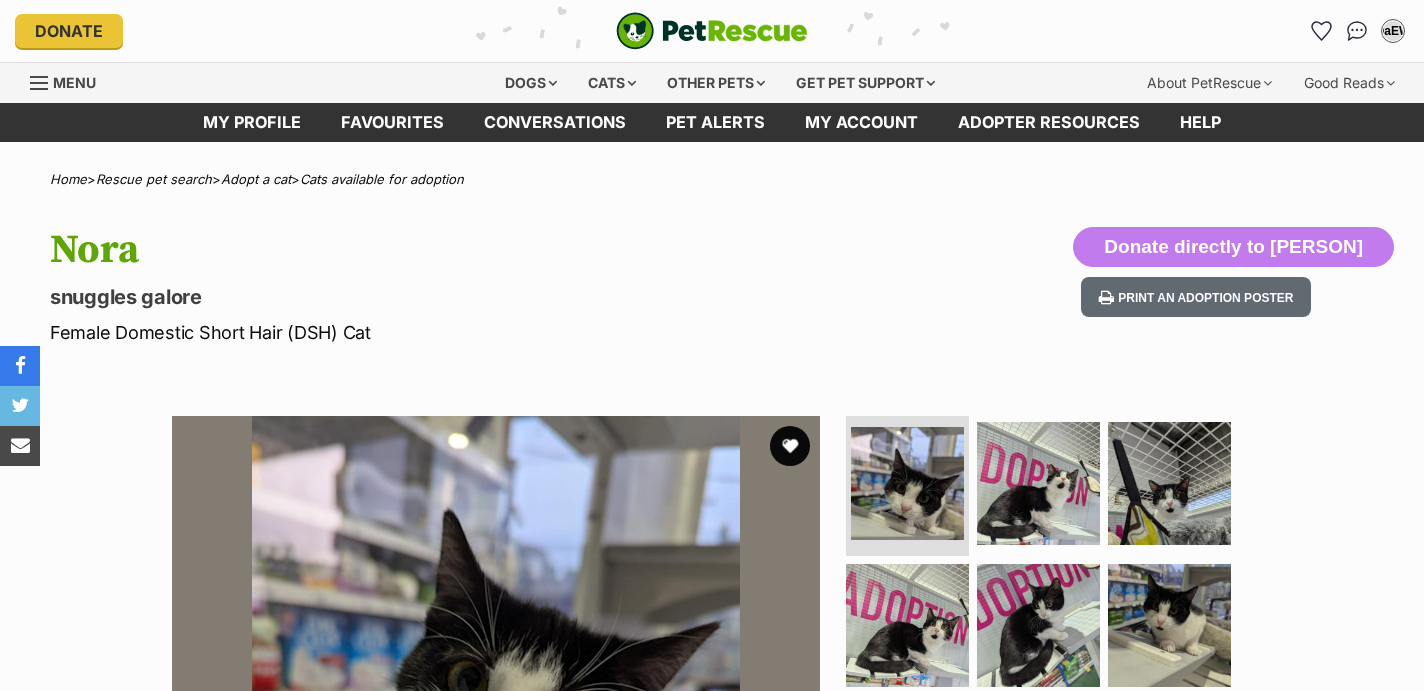 scroll, scrollTop: 0, scrollLeft: 0, axis: both 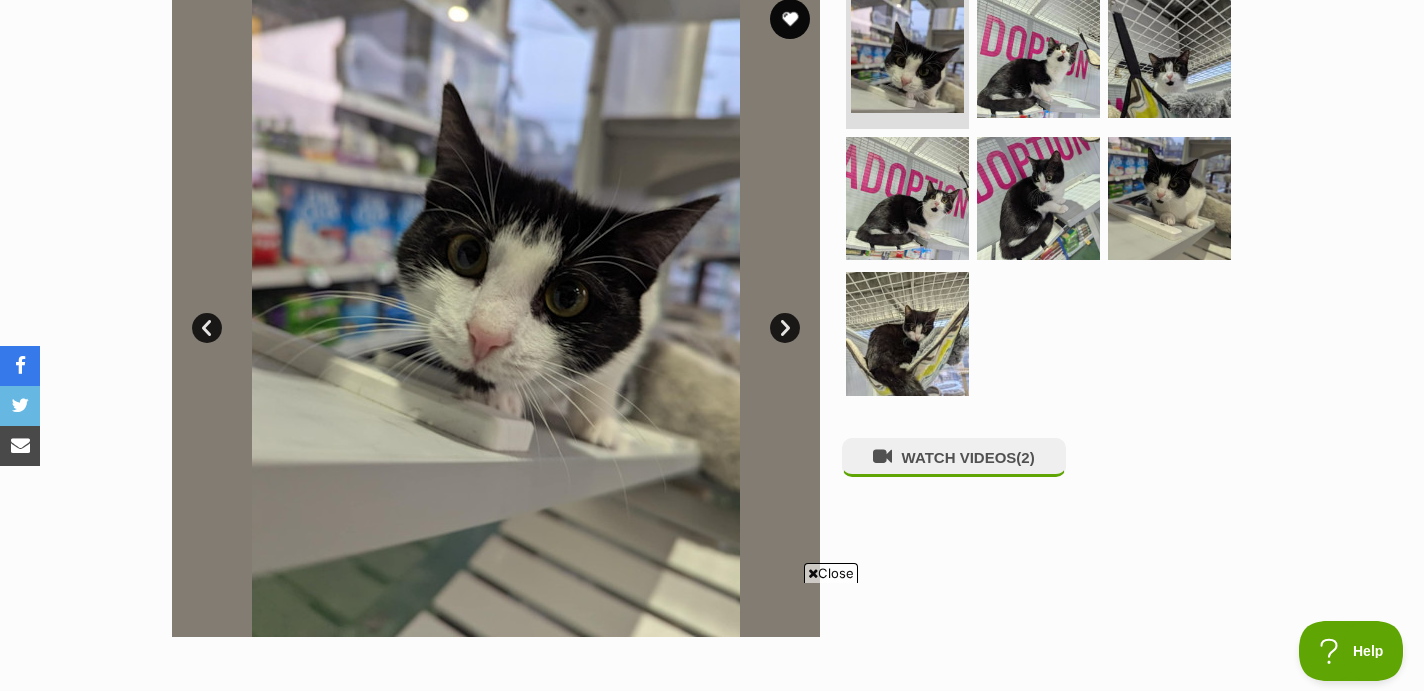 click on "Next" at bounding box center [785, 328] 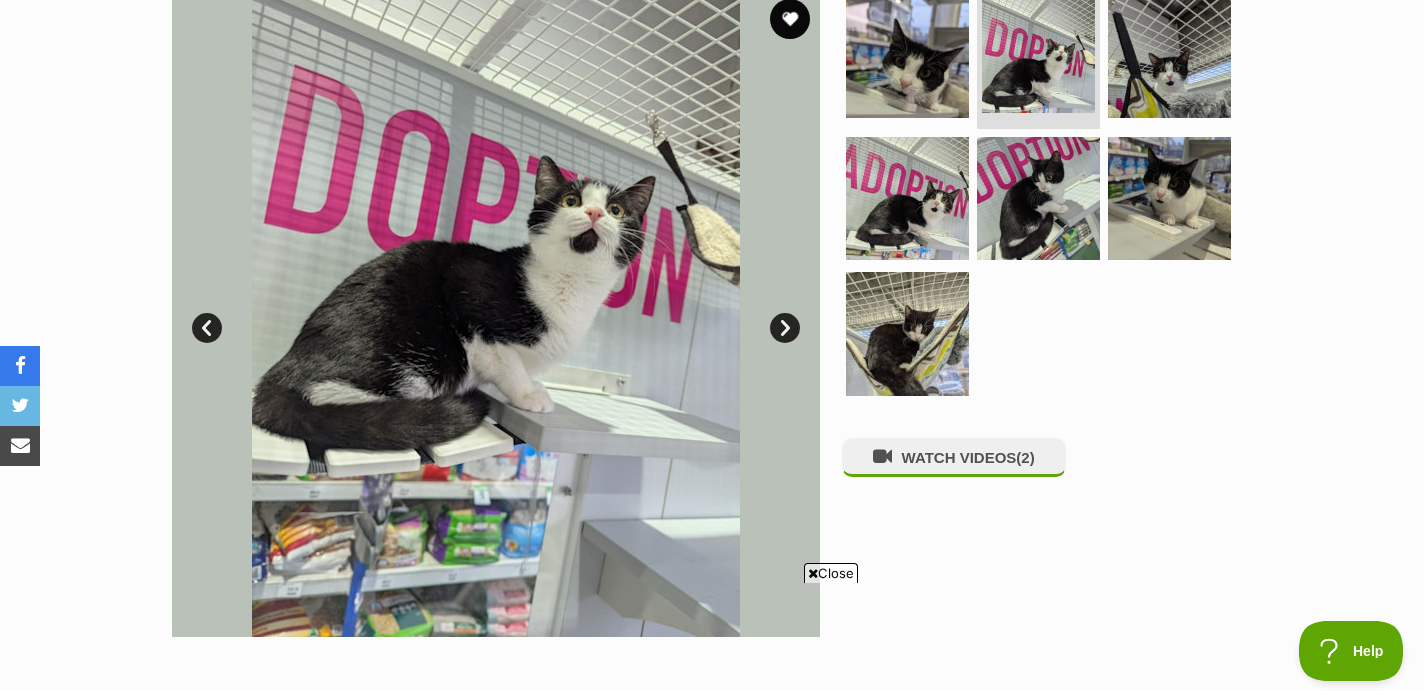 click on "Next" at bounding box center (785, 328) 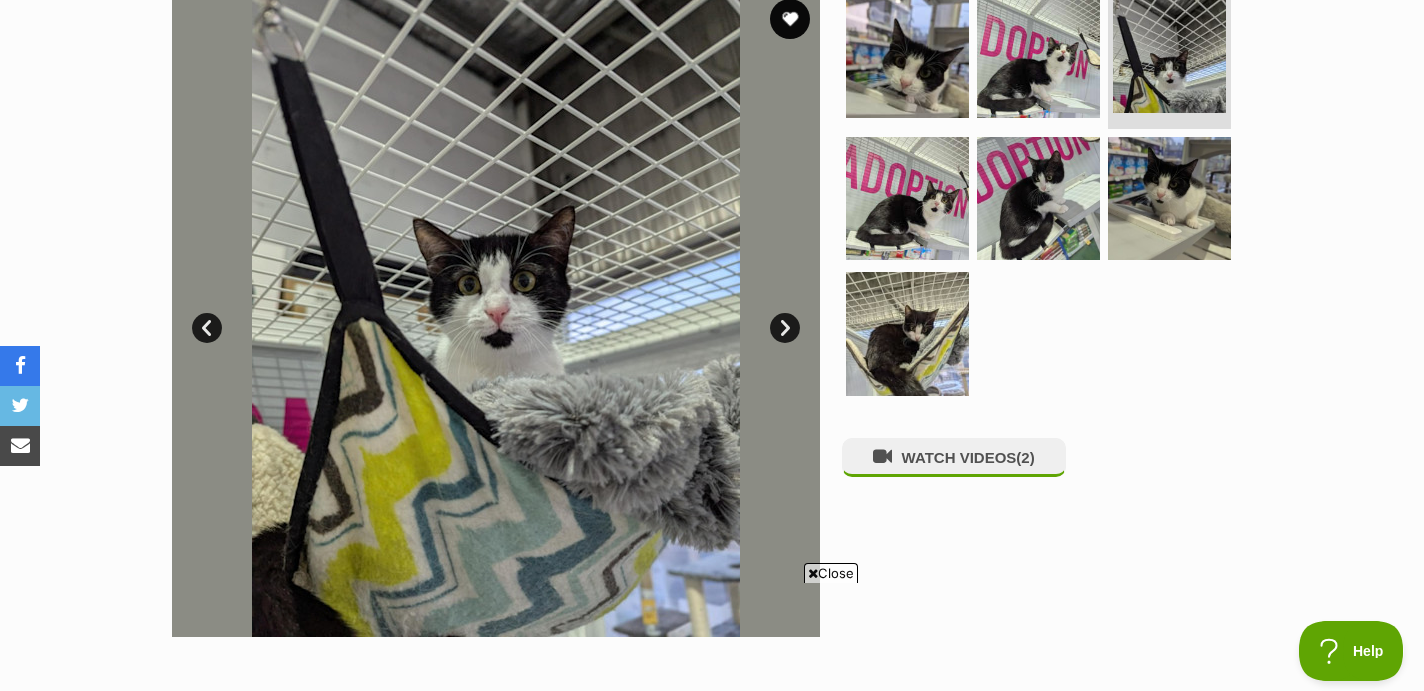click on "Next" at bounding box center [785, 328] 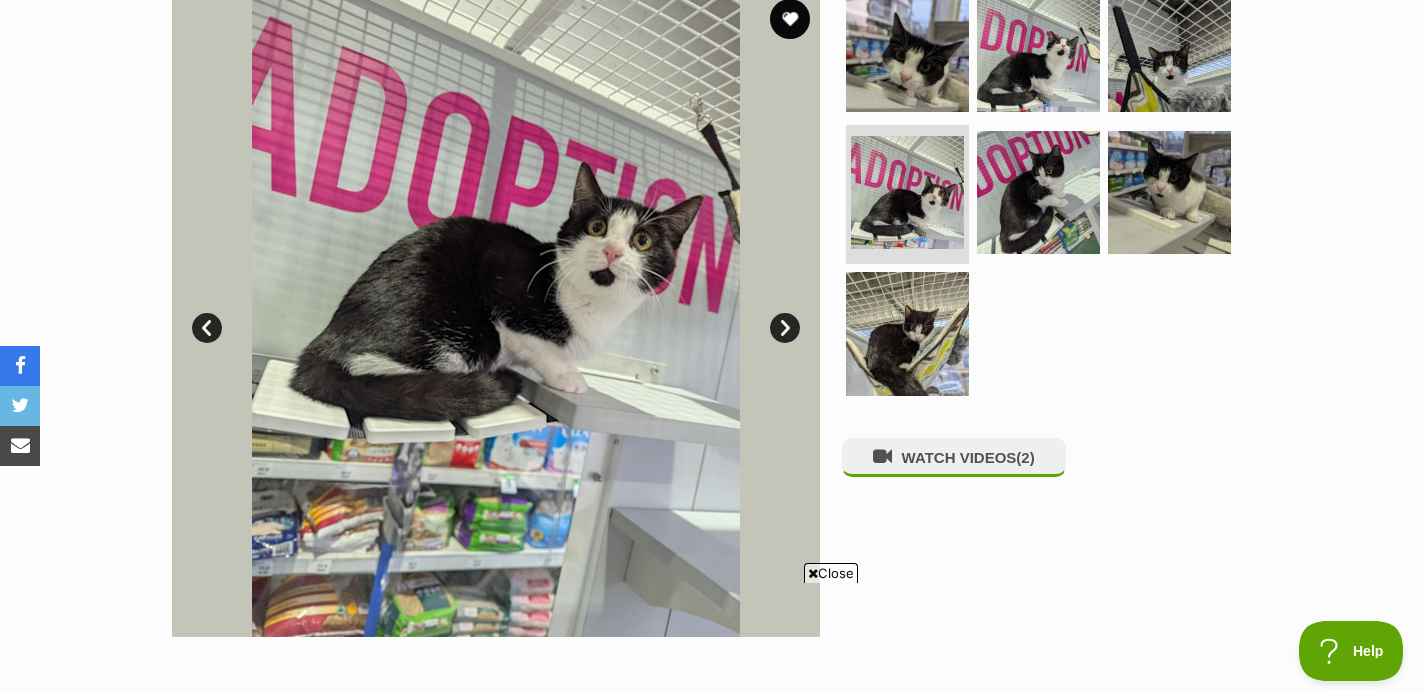 click on "Next" at bounding box center [785, 328] 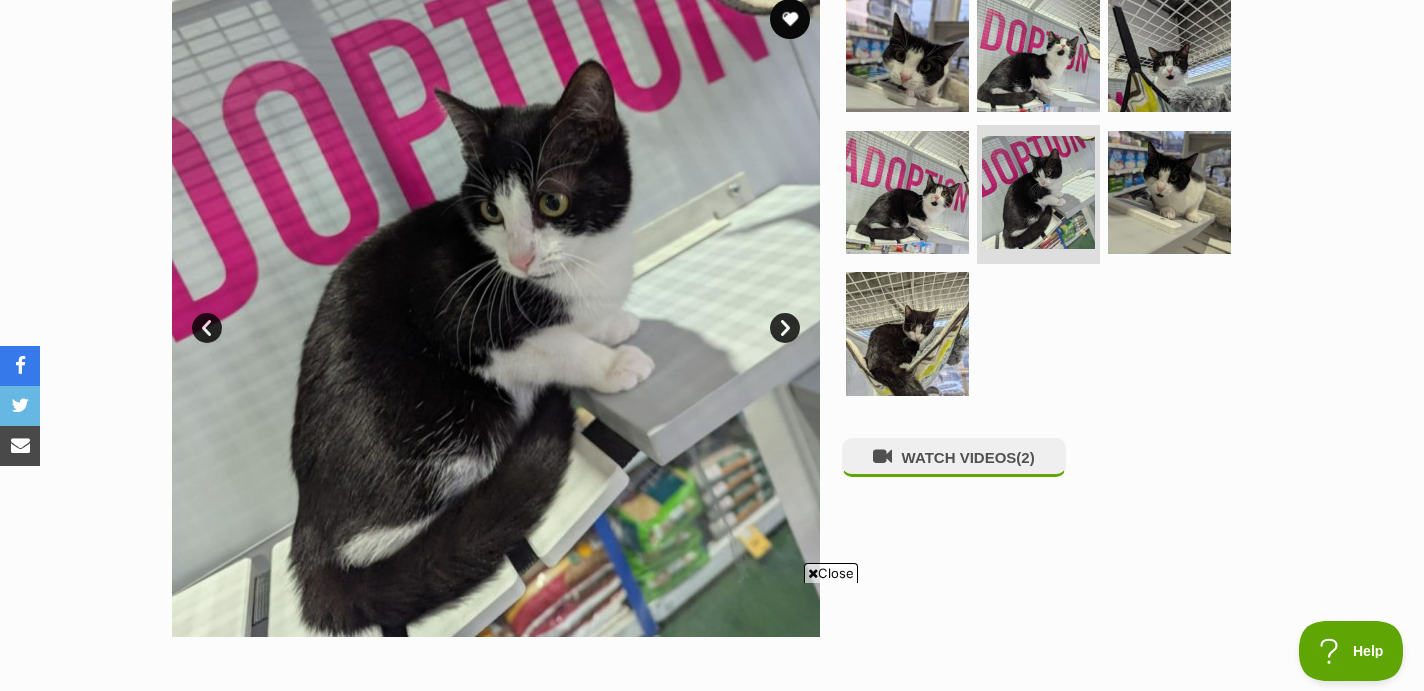 click on "Next" at bounding box center (785, 328) 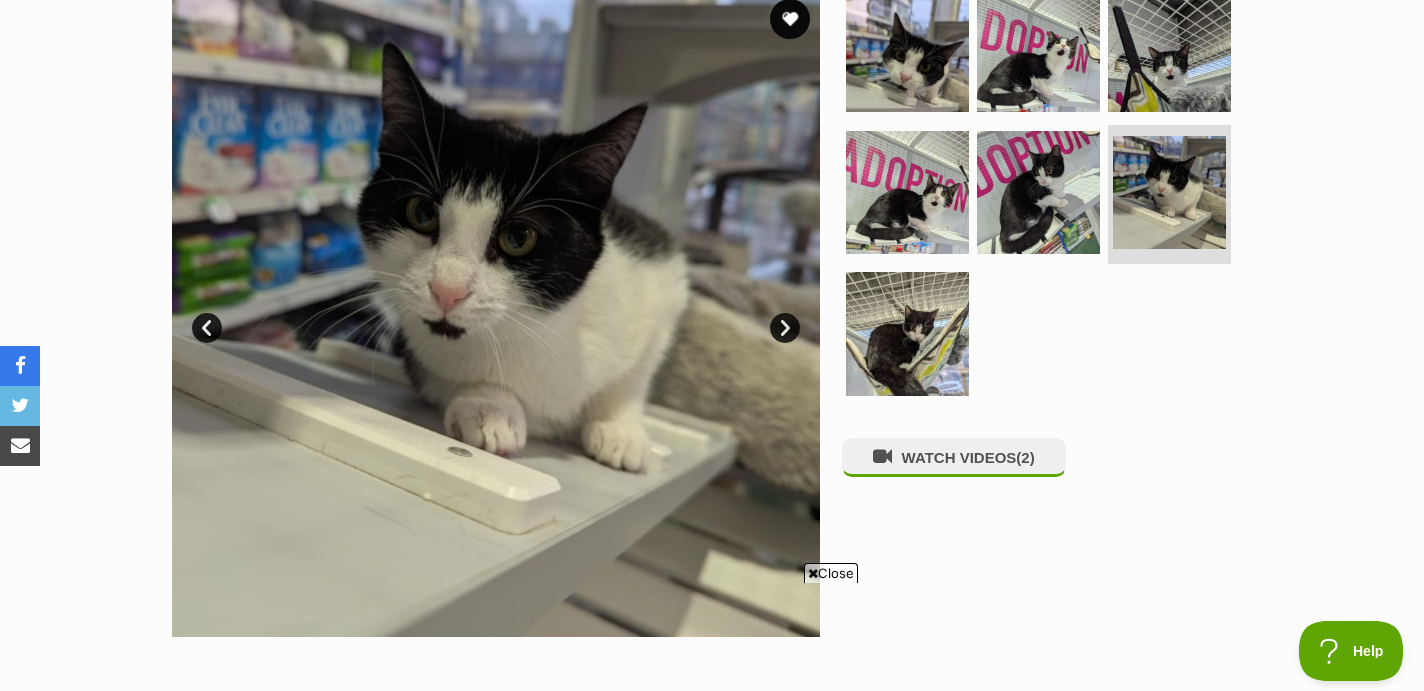 click on "Next" at bounding box center (785, 328) 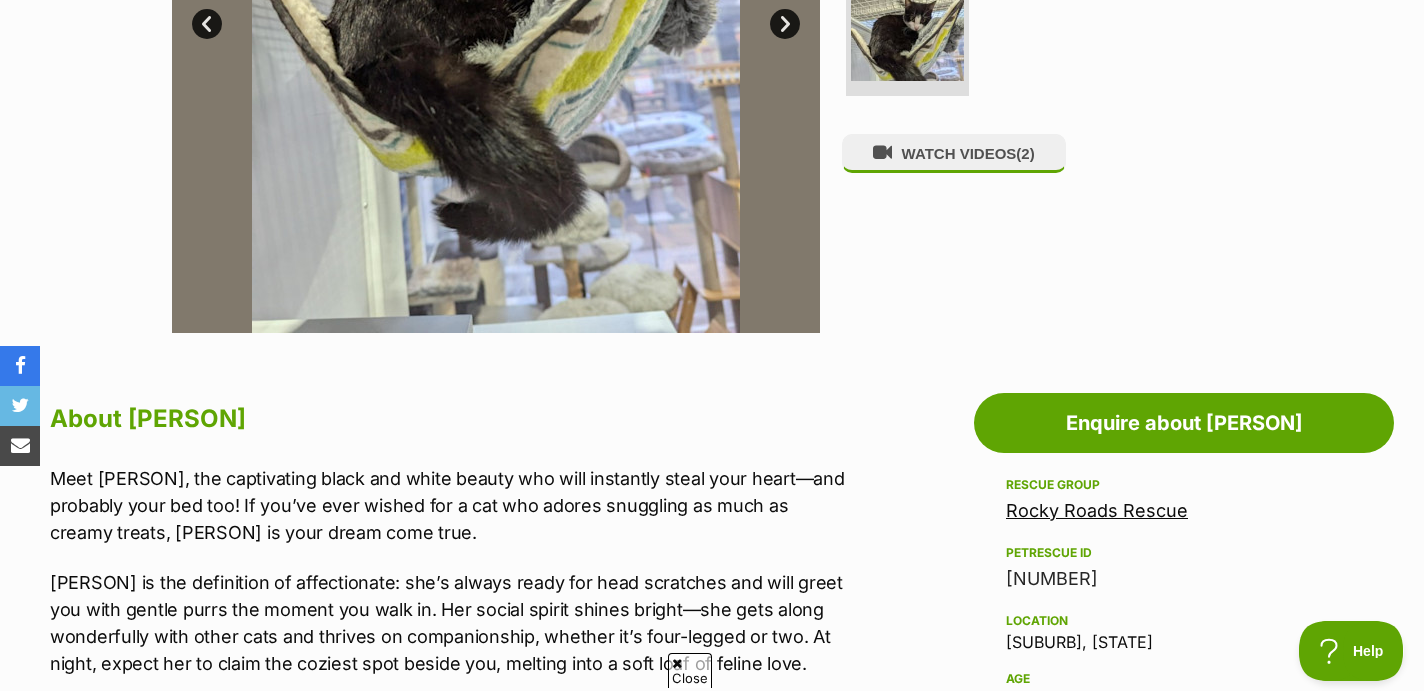 scroll, scrollTop: 726, scrollLeft: 0, axis: vertical 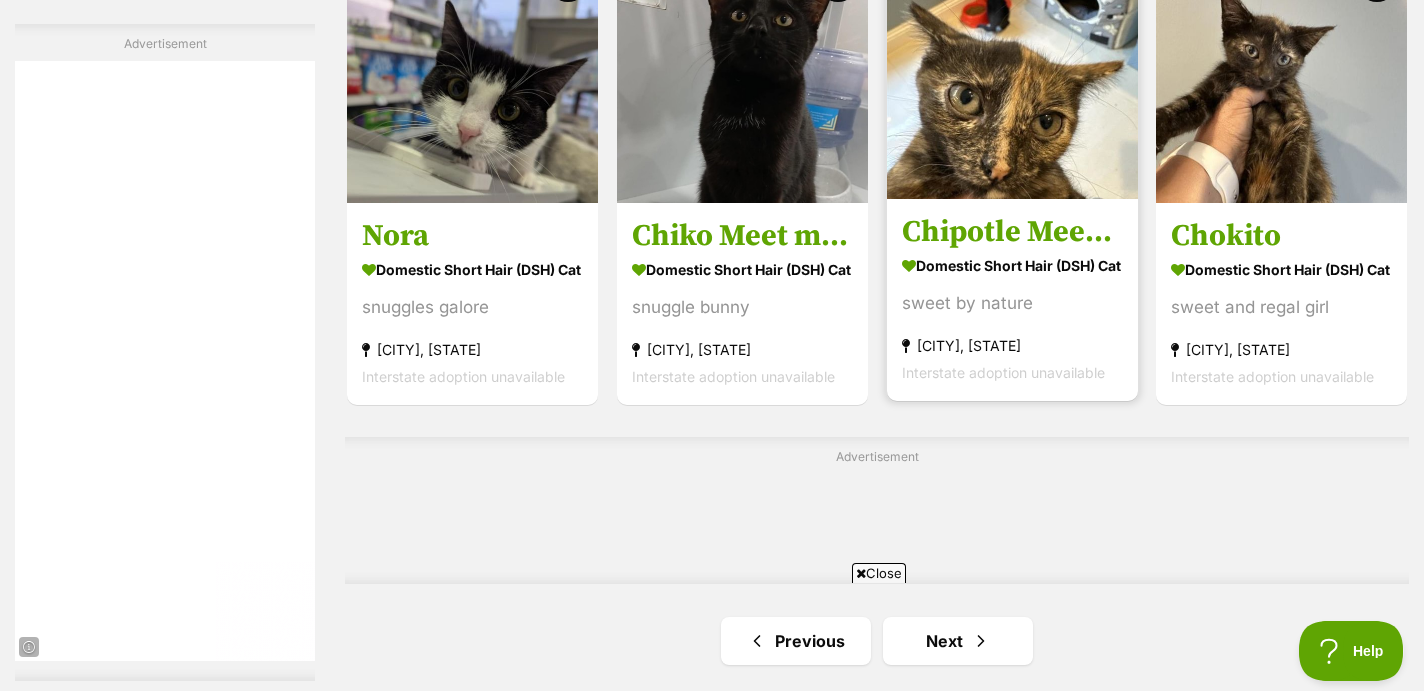 click at bounding box center [1012, 73] 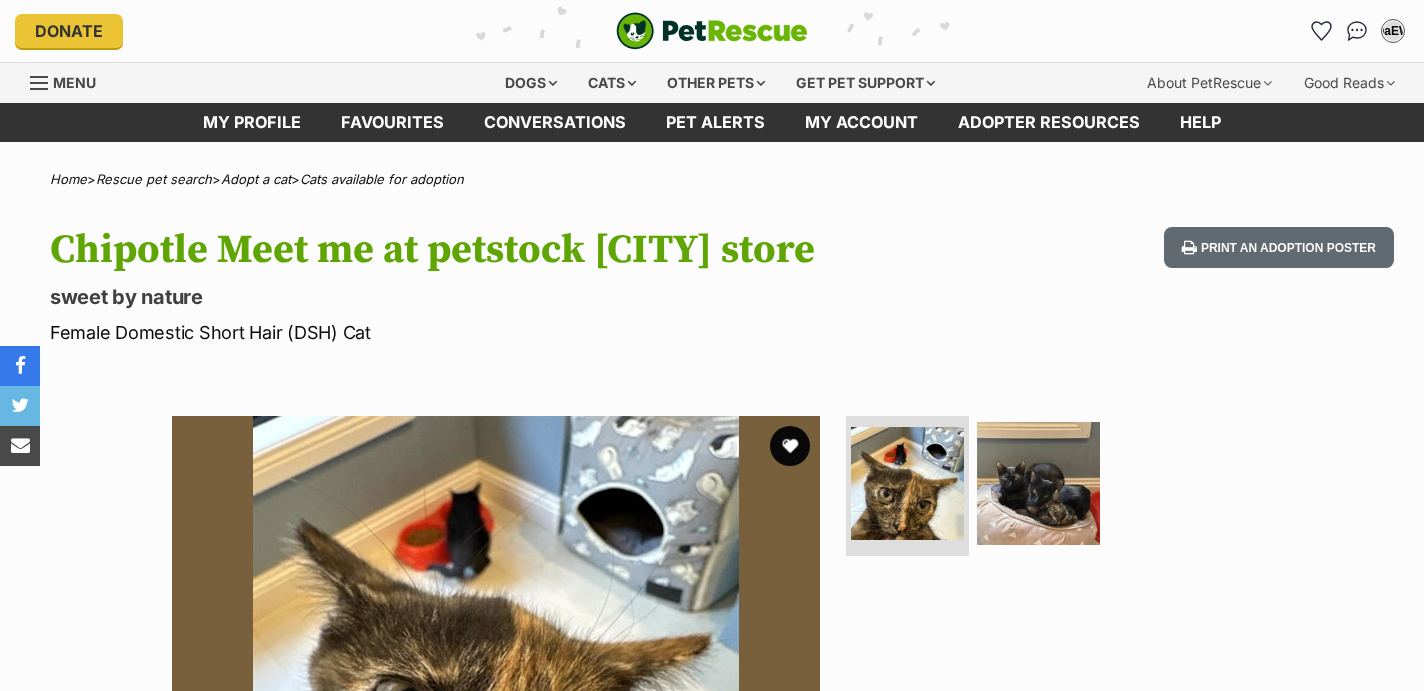 scroll, scrollTop: 0, scrollLeft: 0, axis: both 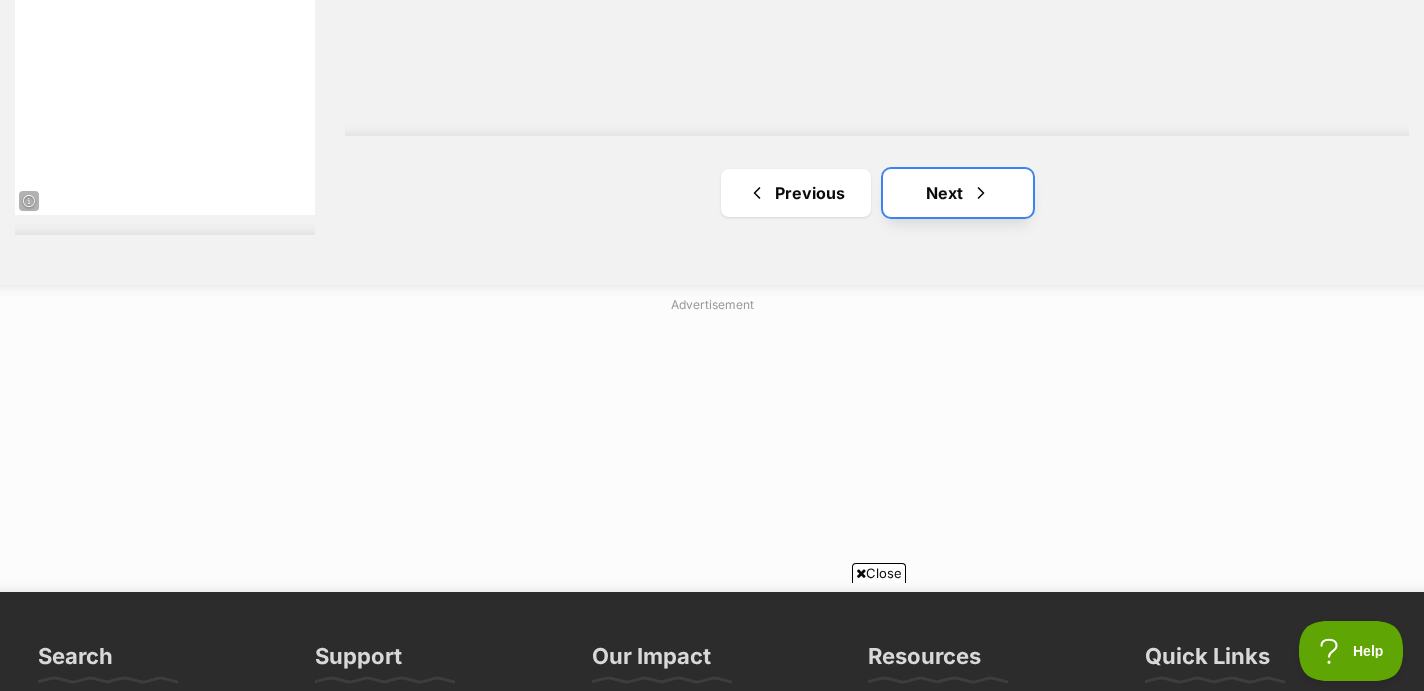 click on "Next" at bounding box center [958, 193] 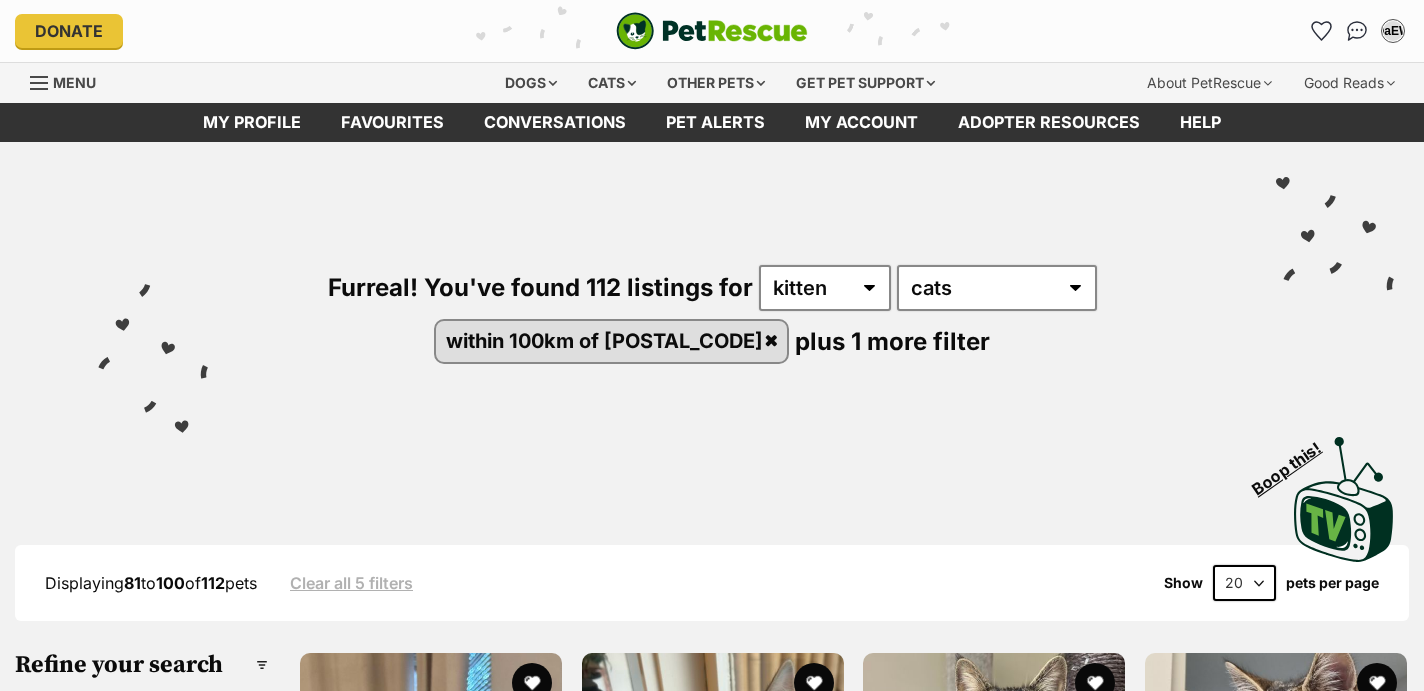 scroll, scrollTop: 0, scrollLeft: 0, axis: both 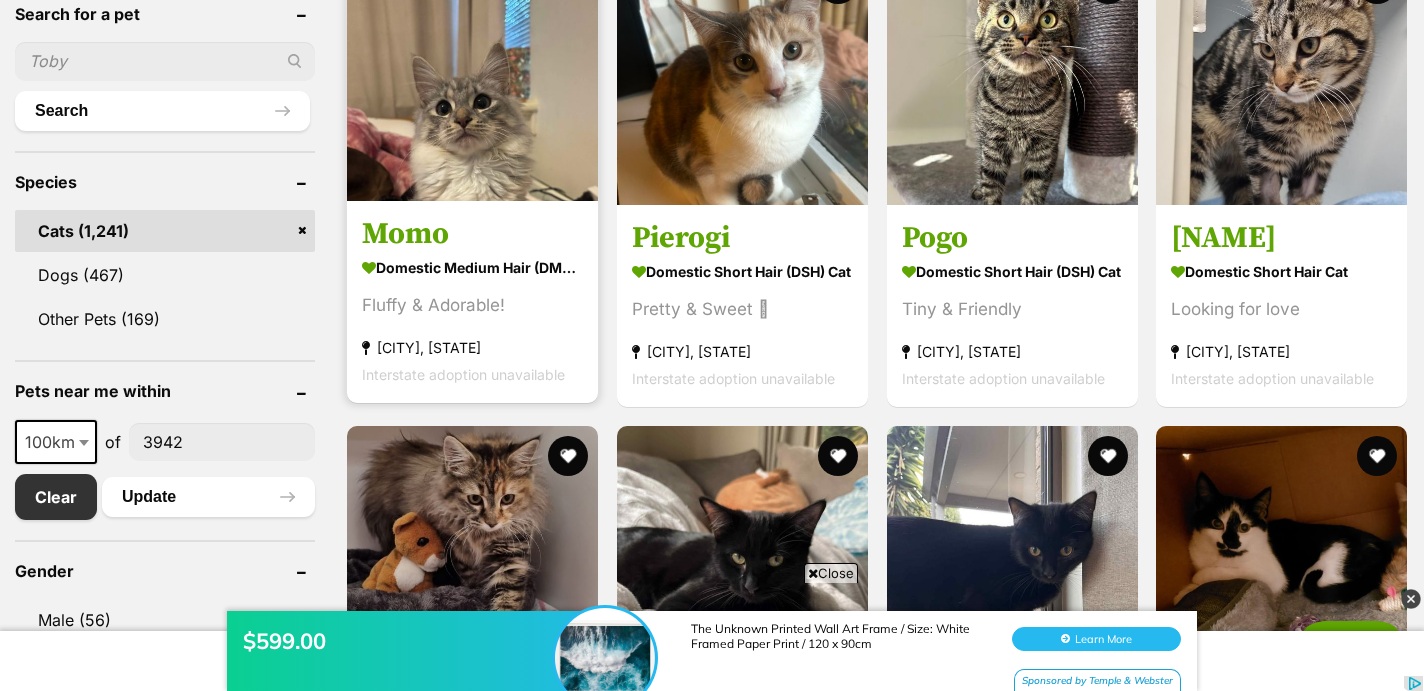 click at bounding box center [472, 75] 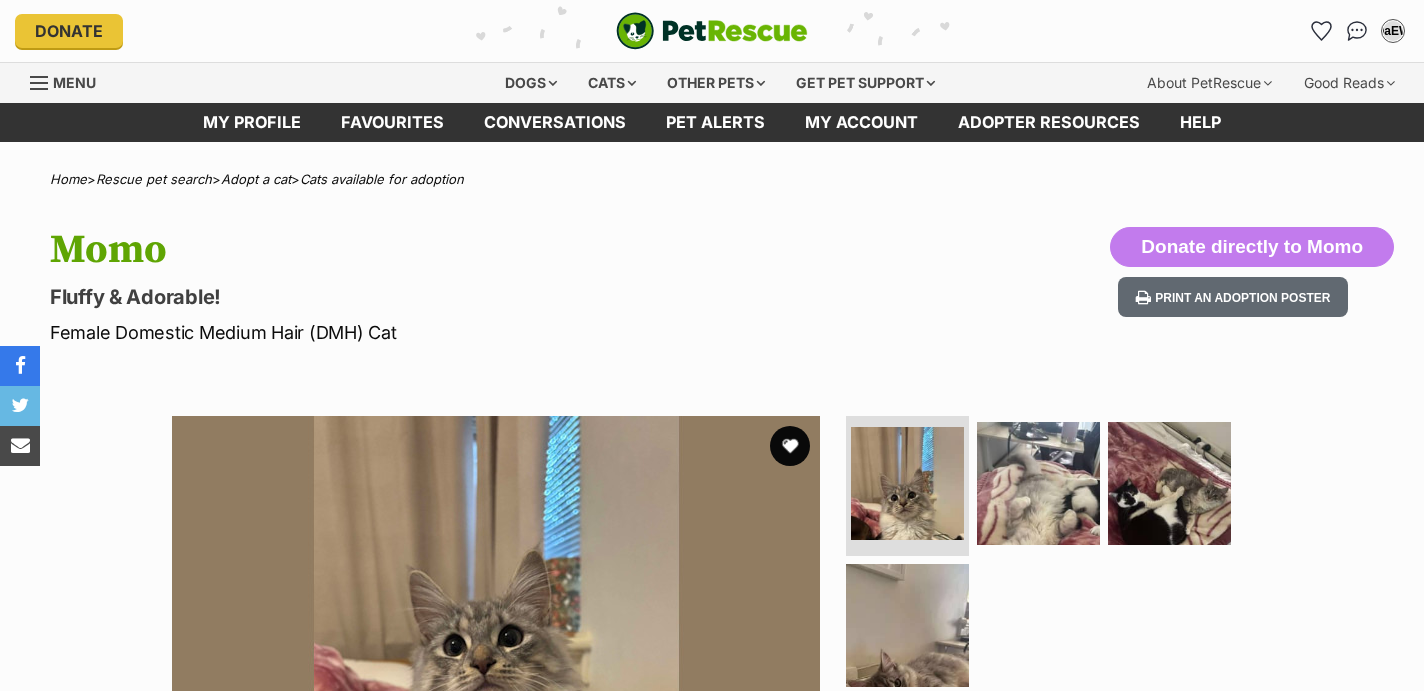 scroll, scrollTop: 0, scrollLeft: 0, axis: both 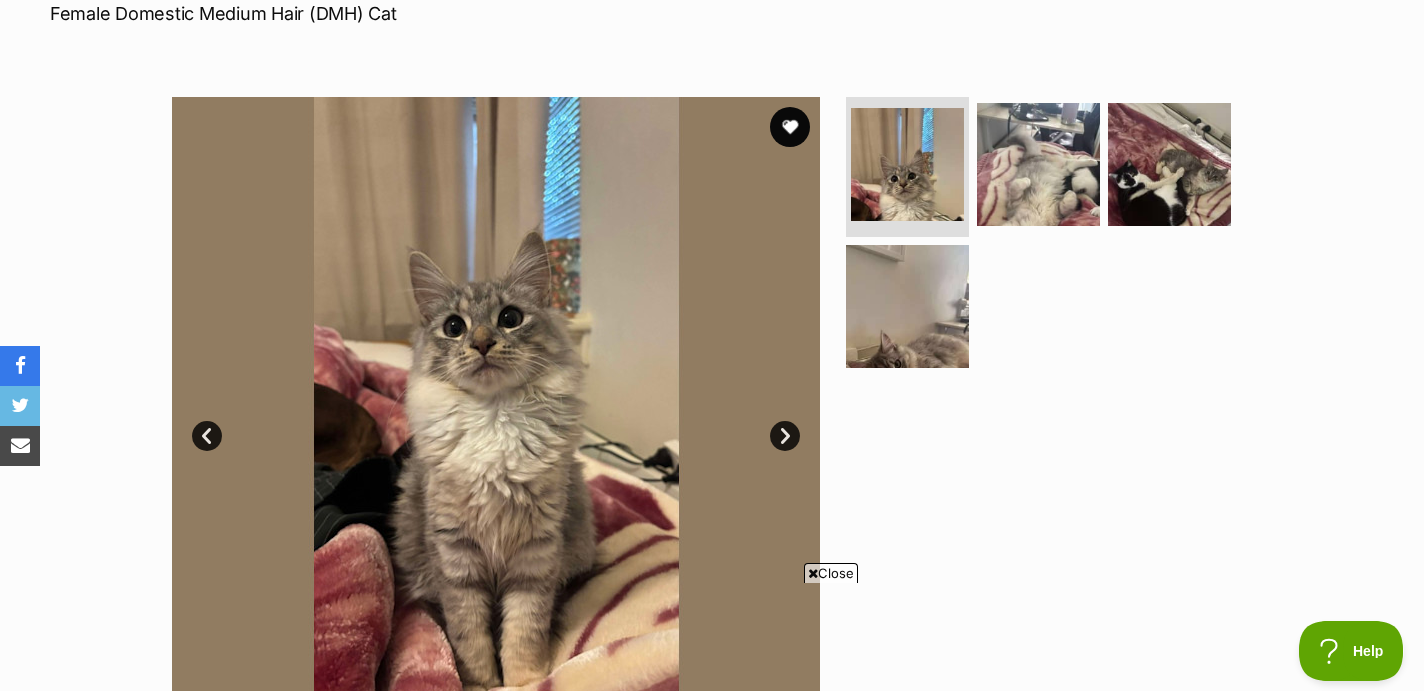 click on "Next" at bounding box center (785, 436) 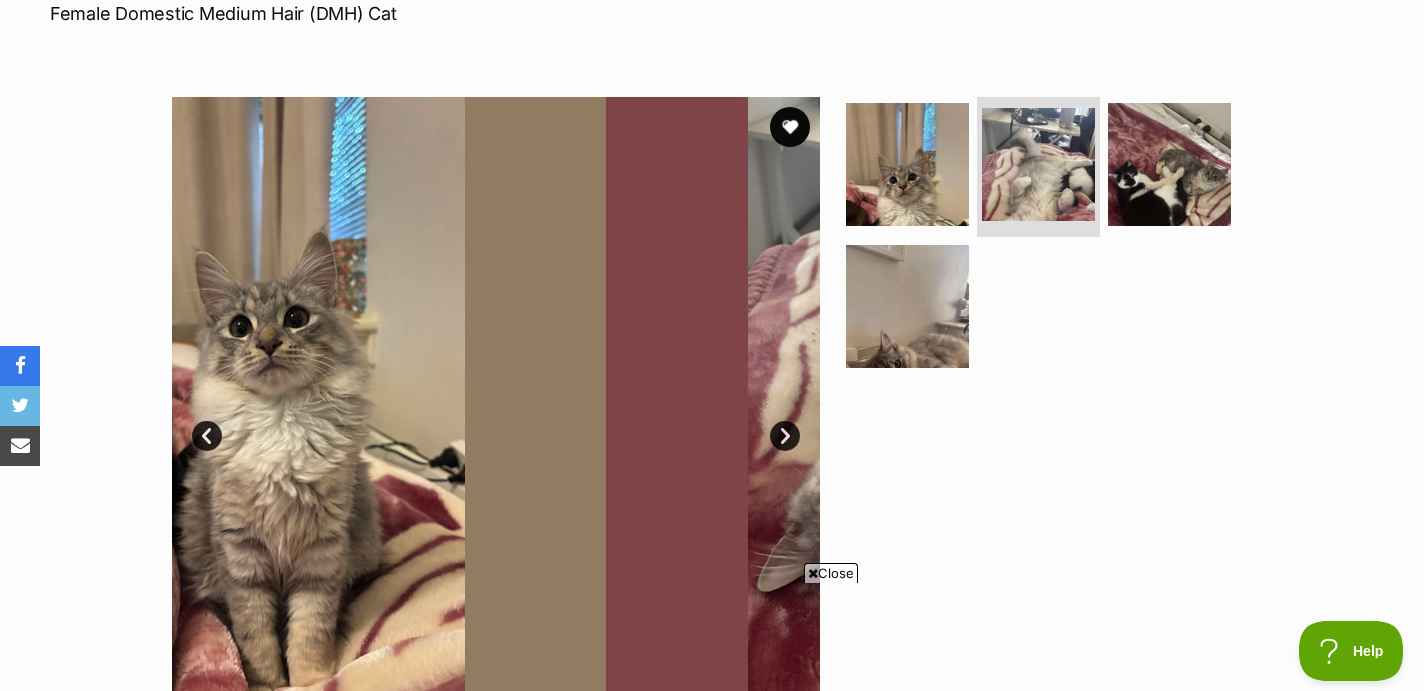 scroll, scrollTop: 0, scrollLeft: 0, axis: both 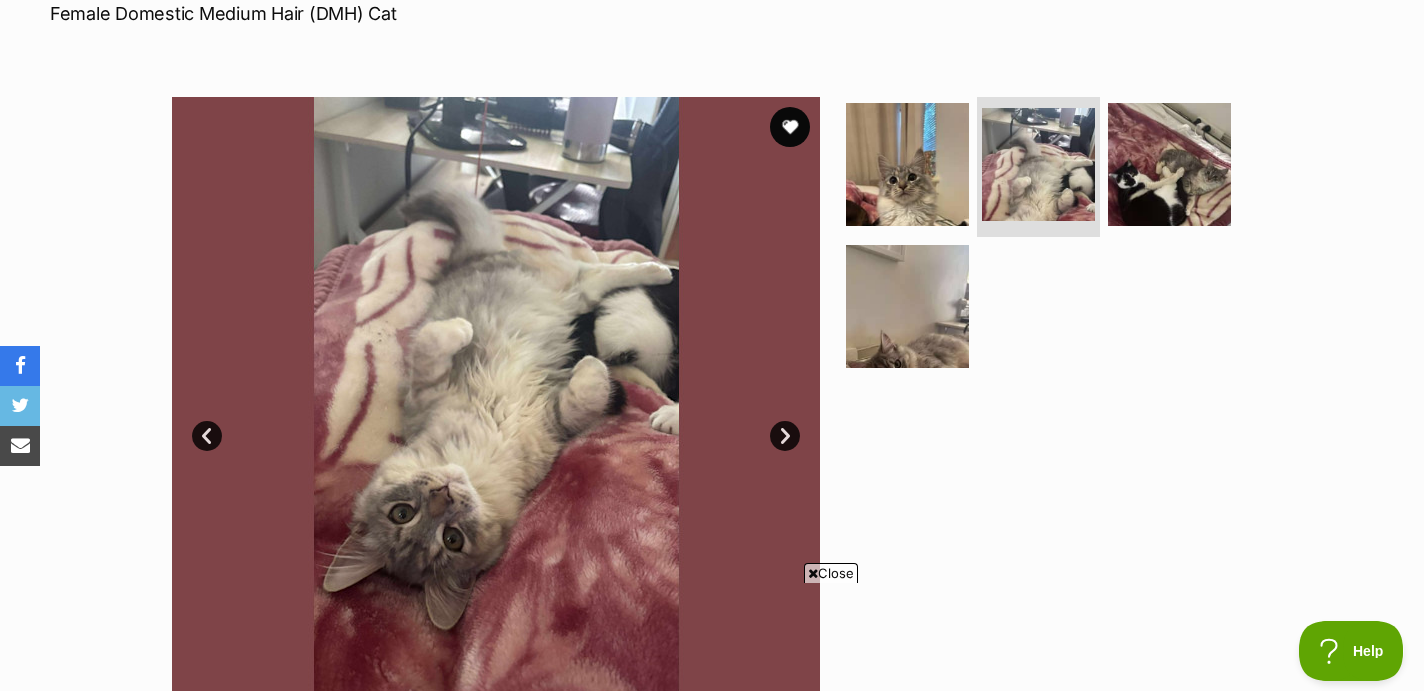 click on "Next" at bounding box center (785, 436) 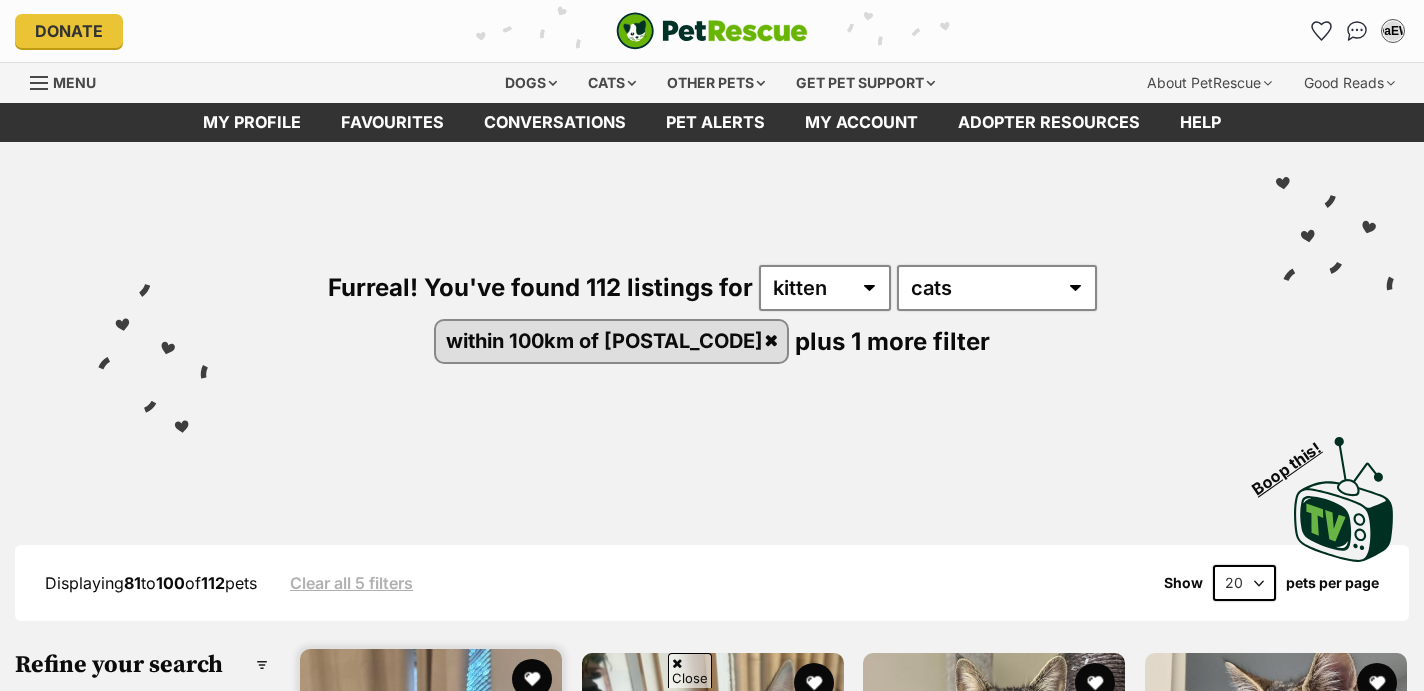 scroll, scrollTop: 699, scrollLeft: 0, axis: vertical 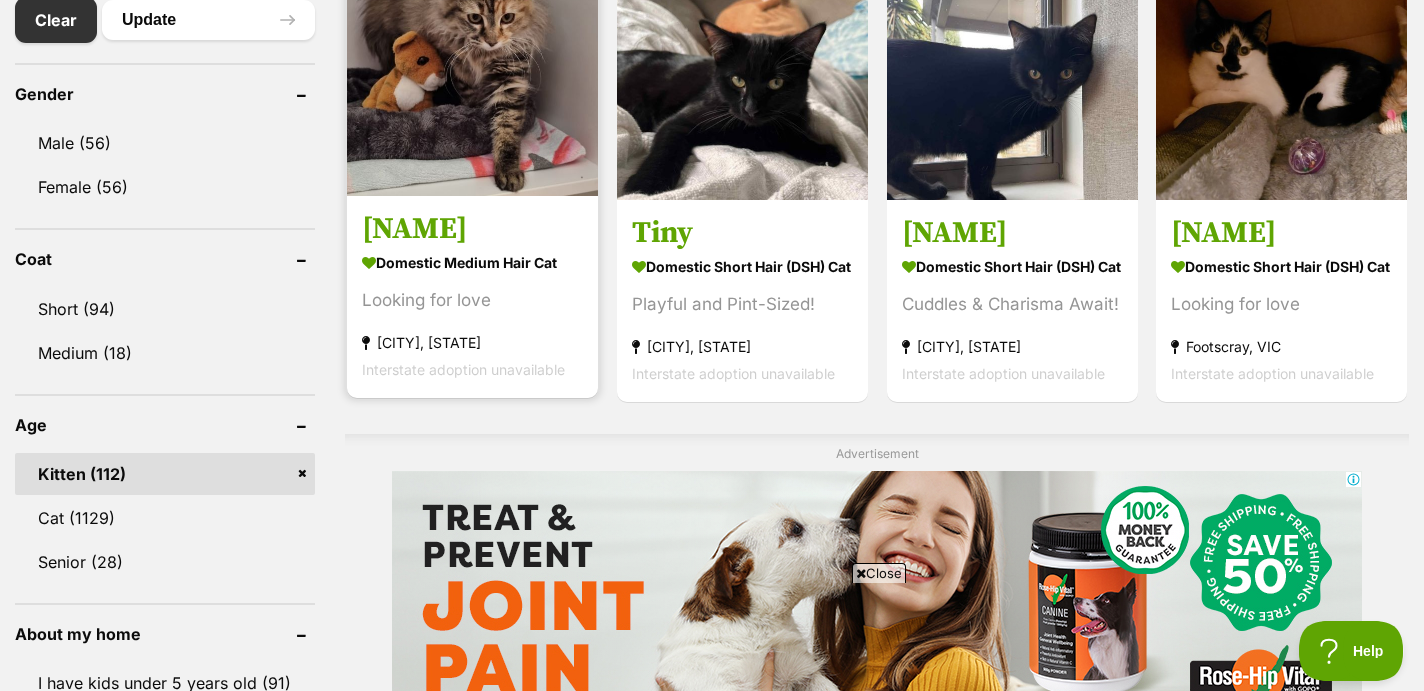 click at bounding box center [472, 70] 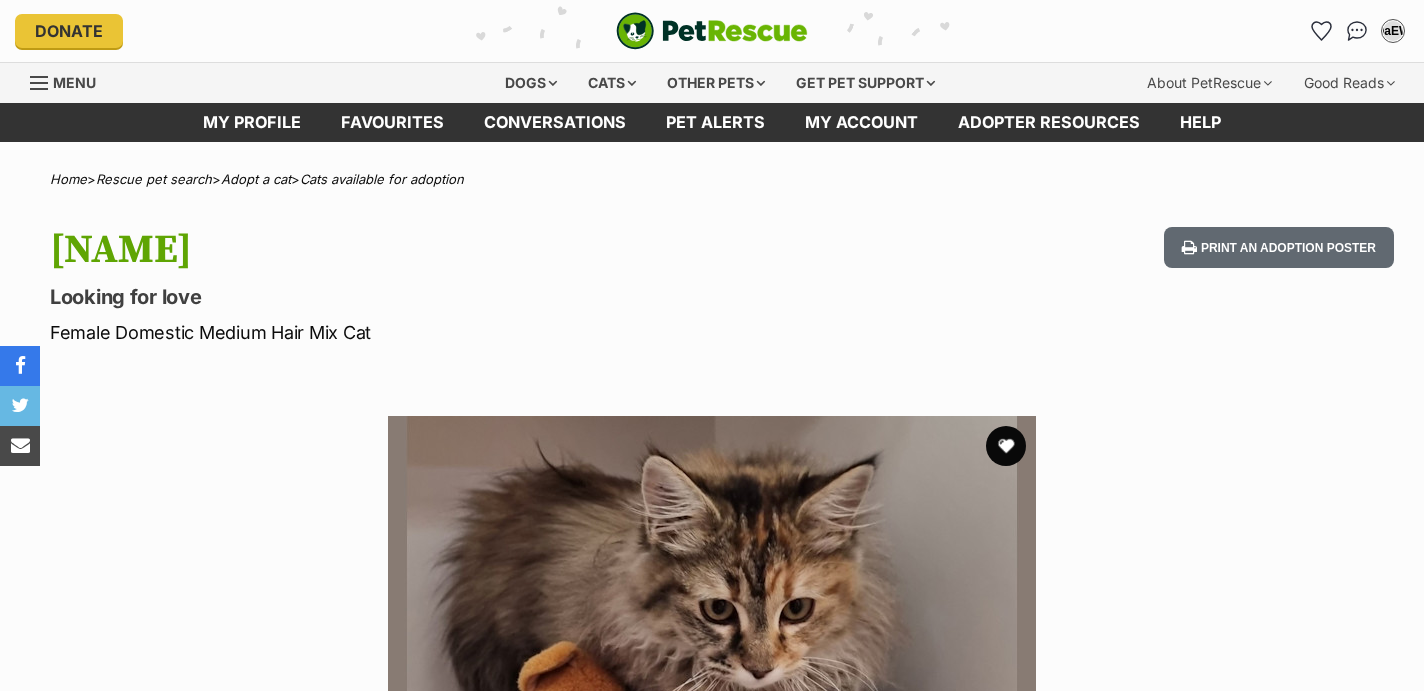 scroll, scrollTop: 0, scrollLeft: 0, axis: both 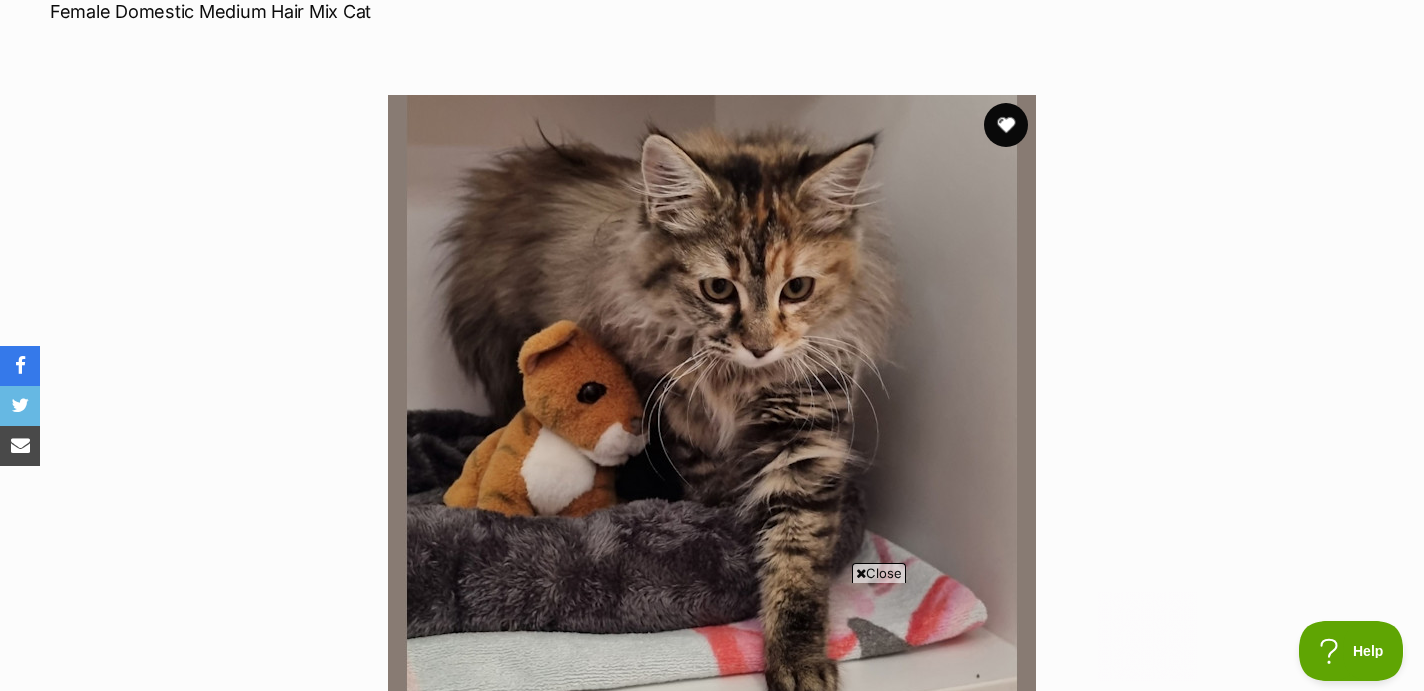 click at bounding box center (1006, 125) 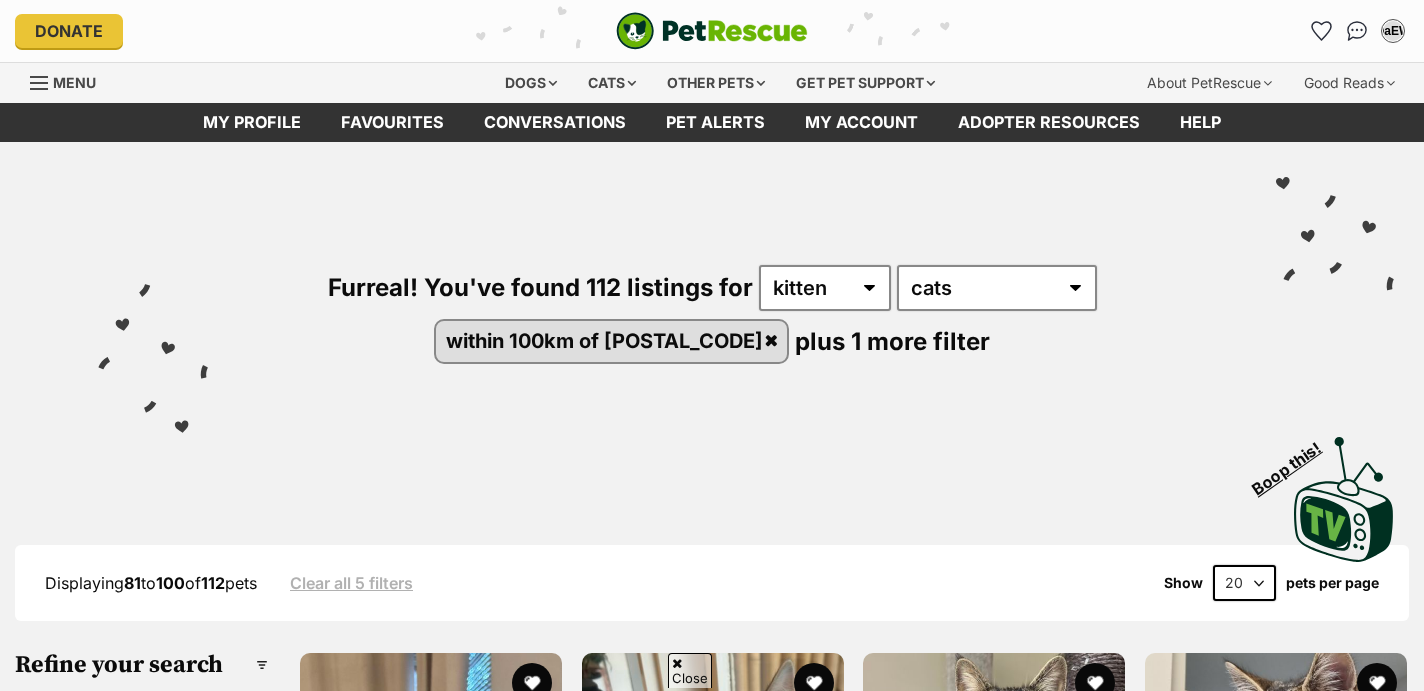 scroll, scrollTop: 1119, scrollLeft: 0, axis: vertical 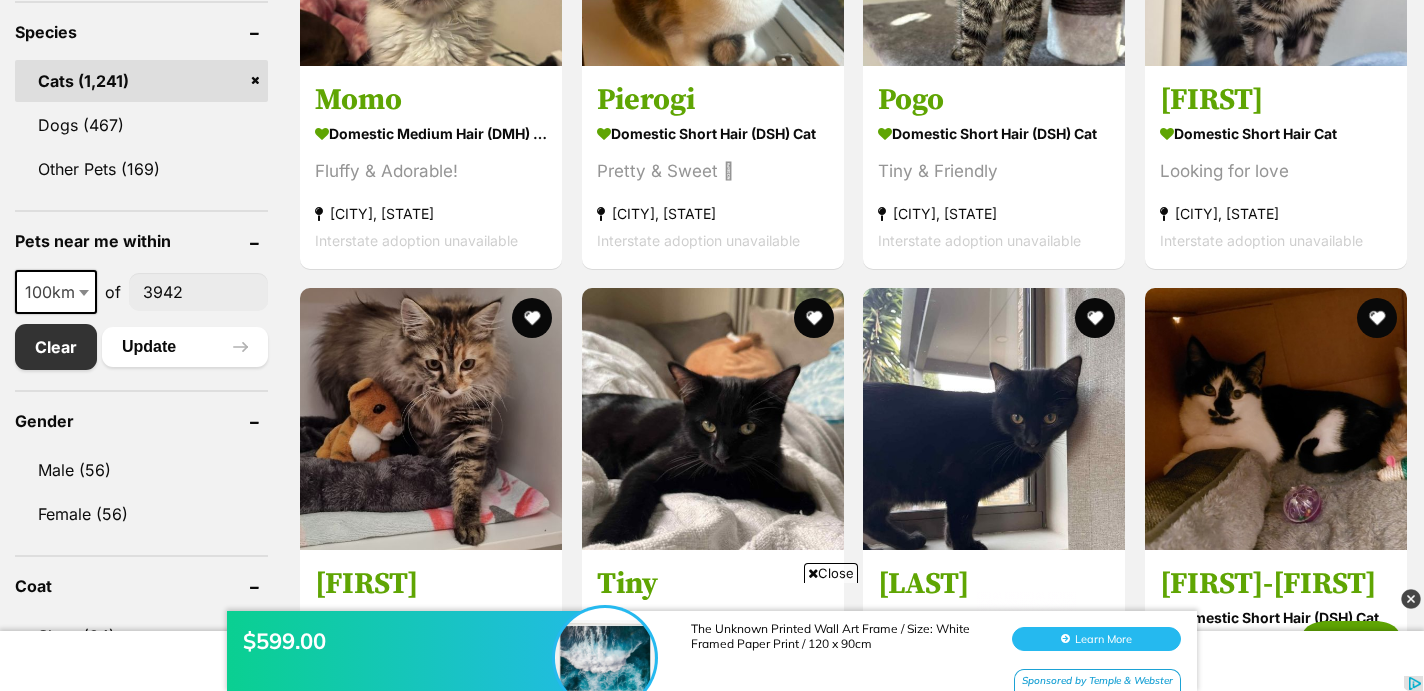 click at bounding box center (86, 292) 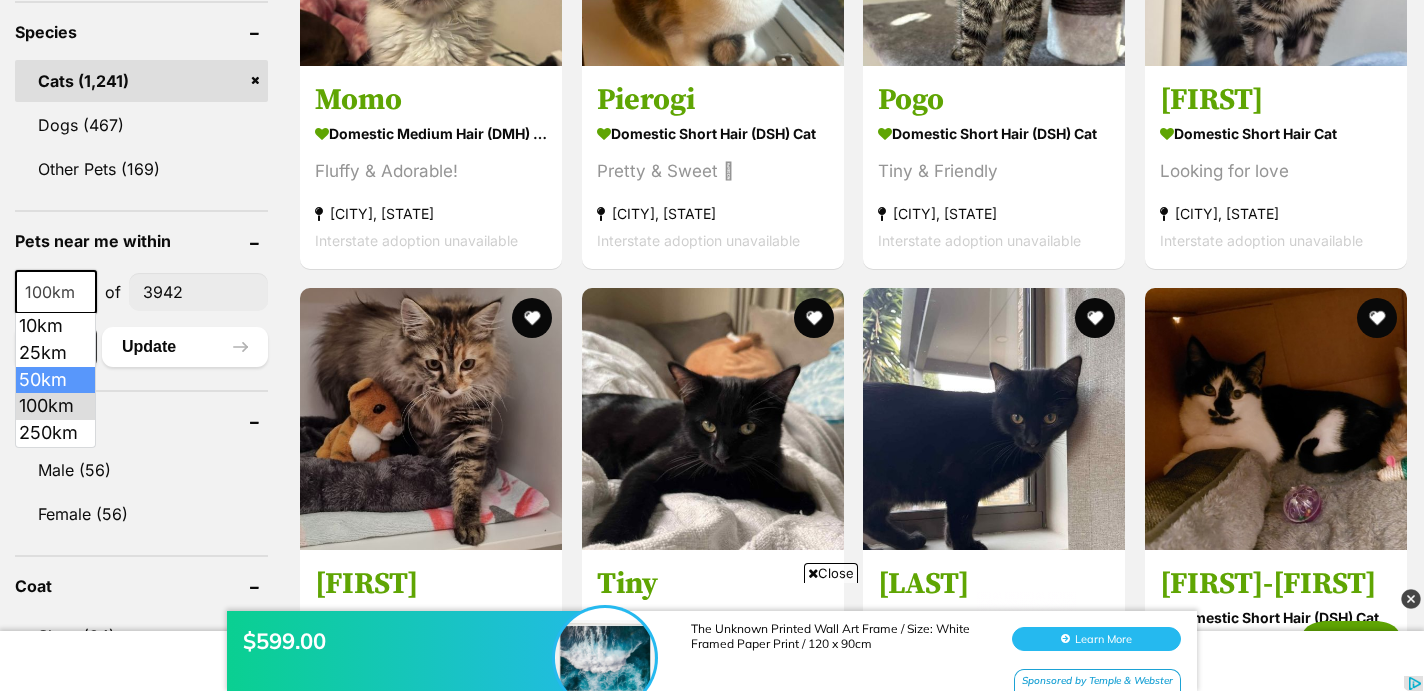 select on "50" 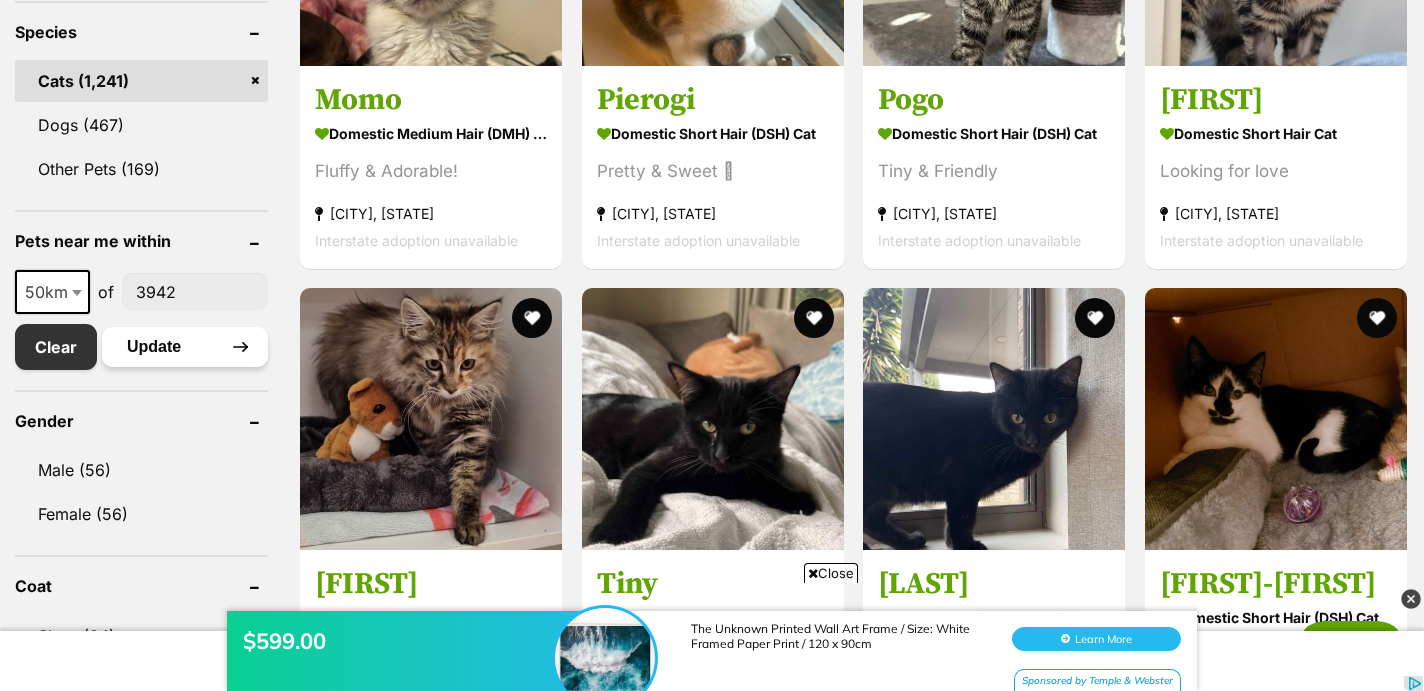 click on "Update" at bounding box center (185, 347) 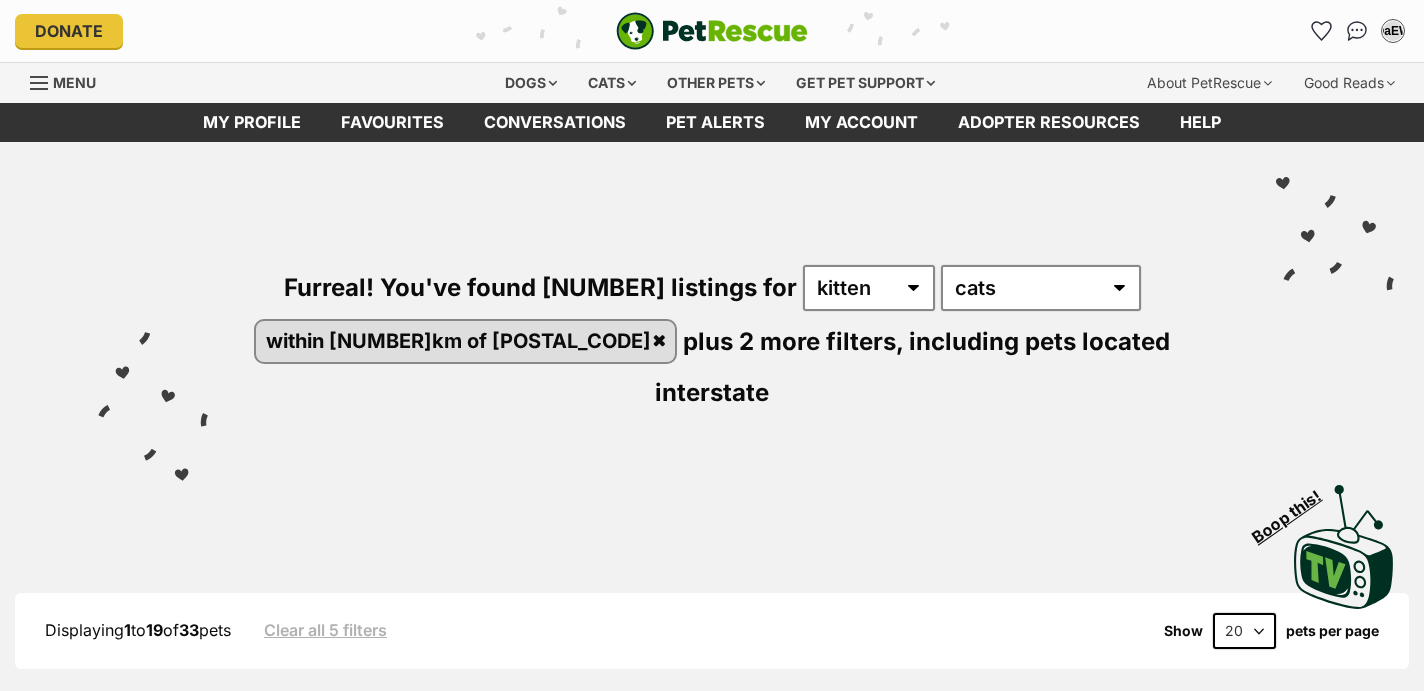 scroll, scrollTop: 0, scrollLeft: 0, axis: both 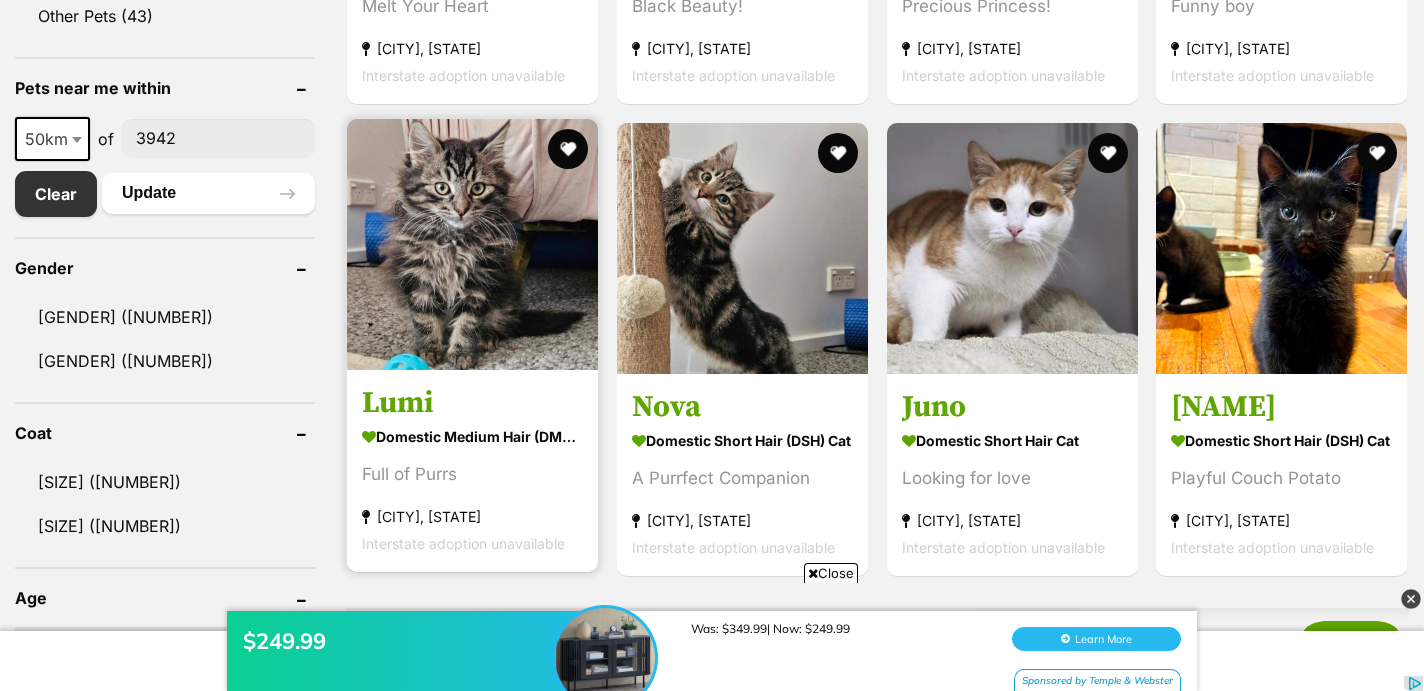 click at bounding box center (472, 244) 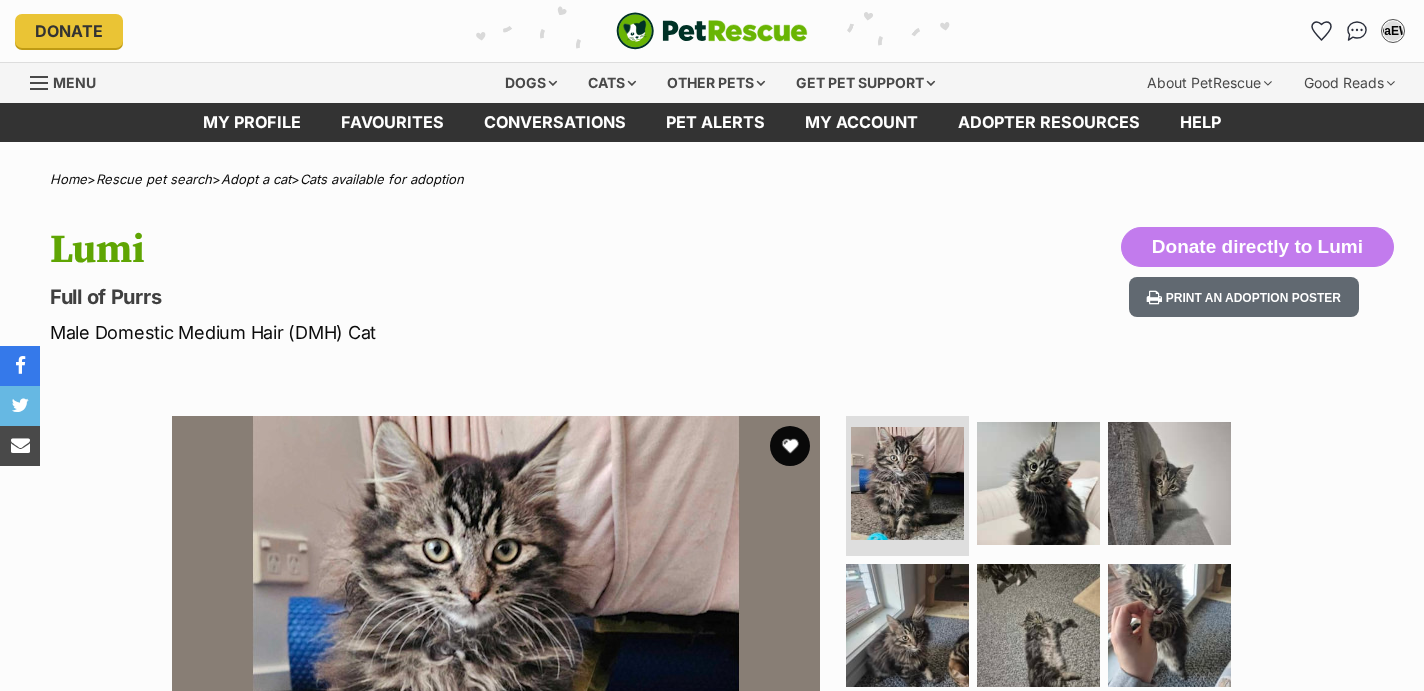 scroll, scrollTop: 0, scrollLeft: 0, axis: both 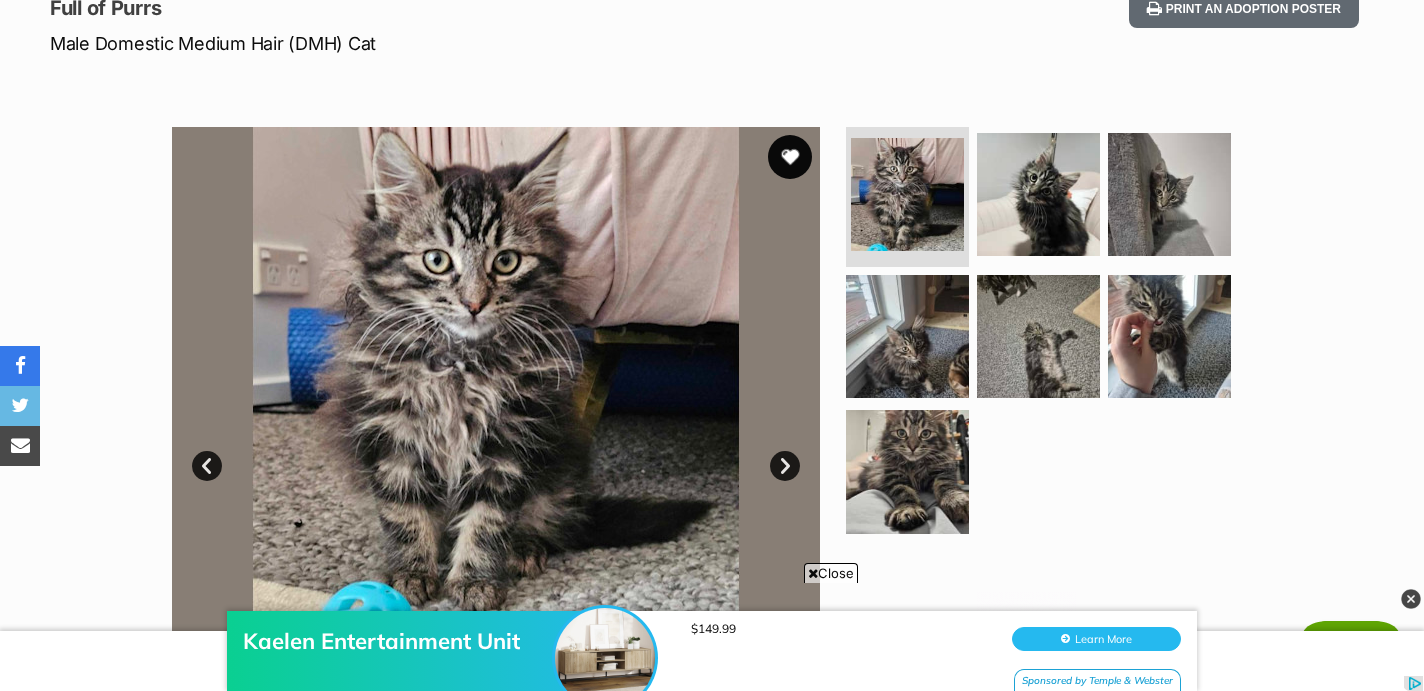 click at bounding box center (790, 157) 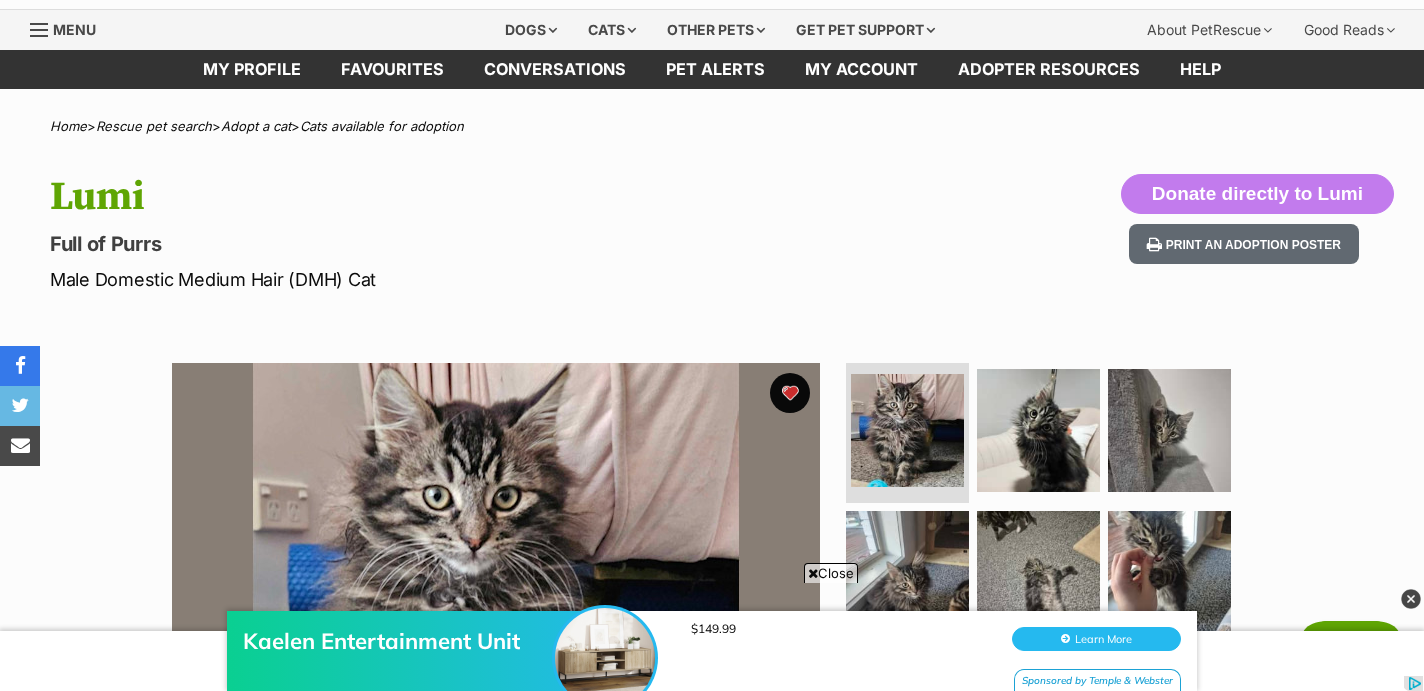 scroll, scrollTop: 70, scrollLeft: 0, axis: vertical 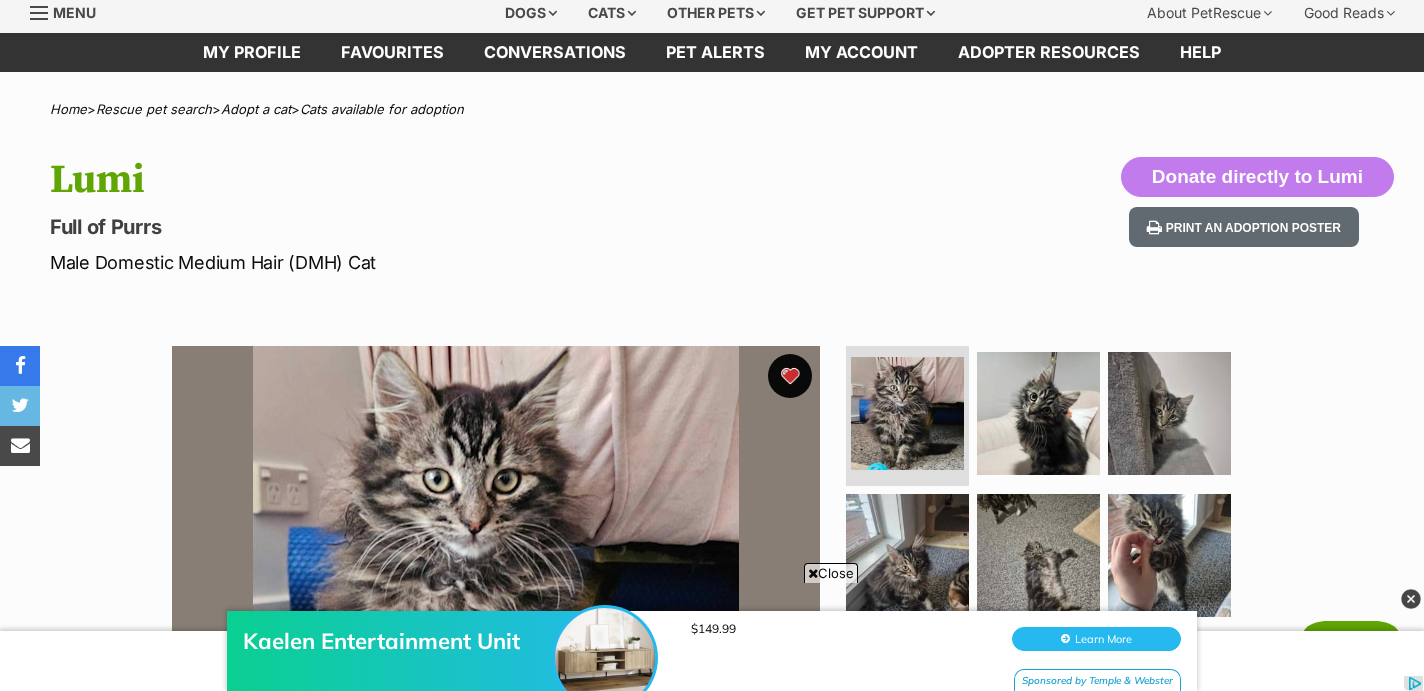click at bounding box center [790, 376] 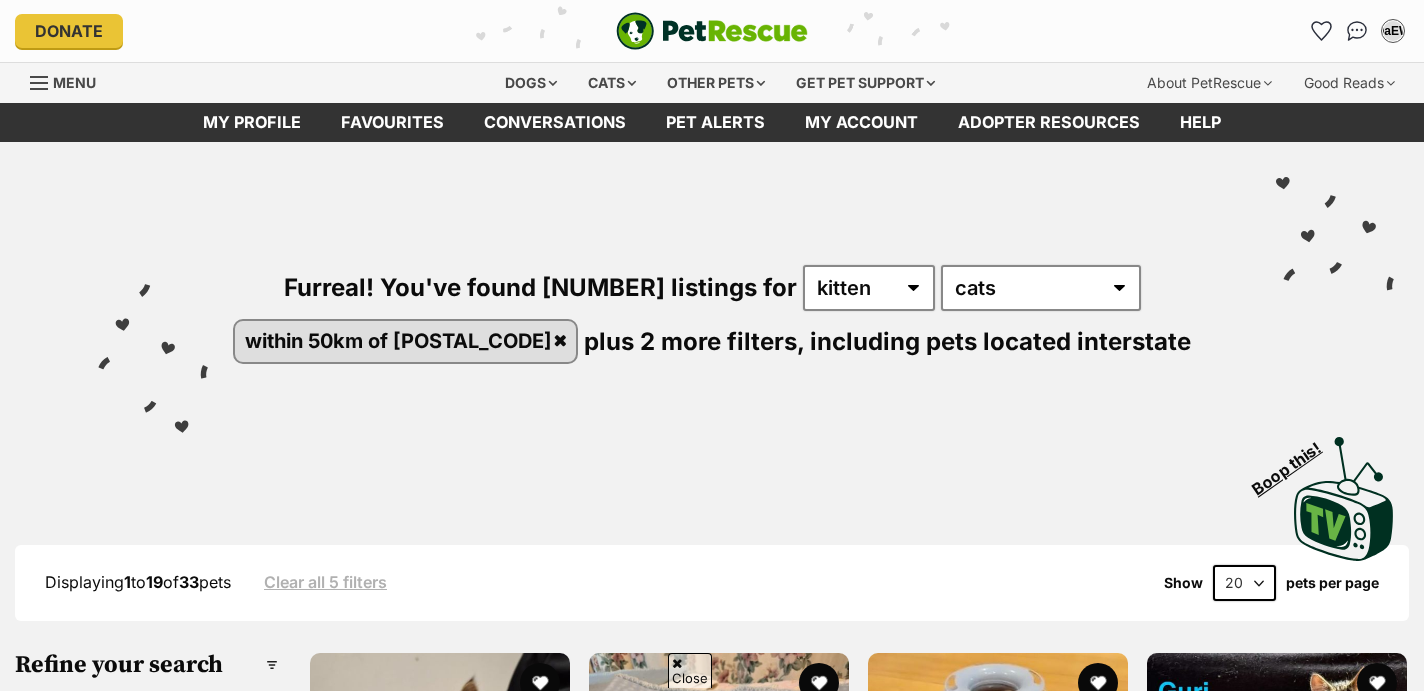 scroll, scrollTop: 1050, scrollLeft: 0, axis: vertical 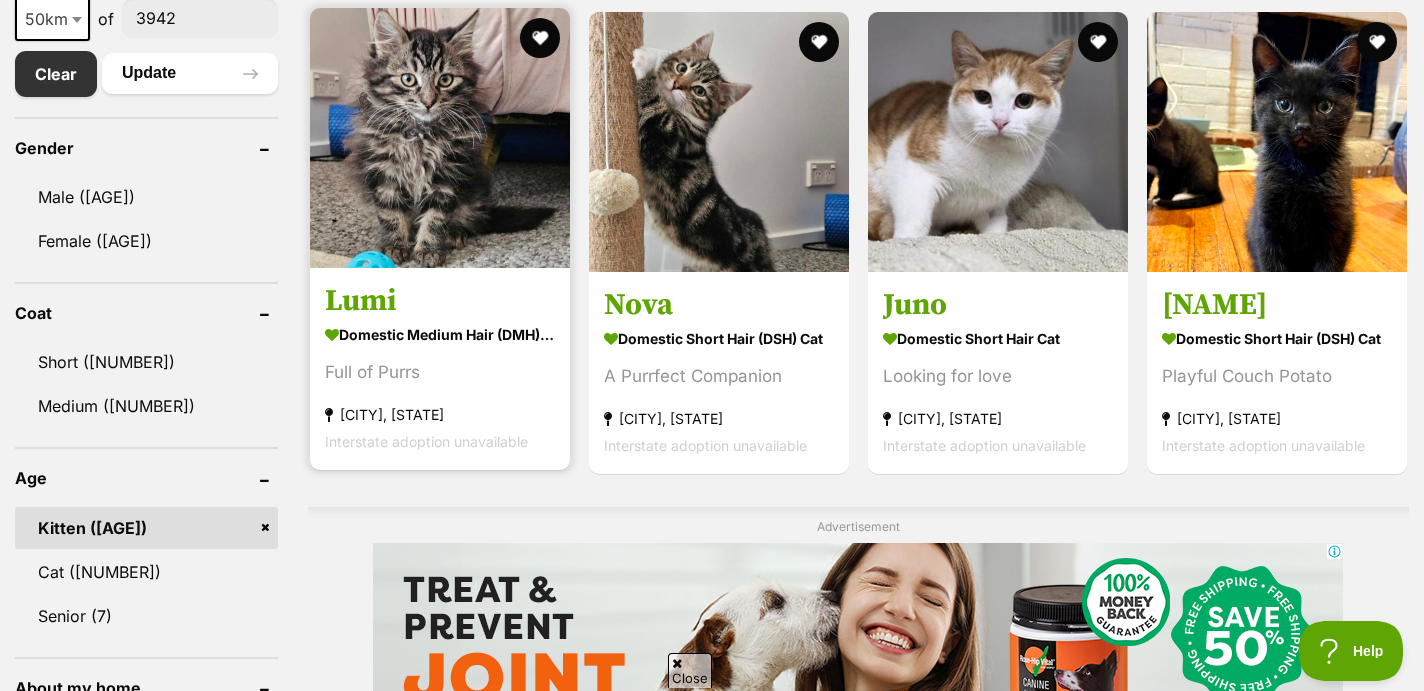 click on "Domestic Medium Hair (DMH) Cat
Full of Purrs
Lara, VIC
Interstate adoption unavailable" at bounding box center [440, 388] 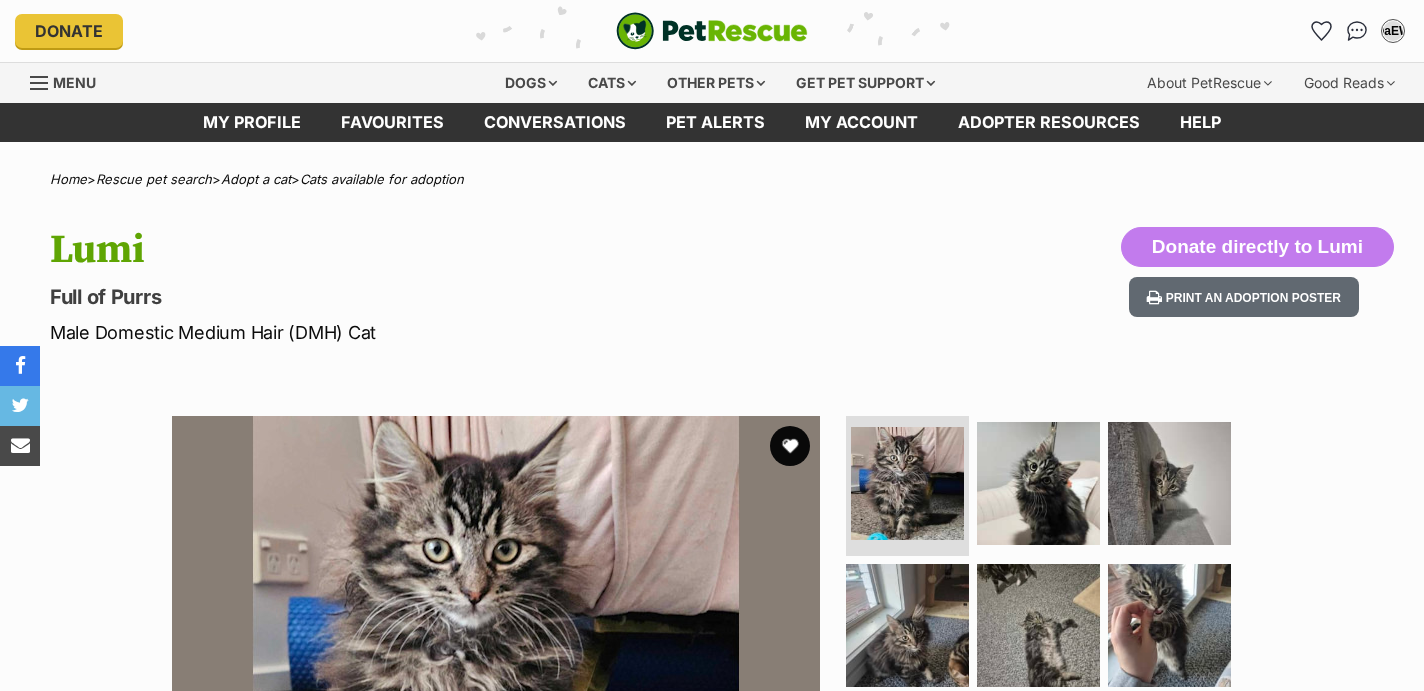 scroll, scrollTop: 0, scrollLeft: 0, axis: both 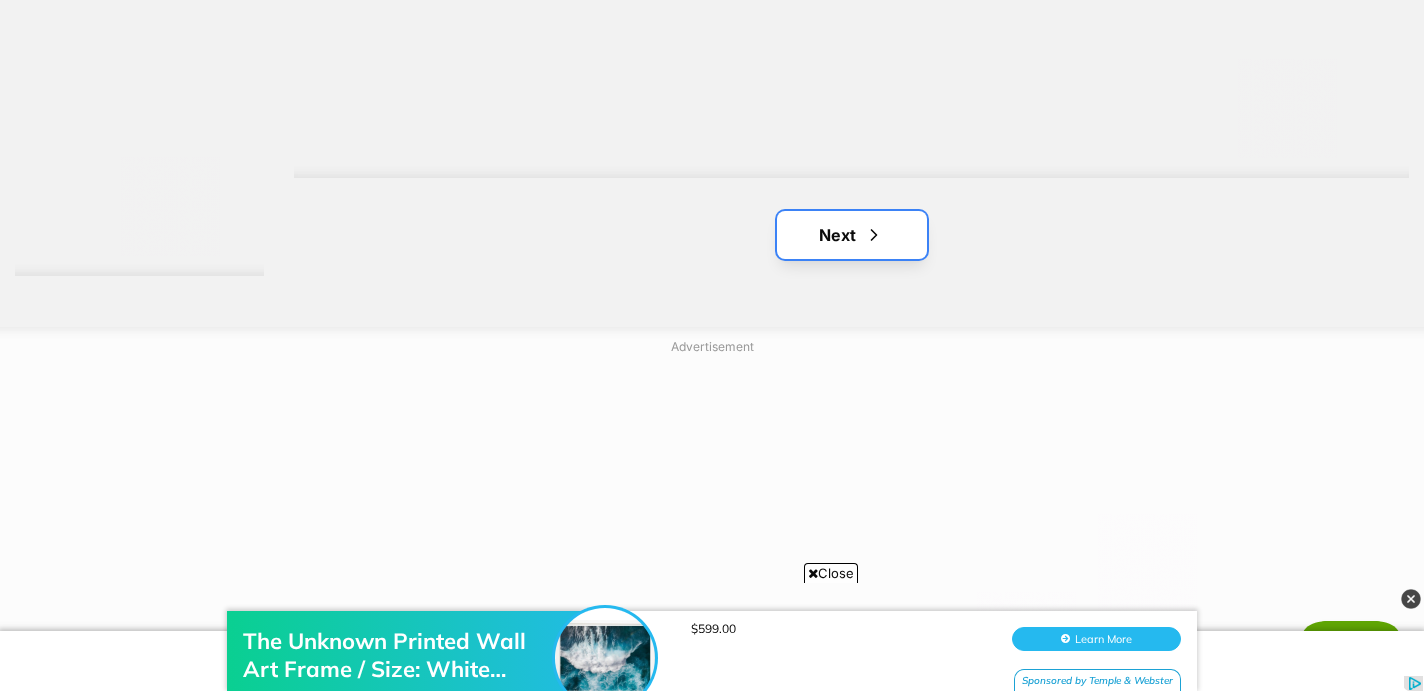 click on "Next" at bounding box center [852, 235] 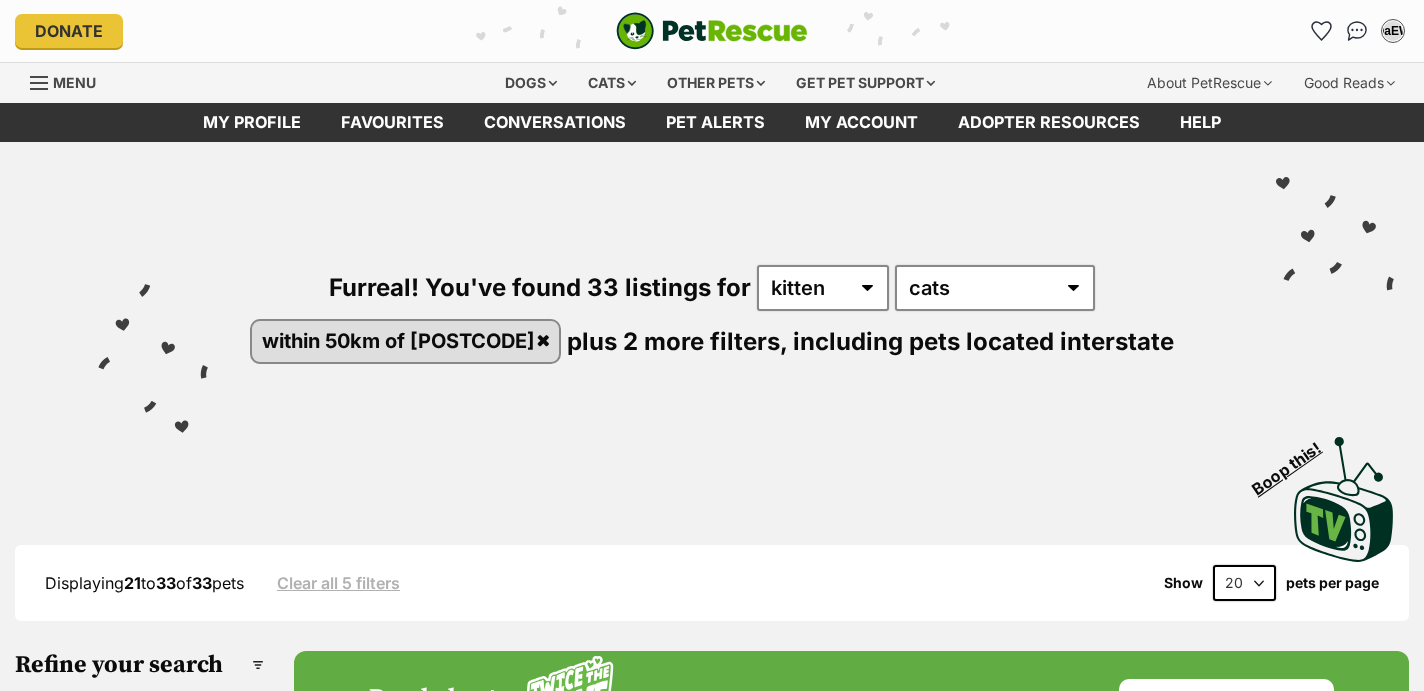 scroll, scrollTop: 0, scrollLeft: 0, axis: both 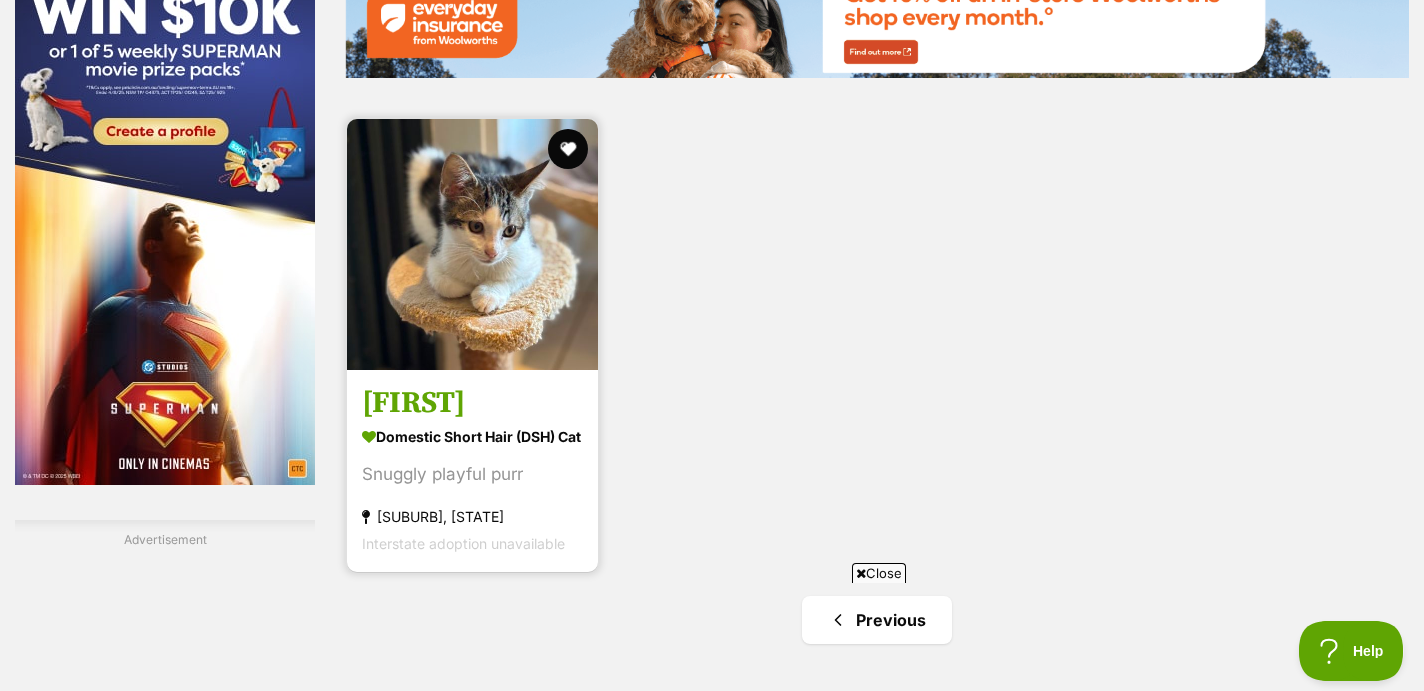 click at bounding box center [472, 244] 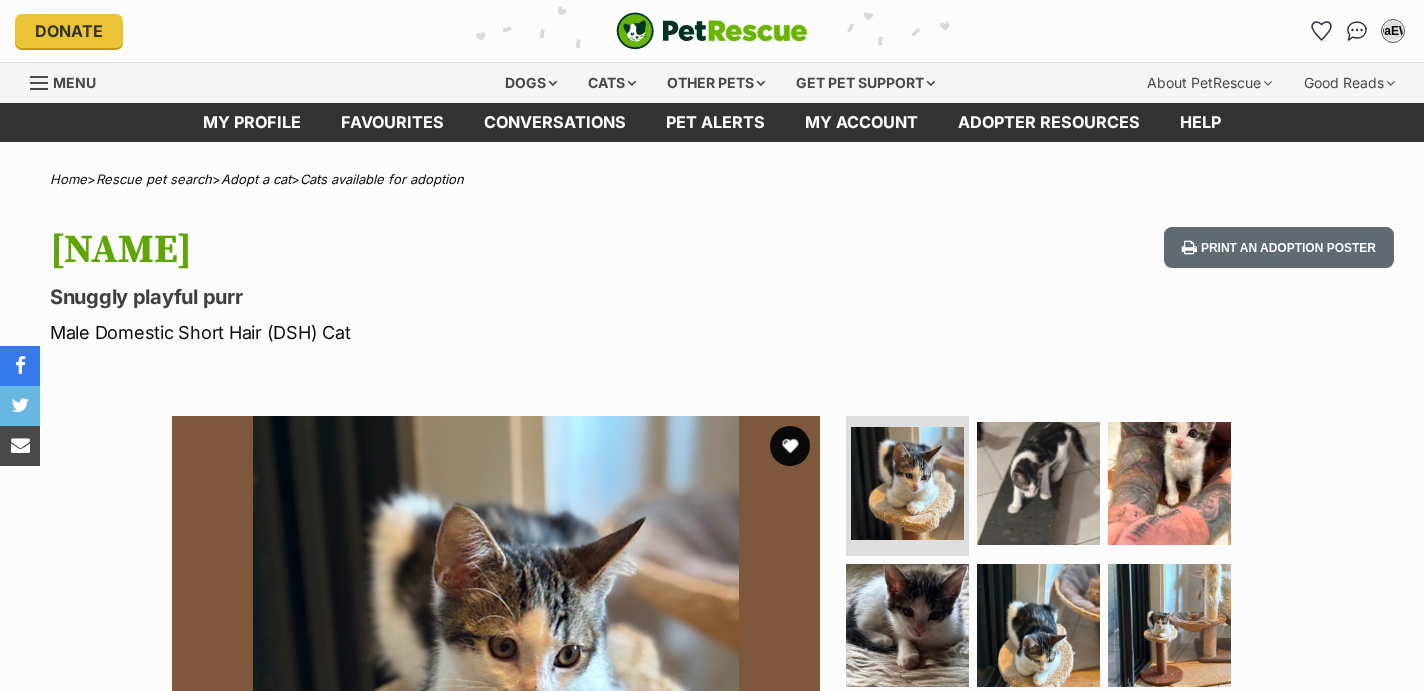 scroll, scrollTop: 0, scrollLeft: 0, axis: both 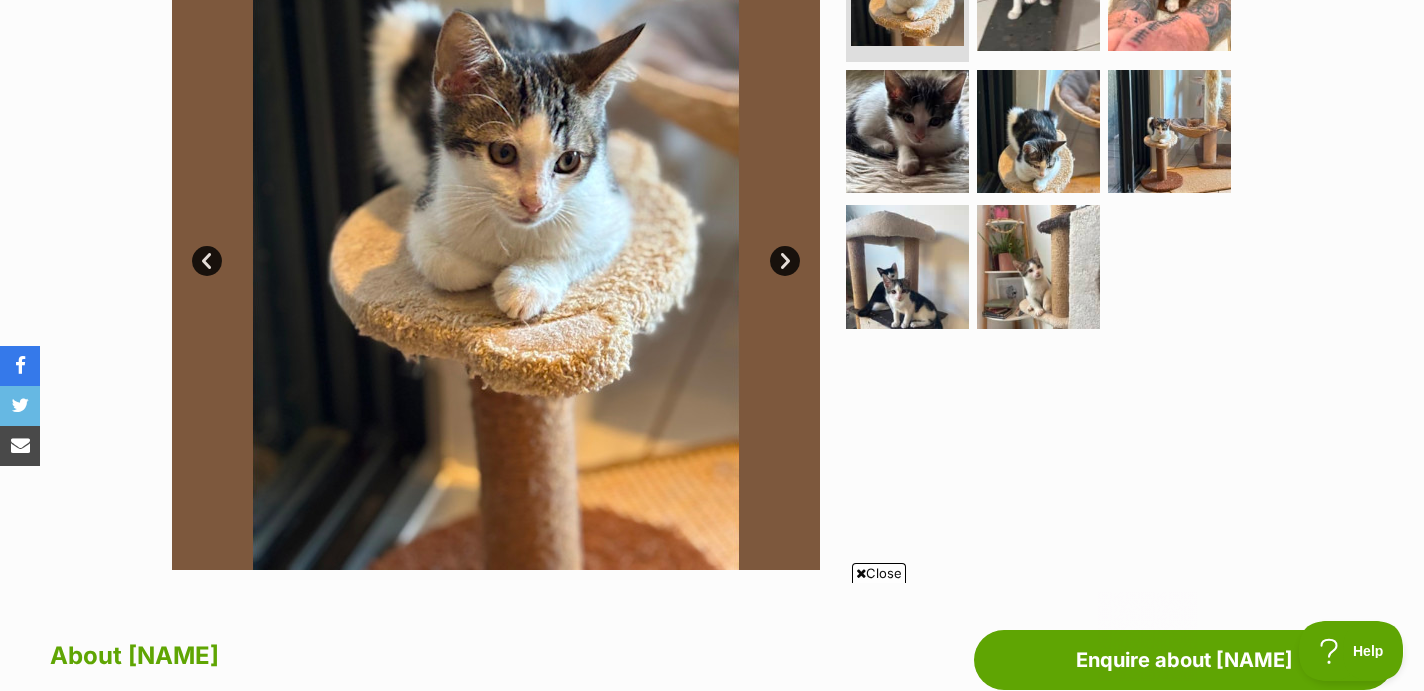click on "Next" at bounding box center [785, 261] 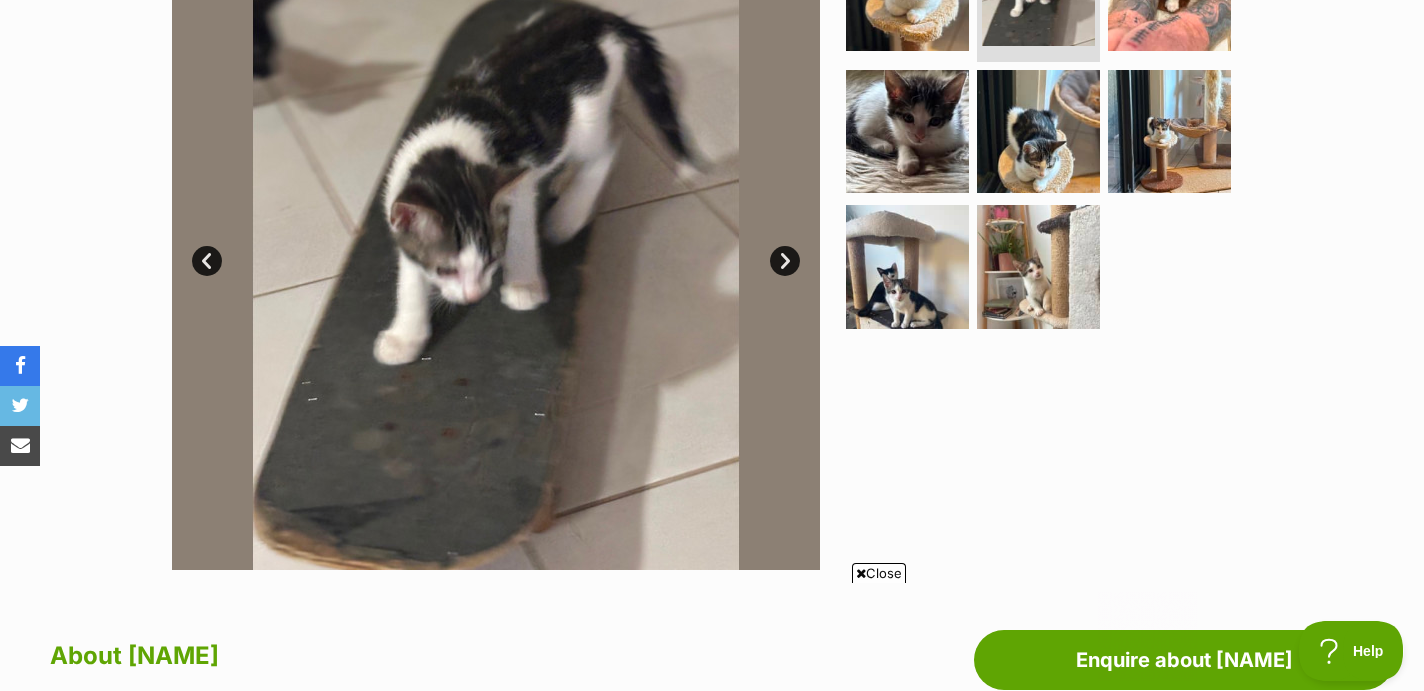 click on "Next" at bounding box center [785, 261] 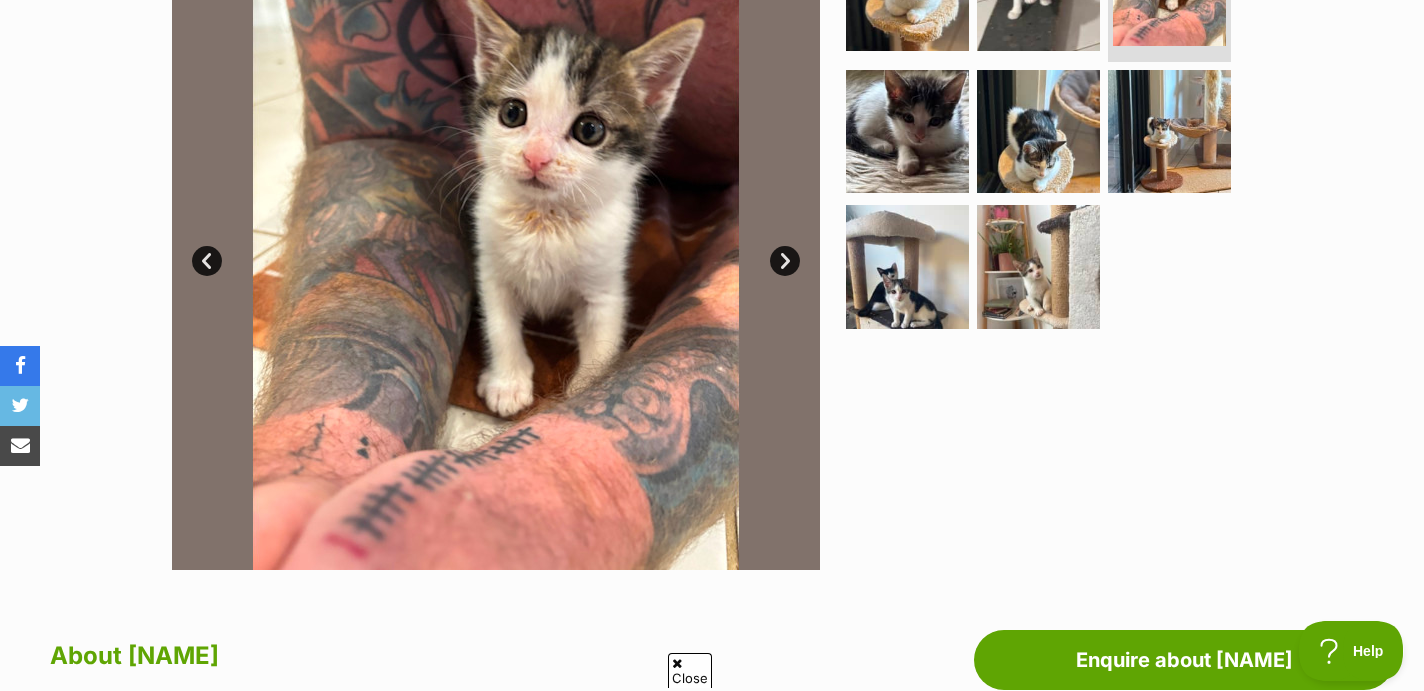 click on "Next" at bounding box center (785, 261) 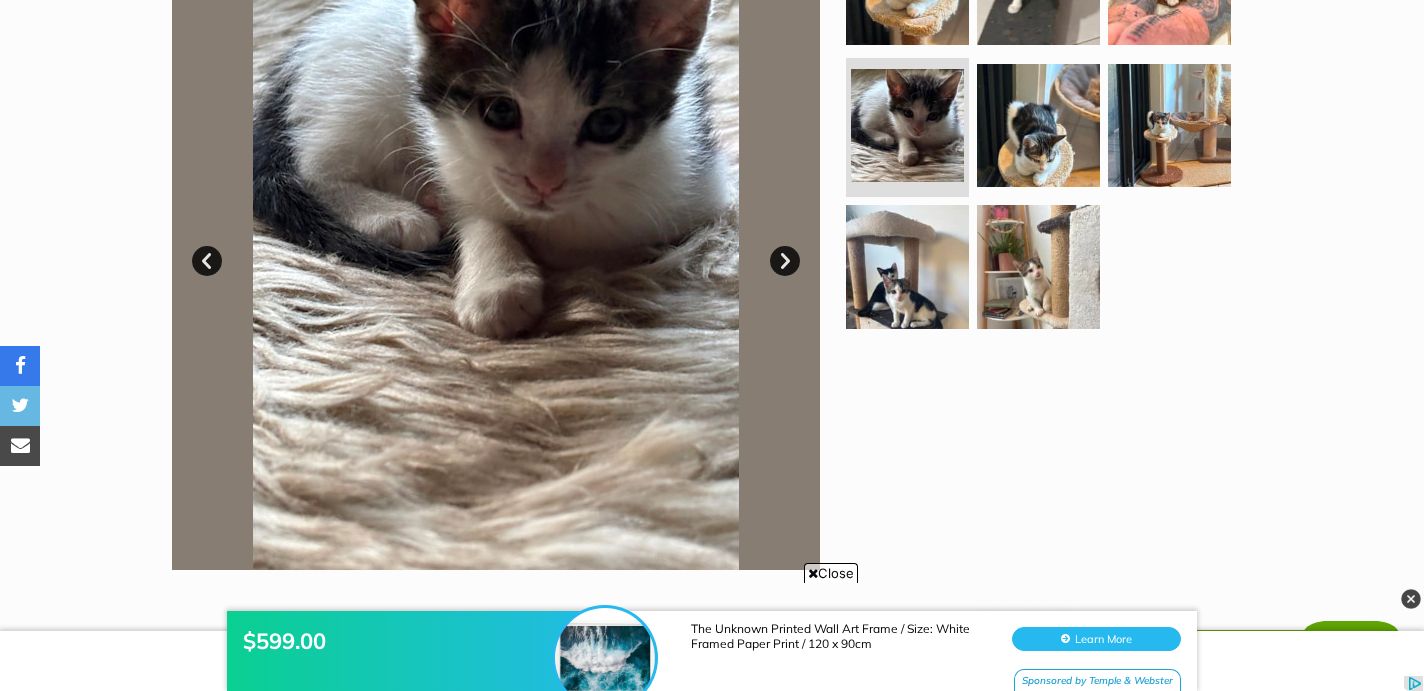 scroll, scrollTop: 0, scrollLeft: 0, axis: both 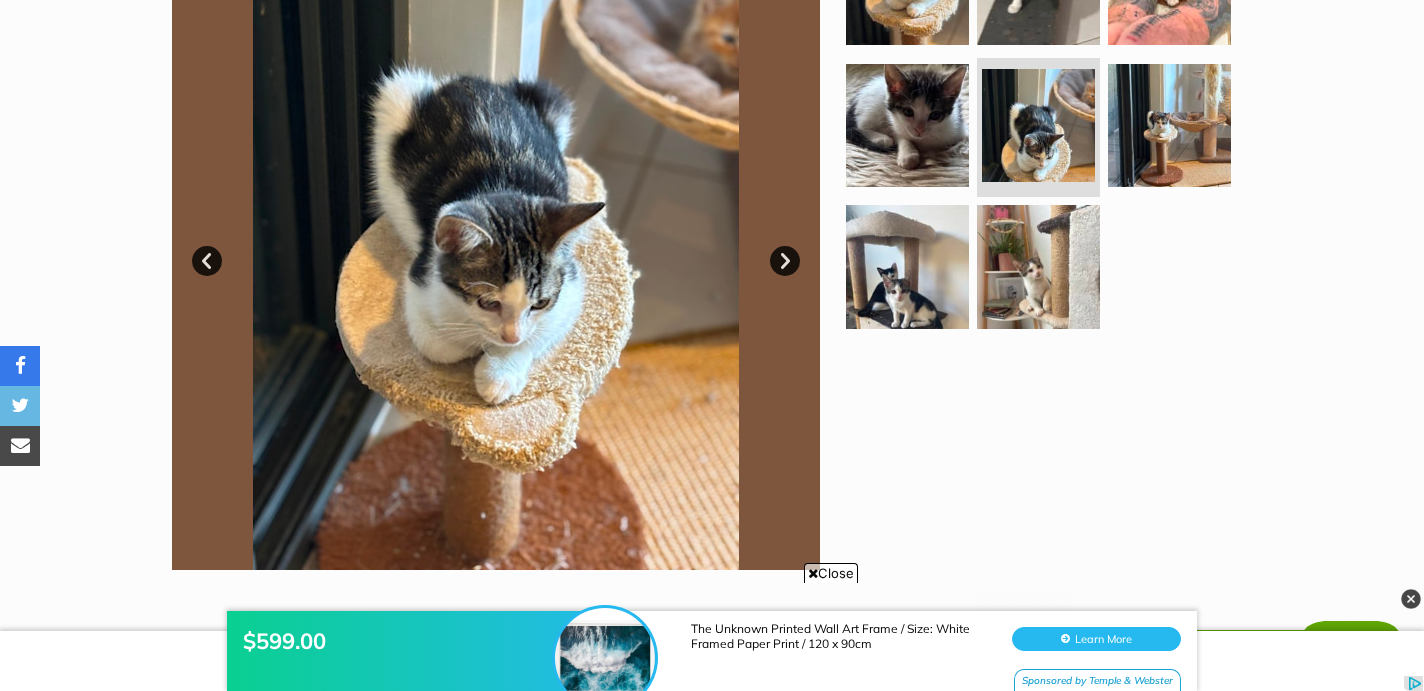 click on "Next" at bounding box center [785, 261] 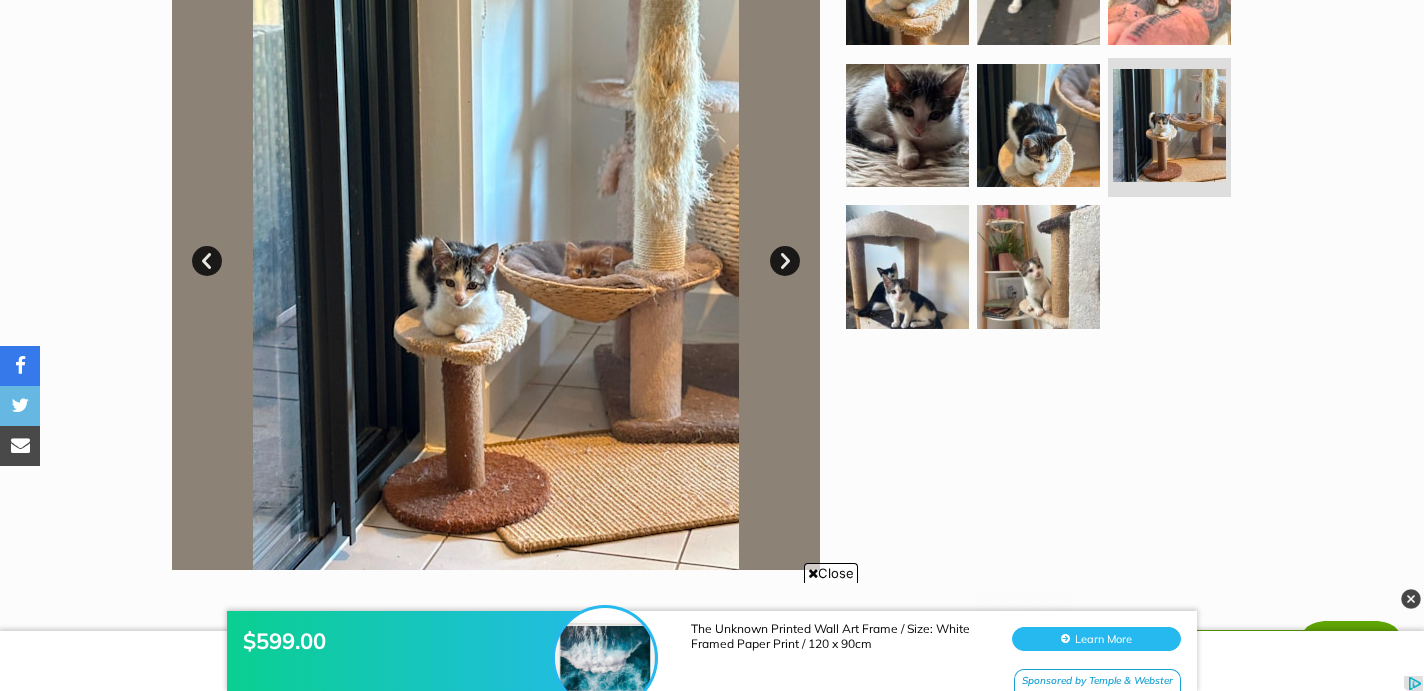 click on "Next" at bounding box center [785, 261] 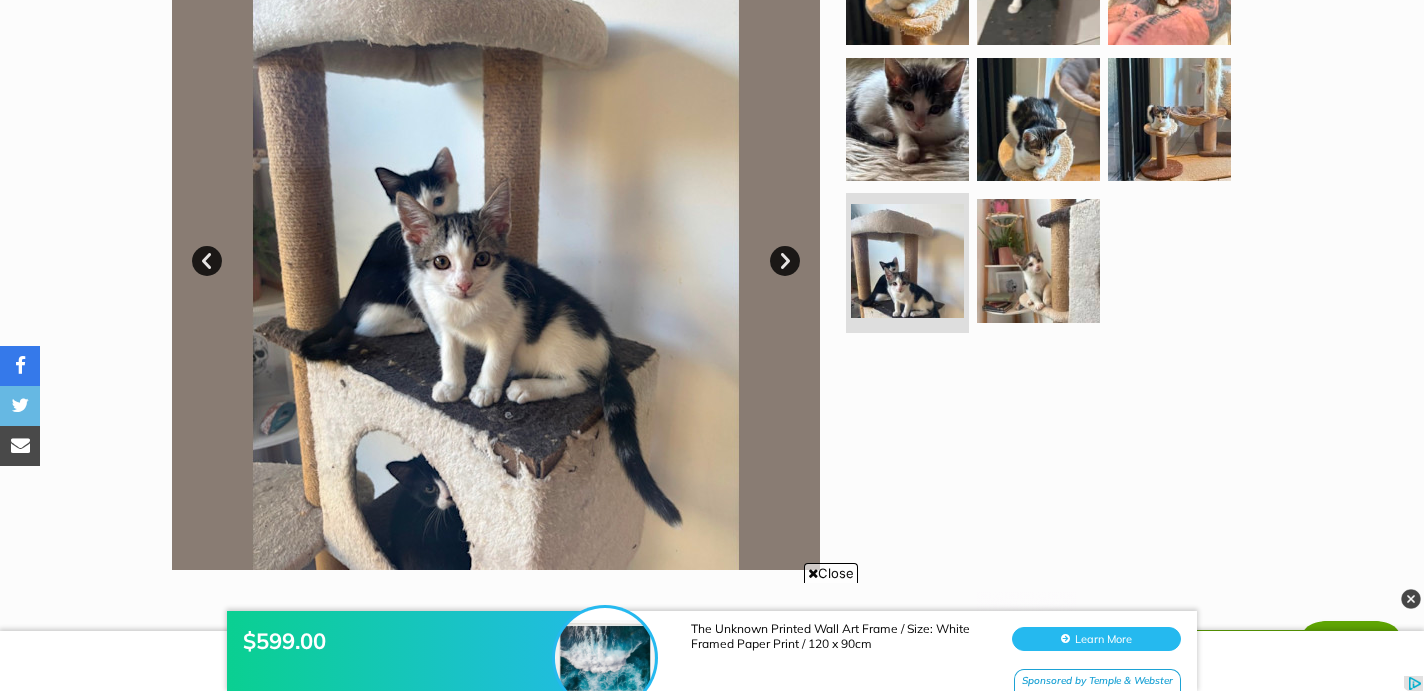 click on "Next" at bounding box center (785, 261) 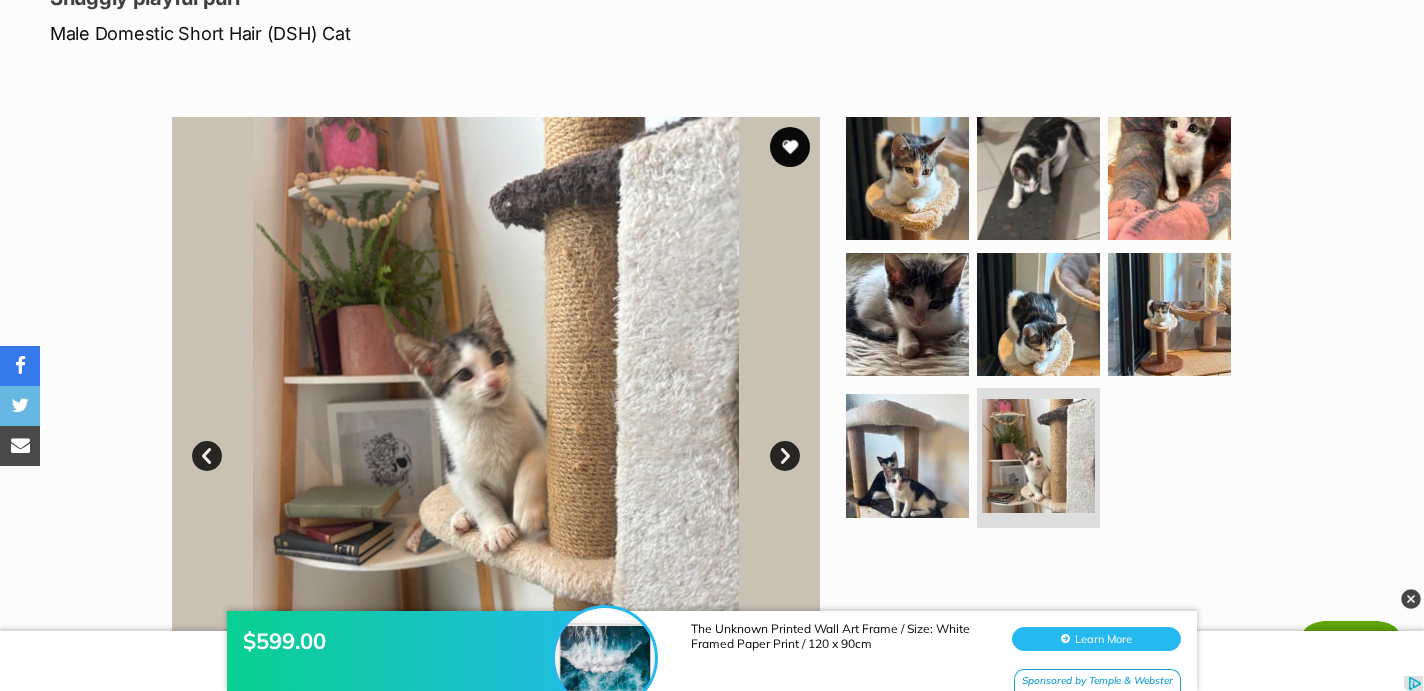 scroll, scrollTop: 0, scrollLeft: 0, axis: both 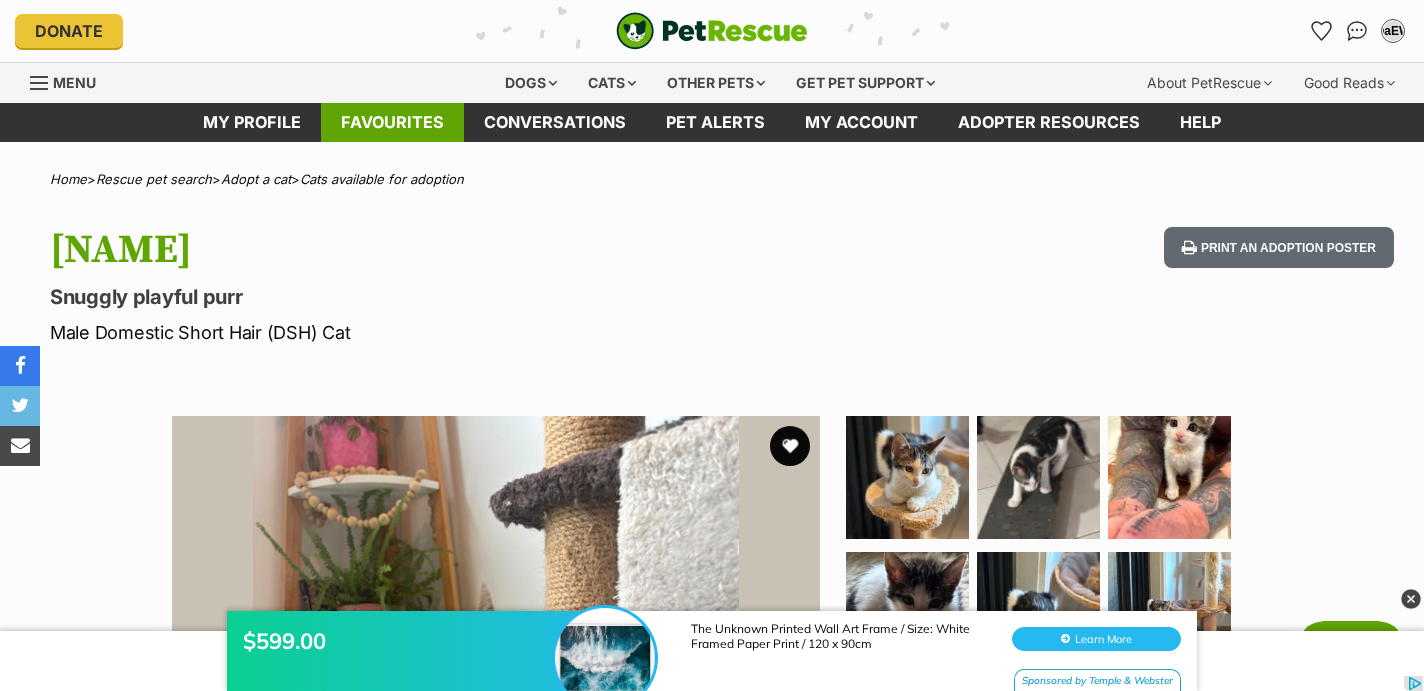 click on "Favourites" at bounding box center (392, 122) 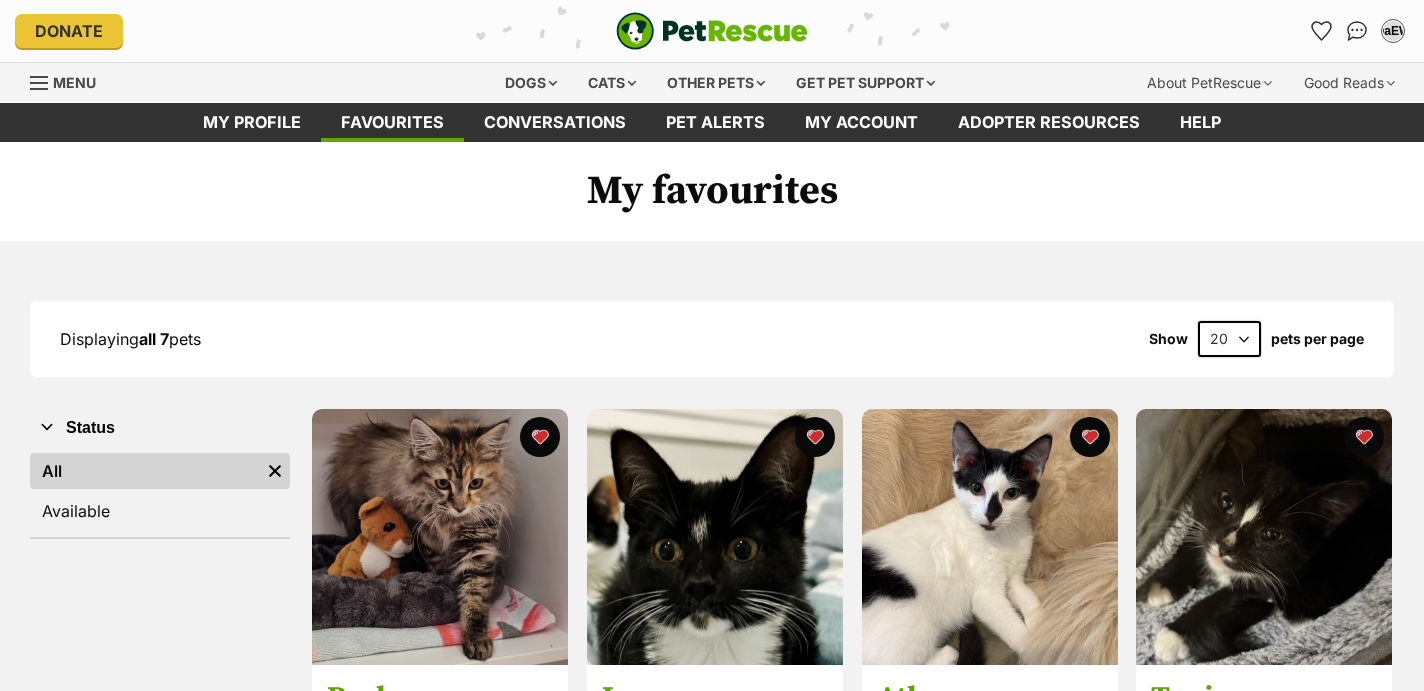 scroll, scrollTop: 0, scrollLeft: 0, axis: both 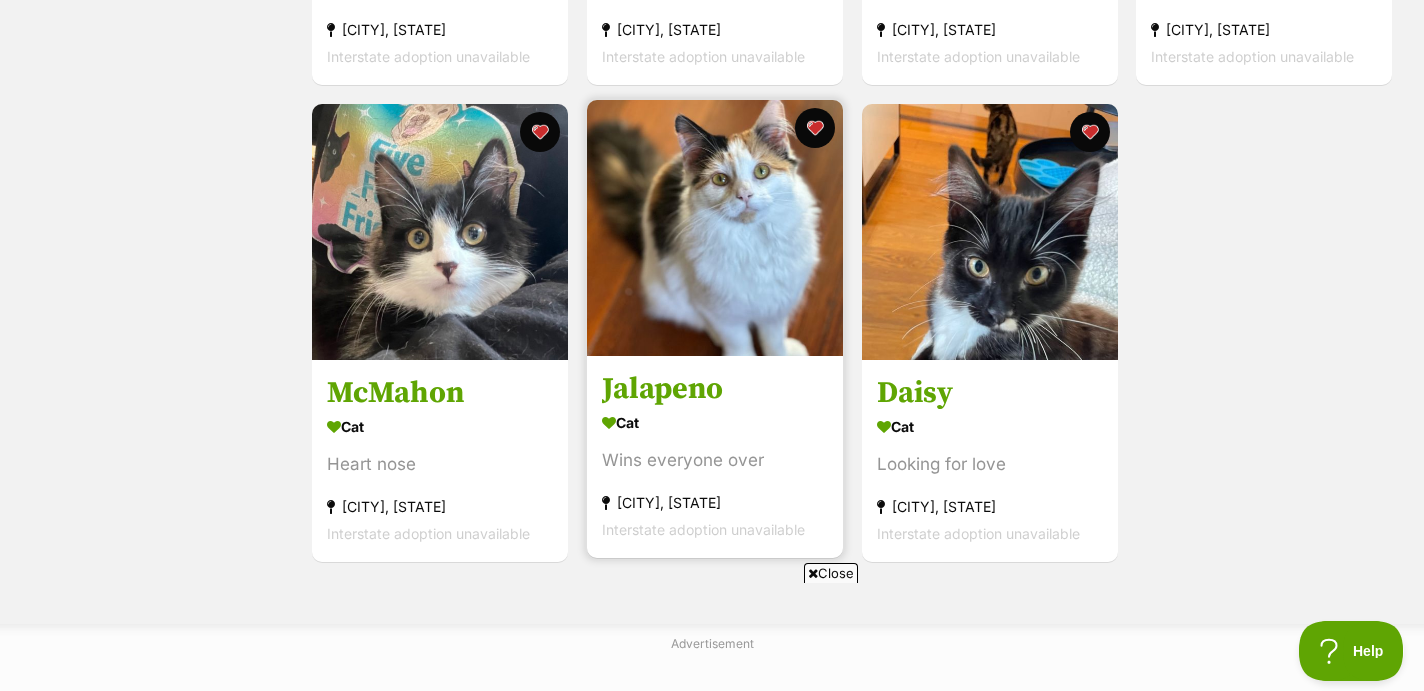 click at bounding box center (715, 228) 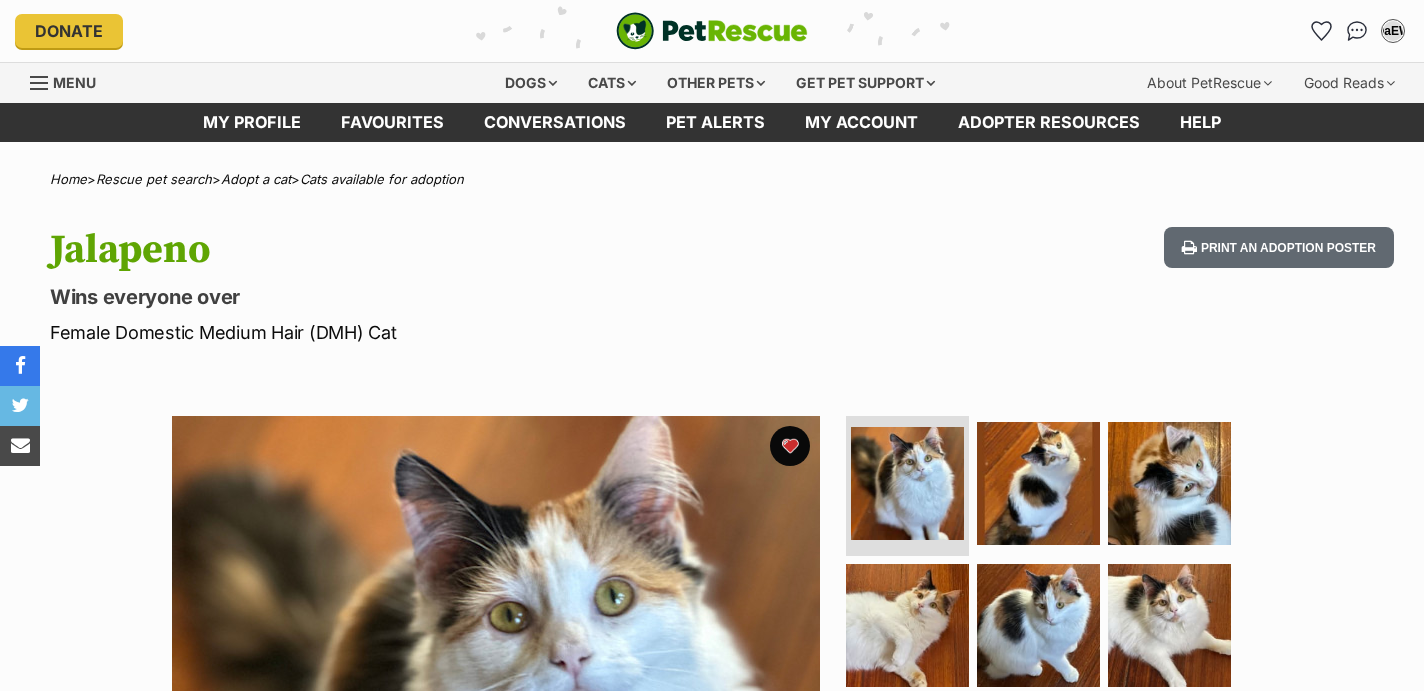 scroll, scrollTop: 0, scrollLeft: 0, axis: both 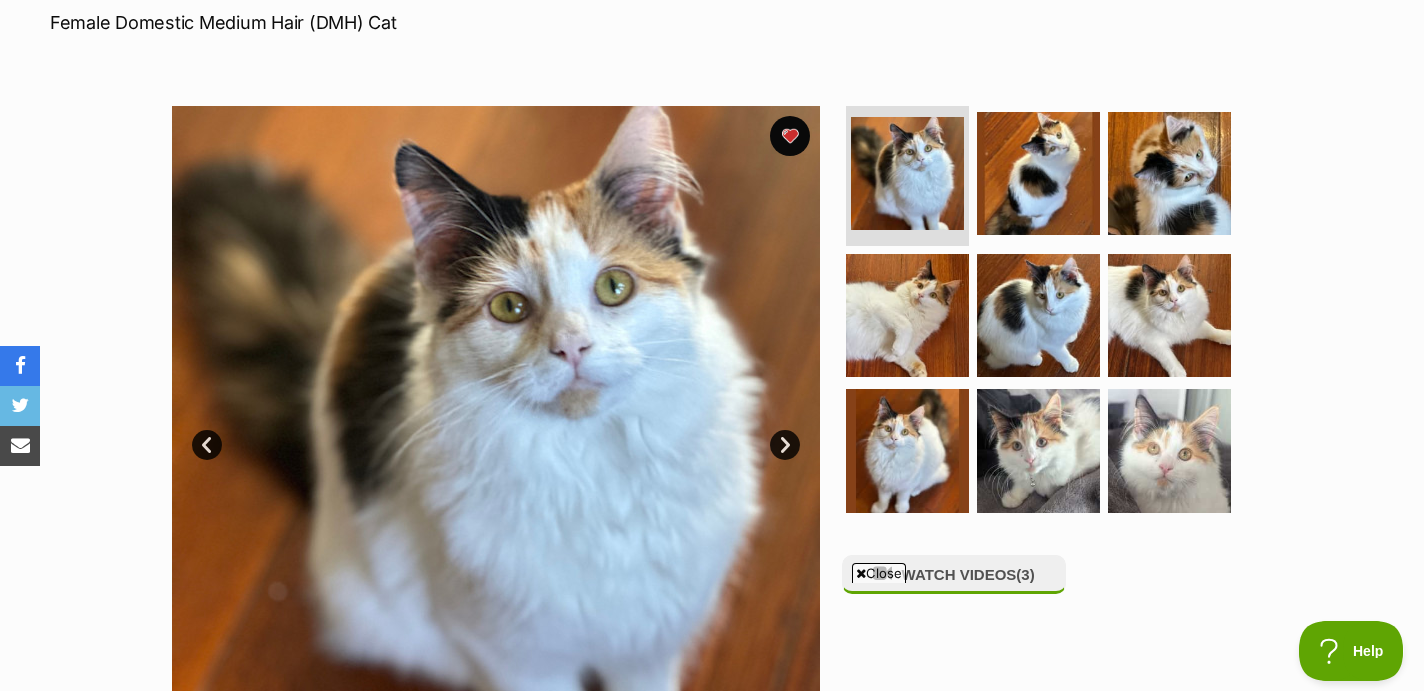 click on "Next" at bounding box center [785, 445] 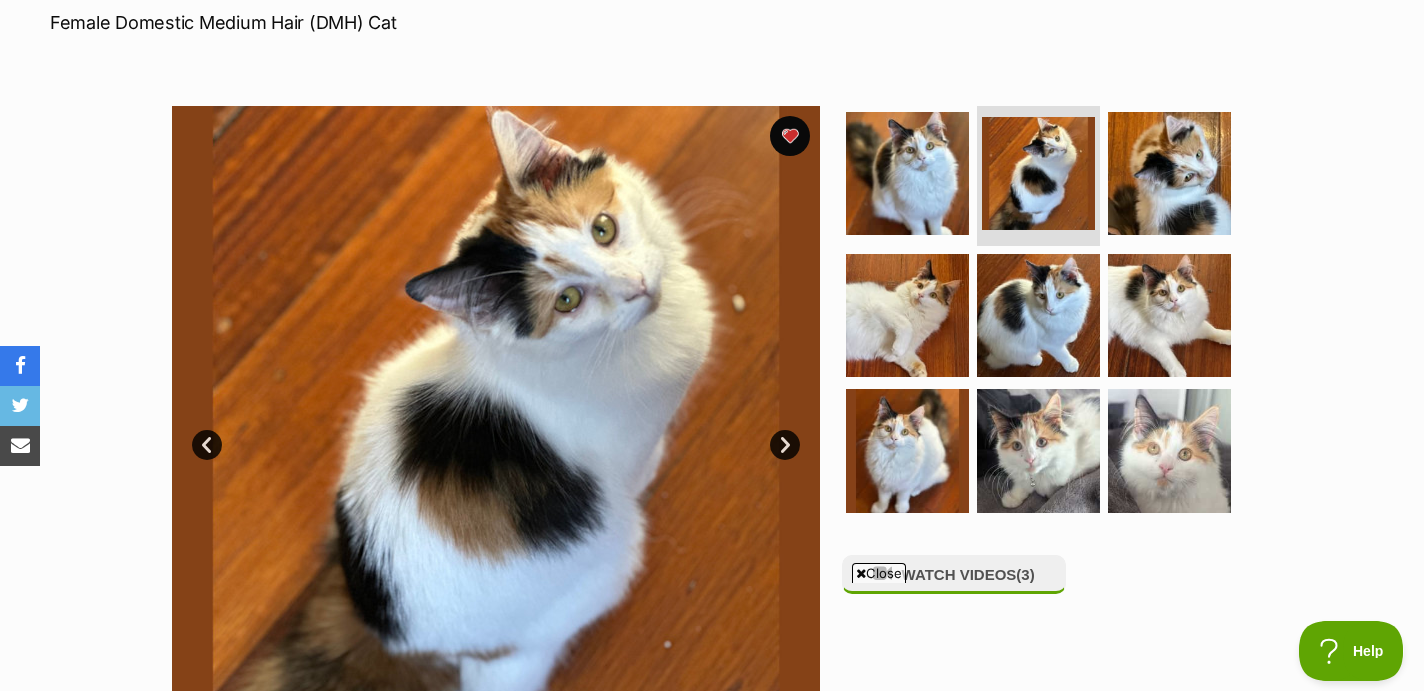 scroll, scrollTop: 0, scrollLeft: 0, axis: both 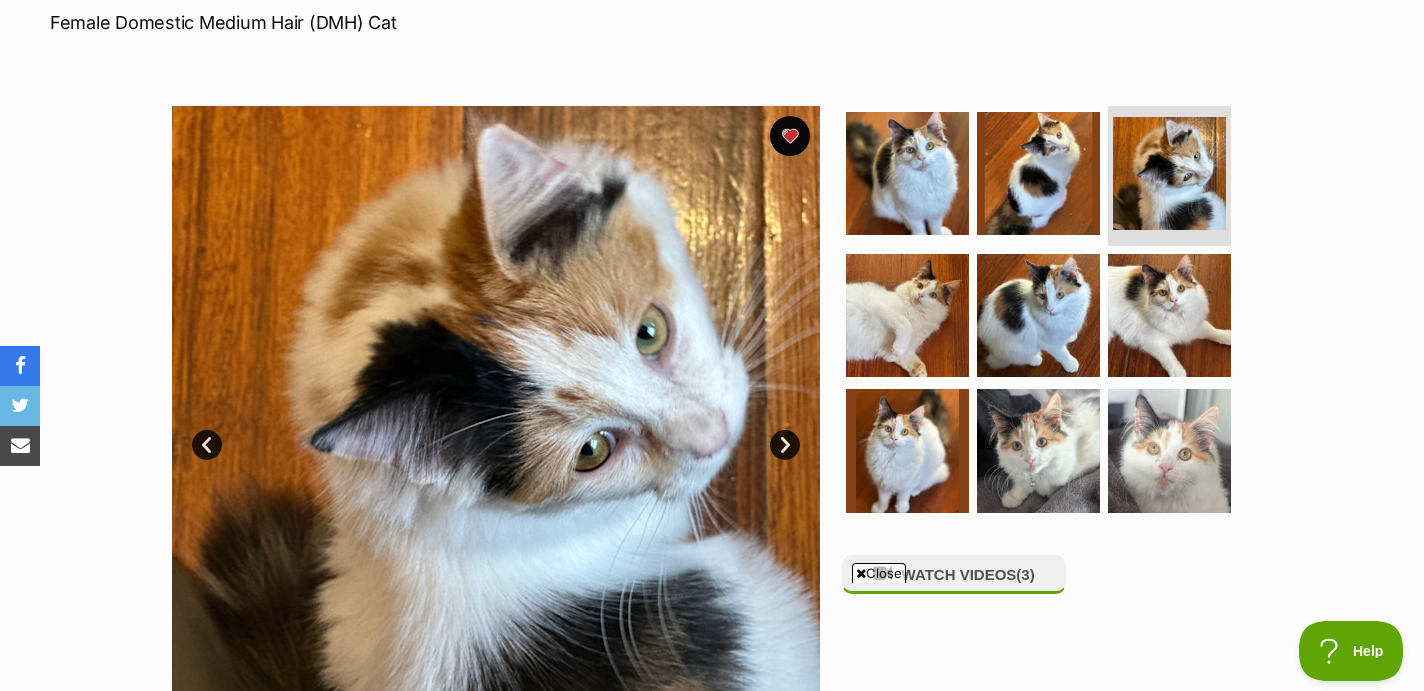 click on "Next" at bounding box center (785, 445) 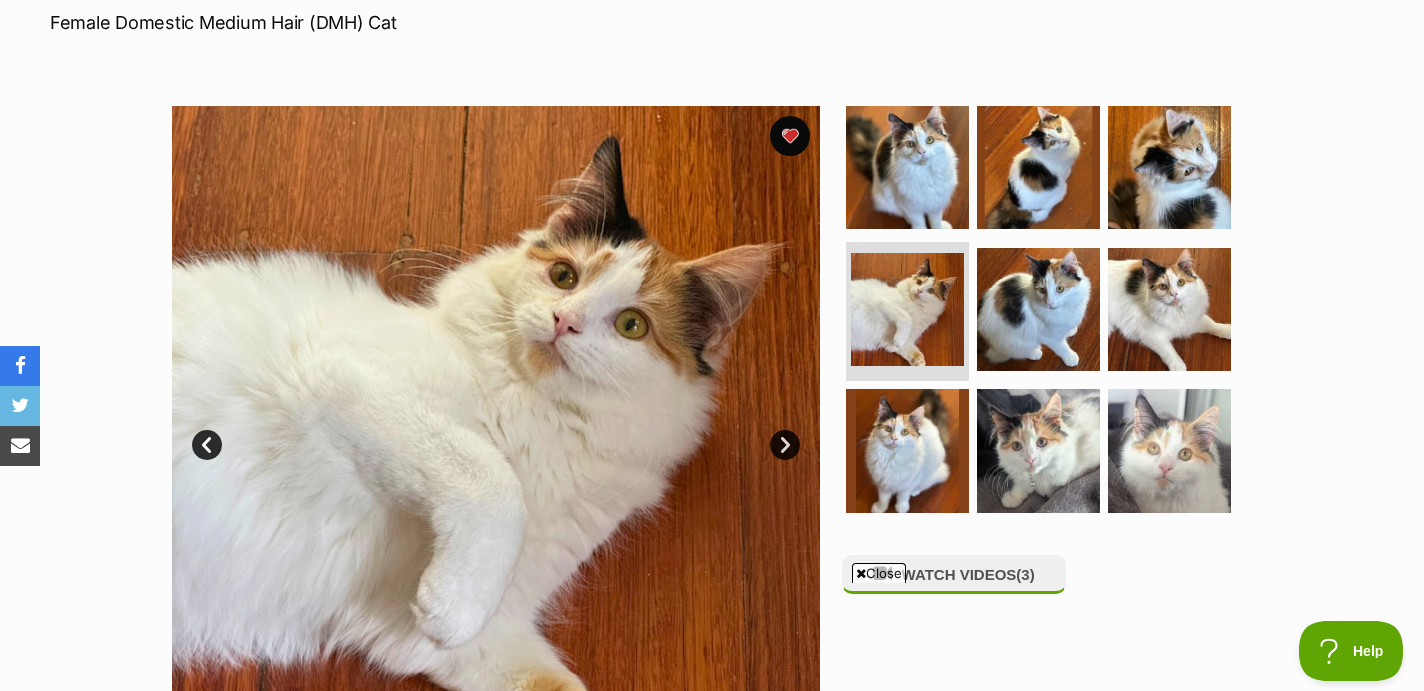 click on "Next" at bounding box center [785, 445] 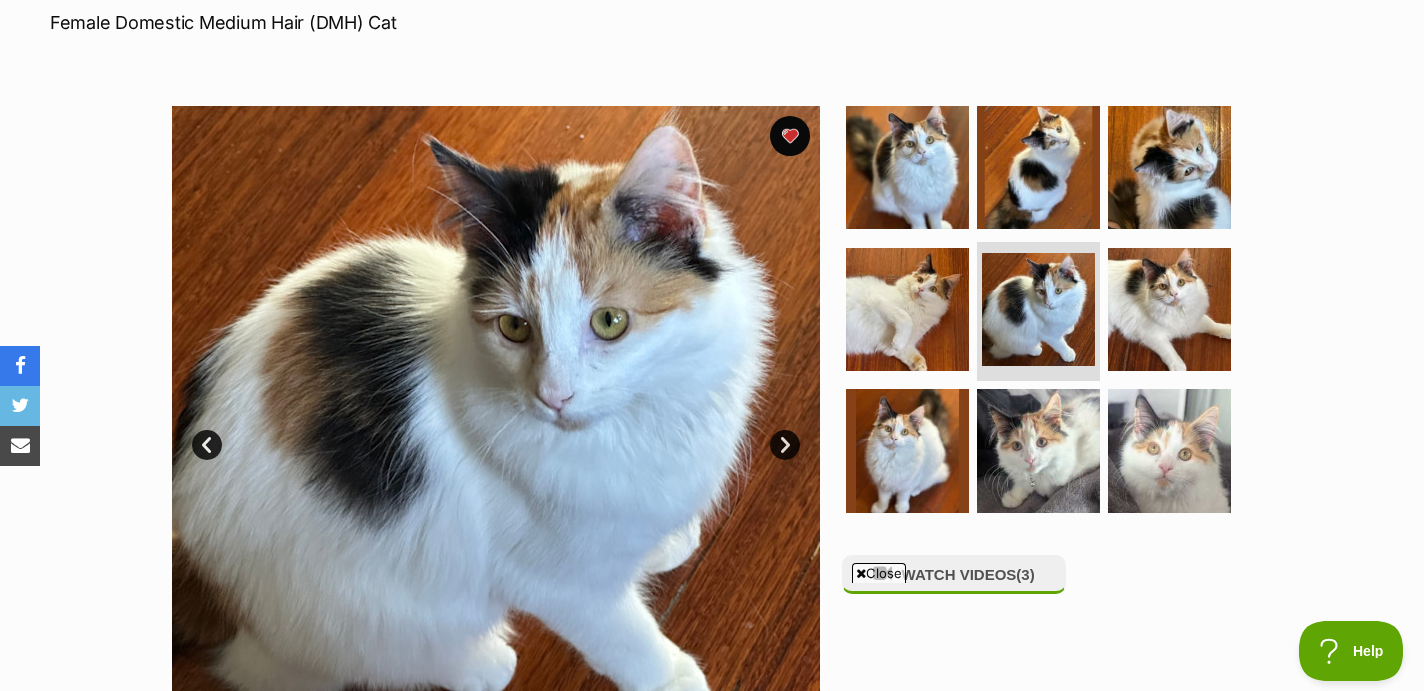 click on "Next" at bounding box center (785, 445) 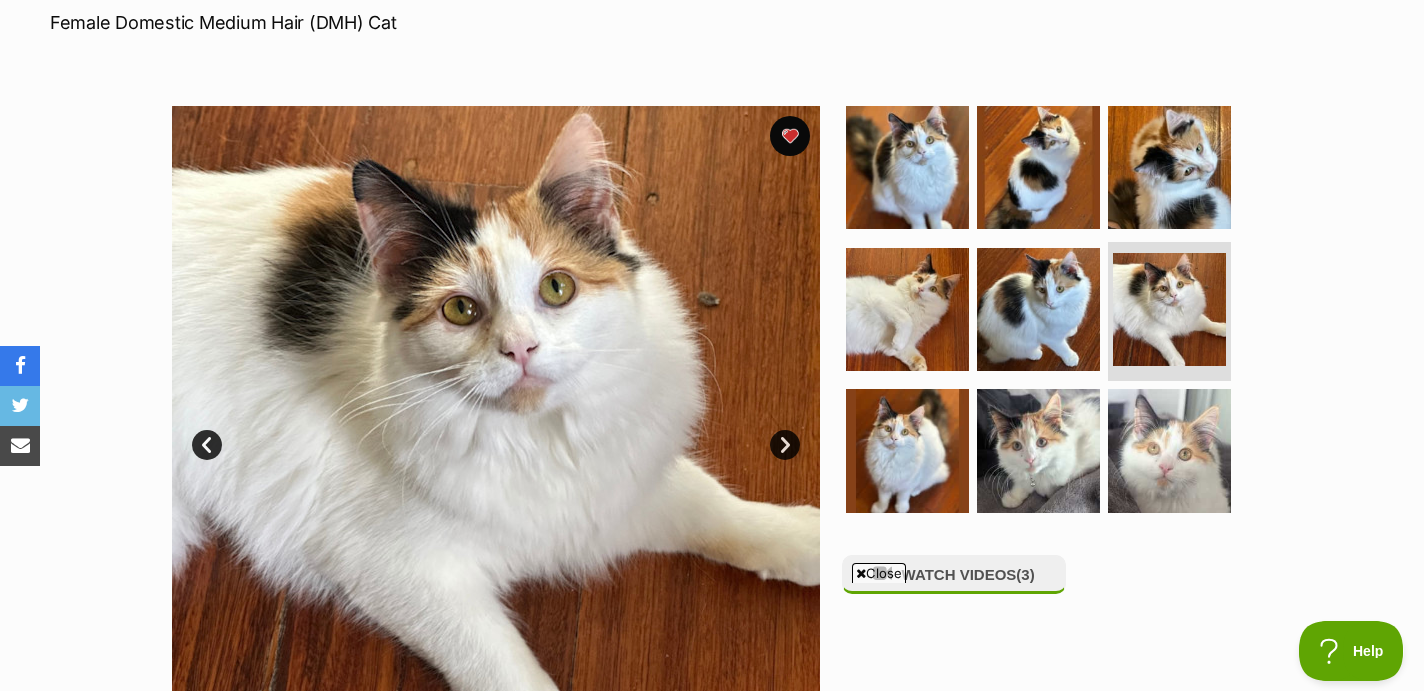 click on "Next" at bounding box center (785, 445) 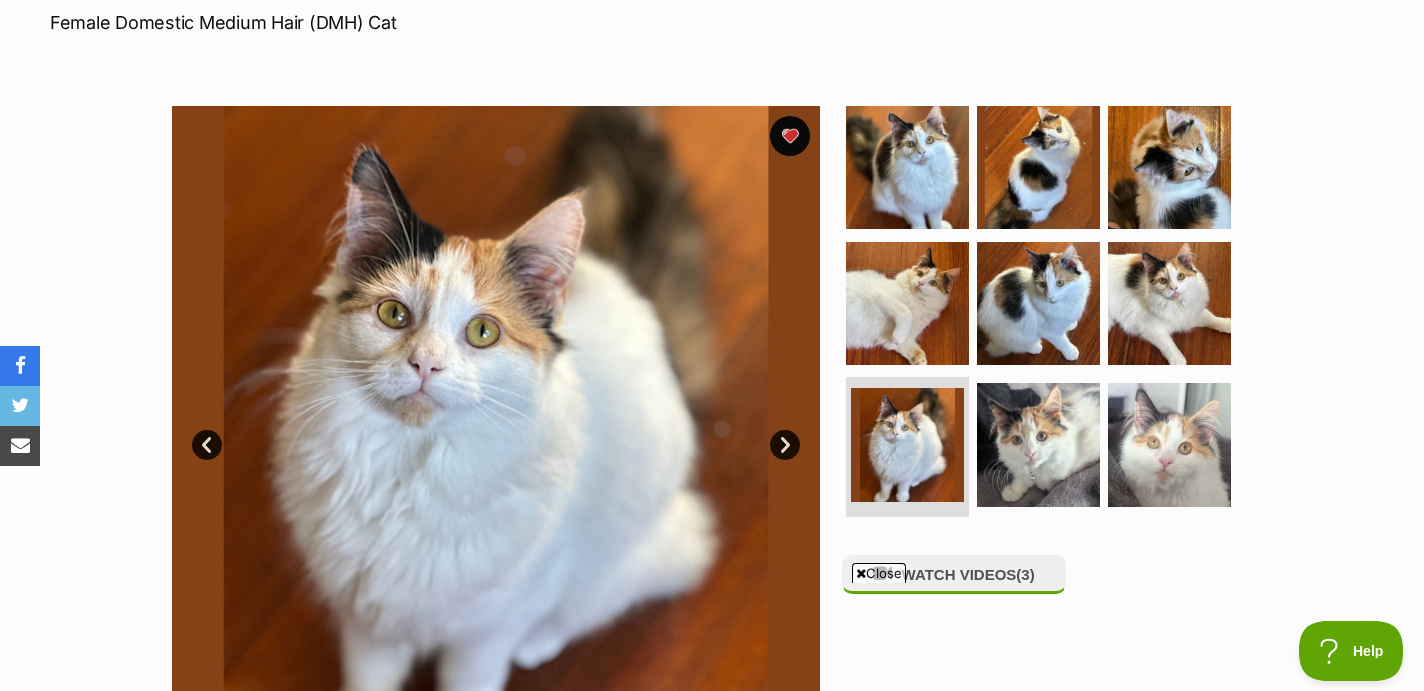 click on "Next" at bounding box center (785, 445) 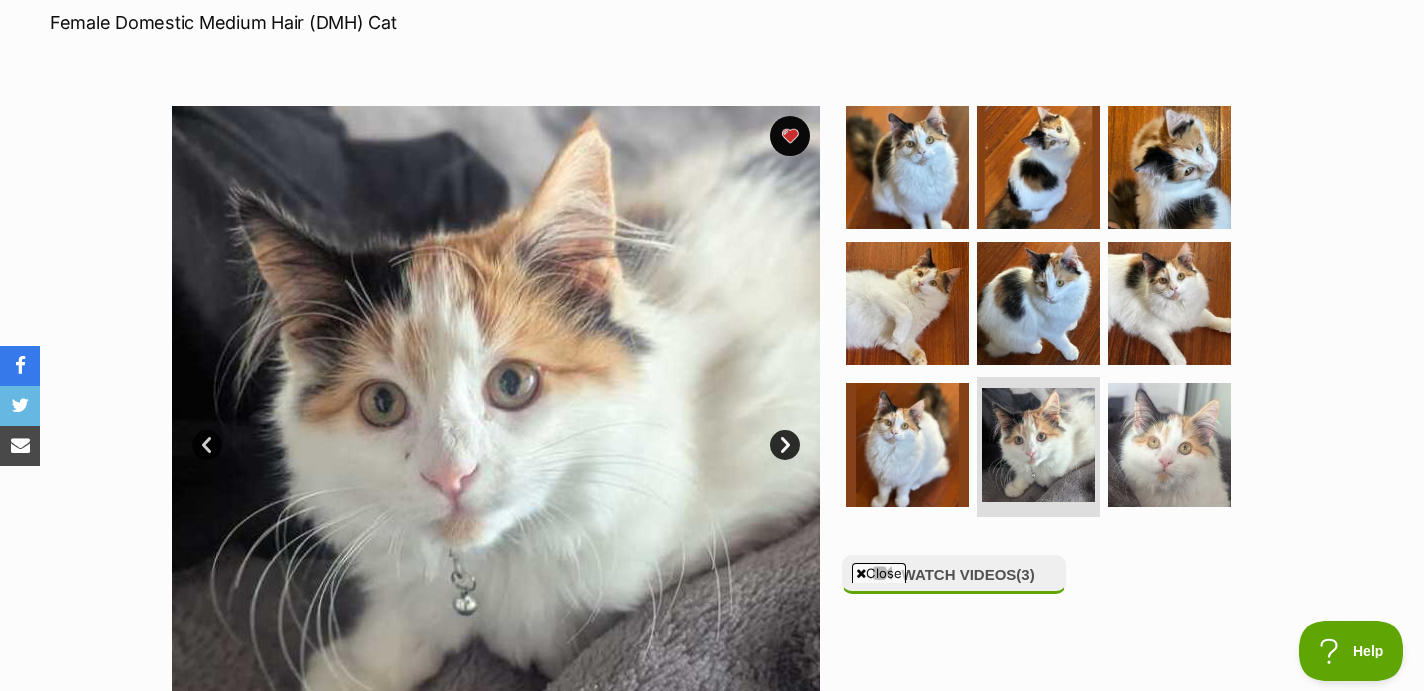 click on "Next" at bounding box center (785, 445) 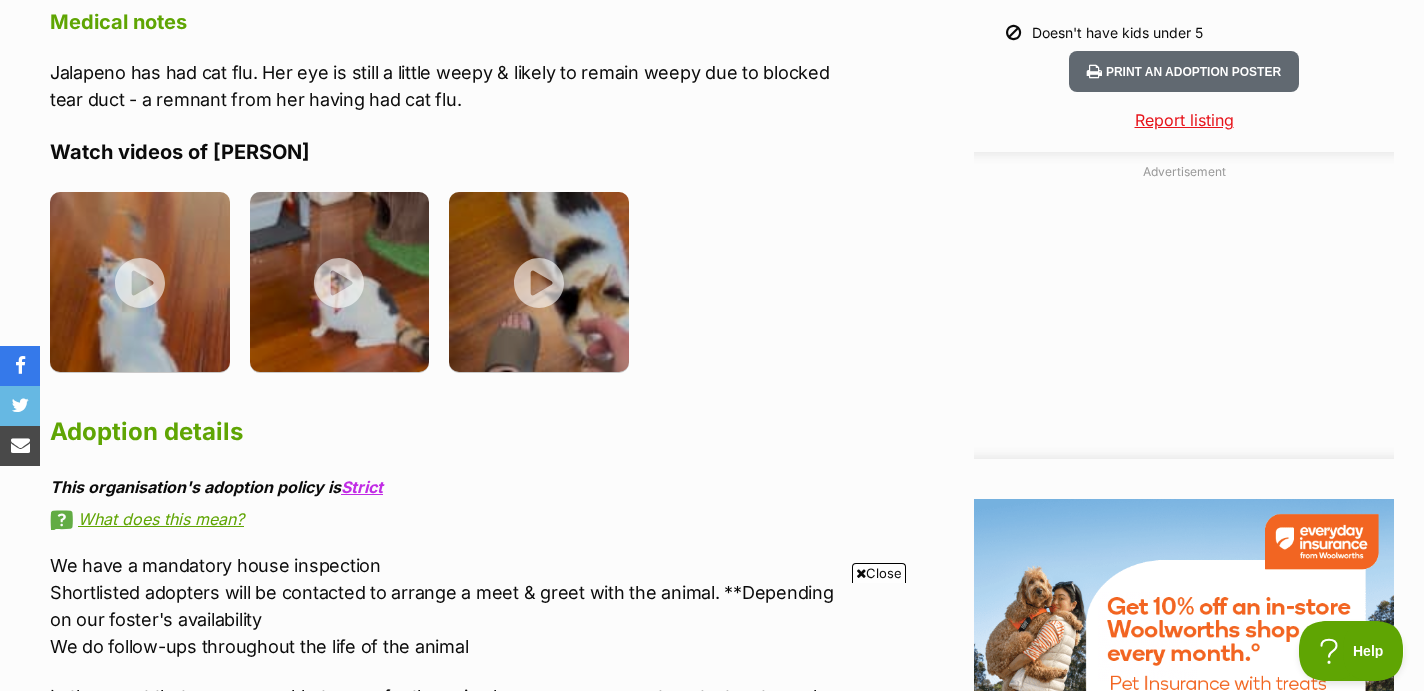 scroll, scrollTop: 2127, scrollLeft: 0, axis: vertical 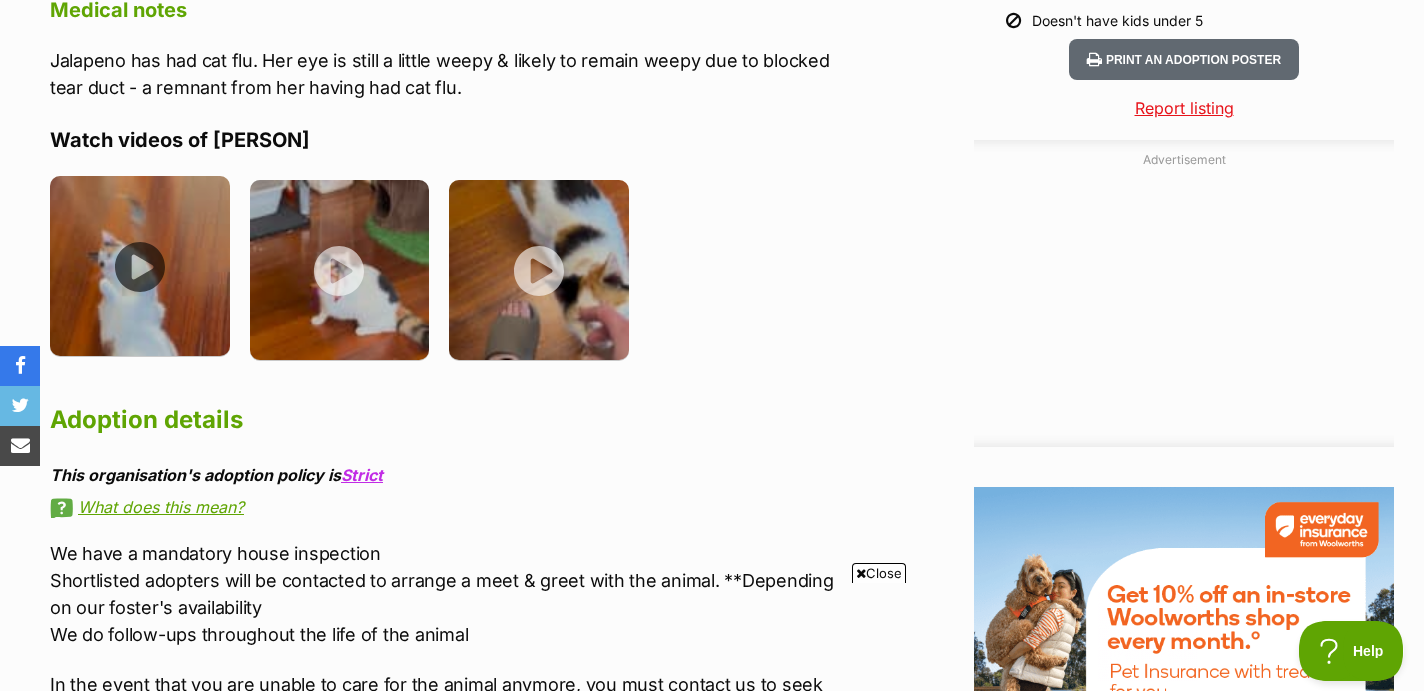 click at bounding box center (140, 266) 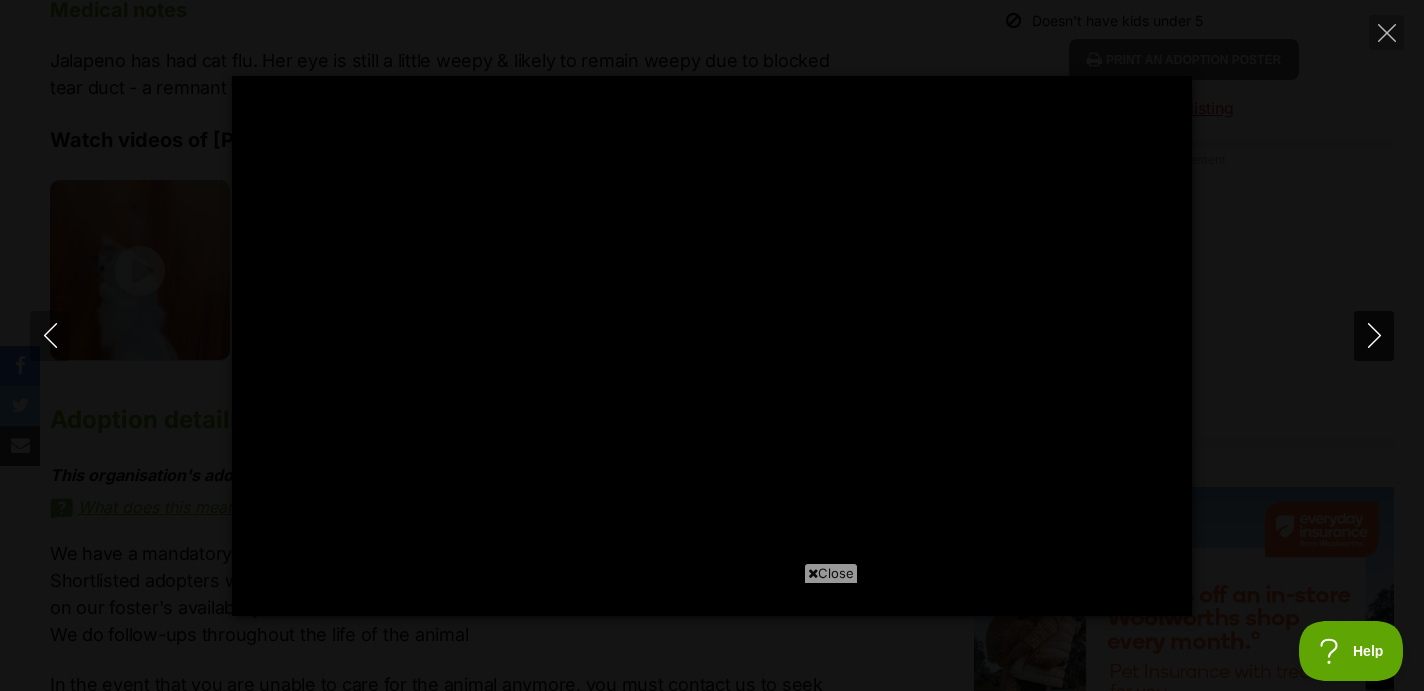 click 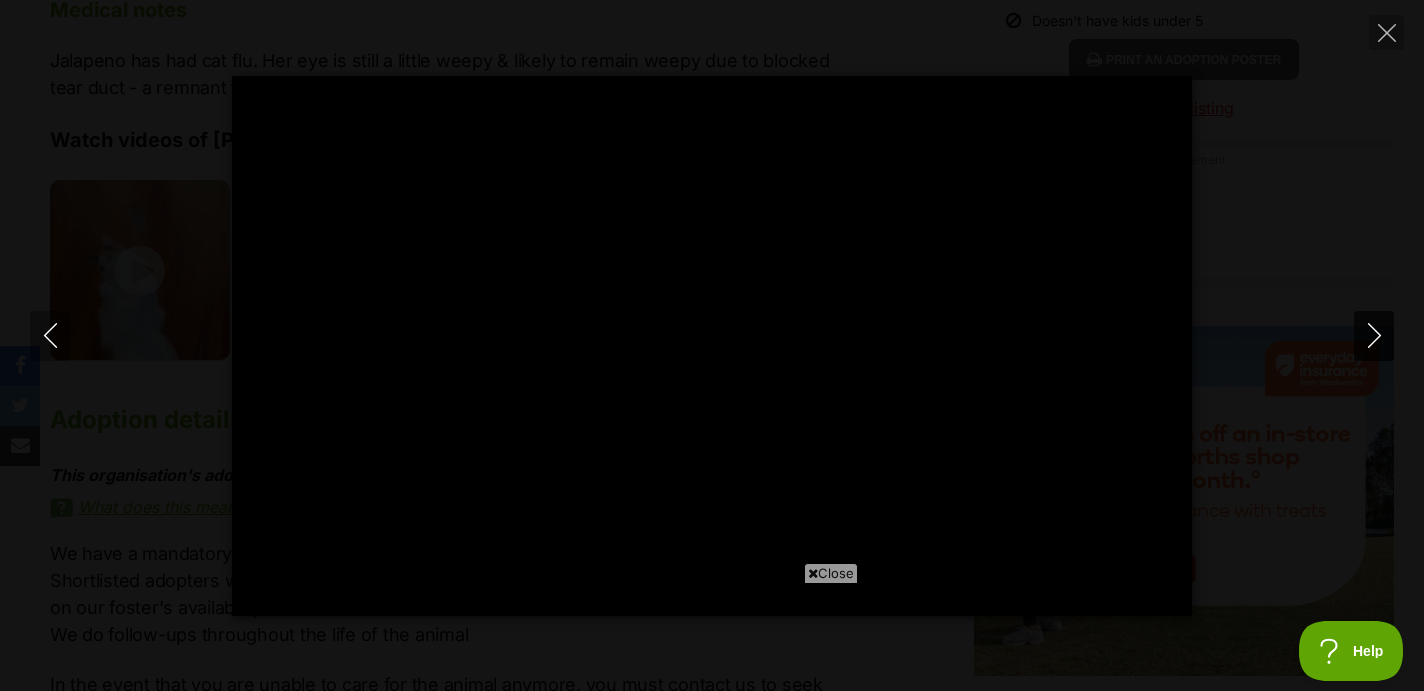 scroll, scrollTop: 0, scrollLeft: 0, axis: both 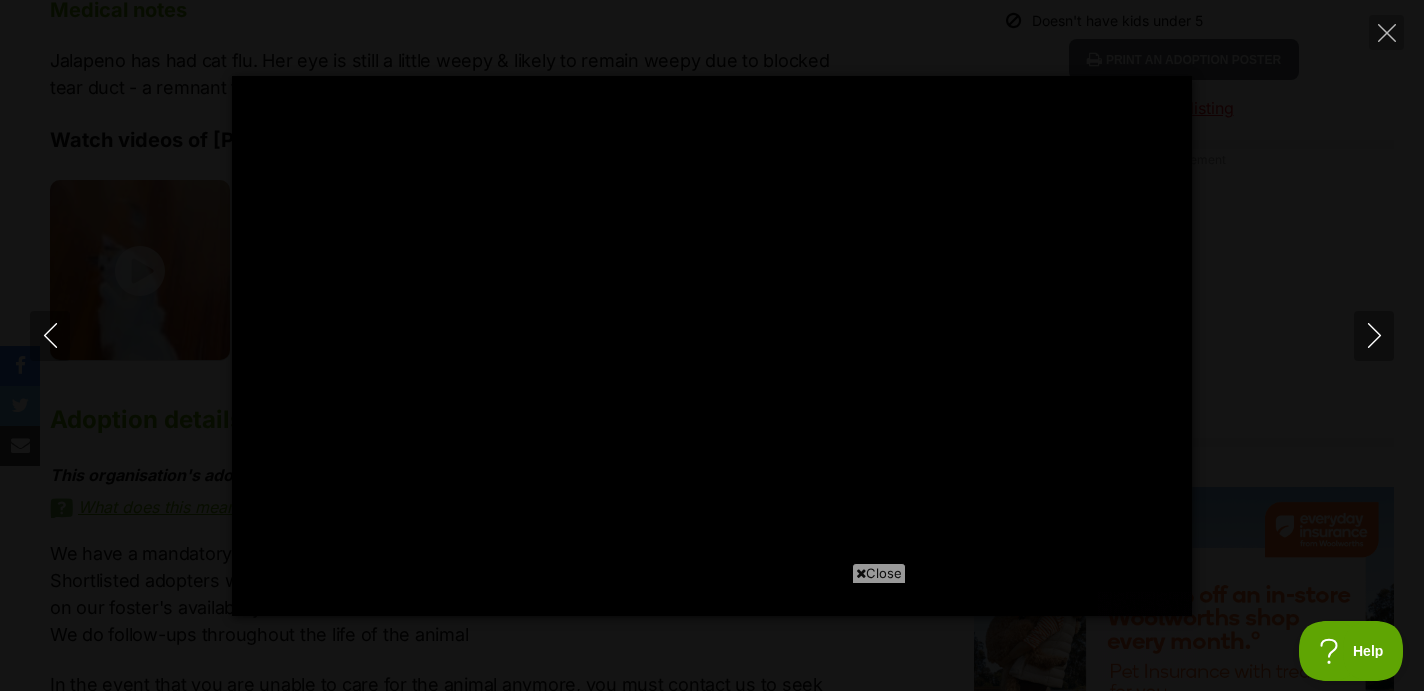 type on "100" 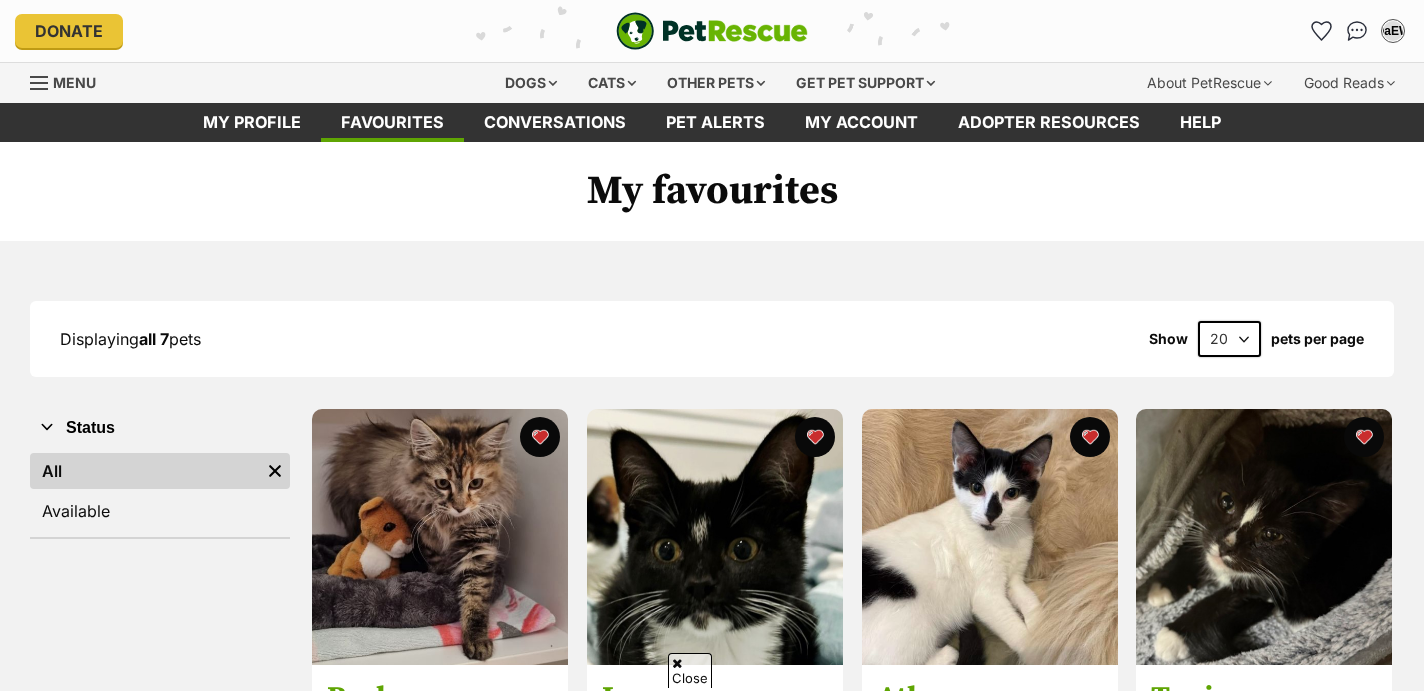 scroll, scrollTop: 782, scrollLeft: 0, axis: vertical 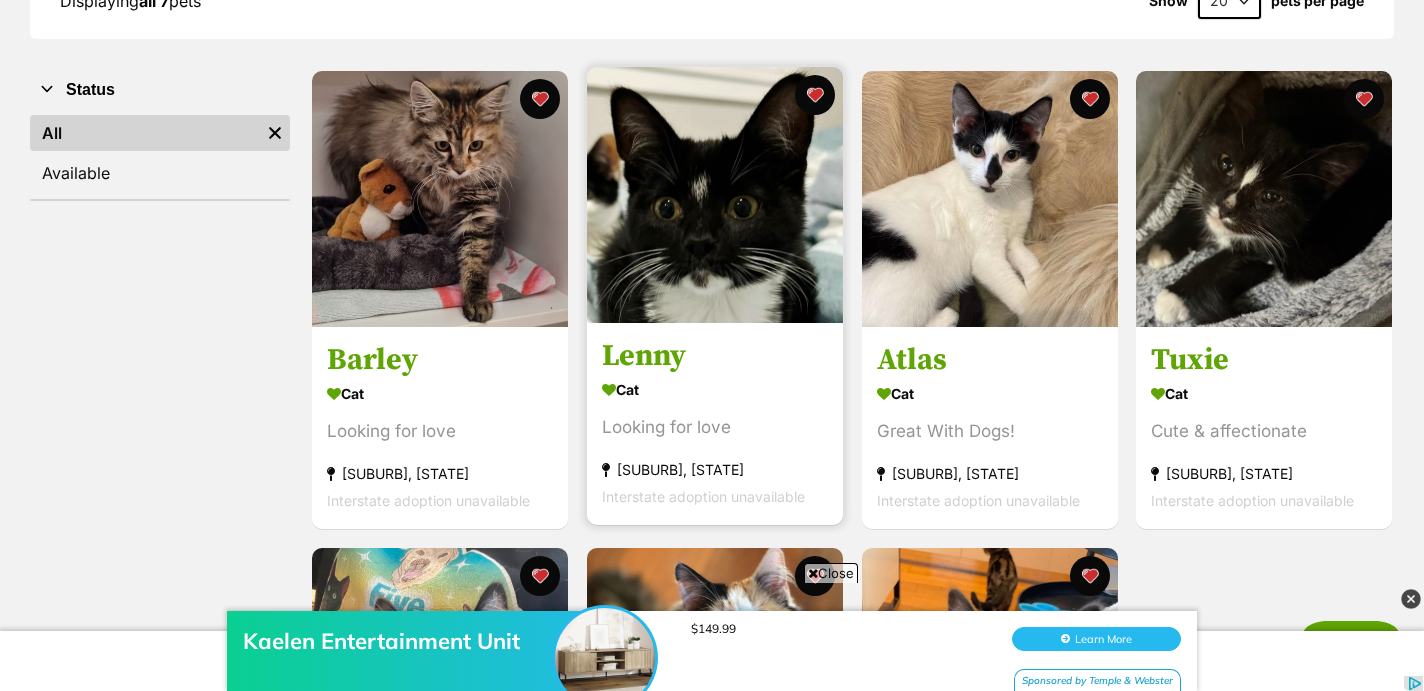 click at bounding box center [715, 195] 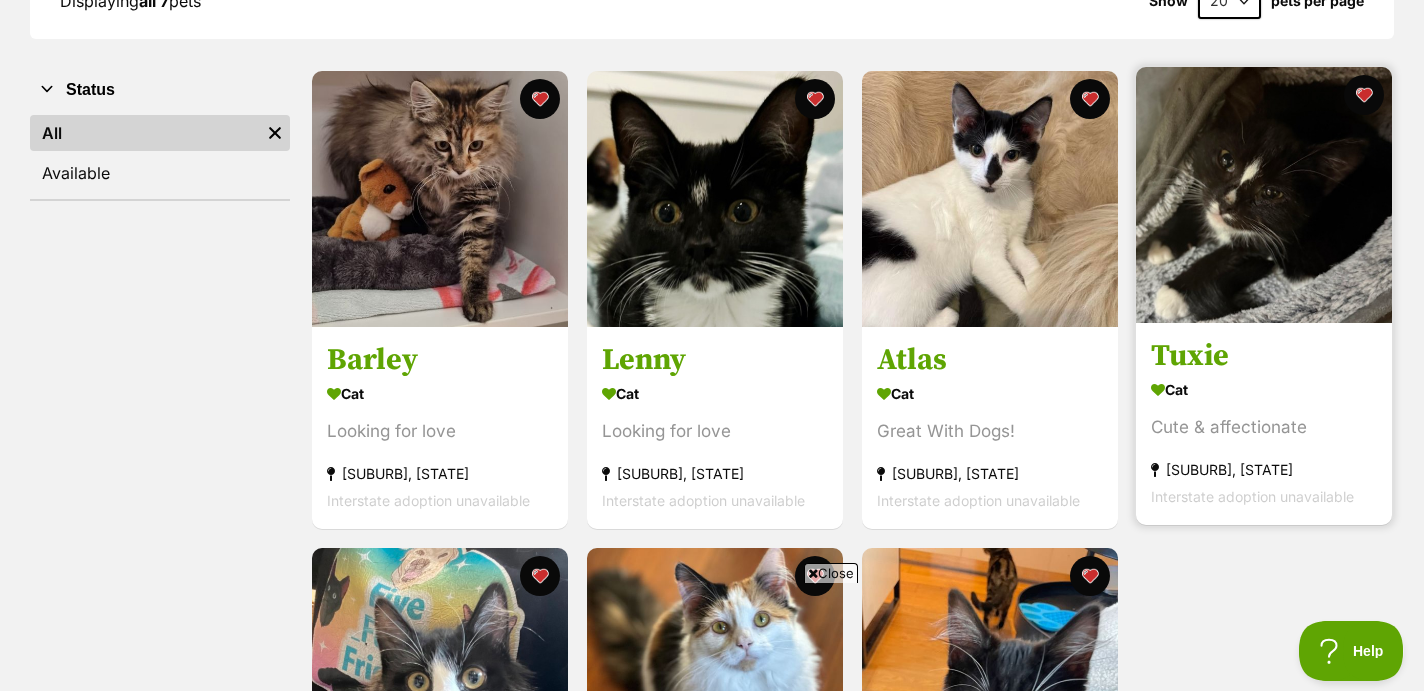 scroll, scrollTop: 0, scrollLeft: 0, axis: both 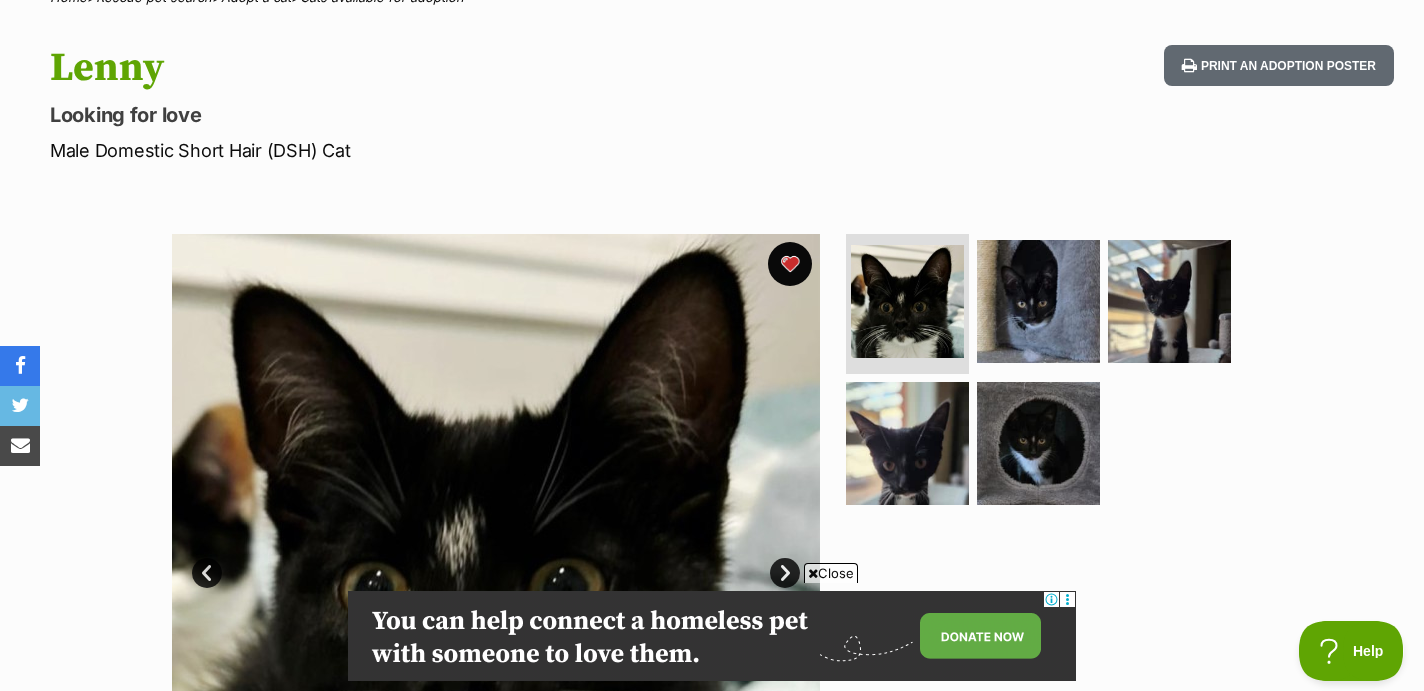 click at bounding box center [790, 264] 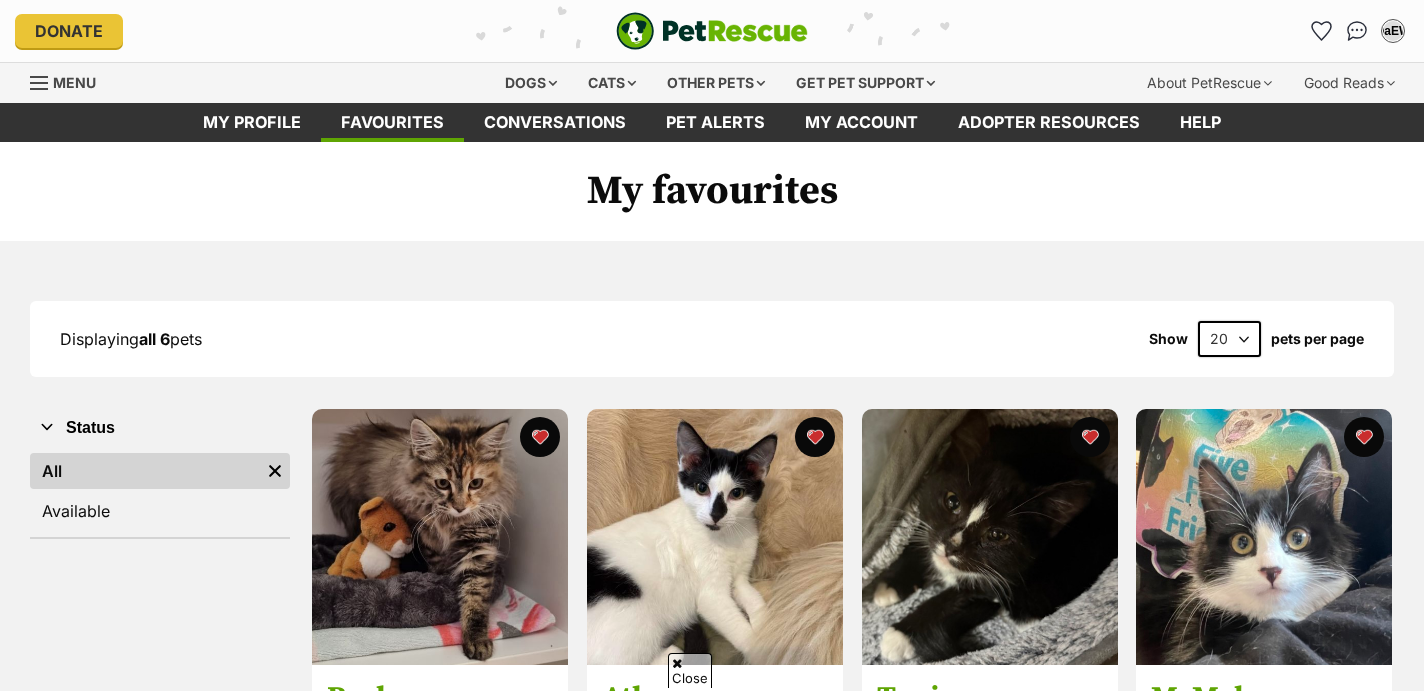 scroll, scrollTop: 338, scrollLeft: 0, axis: vertical 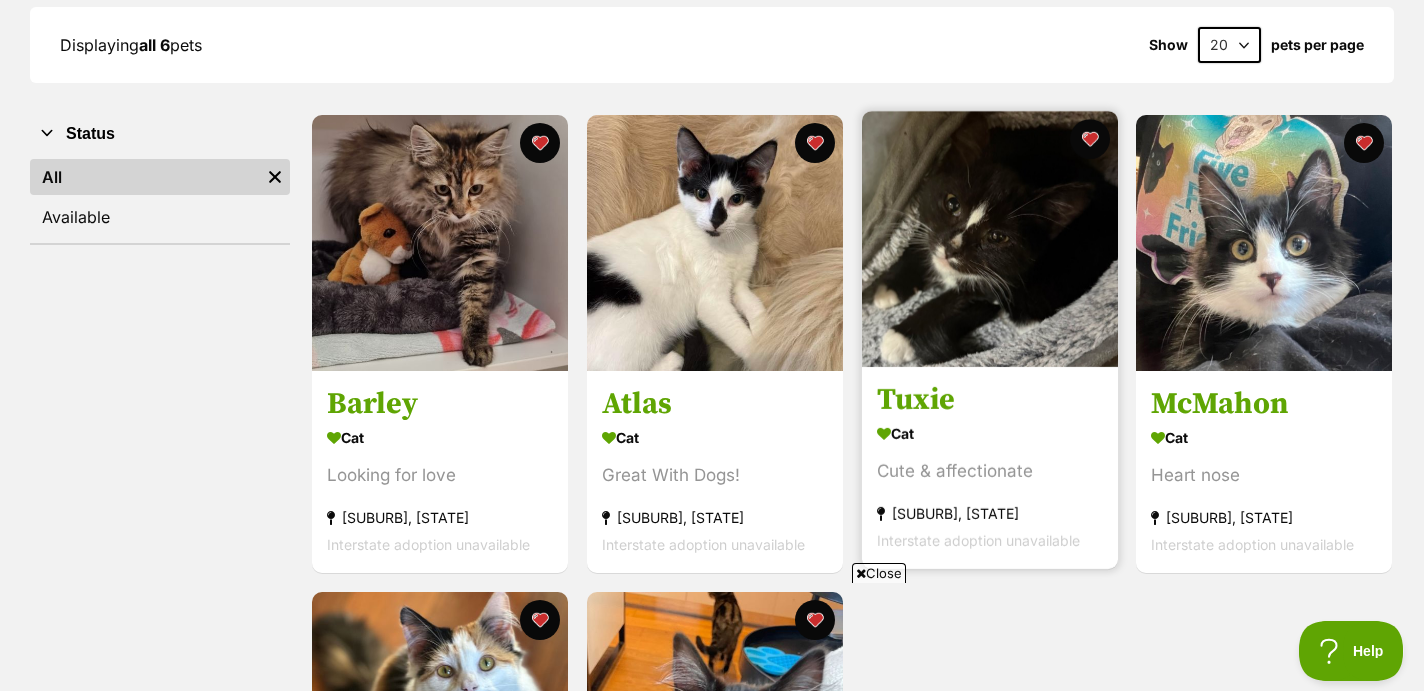 click at bounding box center (990, 239) 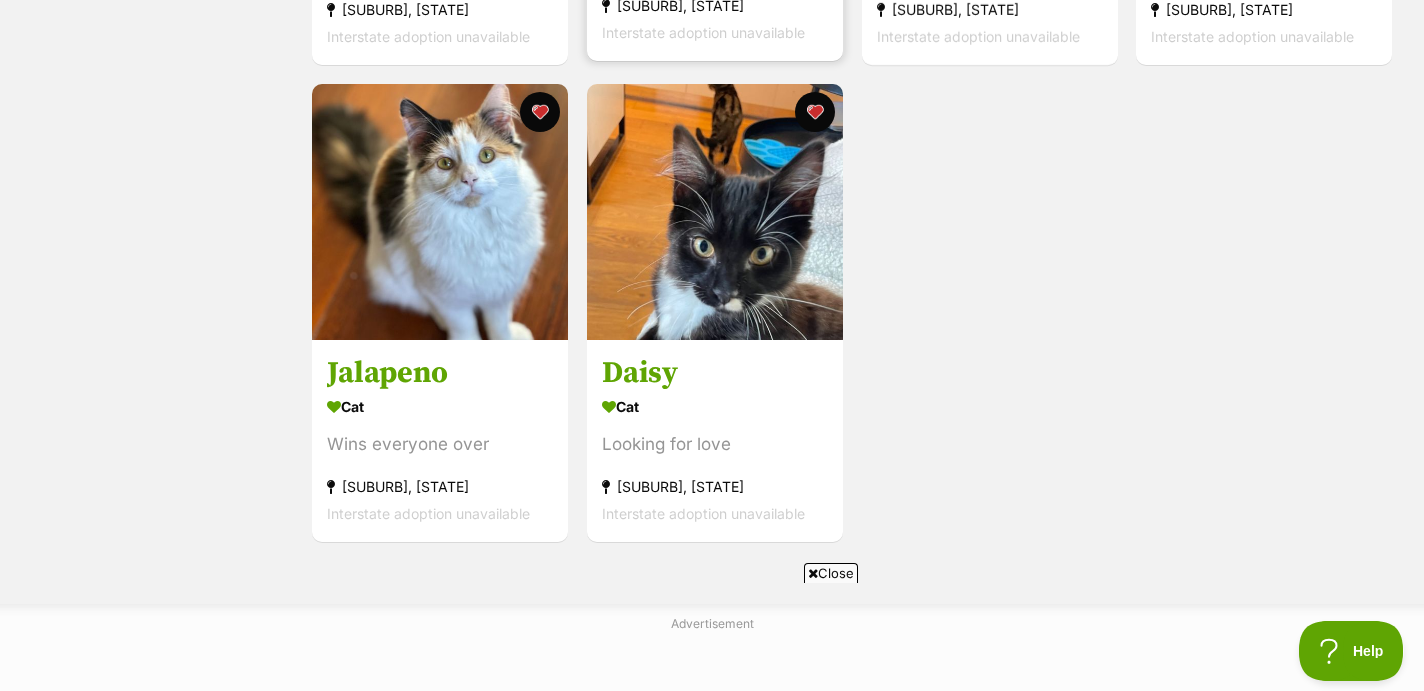 scroll, scrollTop: 812, scrollLeft: 0, axis: vertical 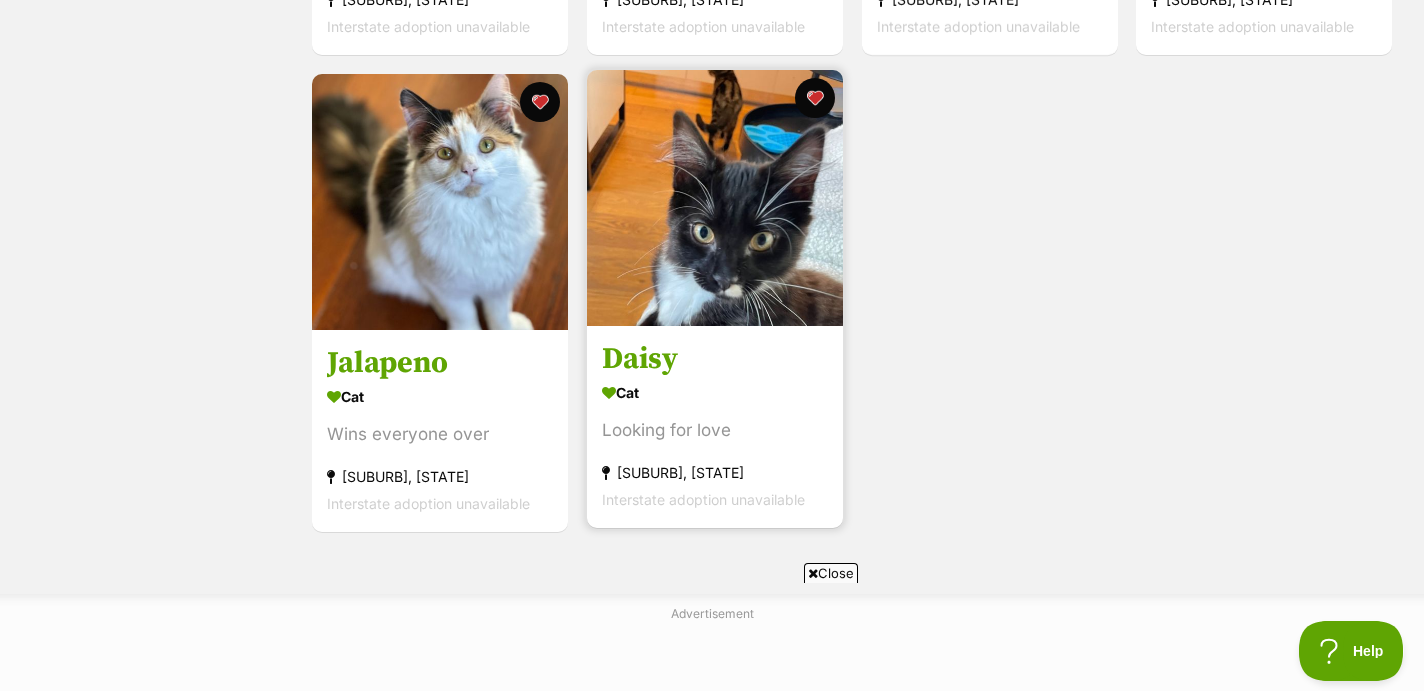 click at bounding box center [715, 198] 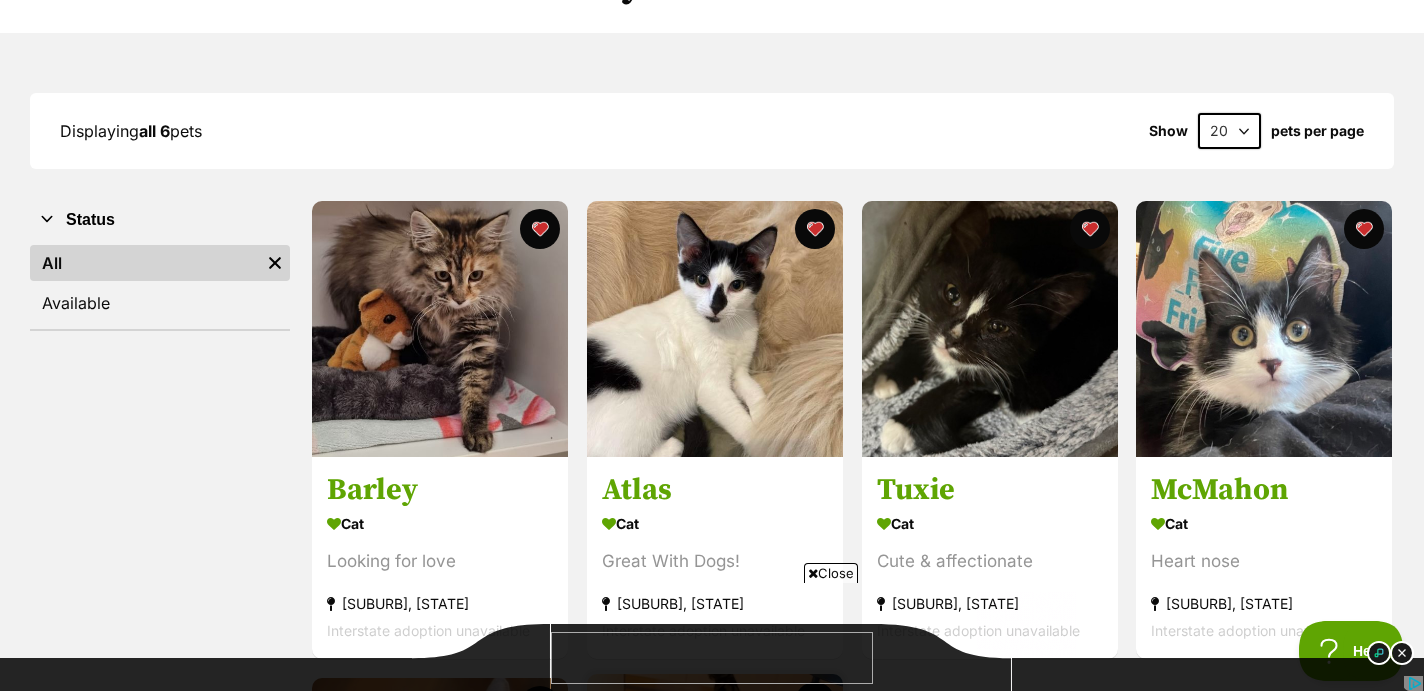 scroll, scrollTop: 221, scrollLeft: 0, axis: vertical 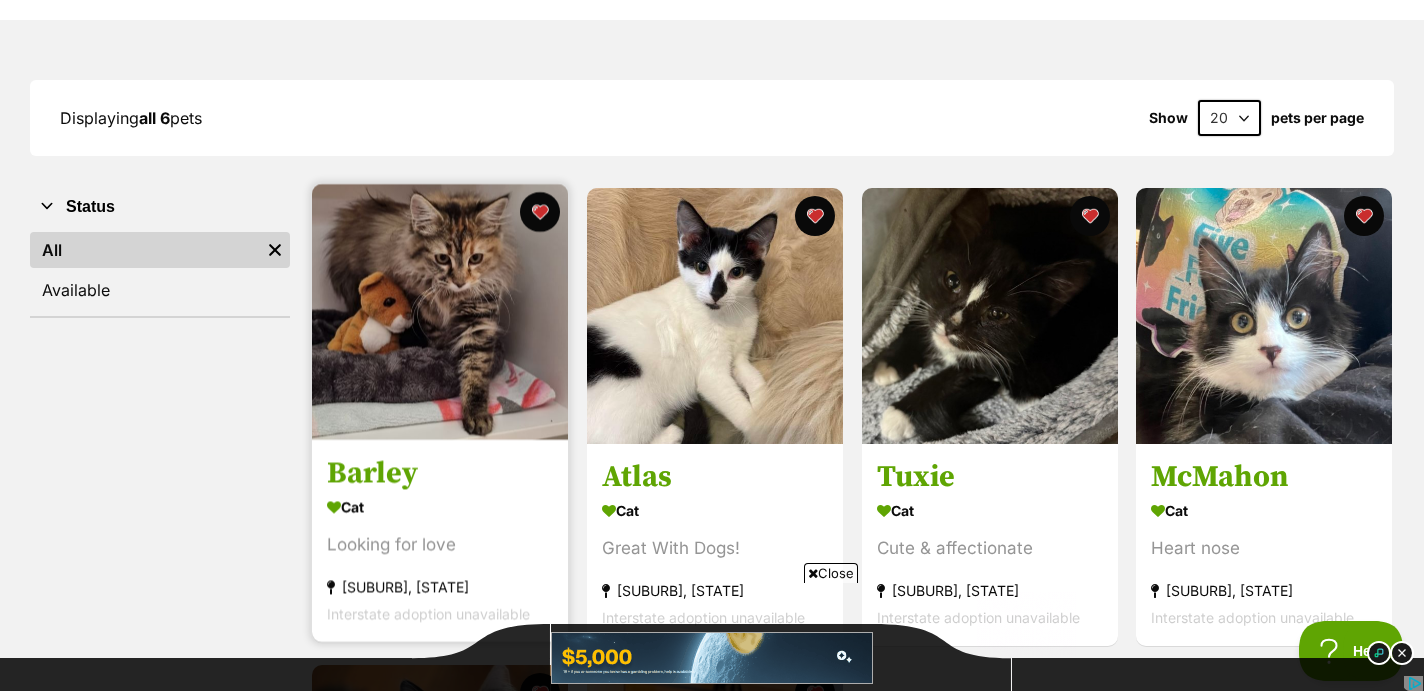 click at bounding box center (440, 312) 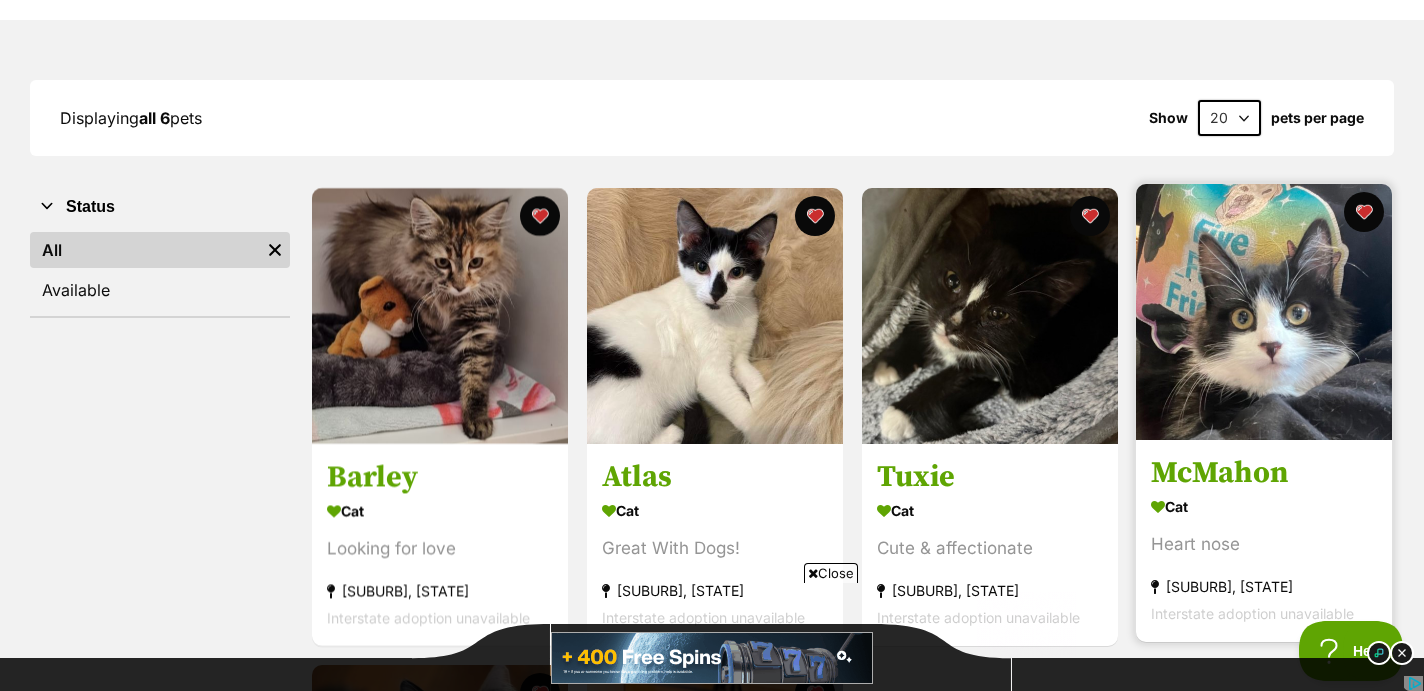 click at bounding box center [1264, 312] 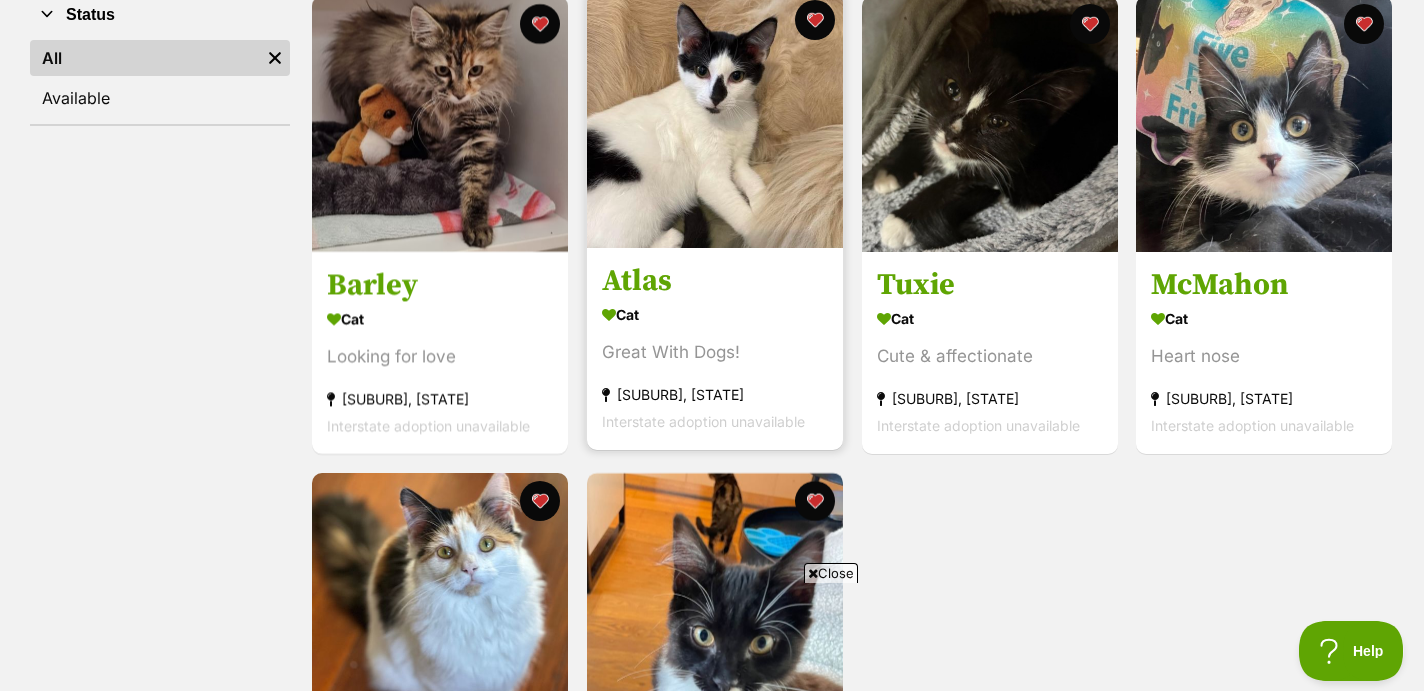 scroll, scrollTop: 405, scrollLeft: 0, axis: vertical 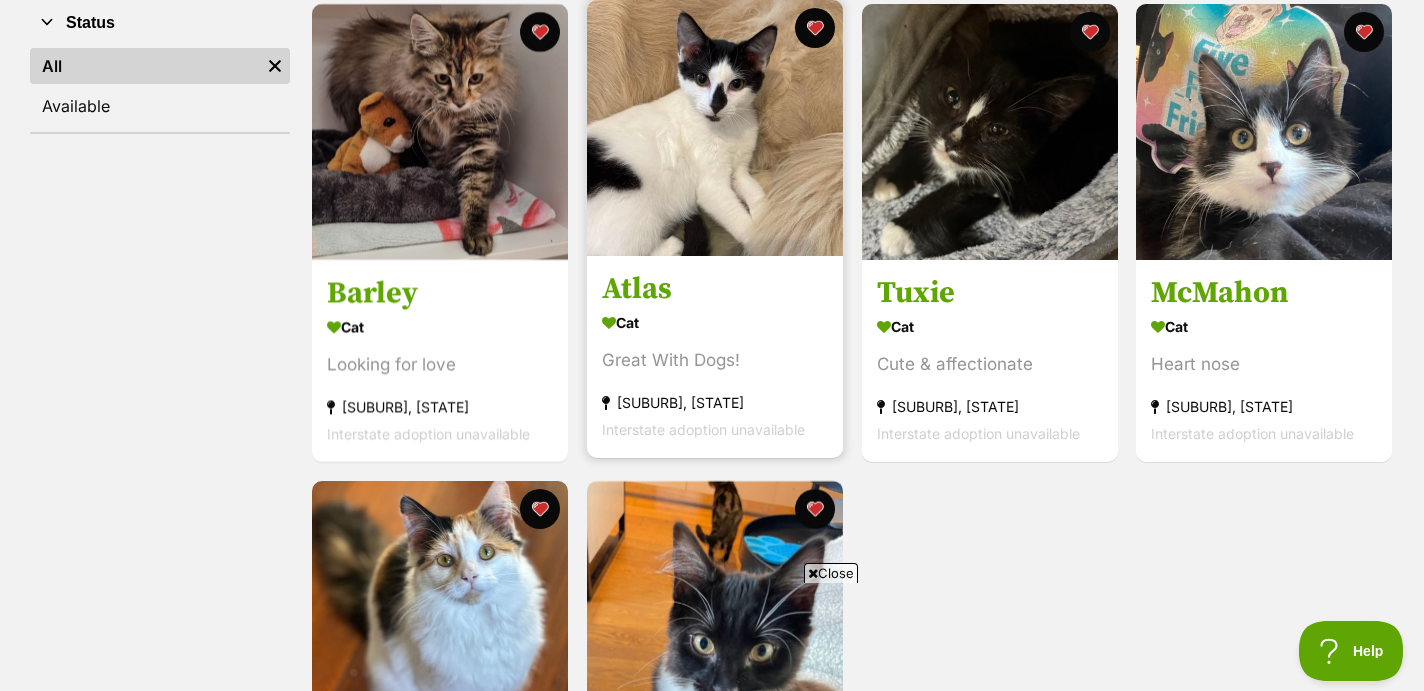 click at bounding box center [715, 128] 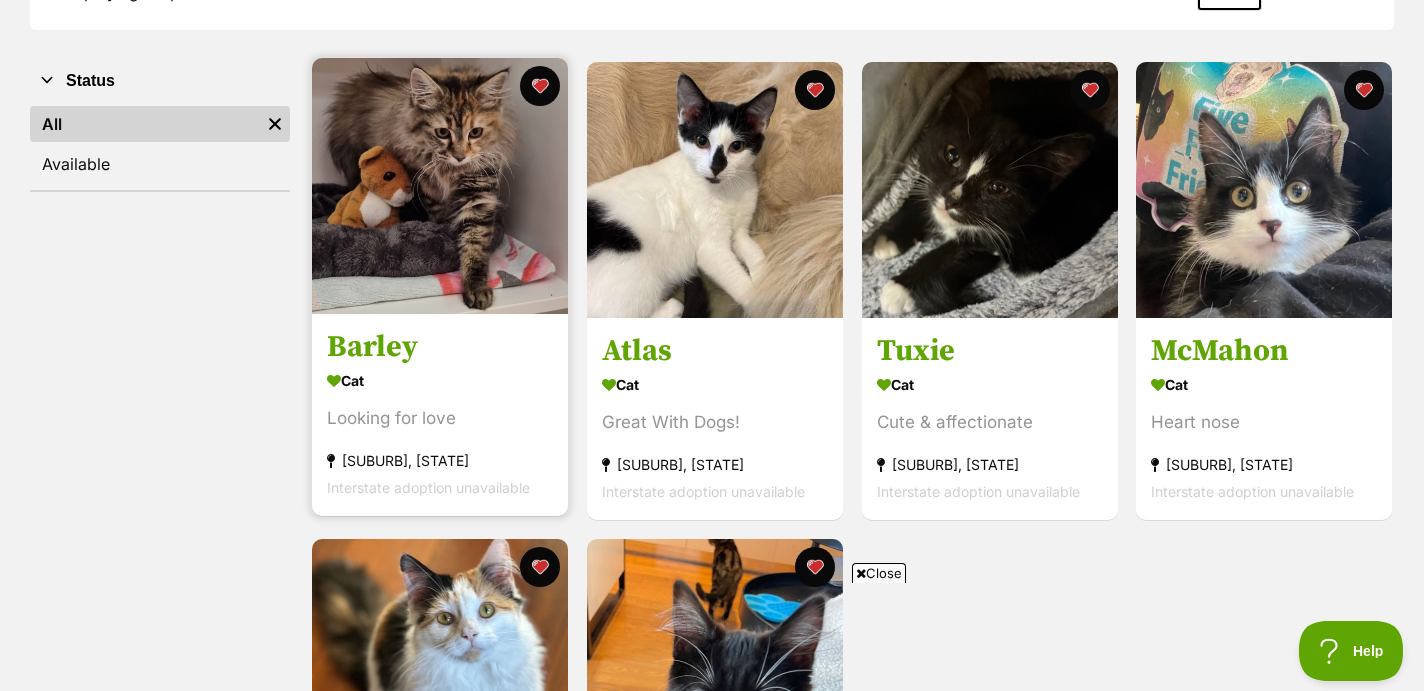 scroll, scrollTop: 350, scrollLeft: 0, axis: vertical 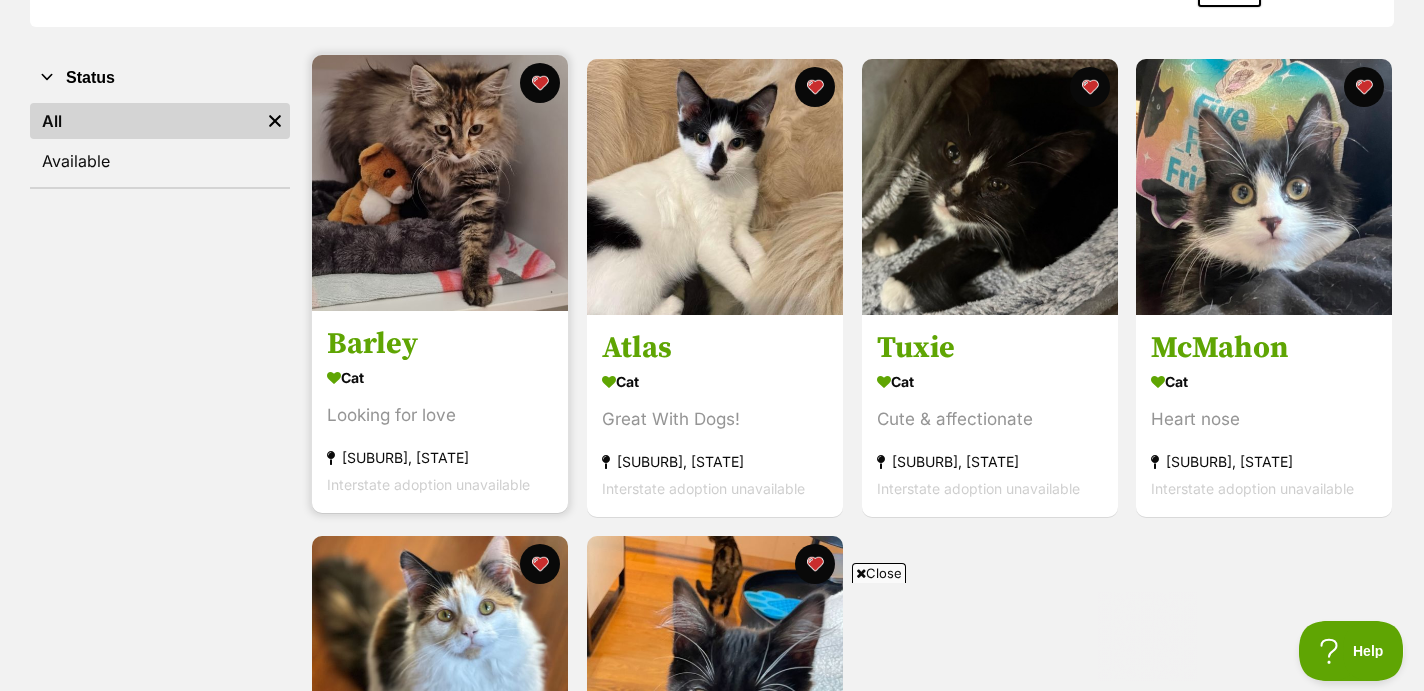 click at bounding box center (440, 183) 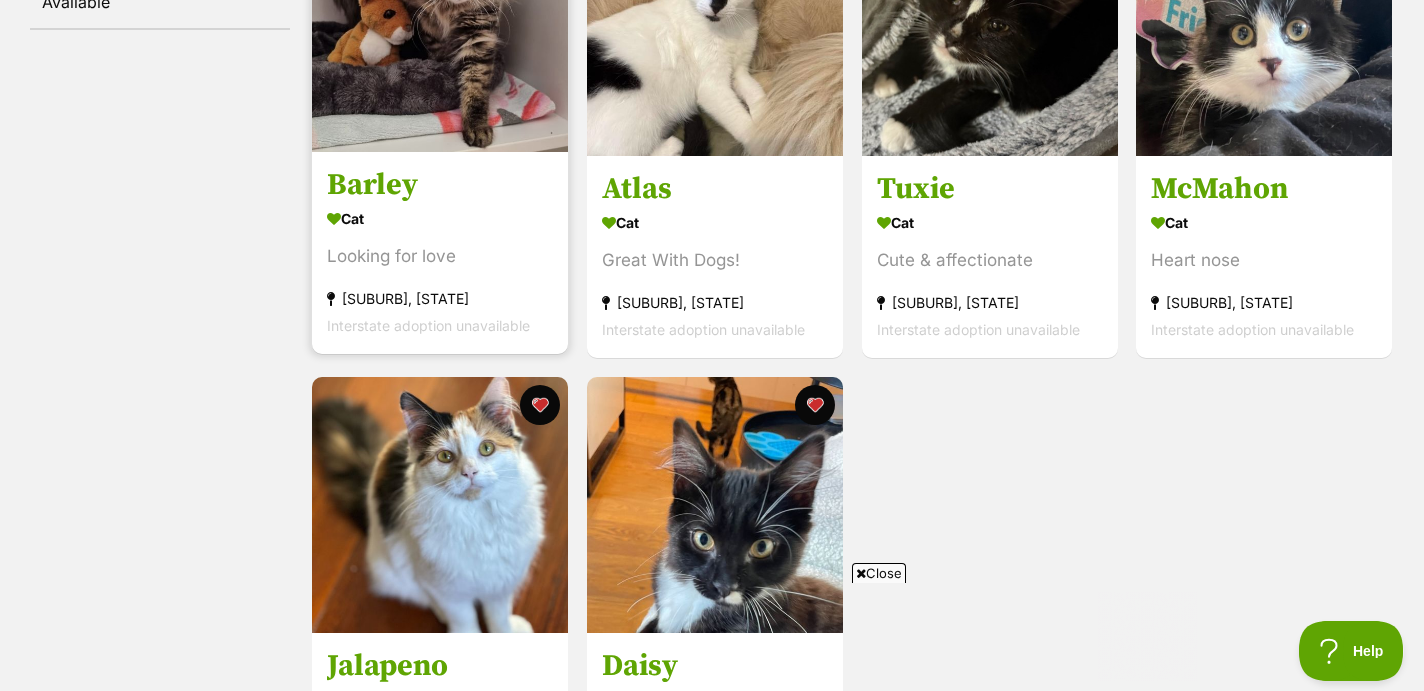 scroll, scrollTop: 511, scrollLeft: 0, axis: vertical 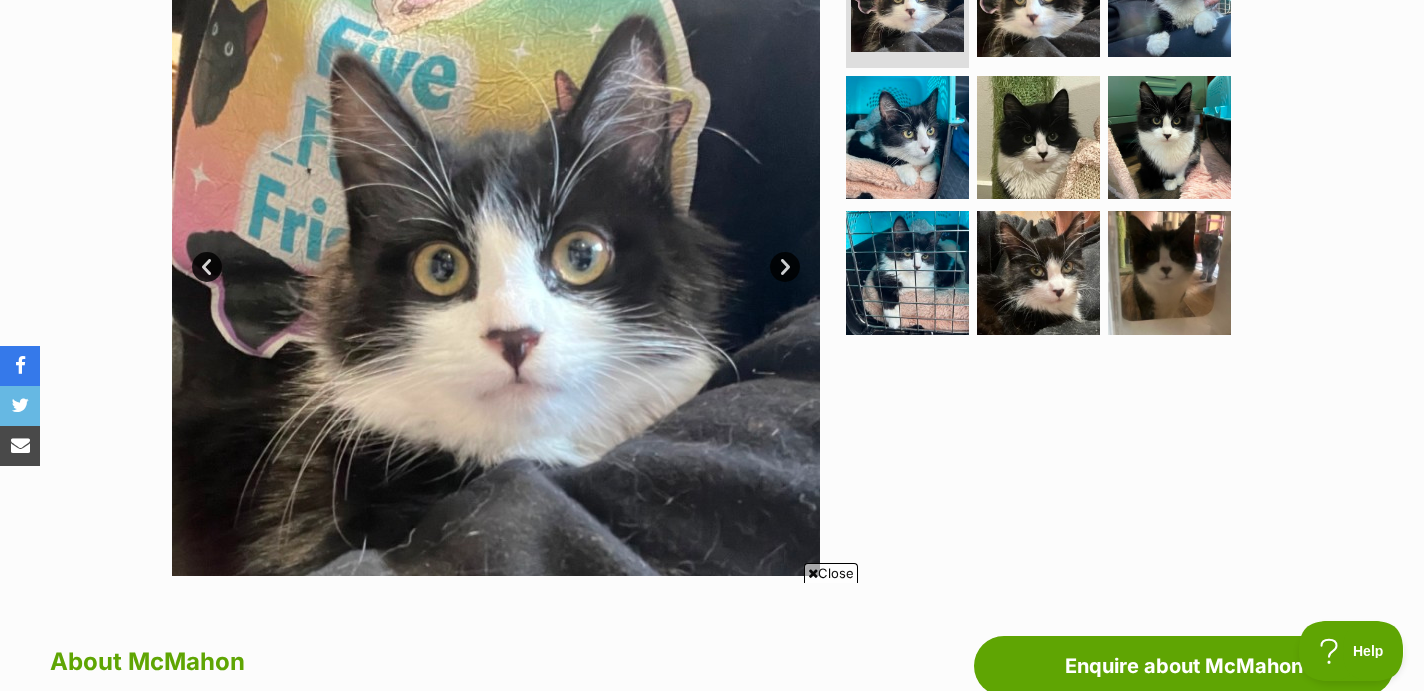 click on "Next" at bounding box center (785, 267) 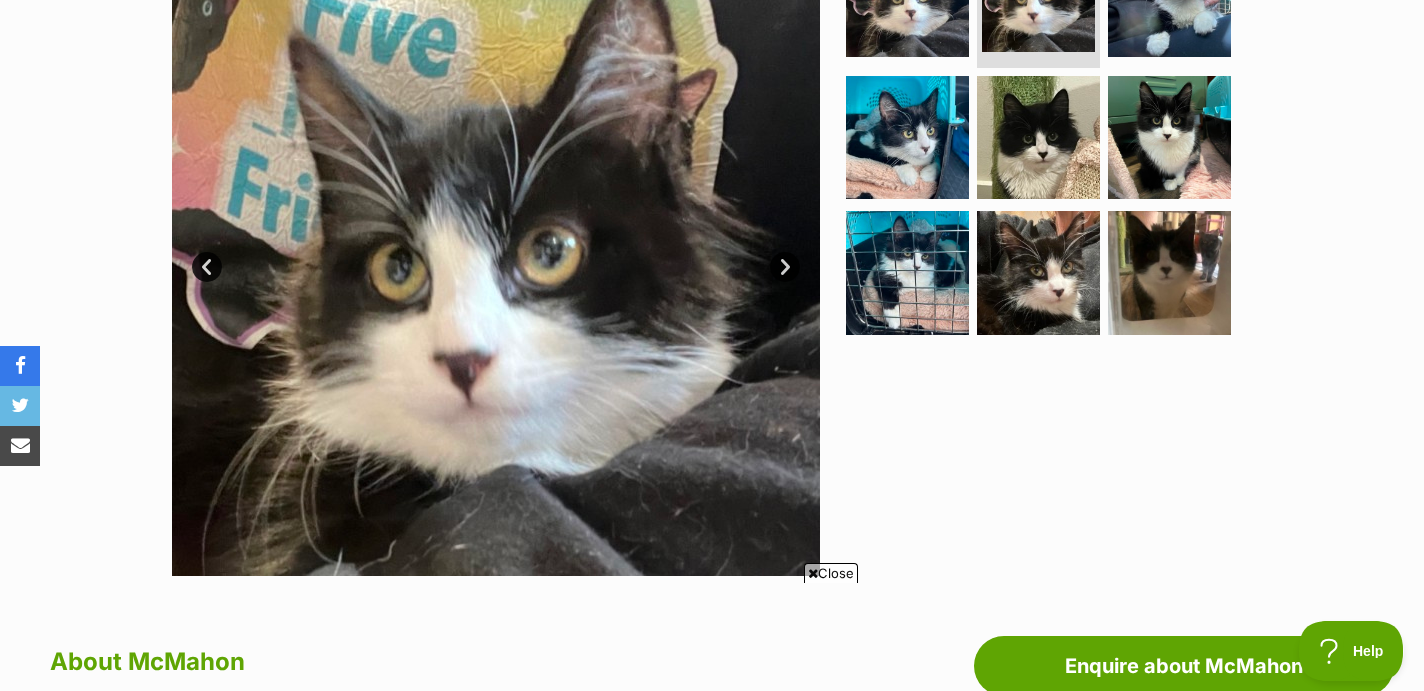 click on "Next" at bounding box center [785, 267] 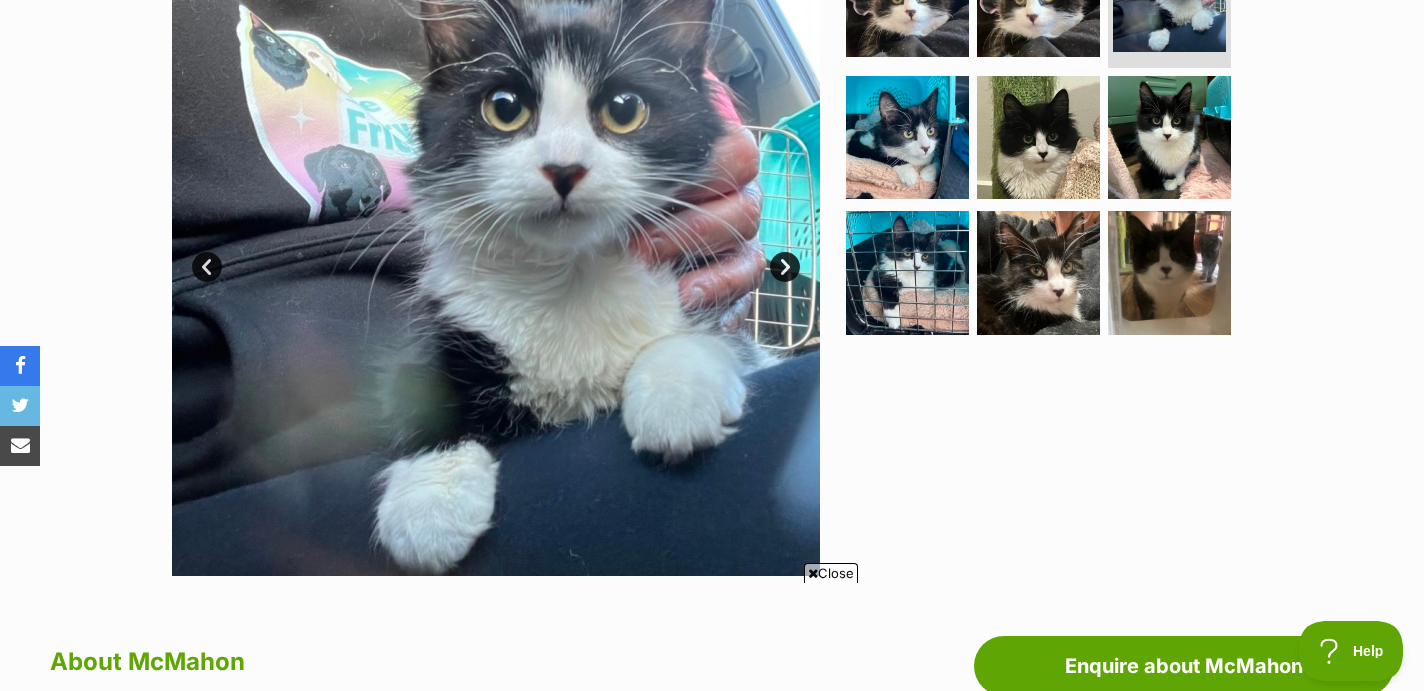 click on "Next" at bounding box center [785, 267] 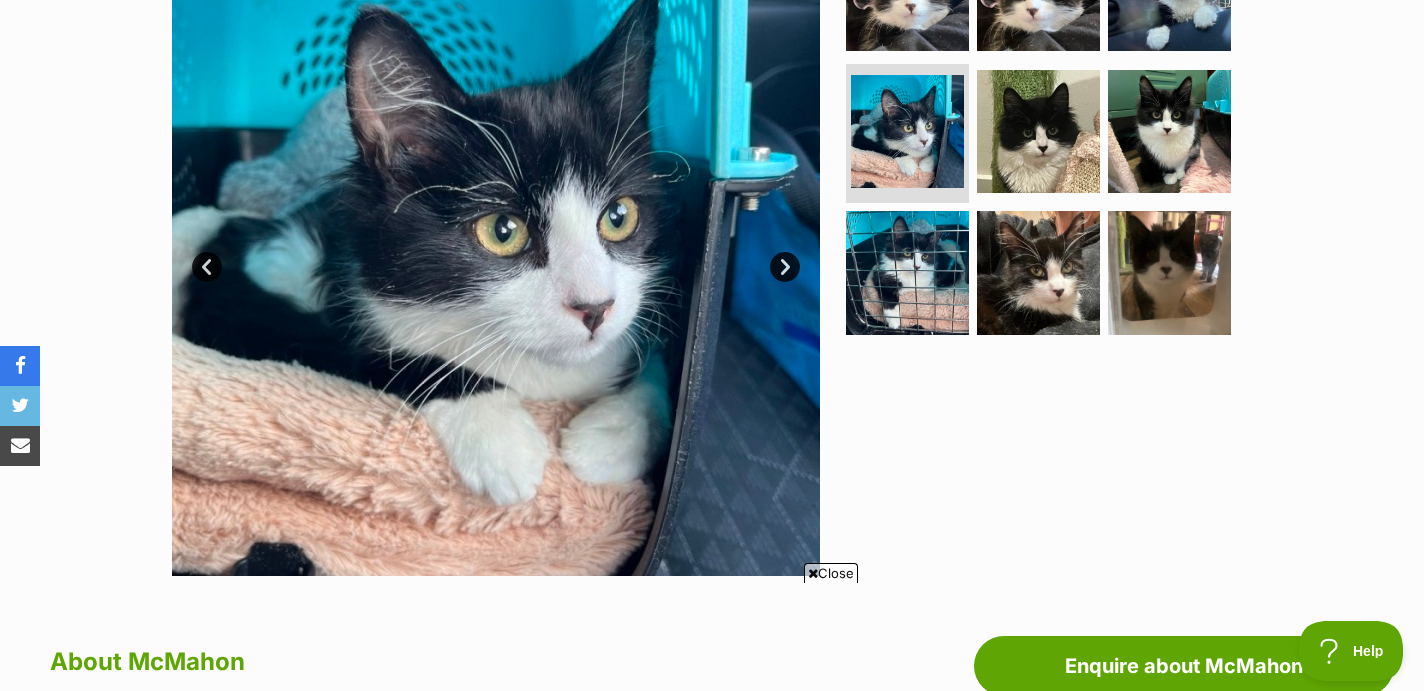 click on "Next" at bounding box center [785, 267] 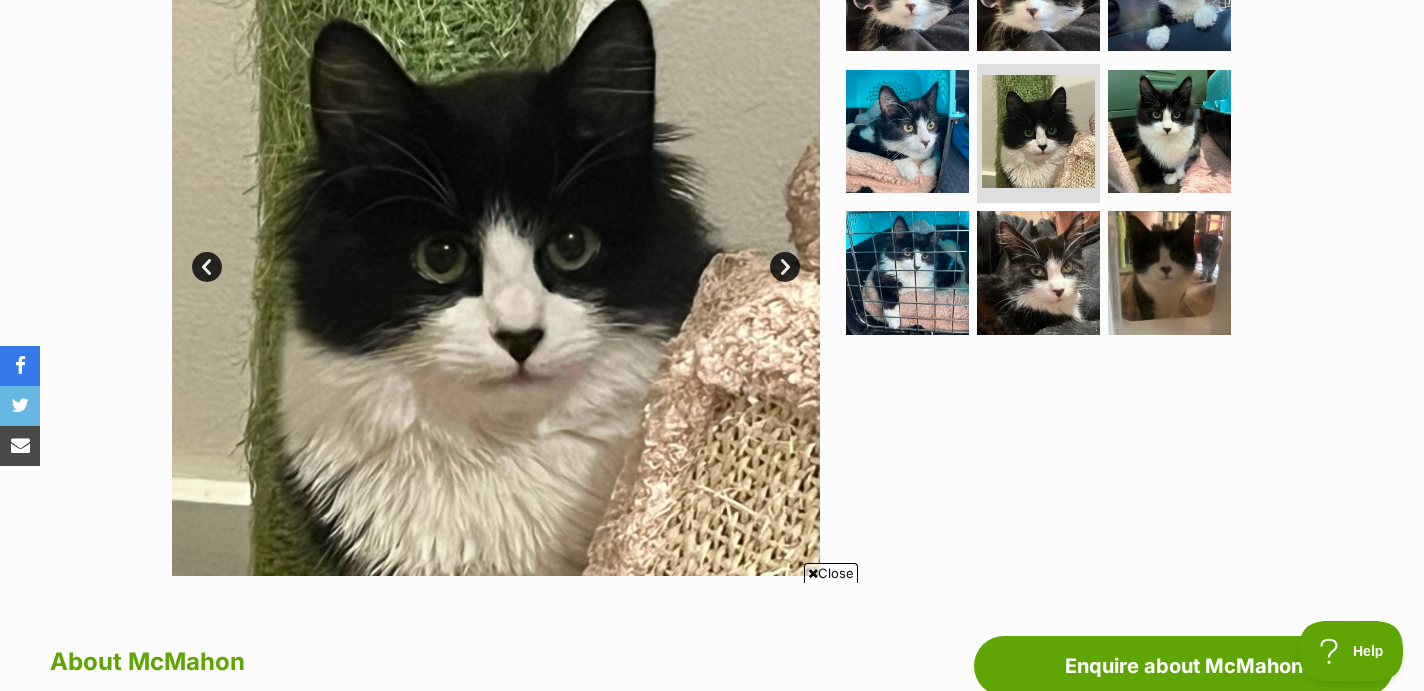click on "Next" at bounding box center [785, 267] 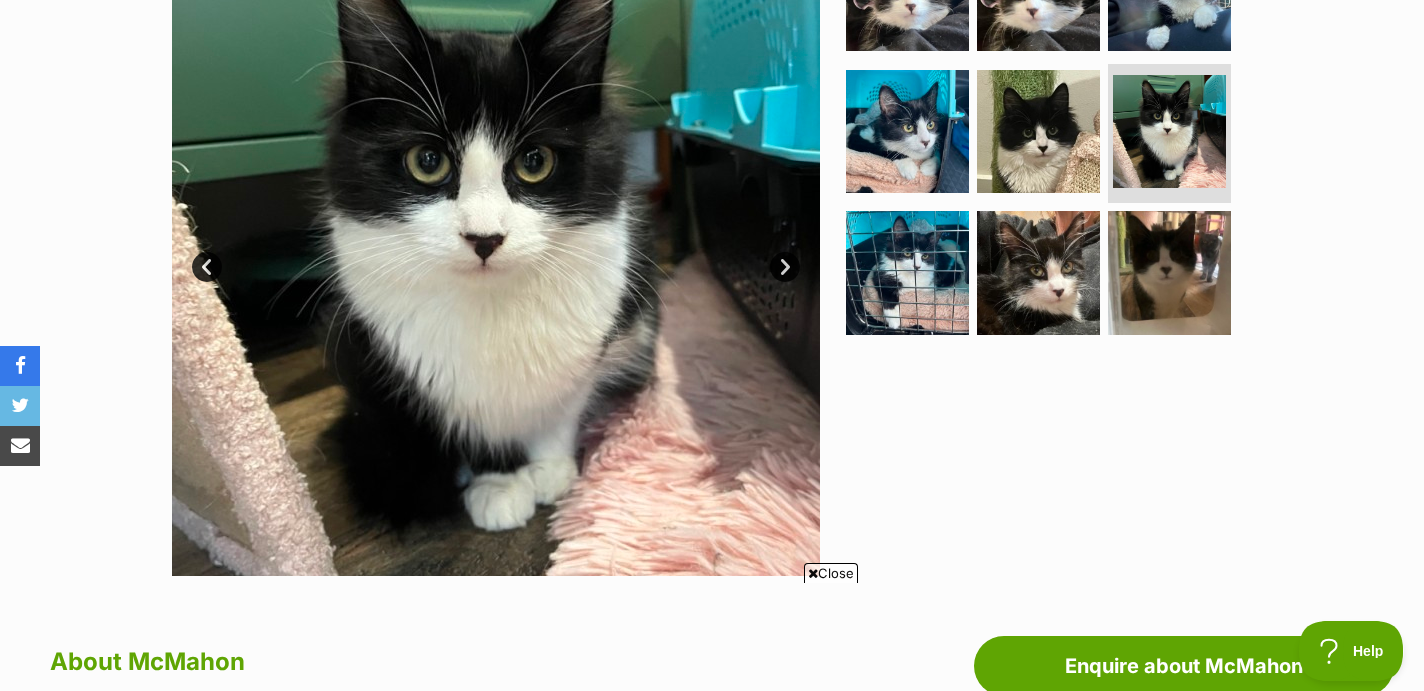 click on "Next" at bounding box center (785, 267) 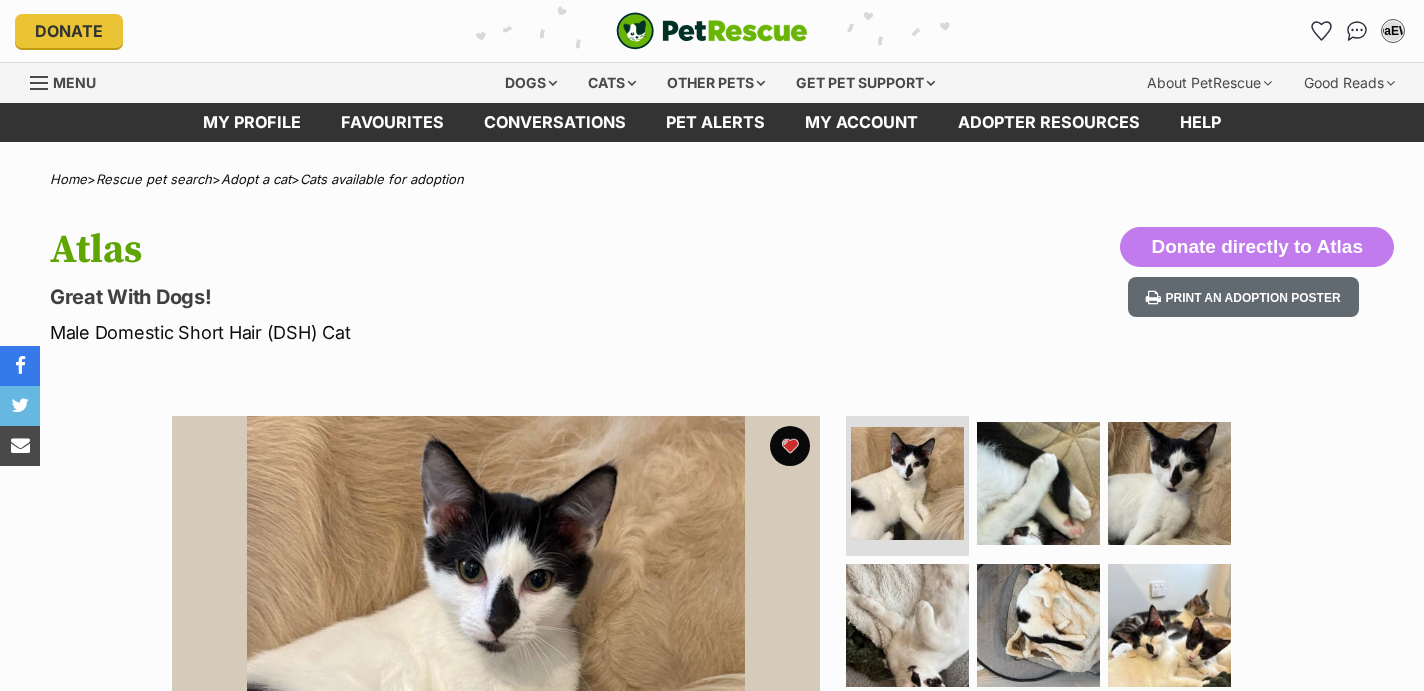 scroll, scrollTop: 0, scrollLeft: 0, axis: both 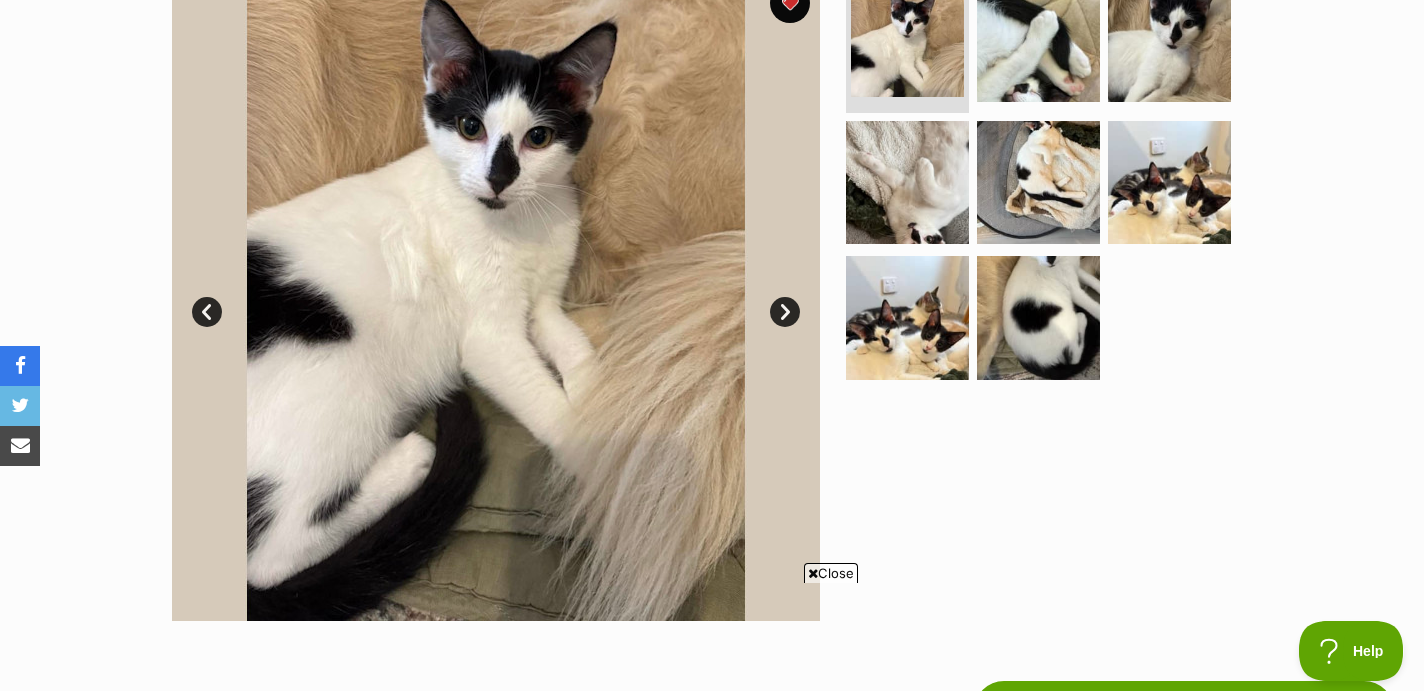 click on "Next" at bounding box center [785, 312] 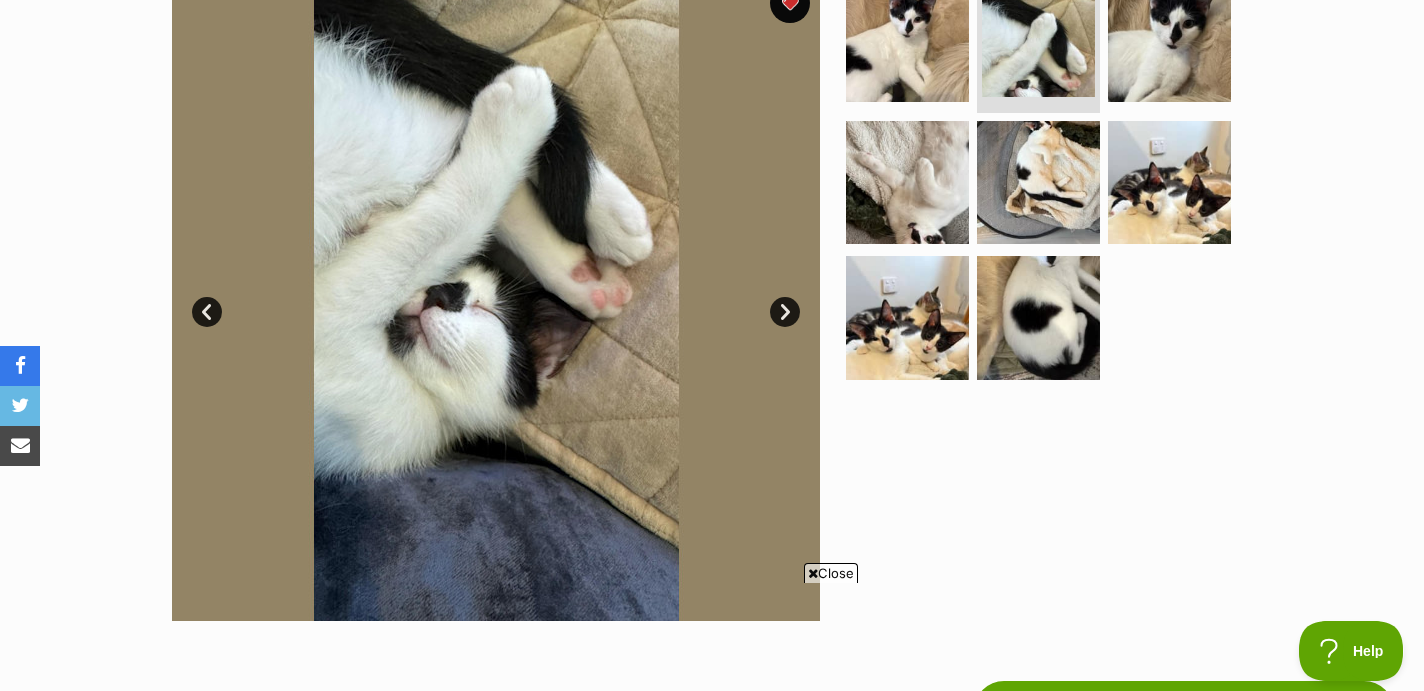 click on "Next" at bounding box center [785, 312] 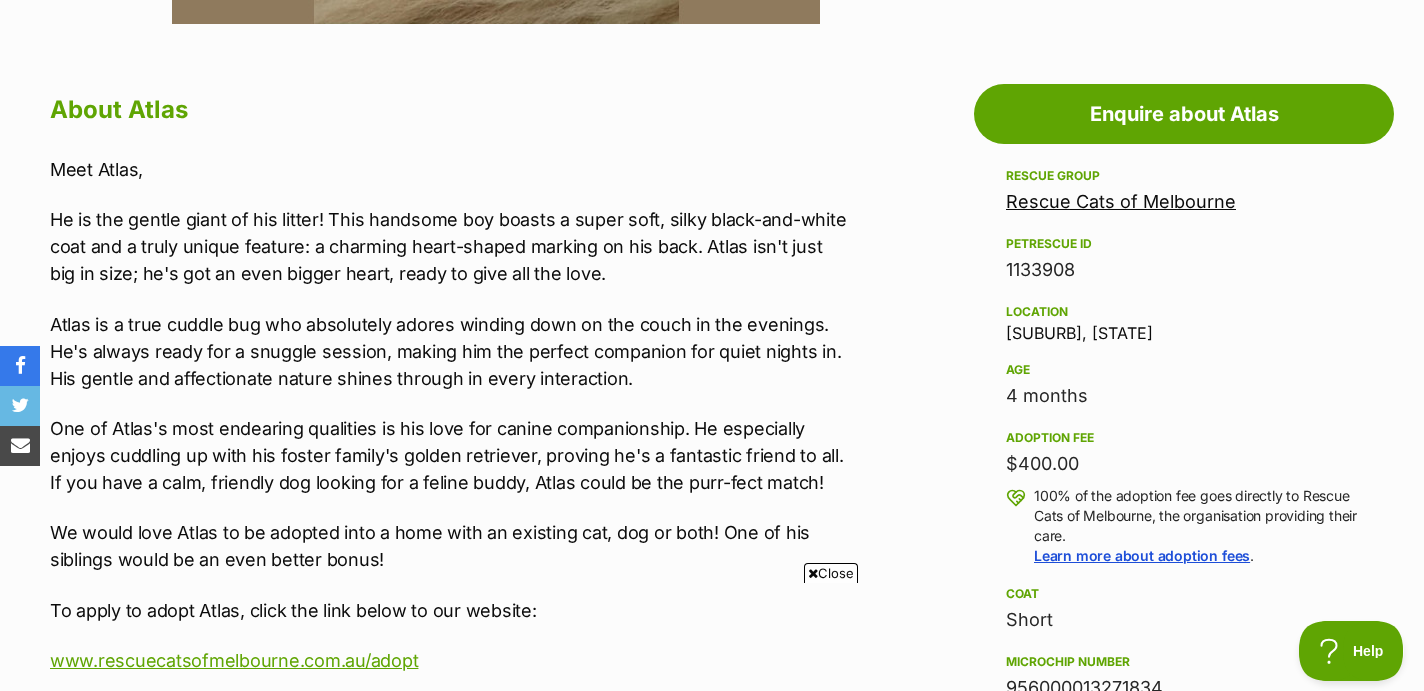 scroll, scrollTop: 1046, scrollLeft: 0, axis: vertical 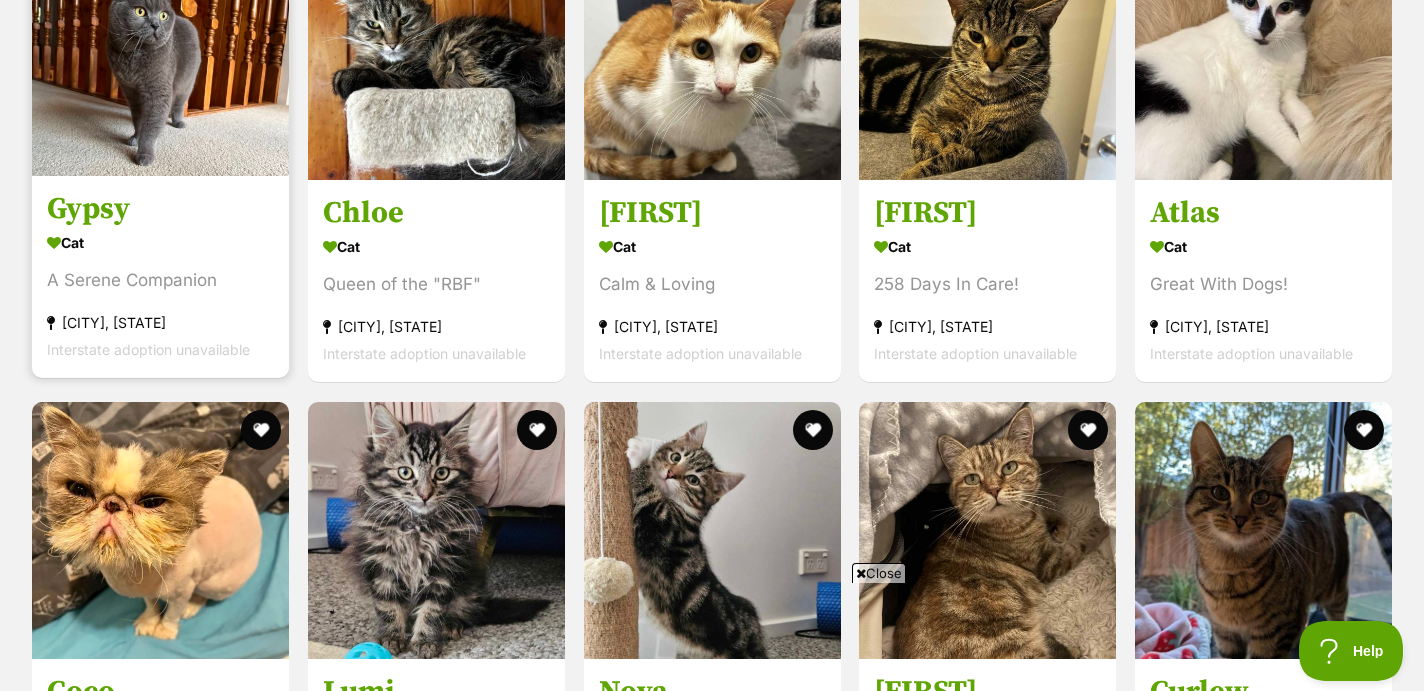 click at bounding box center (160, 47) 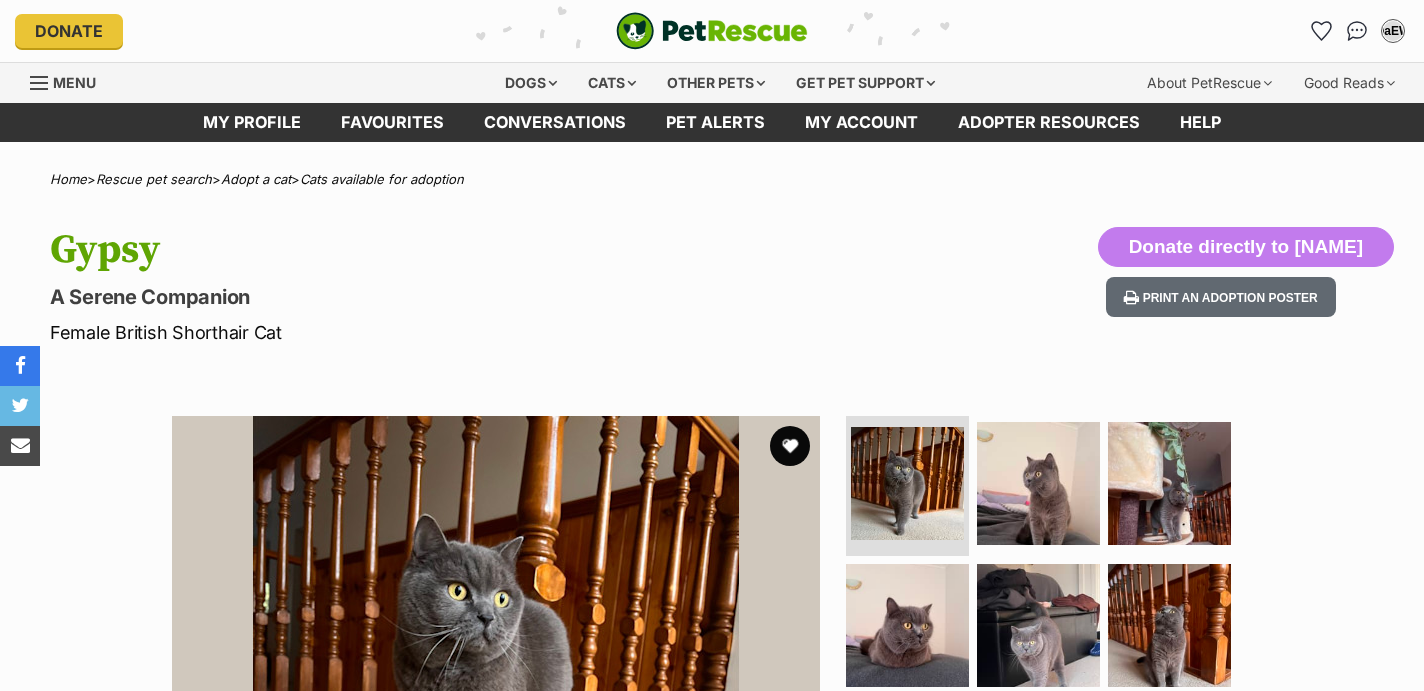 scroll, scrollTop: 0, scrollLeft: 0, axis: both 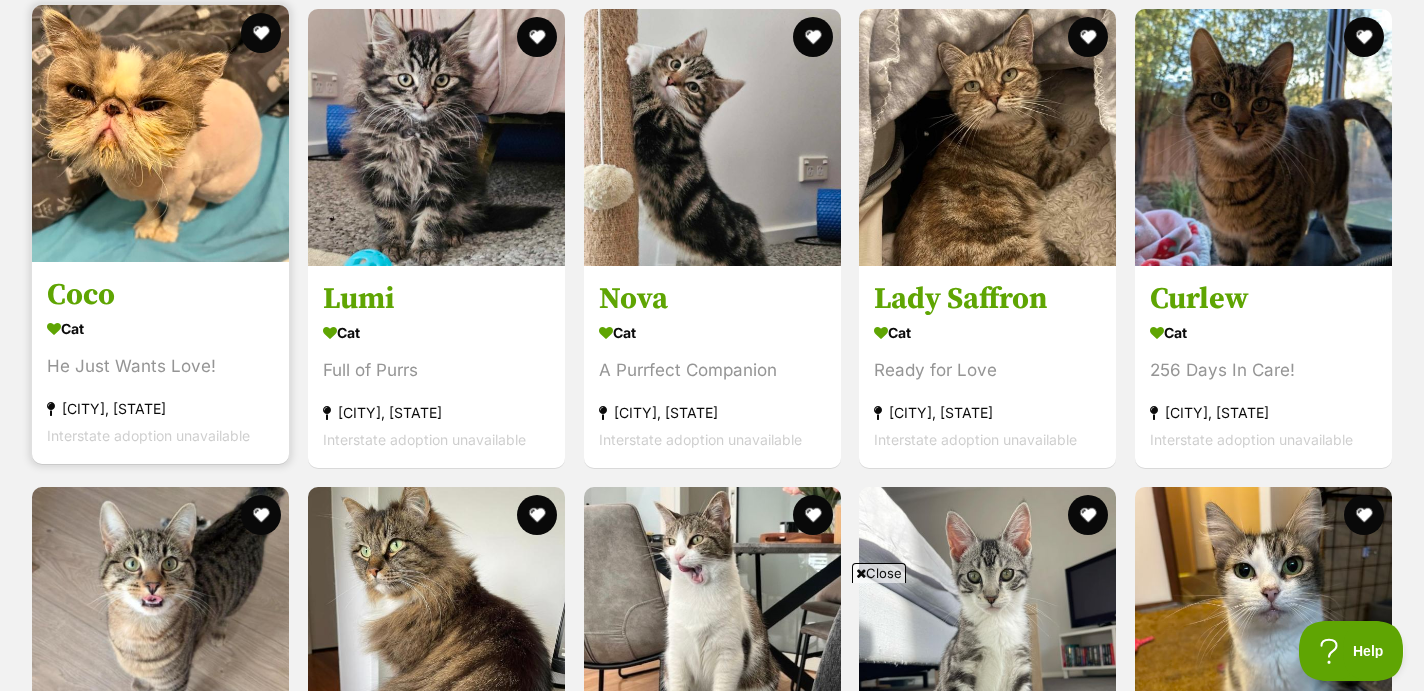 click at bounding box center (160, 133) 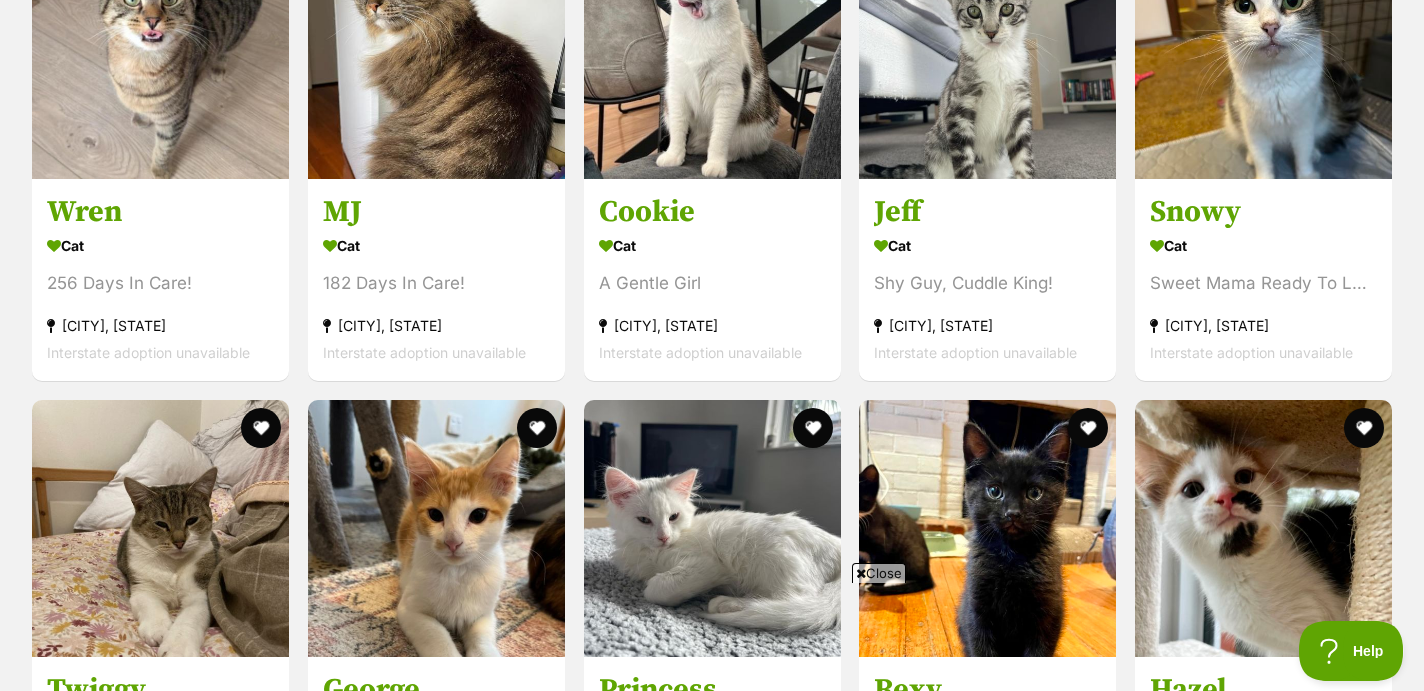 scroll, scrollTop: 3231, scrollLeft: 0, axis: vertical 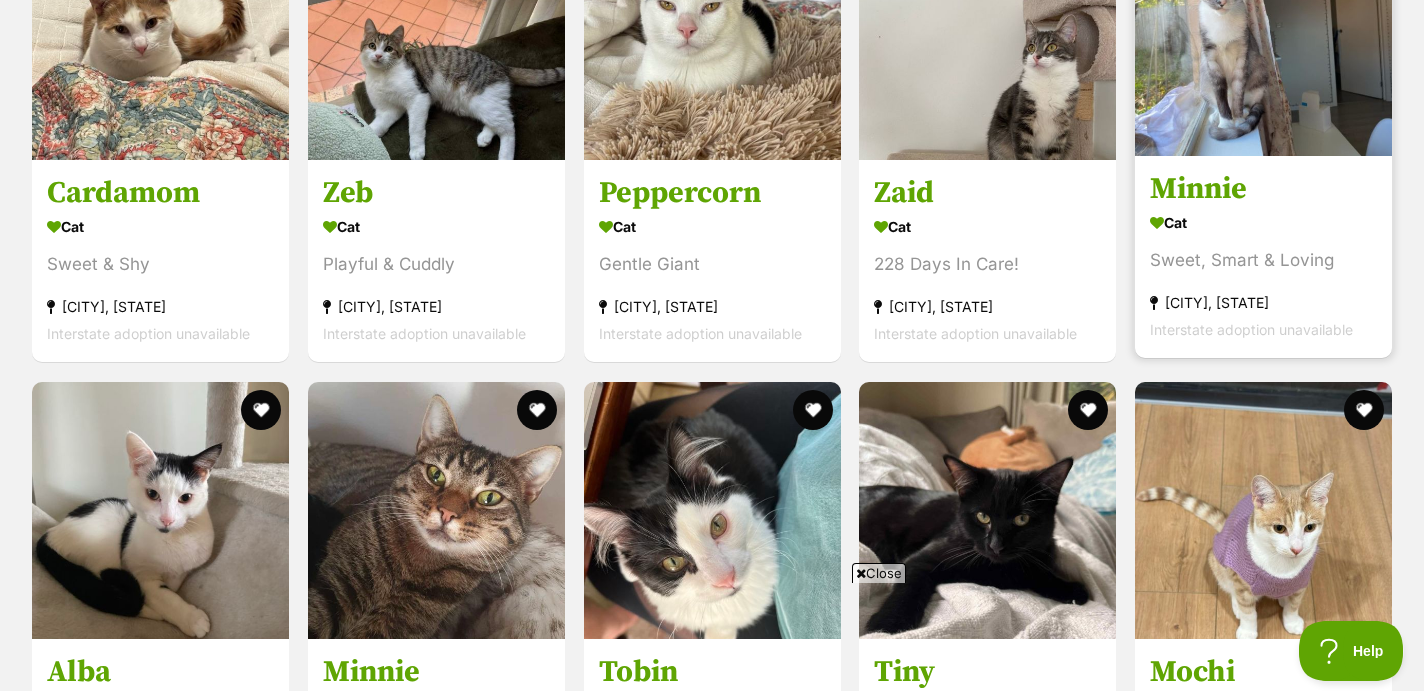 click at bounding box center [1263, 27] 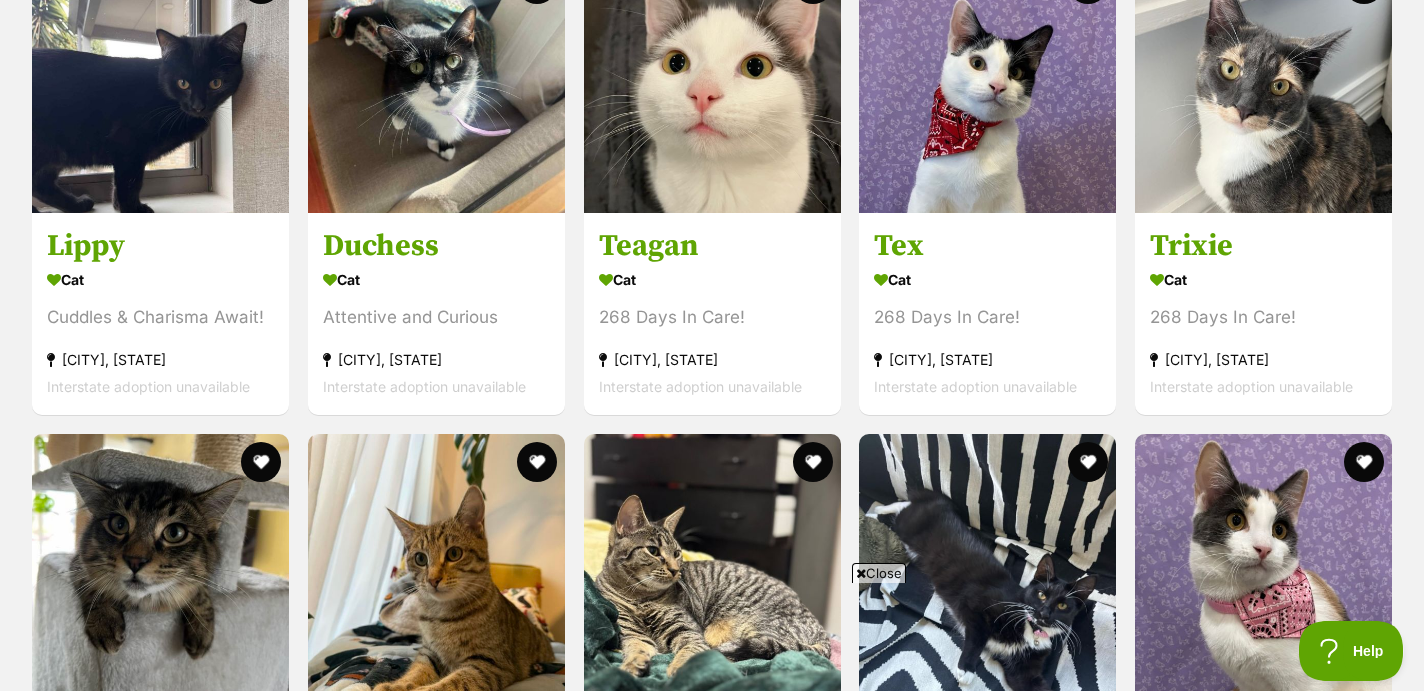 scroll, scrollTop: 6071, scrollLeft: 0, axis: vertical 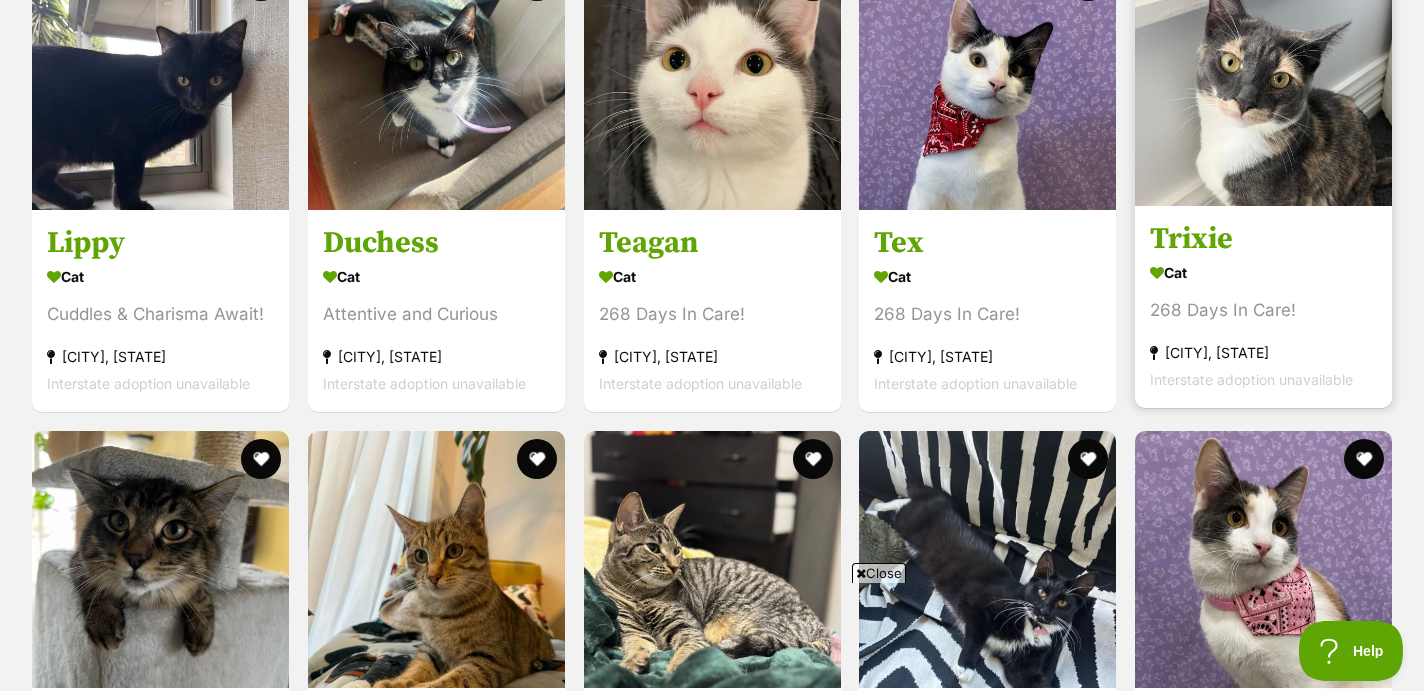 click at bounding box center [1263, 77] 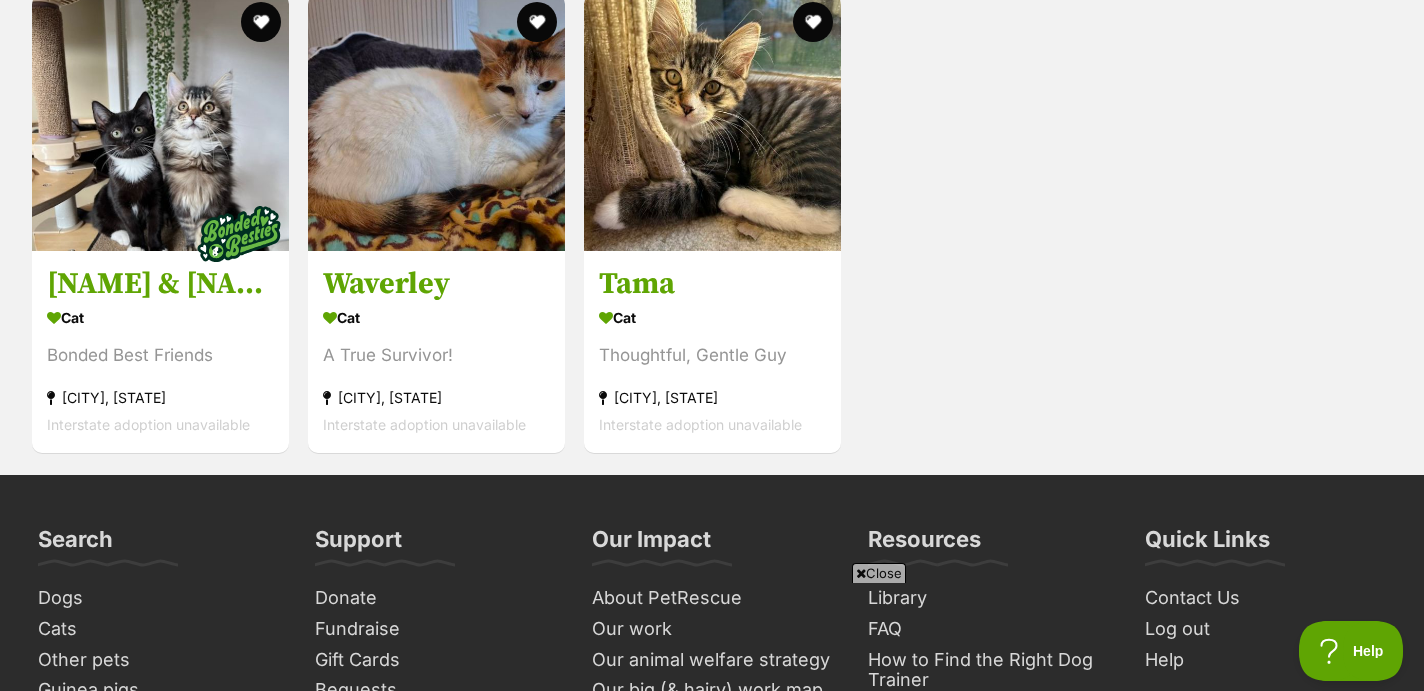 scroll, scrollTop: 6985, scrollLeft: 0, axis: vertical 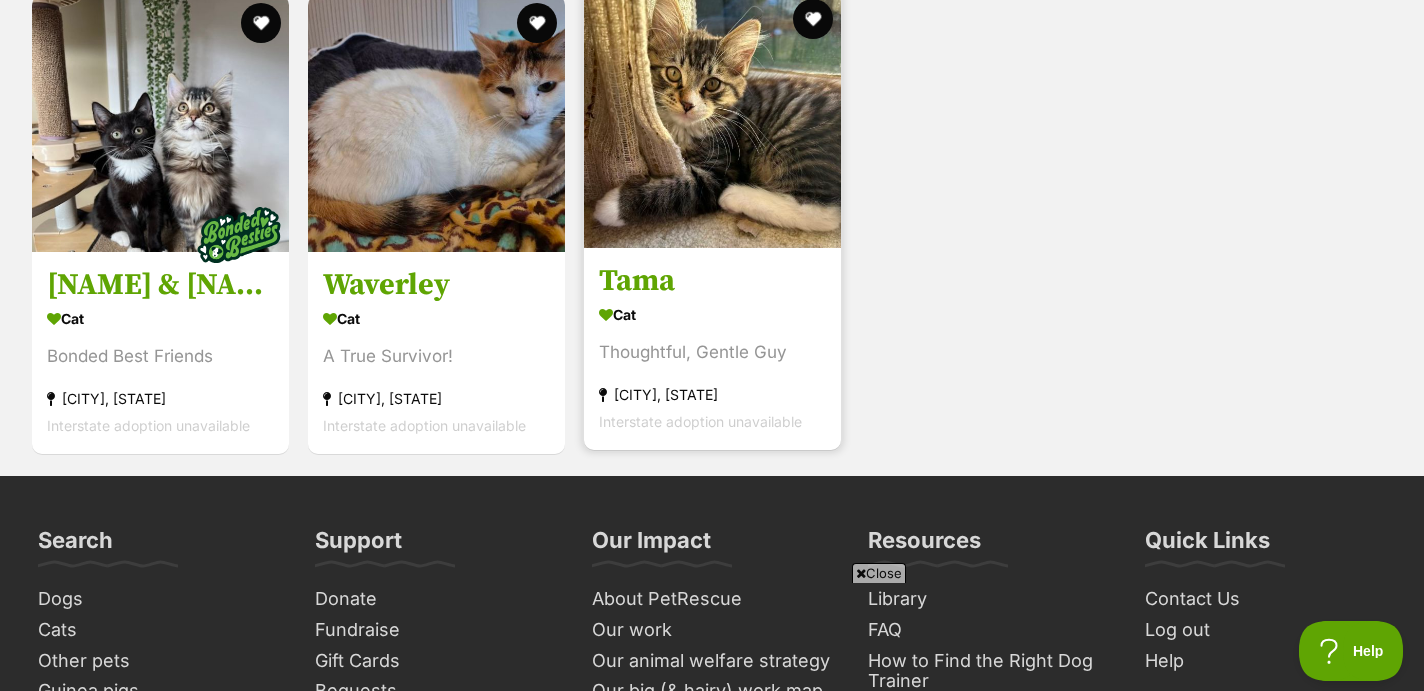 click at bounding box center (712, 119) 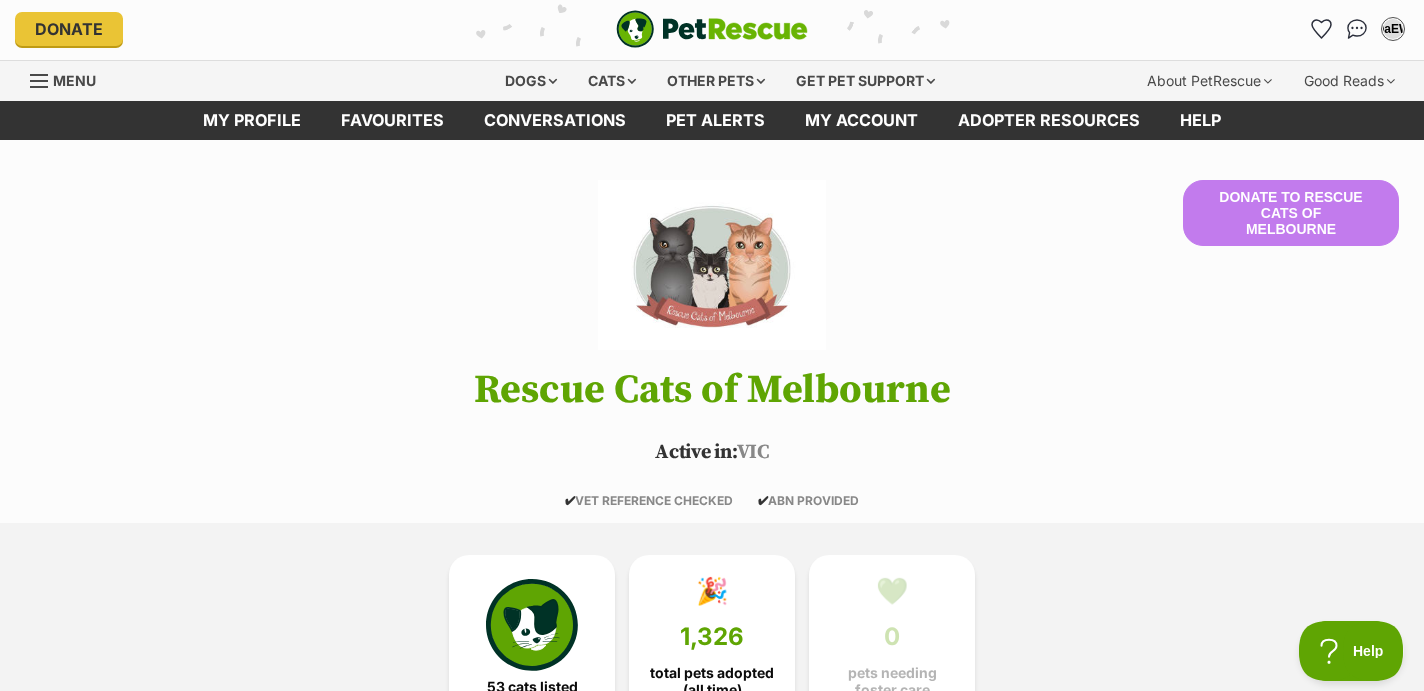 scroll, scrollTop: 0, scrollLeft: 0, axis: both 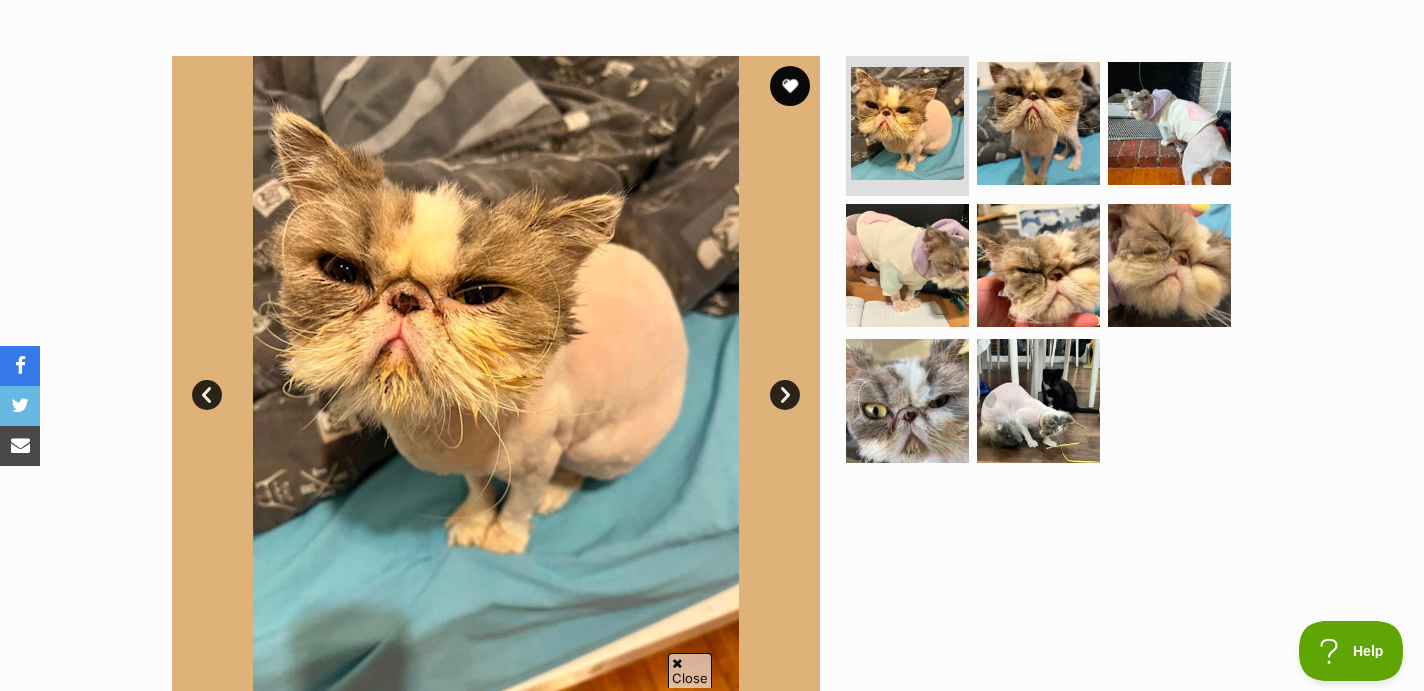 click on "Next" at bounding box center [785, 395] 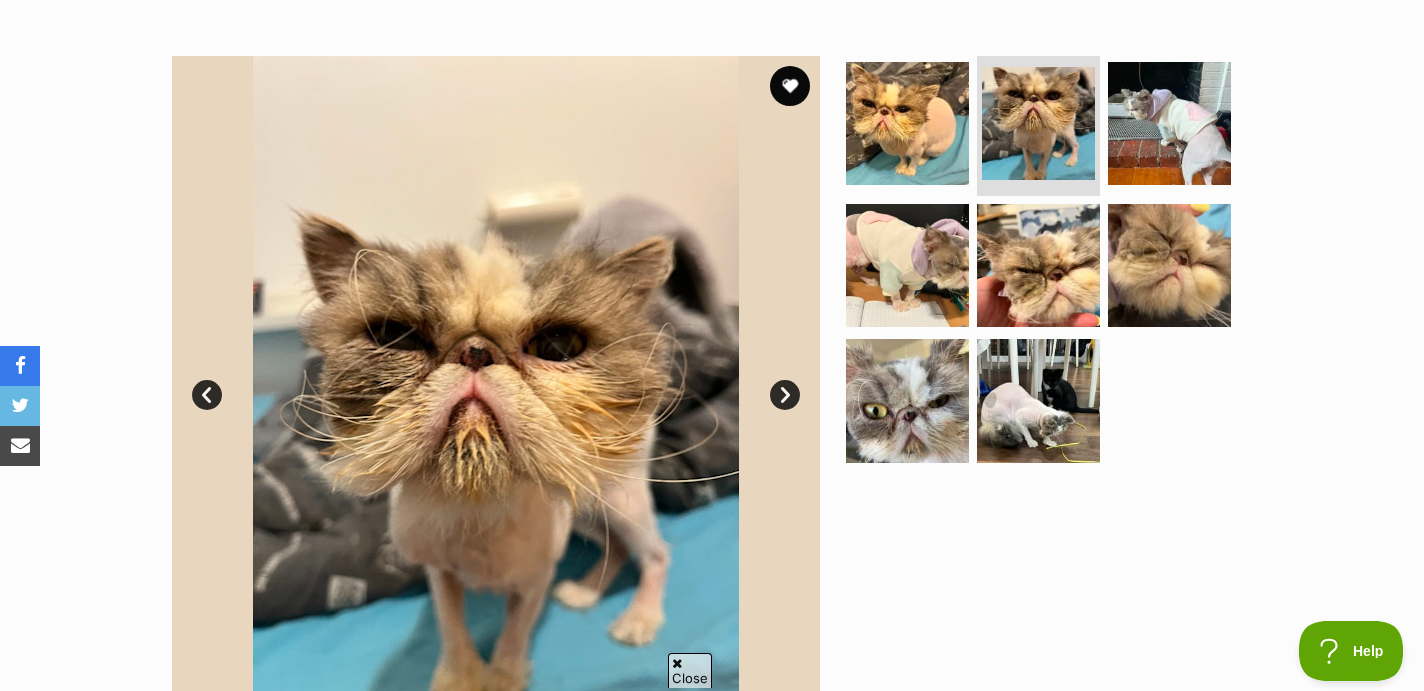 scroll, scrollTop: 0, scrollLeft: 0, axis: both 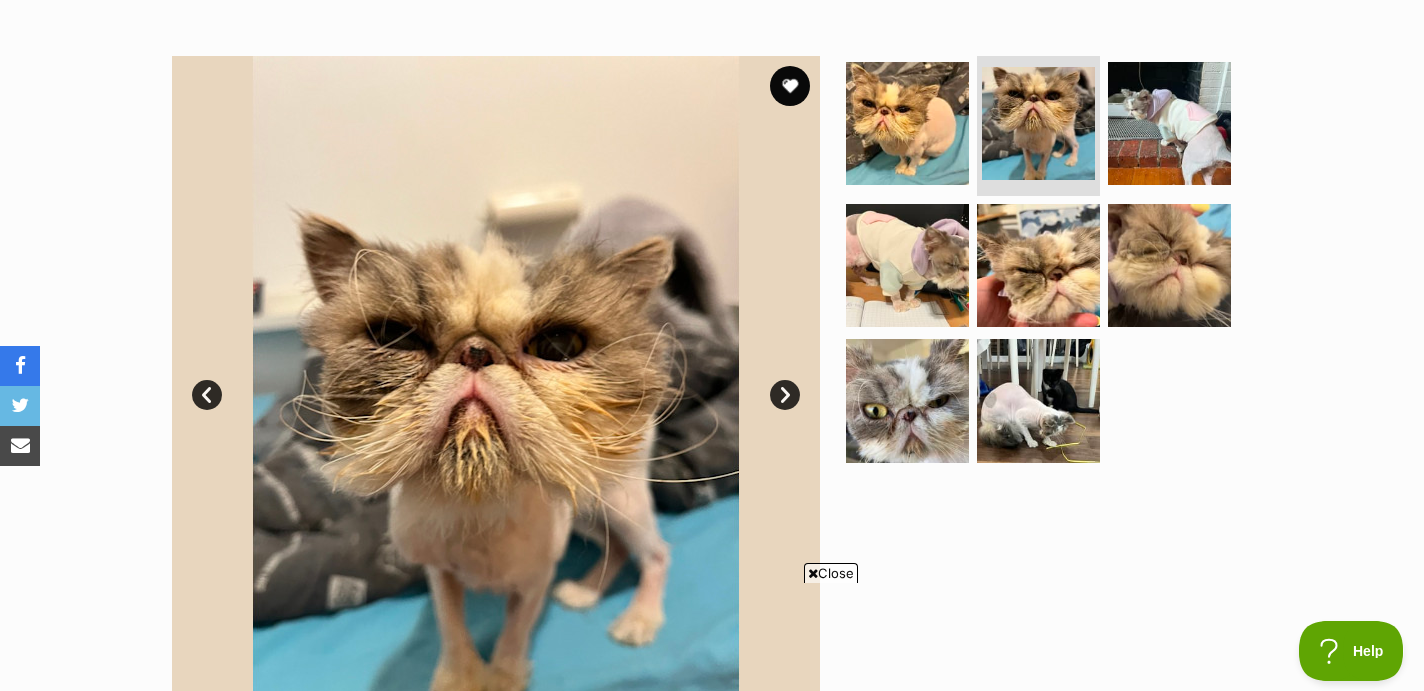 click on "Next" at bounding box center [785, 395] 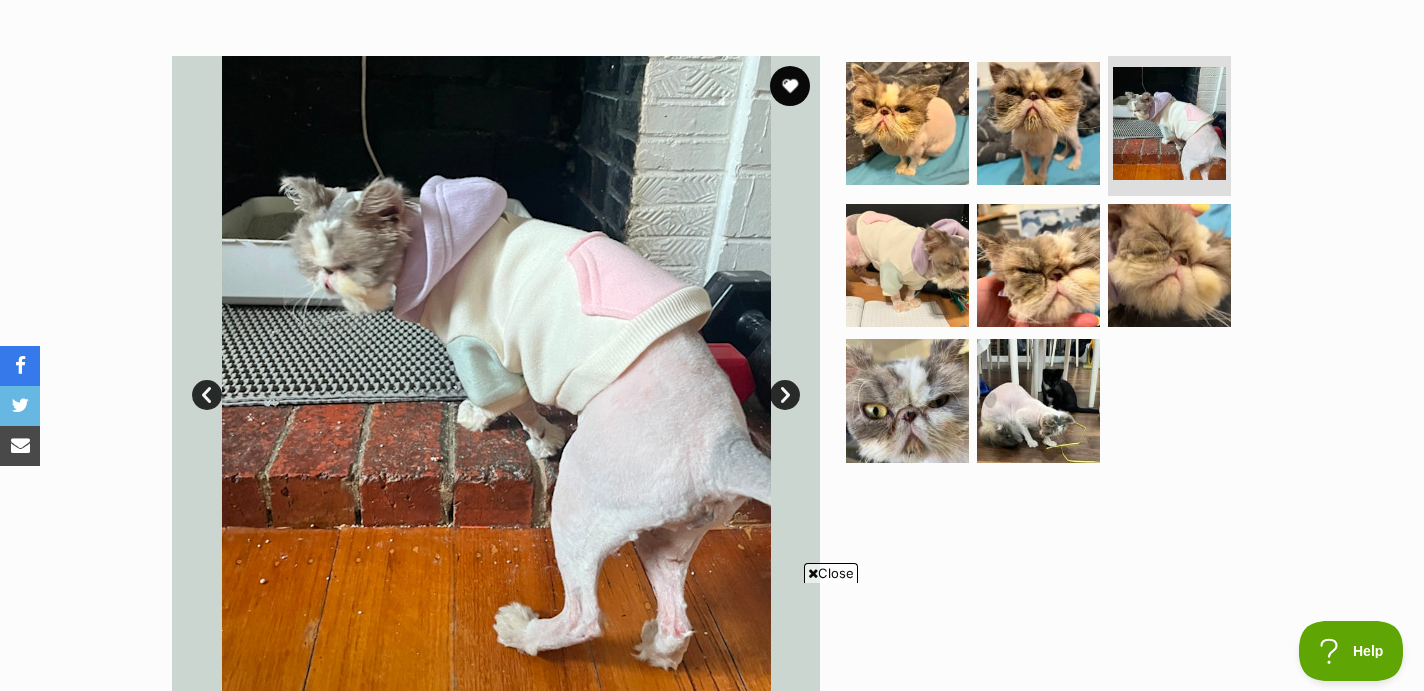 scroll, scrollTop: 0, scrollLeft: 0, axis: both 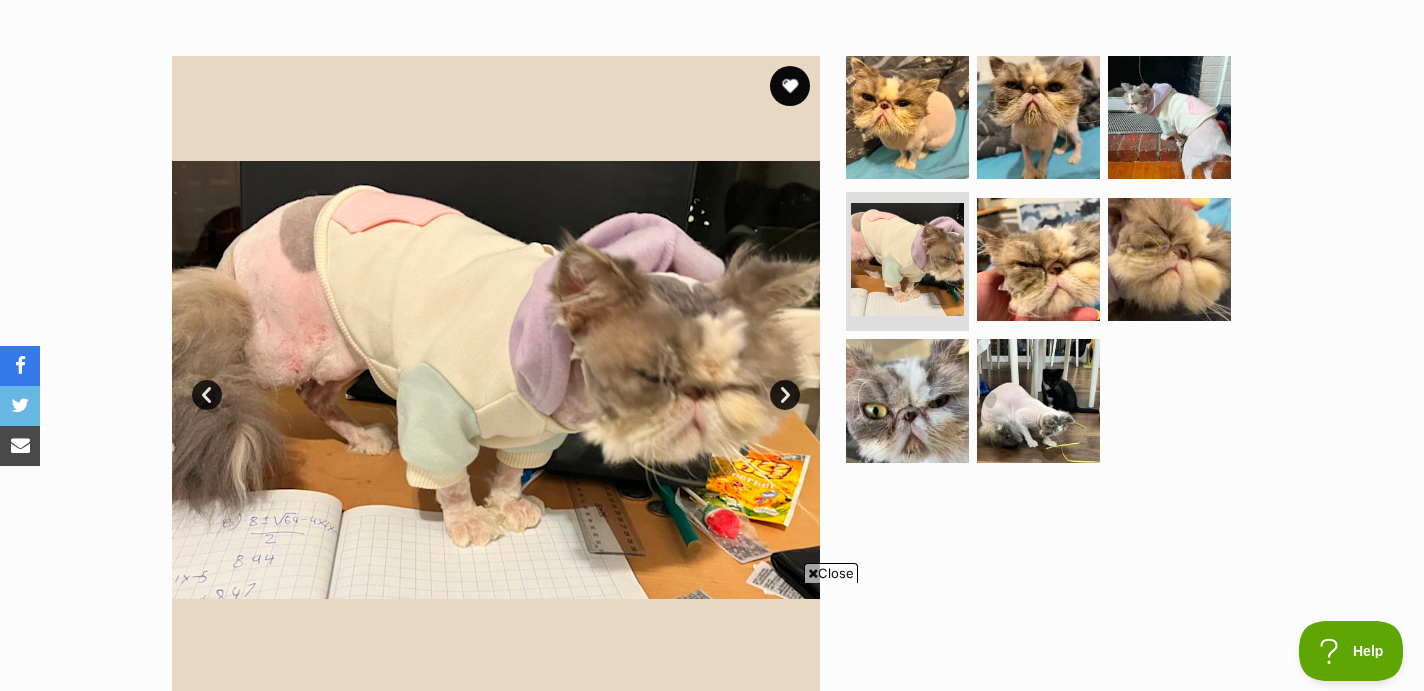 click on "Next" at bounding box center [785, 395] 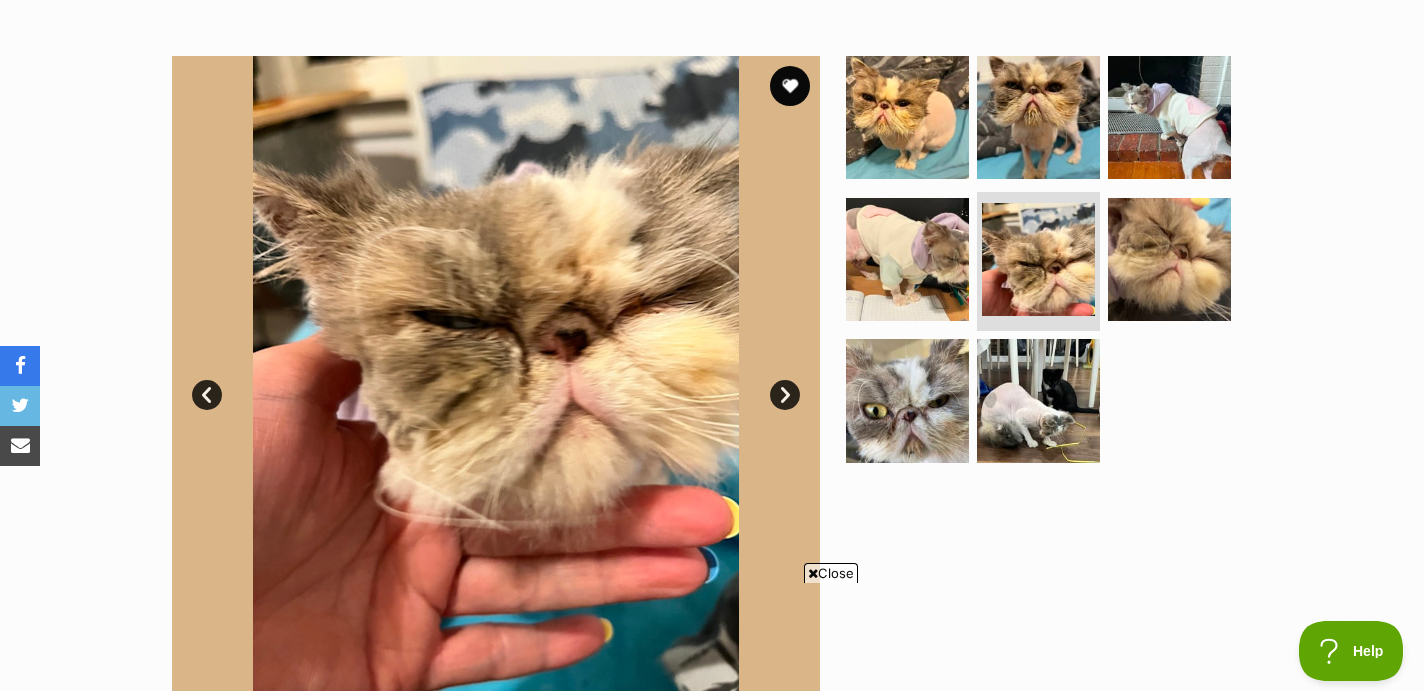 click on "Next" at bounding box center [785, 395] 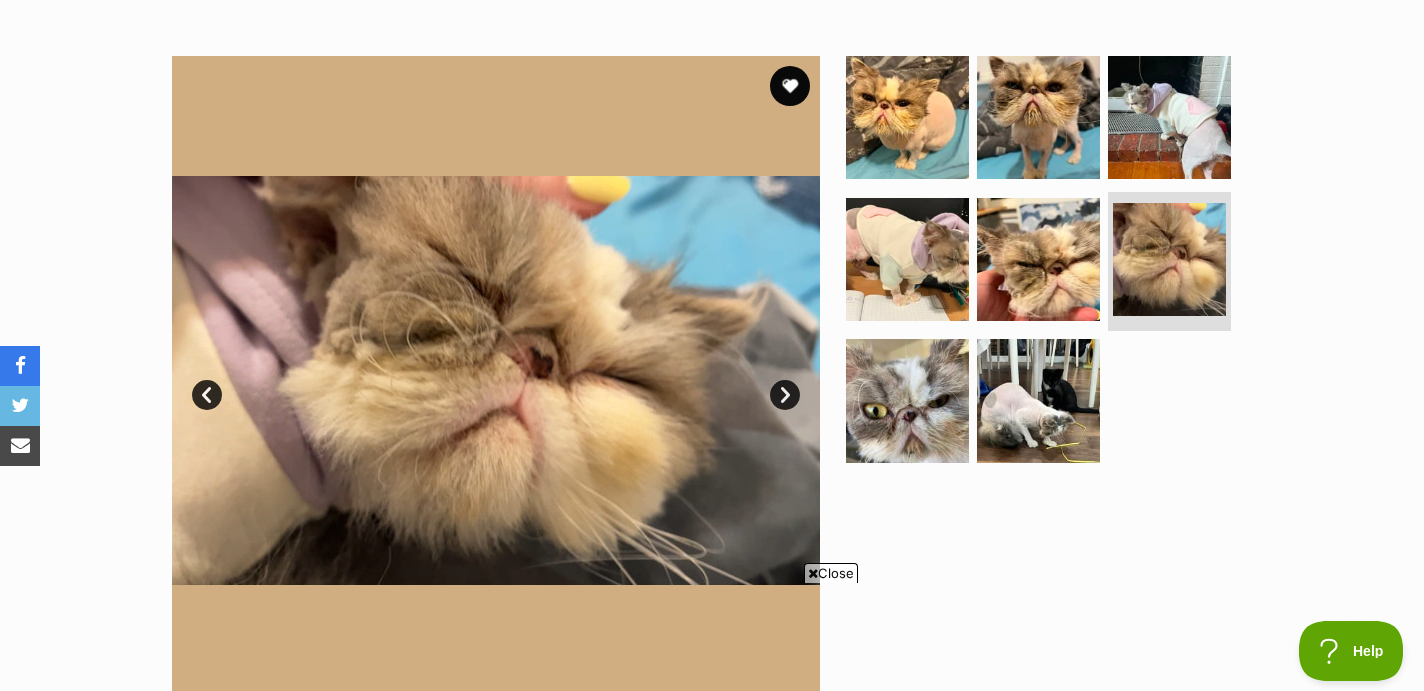 click on "Next" at bounding box center [785, 395] 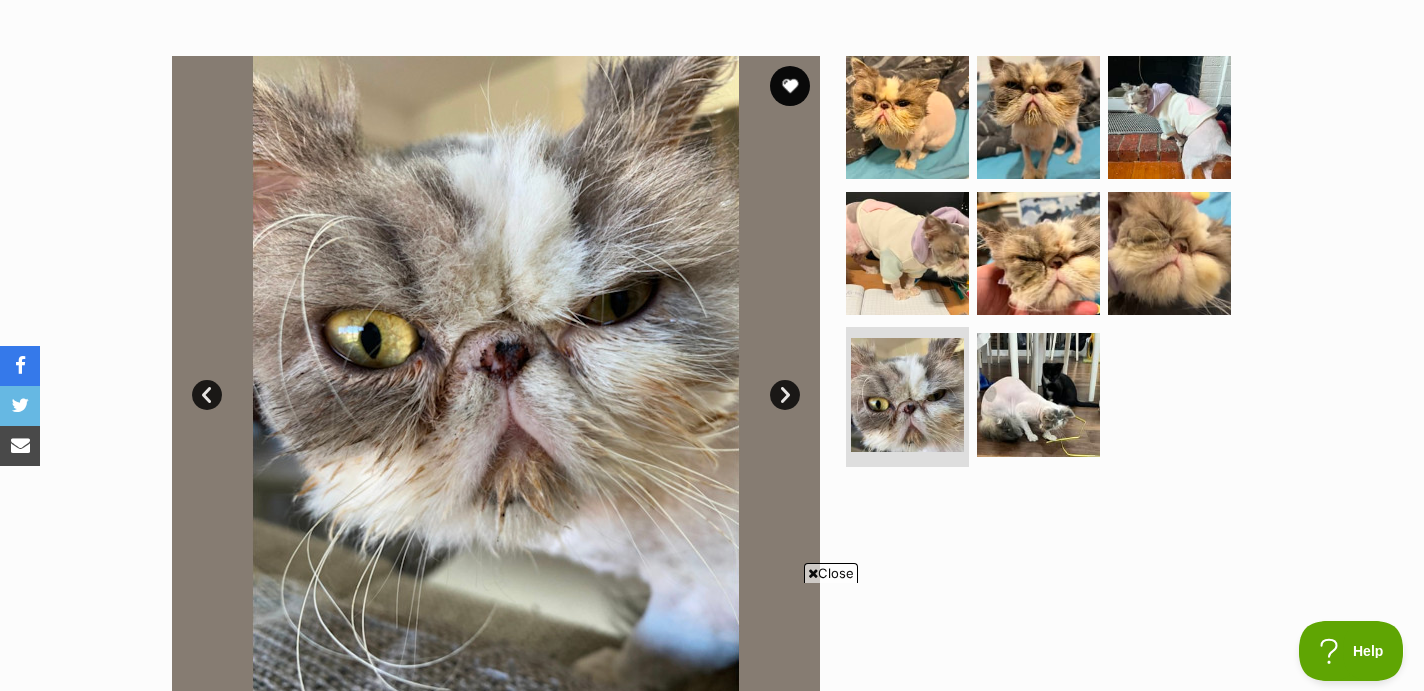 click on "Next" at bounding box center [785, 395] 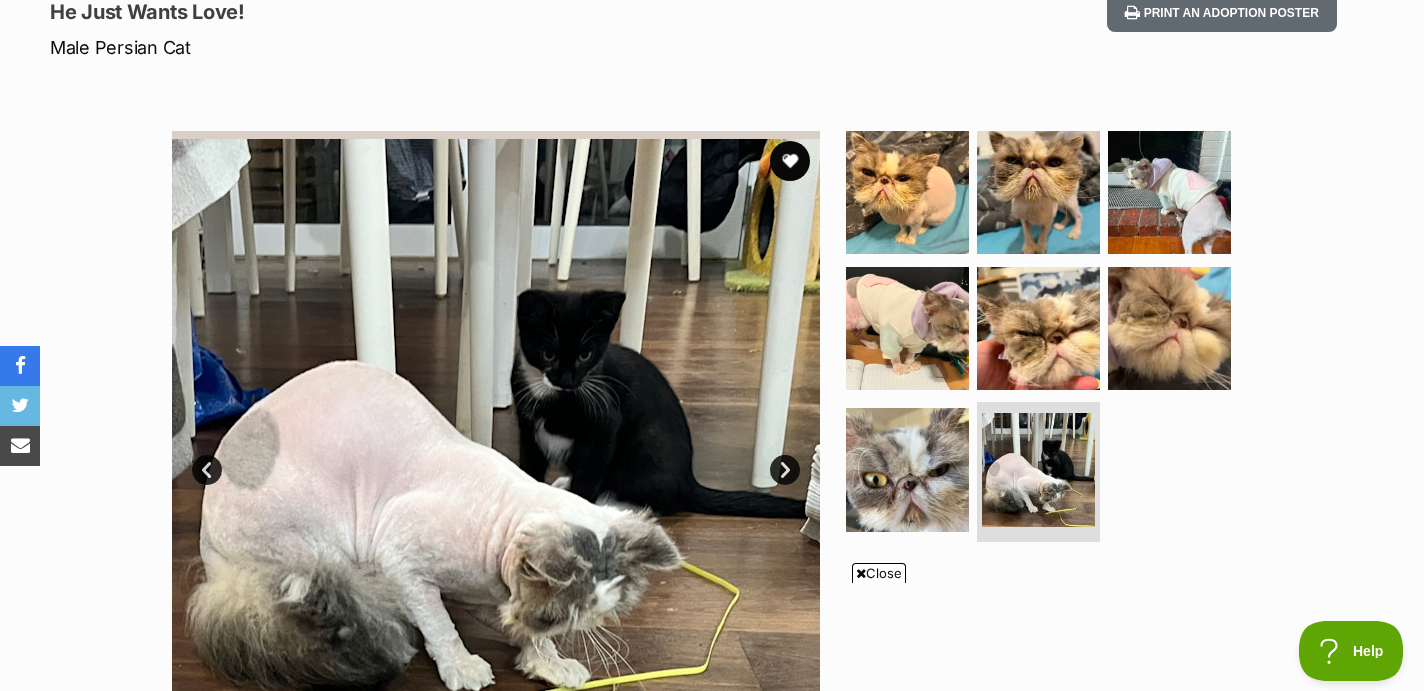 scroll, scrollTop: 283, scrollLeft: 0, axis: vertical 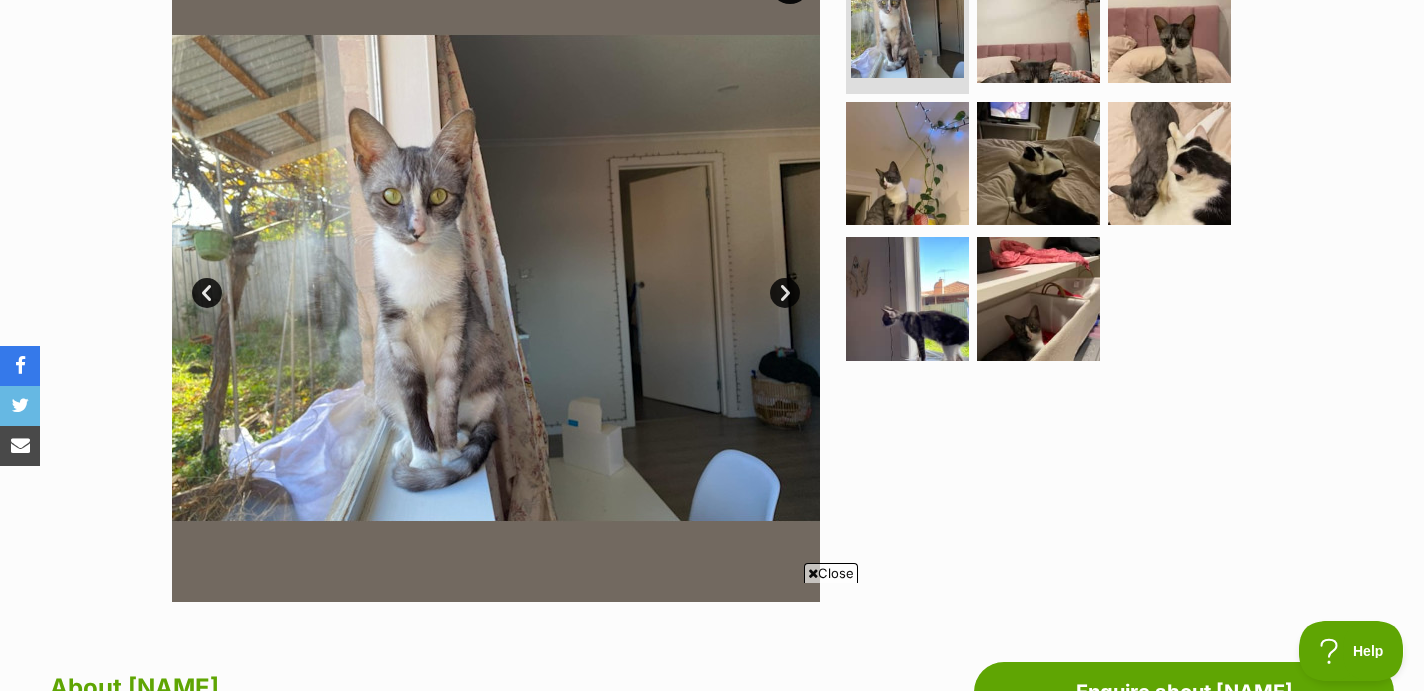 click on "Next" at bounding box center (785, 293) 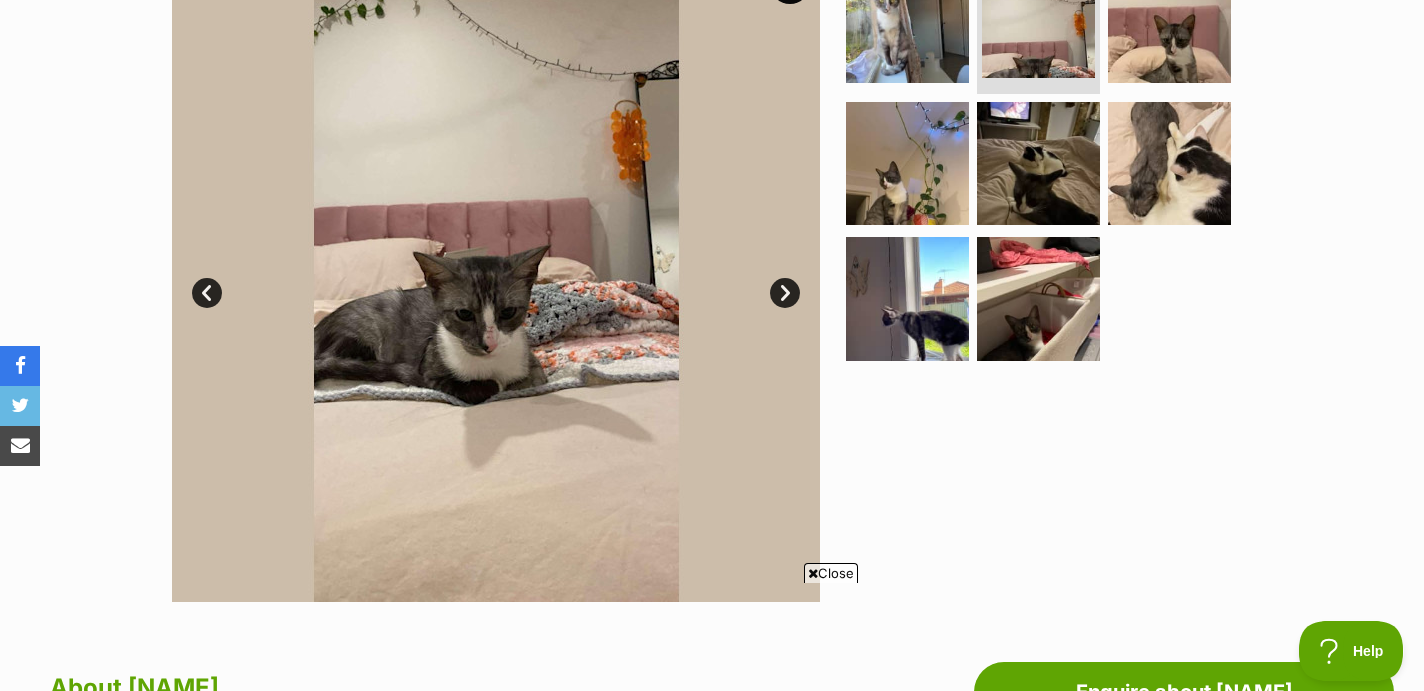 click on "Next" at bounding box center (785, 293) 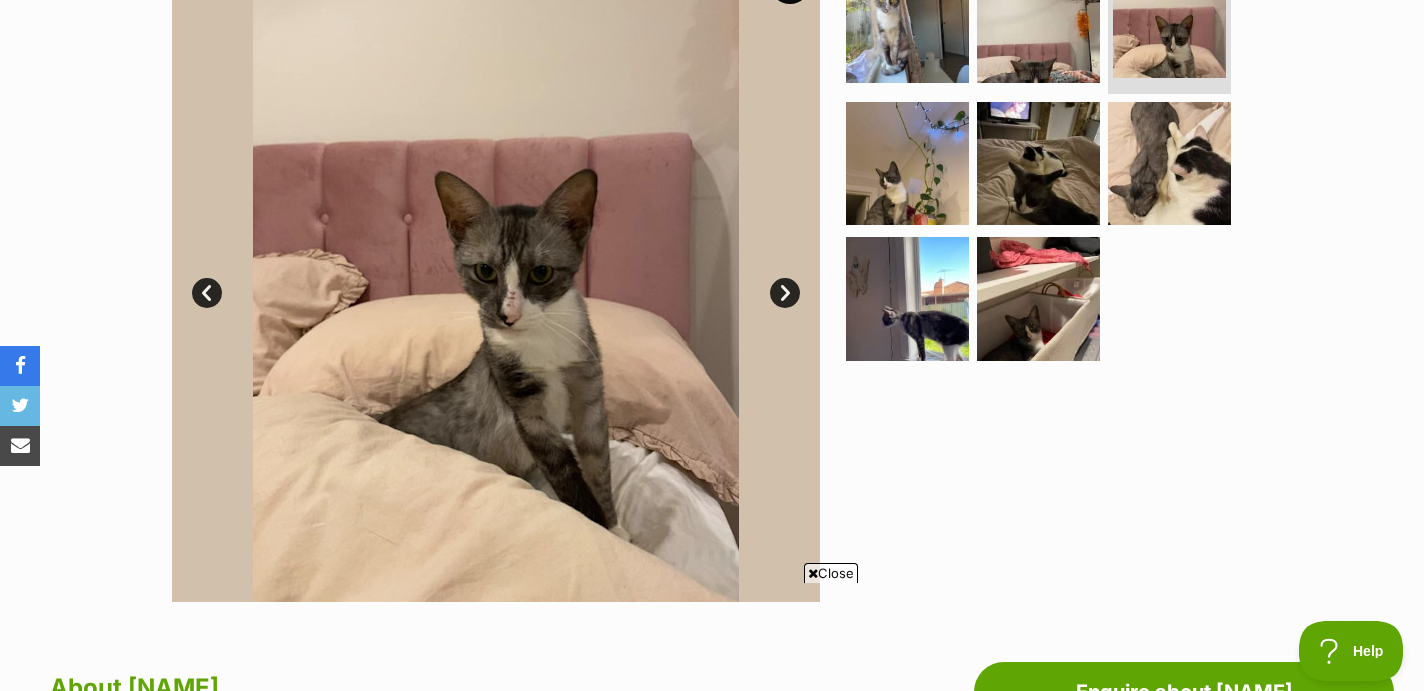 click on "Next" at bounding box center [785, 293] 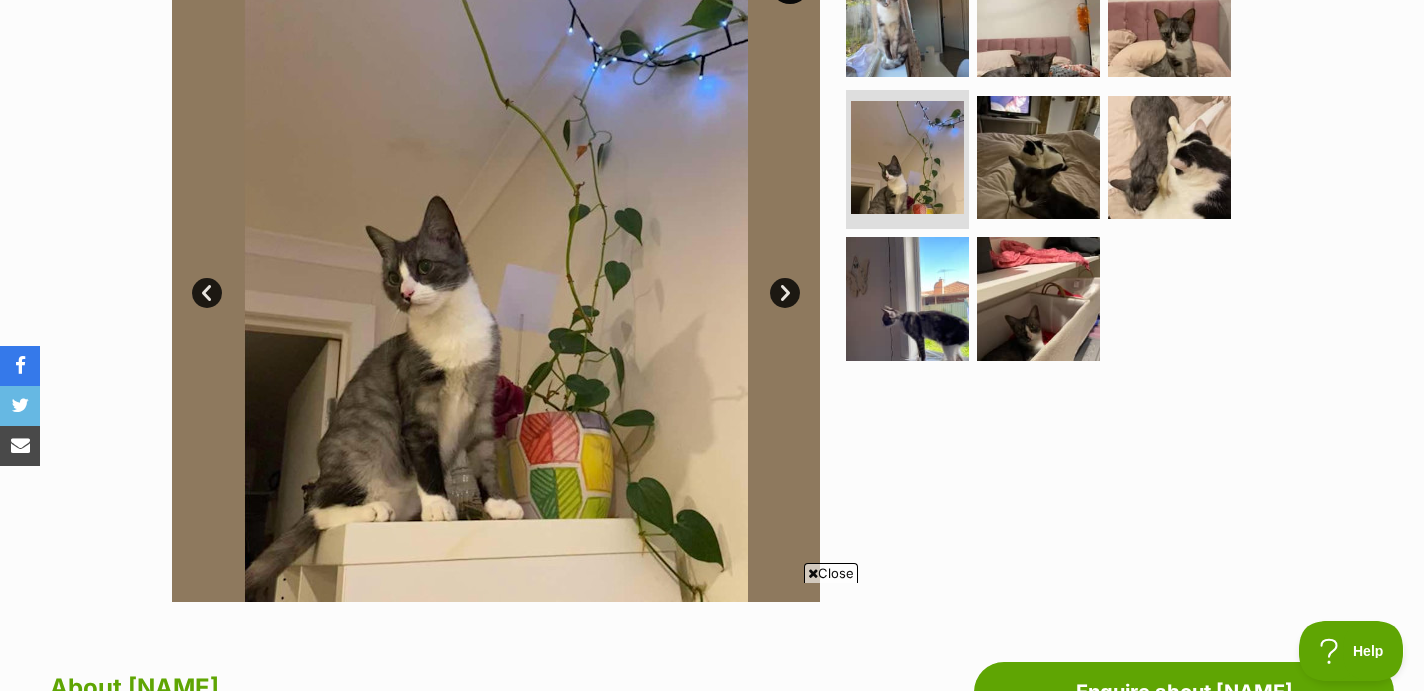 click on "Next" at bounding box center (785, 293) 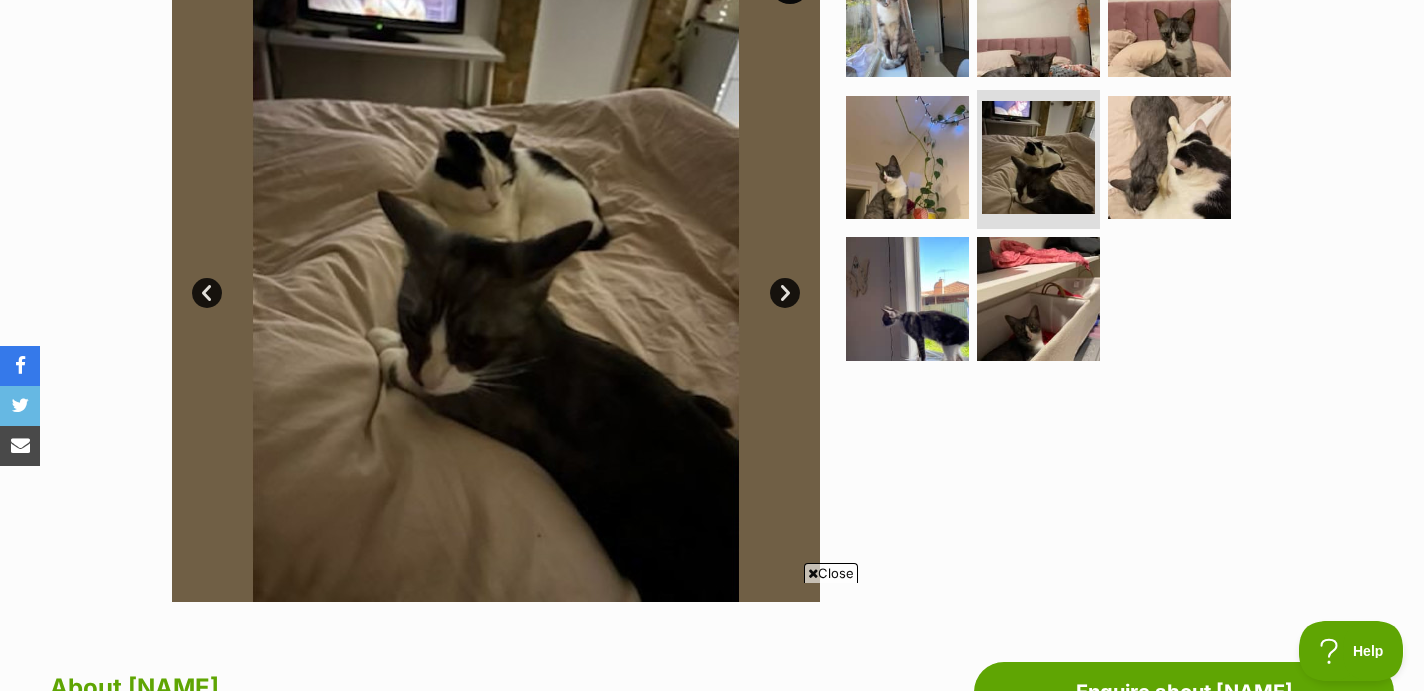 click on "Next" at bounding box center [785, 293] 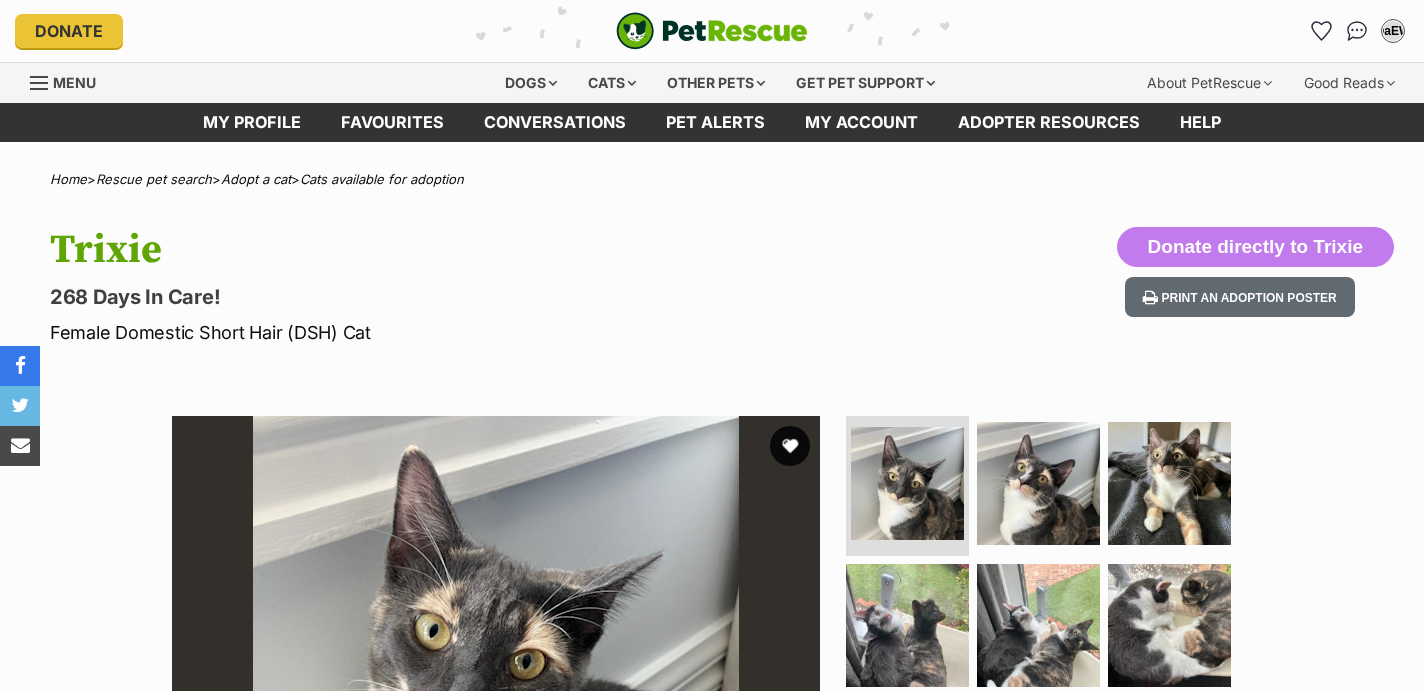 scroll, scrollTop: 0, scrollLeft: 0, axis: both 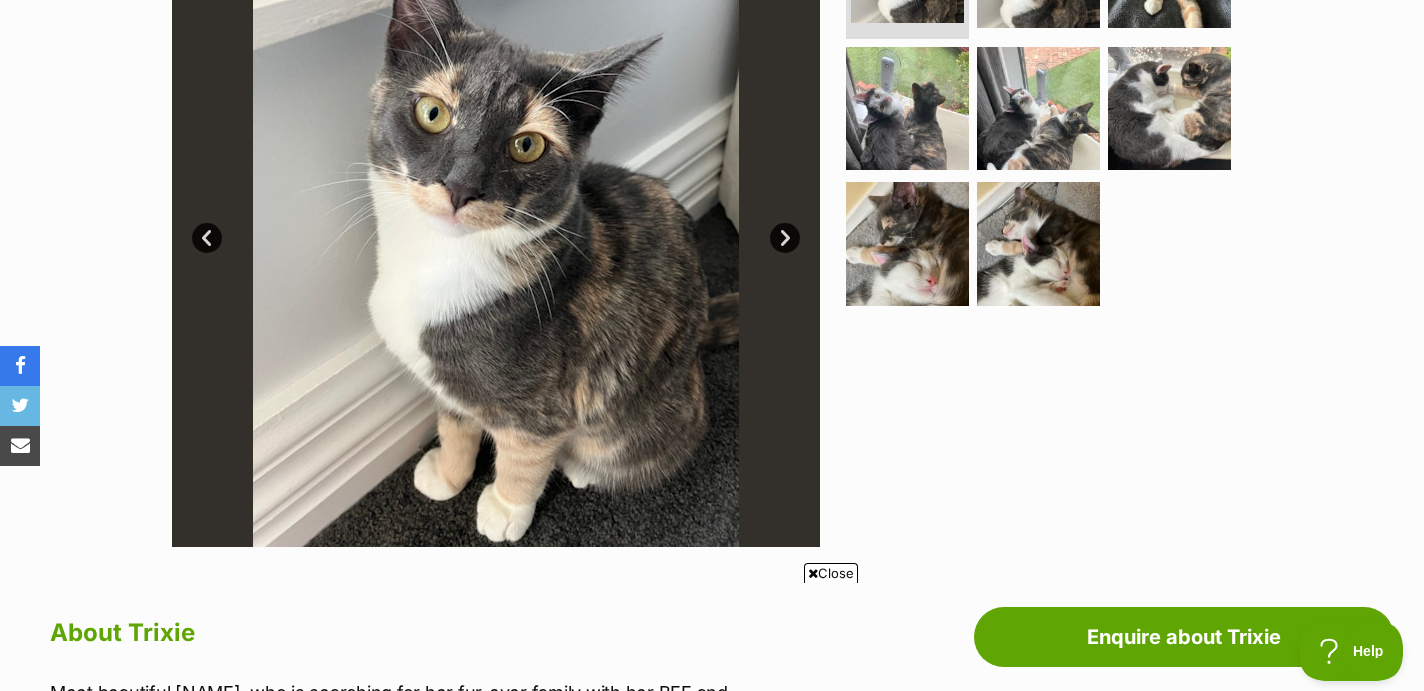 click on "Next" at bounding box center (785, 238) 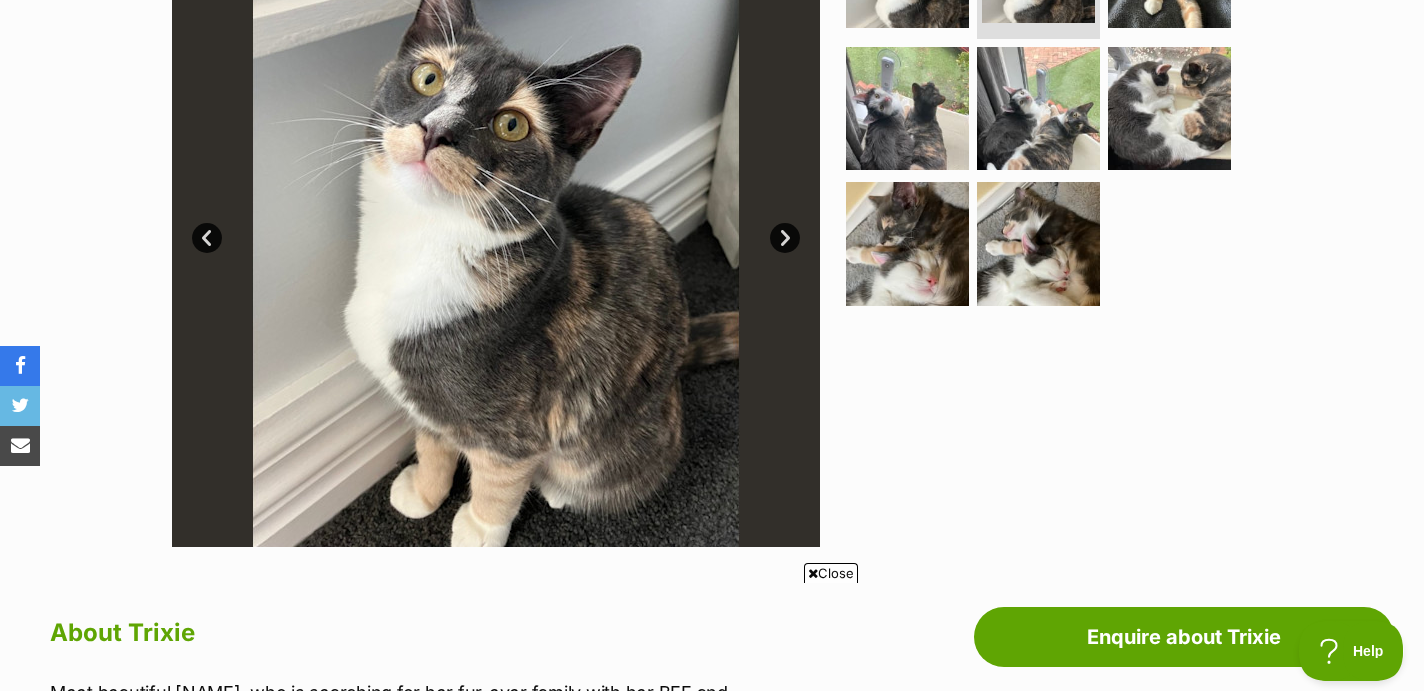 click on "Next" at bounding box center [785, 238] 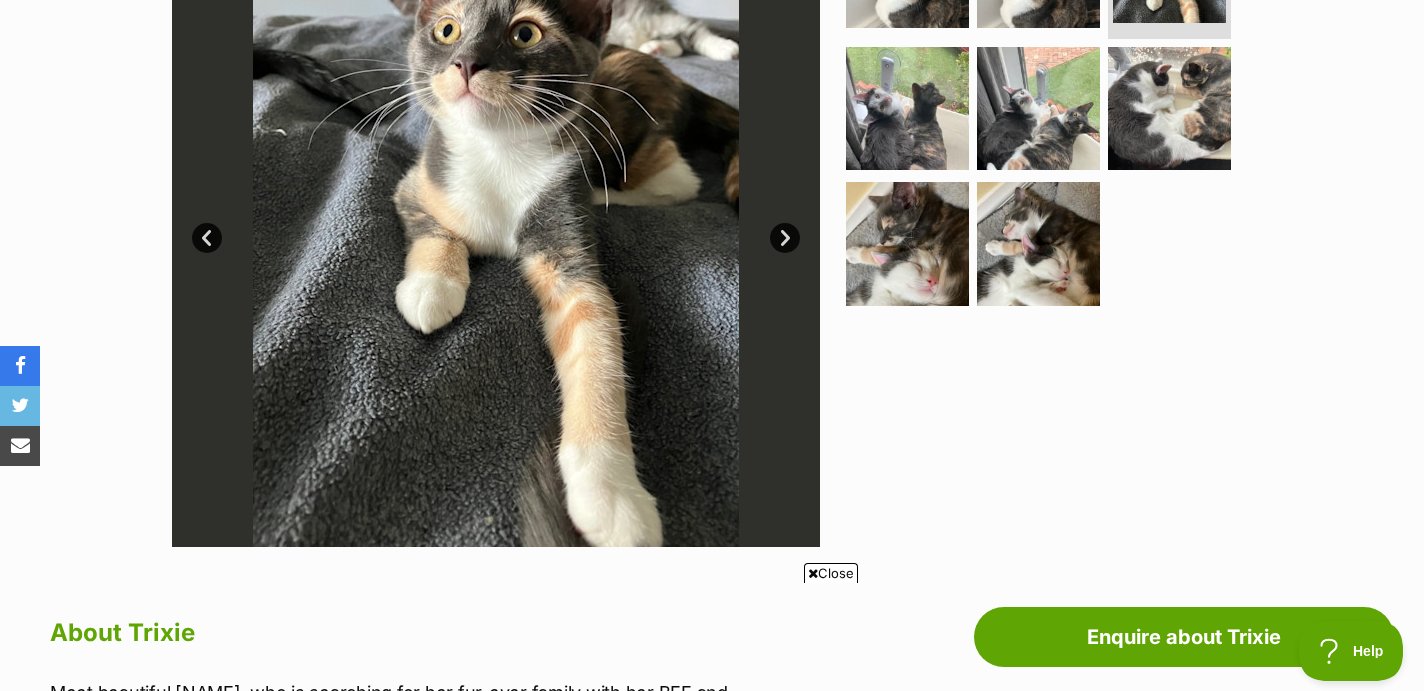 click on "Next" at bounding box center (785, 238) 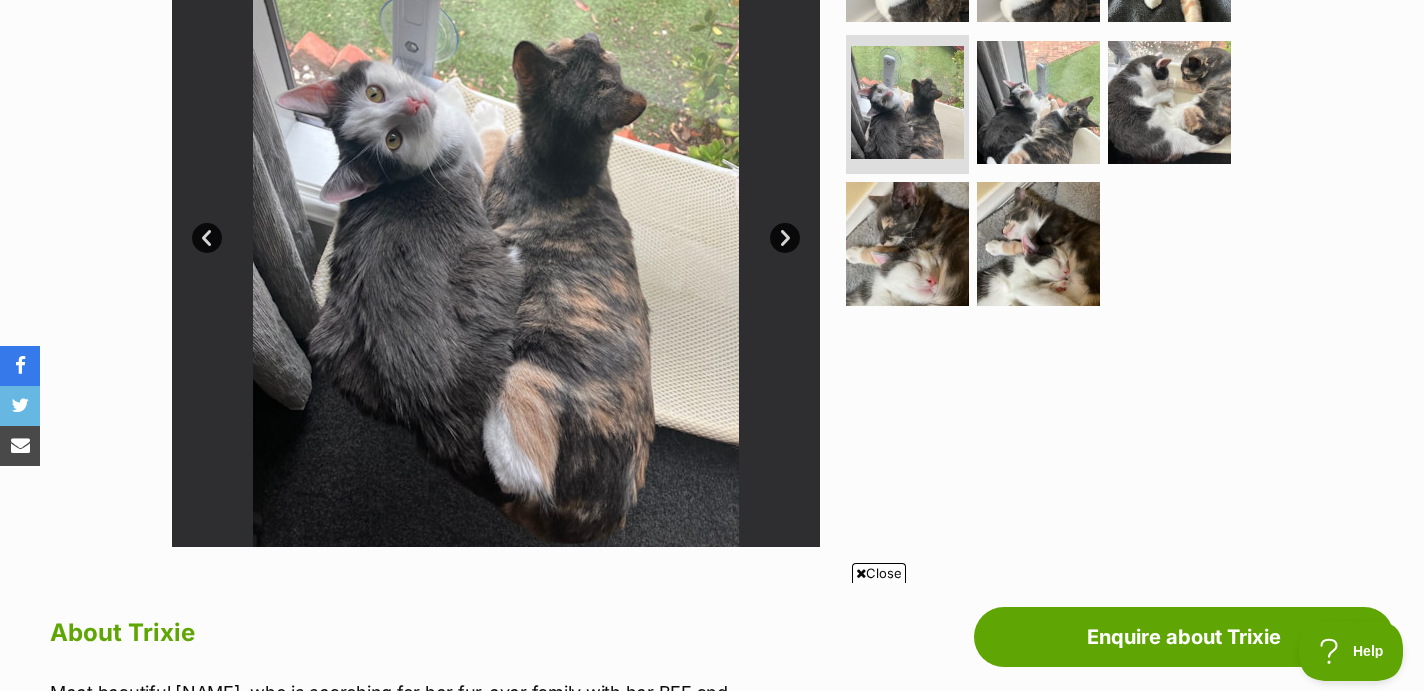 click on "Next" at bounding box center [785, 238] 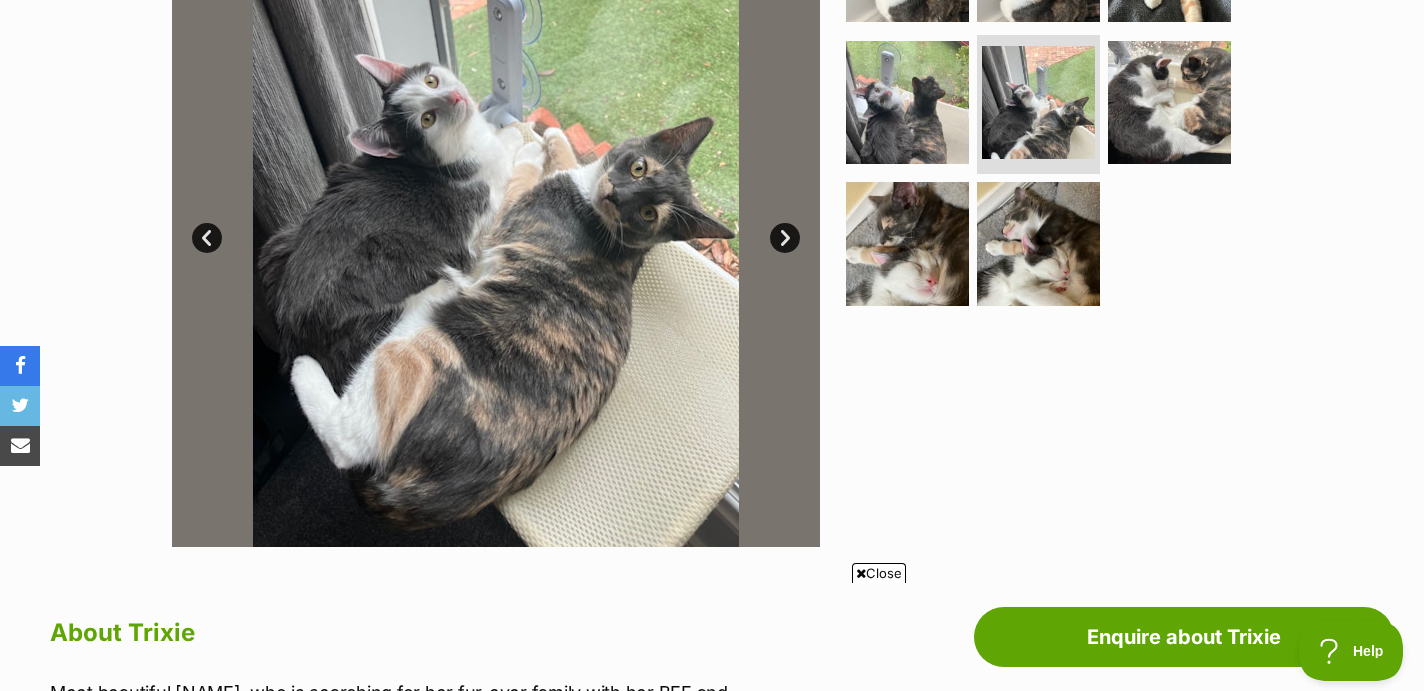 click on "Next" at bounding box center (785, 238) 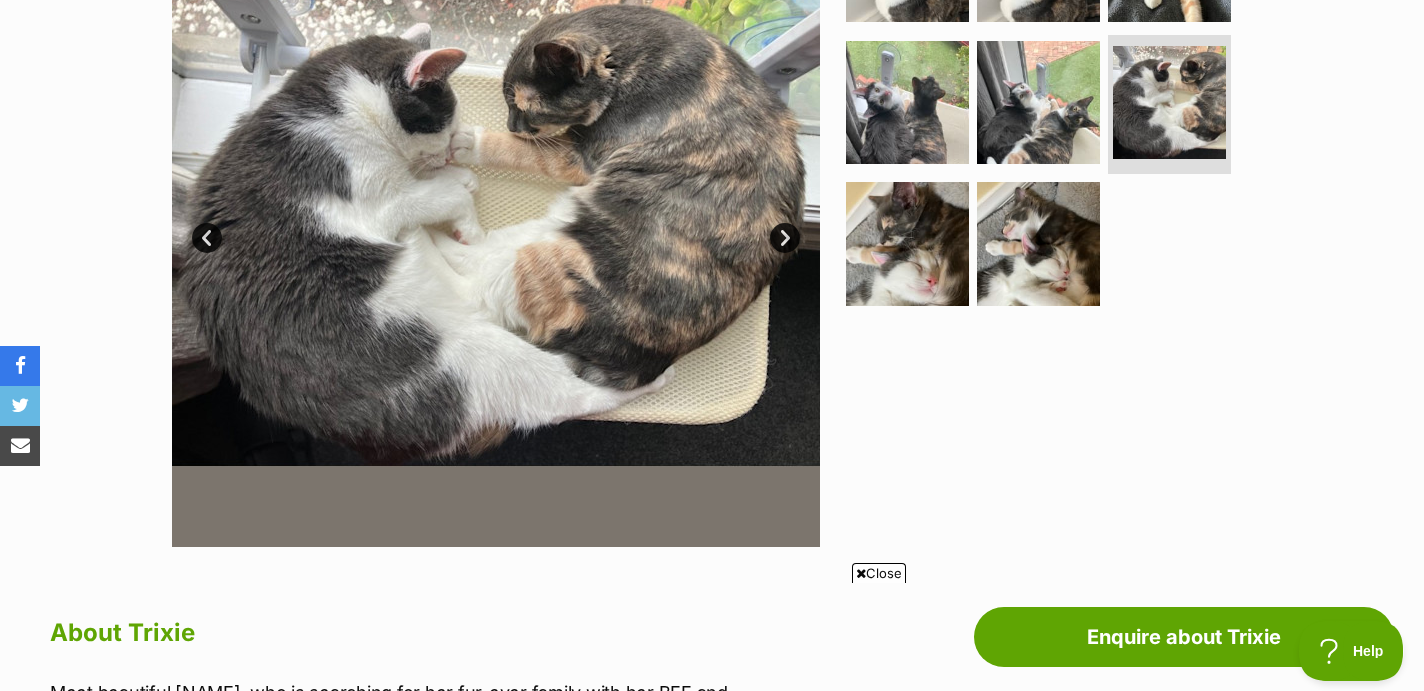 click on "Next" at bounding box center [785, 238] 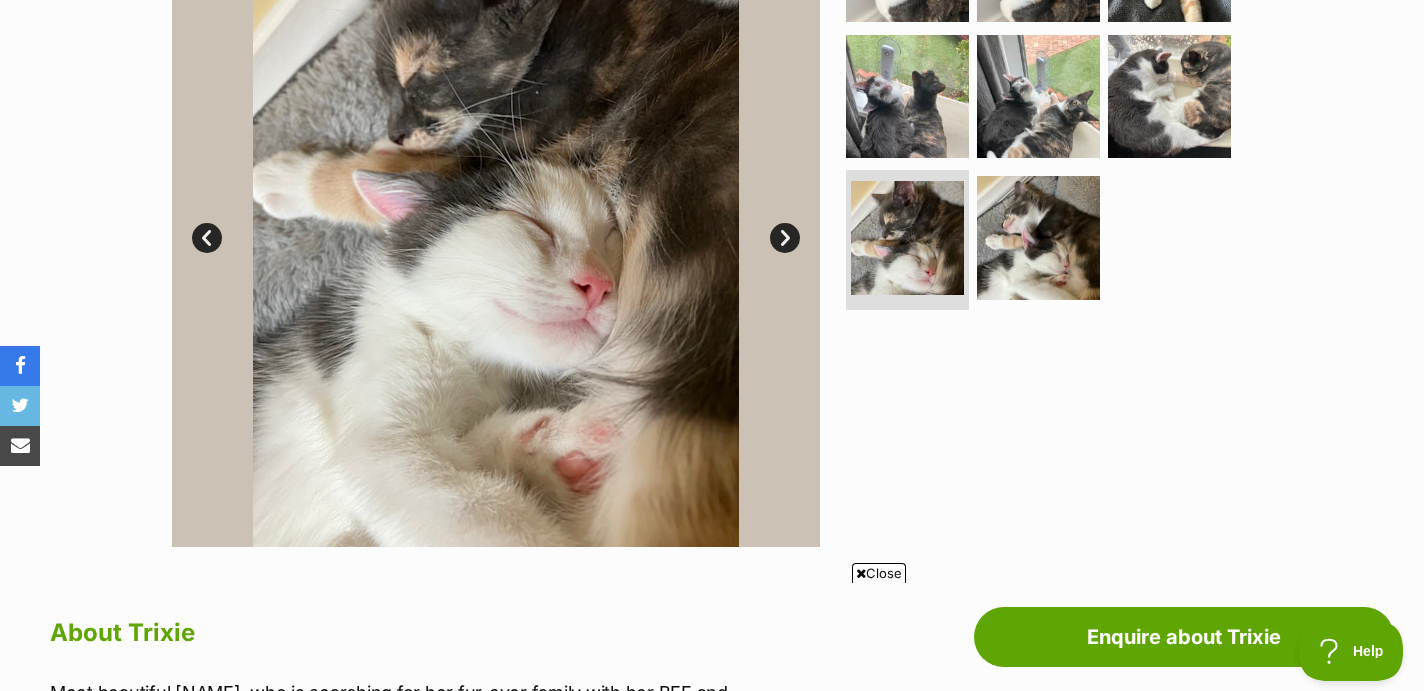 click on "Next" at bounding box center [785, 238] 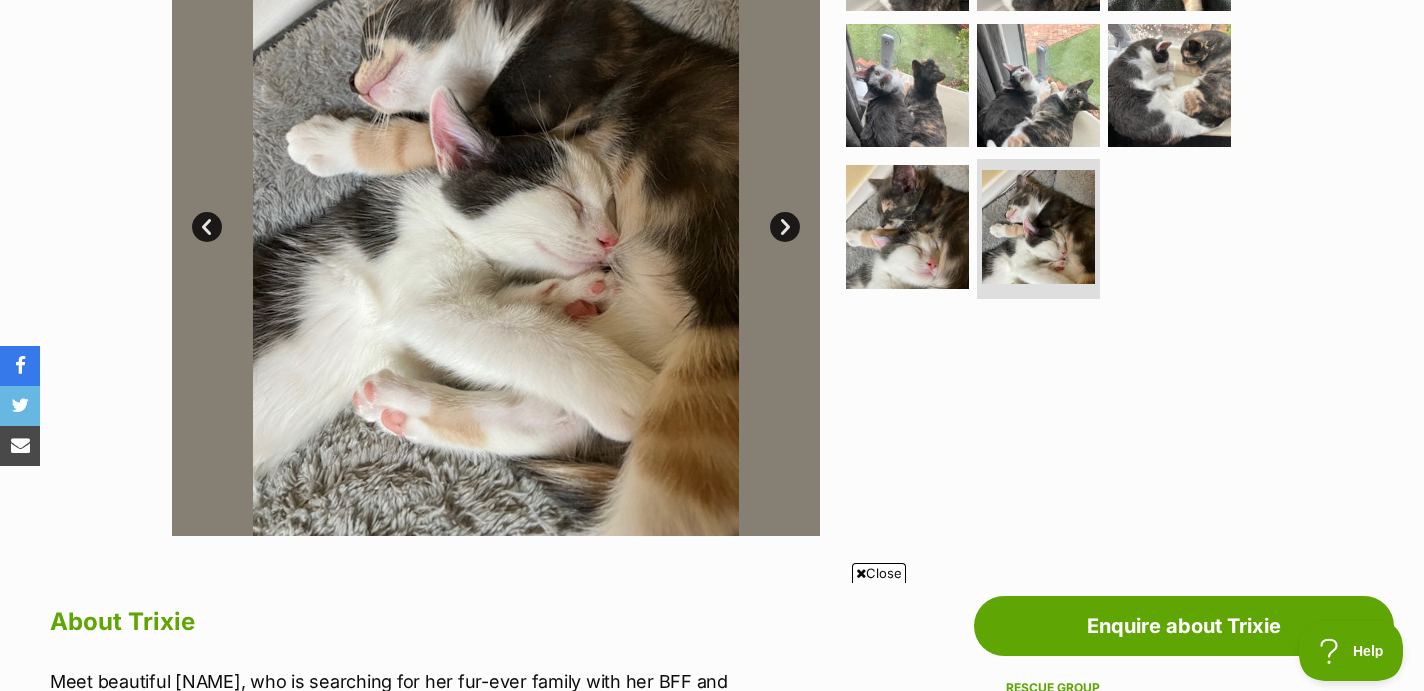 scroll, scrollTop: 532, scrollLeft: 0, axis: vertical 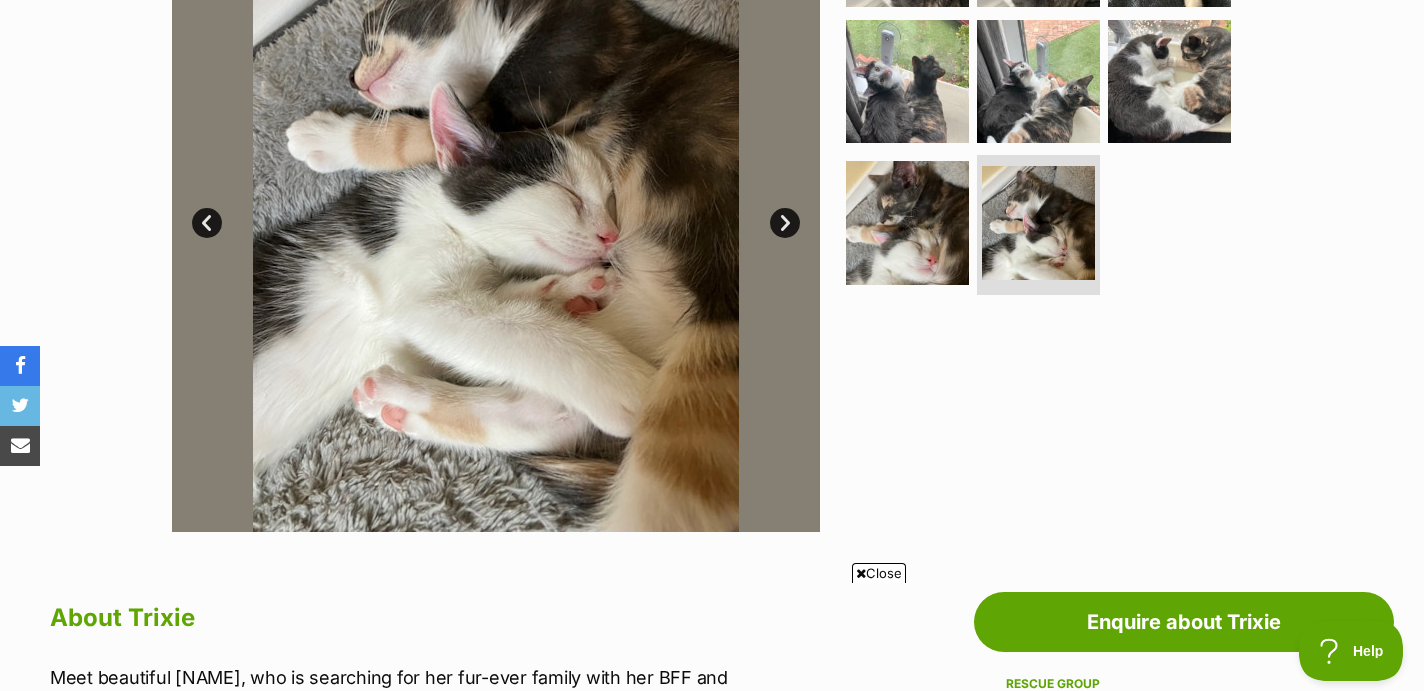 click on "Next" at bounding box center (785, 223) 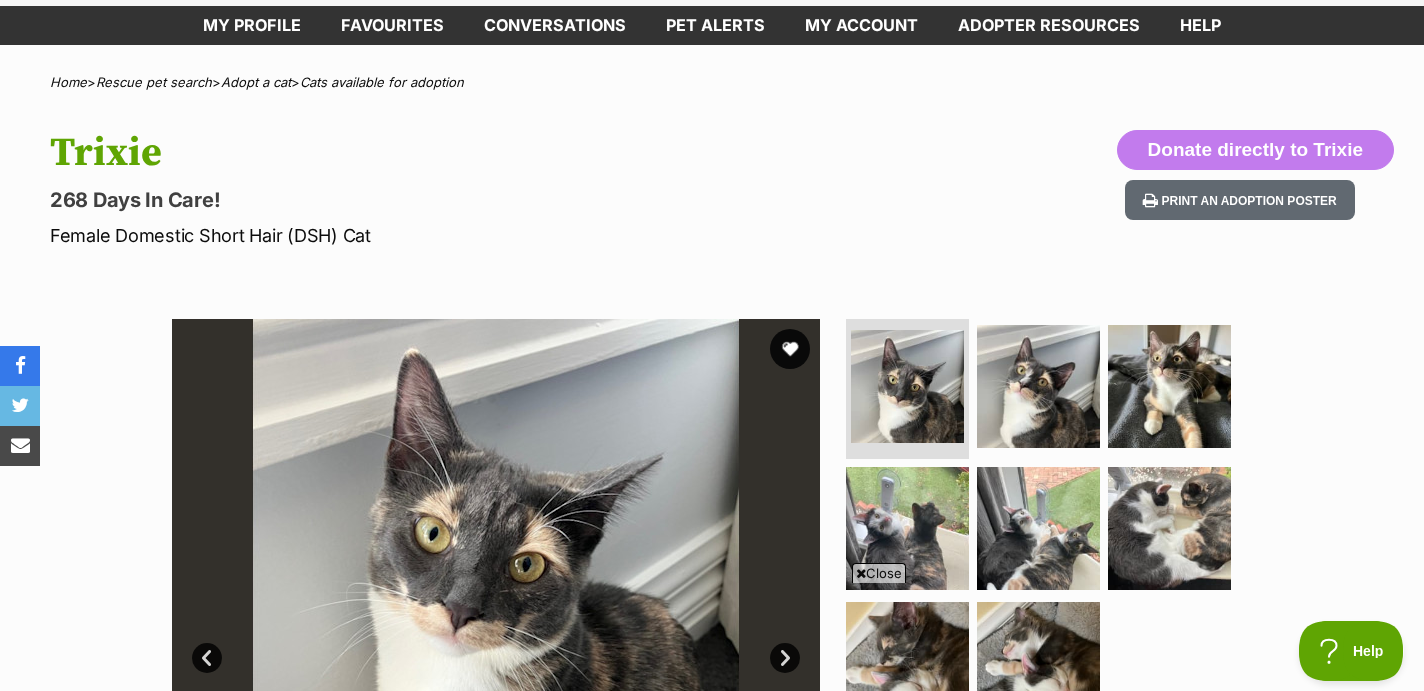 scroll, scrollTop: 0, scrollLeft: 0, axis: both 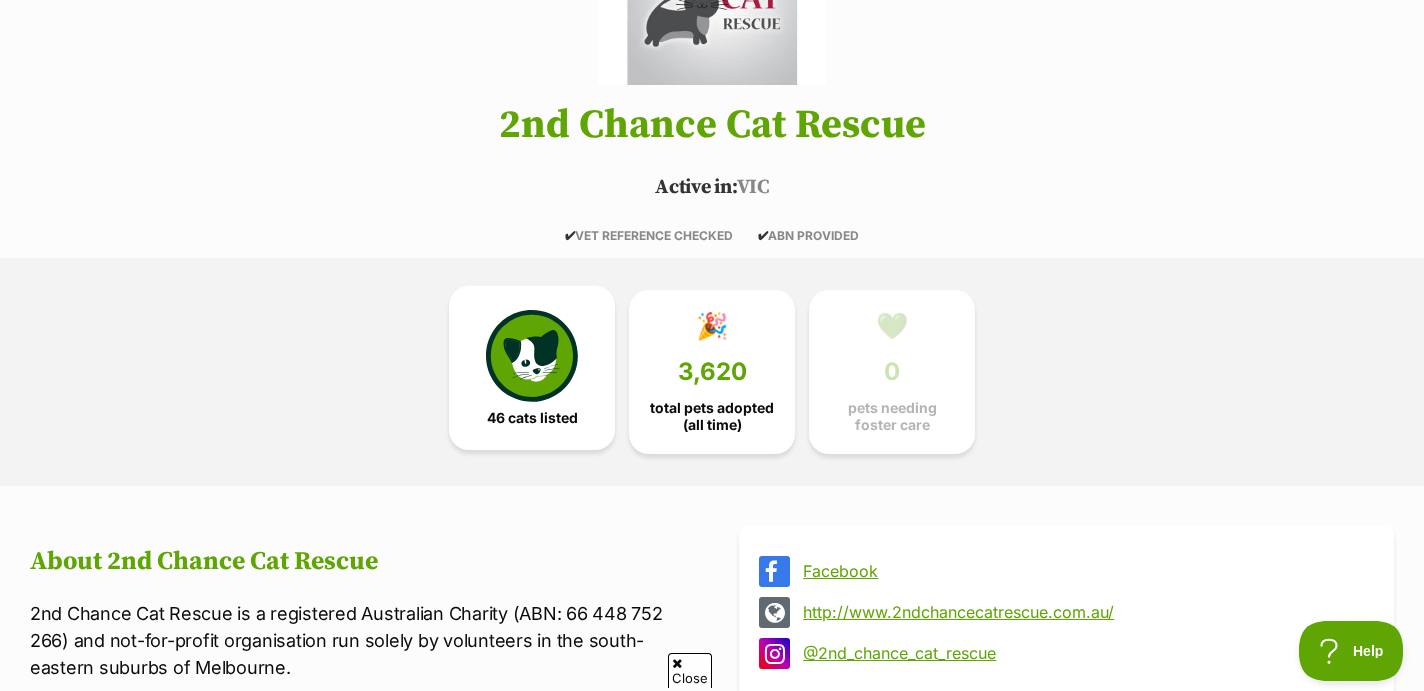 click at bounding box center [532, 356] 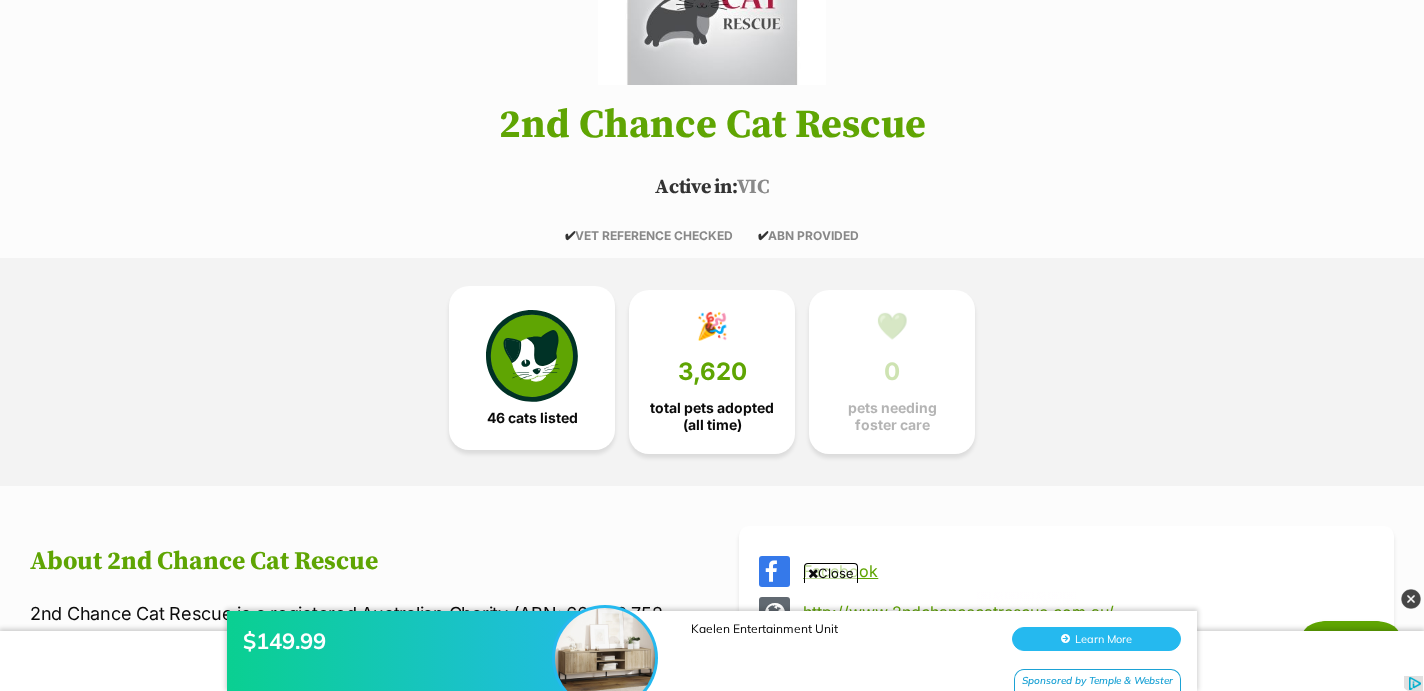 scroll, scrollTop: 0, scrollLeft: 0, axis: both 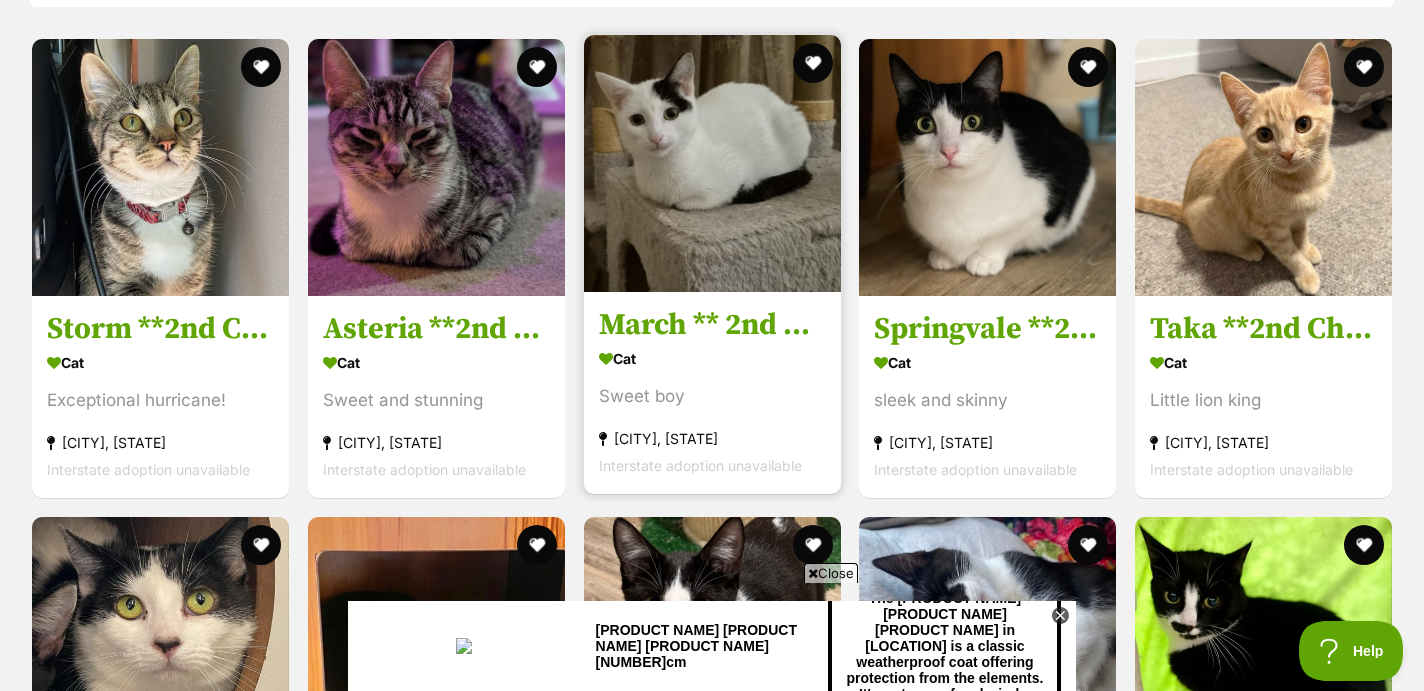 click at bounding box center (712, 163) 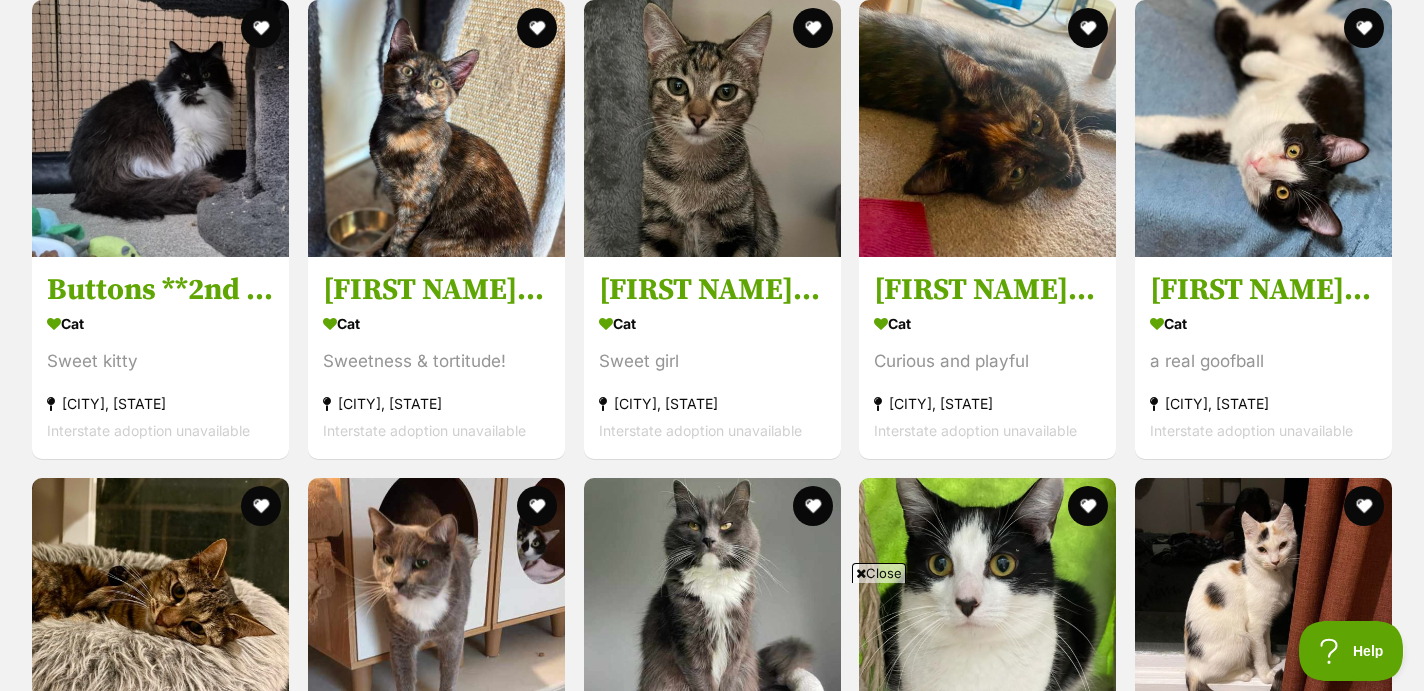 scroll, scrollTop: 5711, scrollLeft: 0, axis: vertical 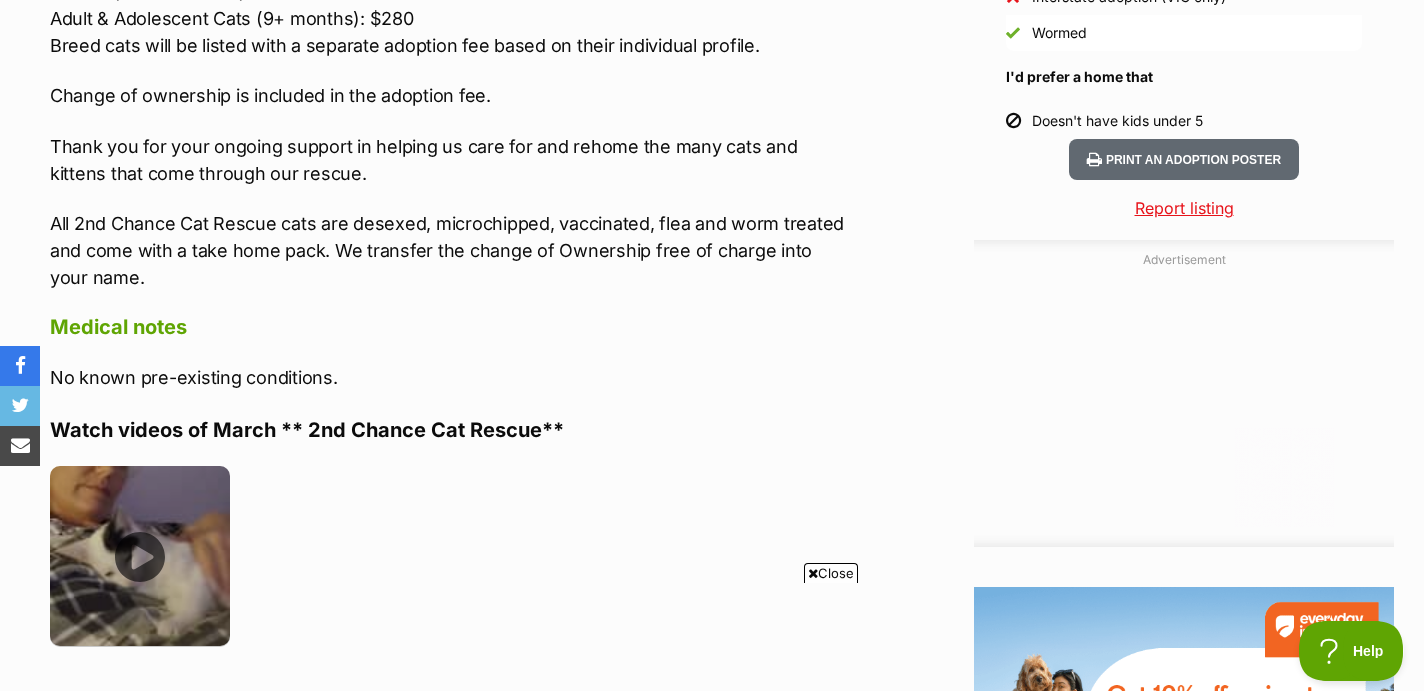 click at bounding box center [140, 556] 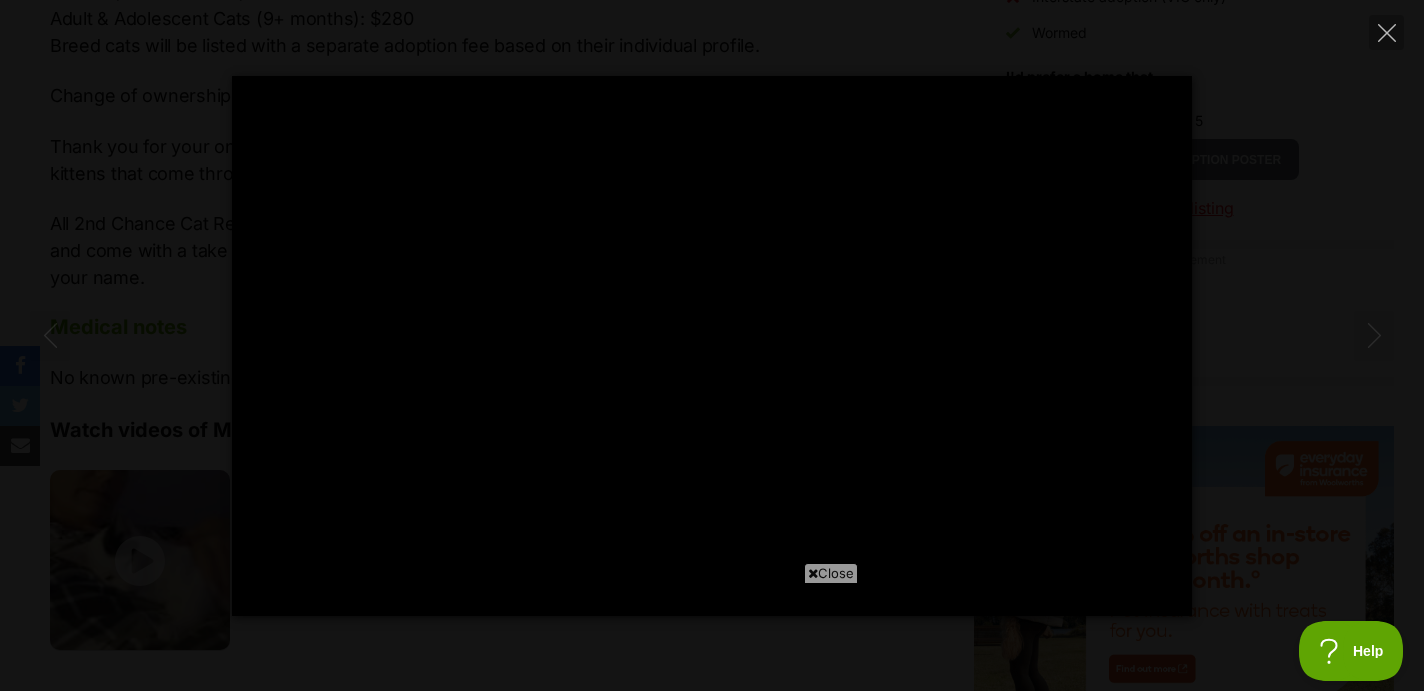 scroll, scrollTop: 0, scrollLeft: 0, axis: both 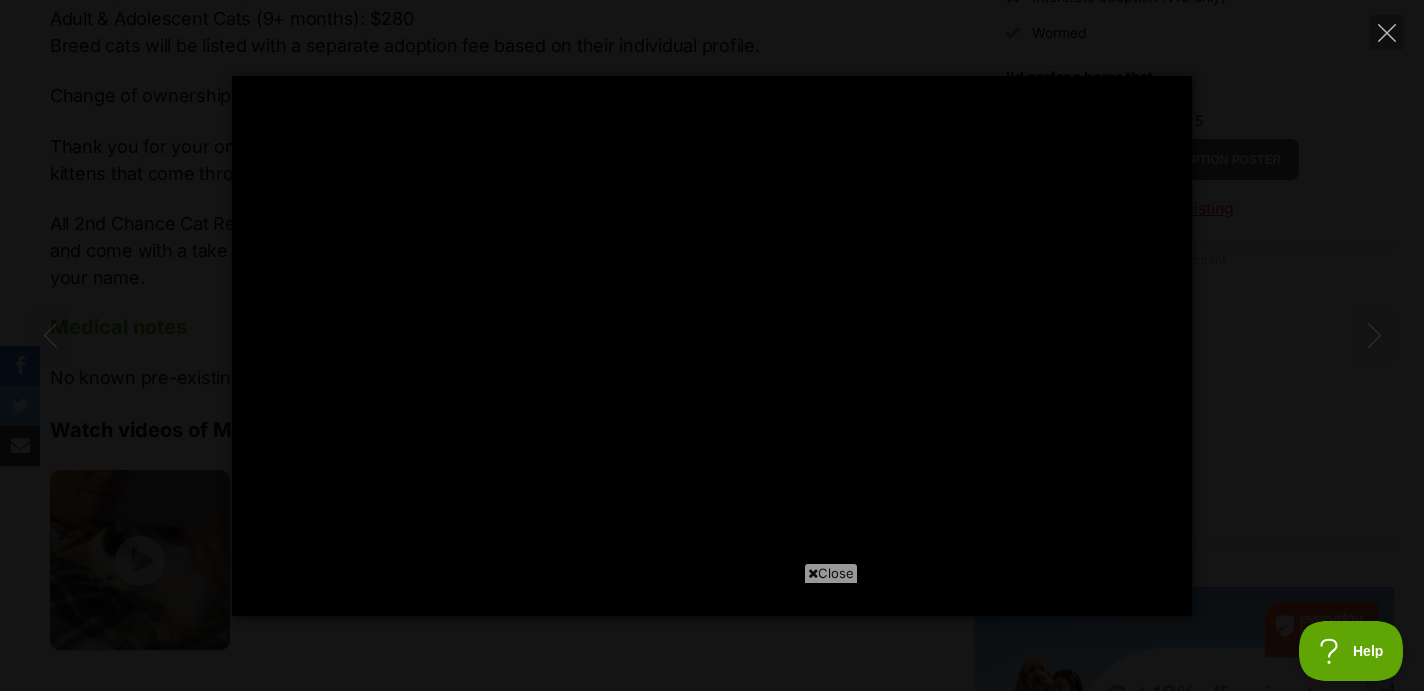 type on "37.96" 